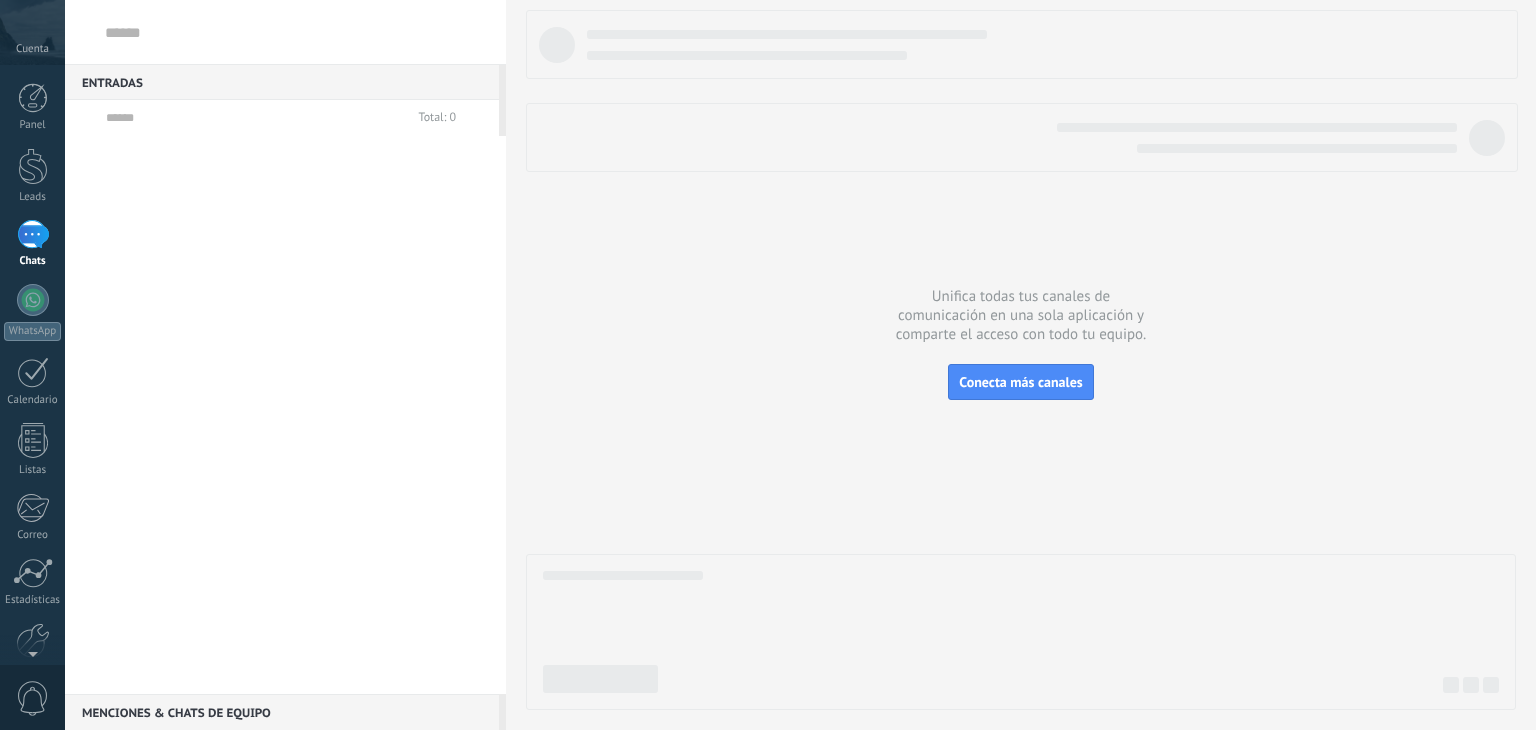 scroll, scrollTop: 0, scrollLeft: 0, axis: both 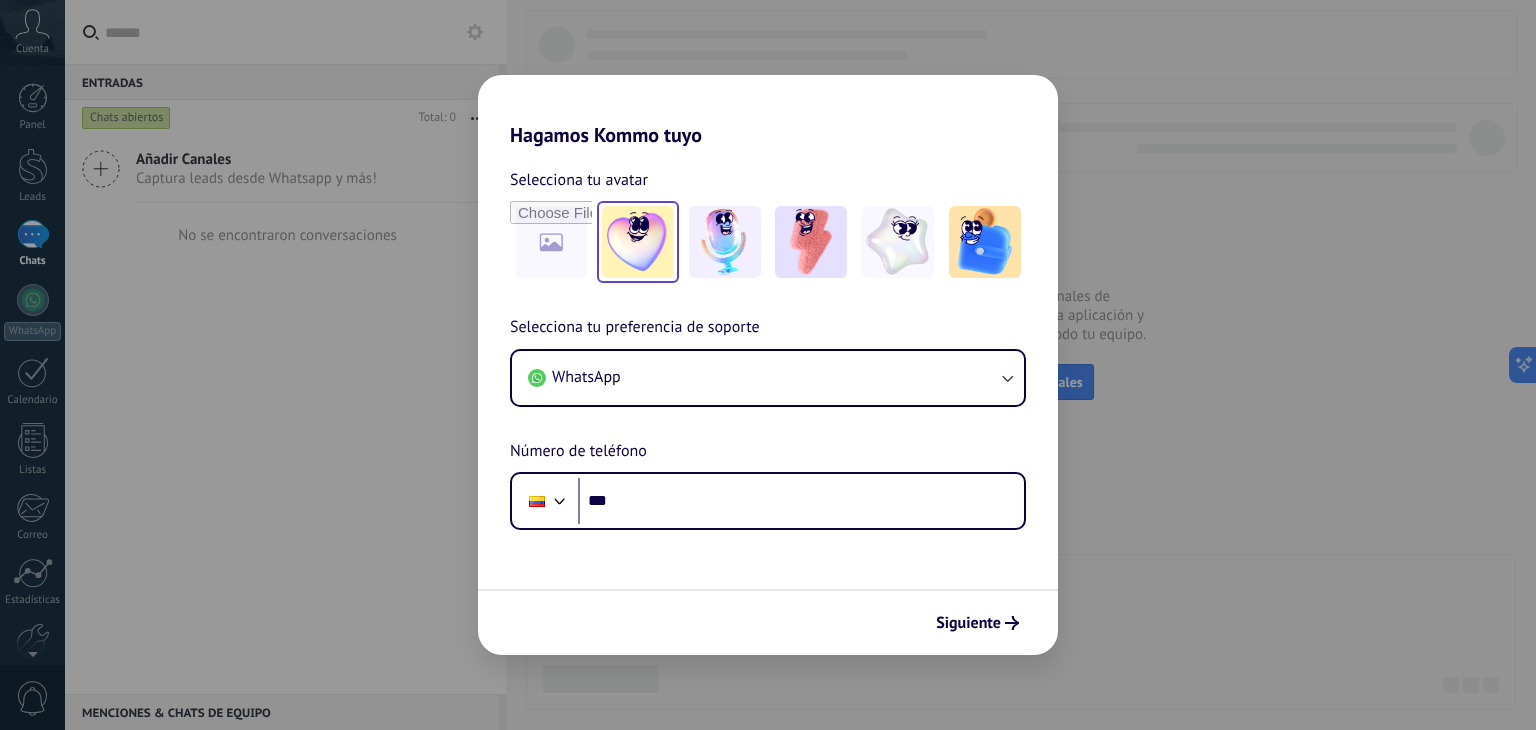 click at bounding box center (638, 242) 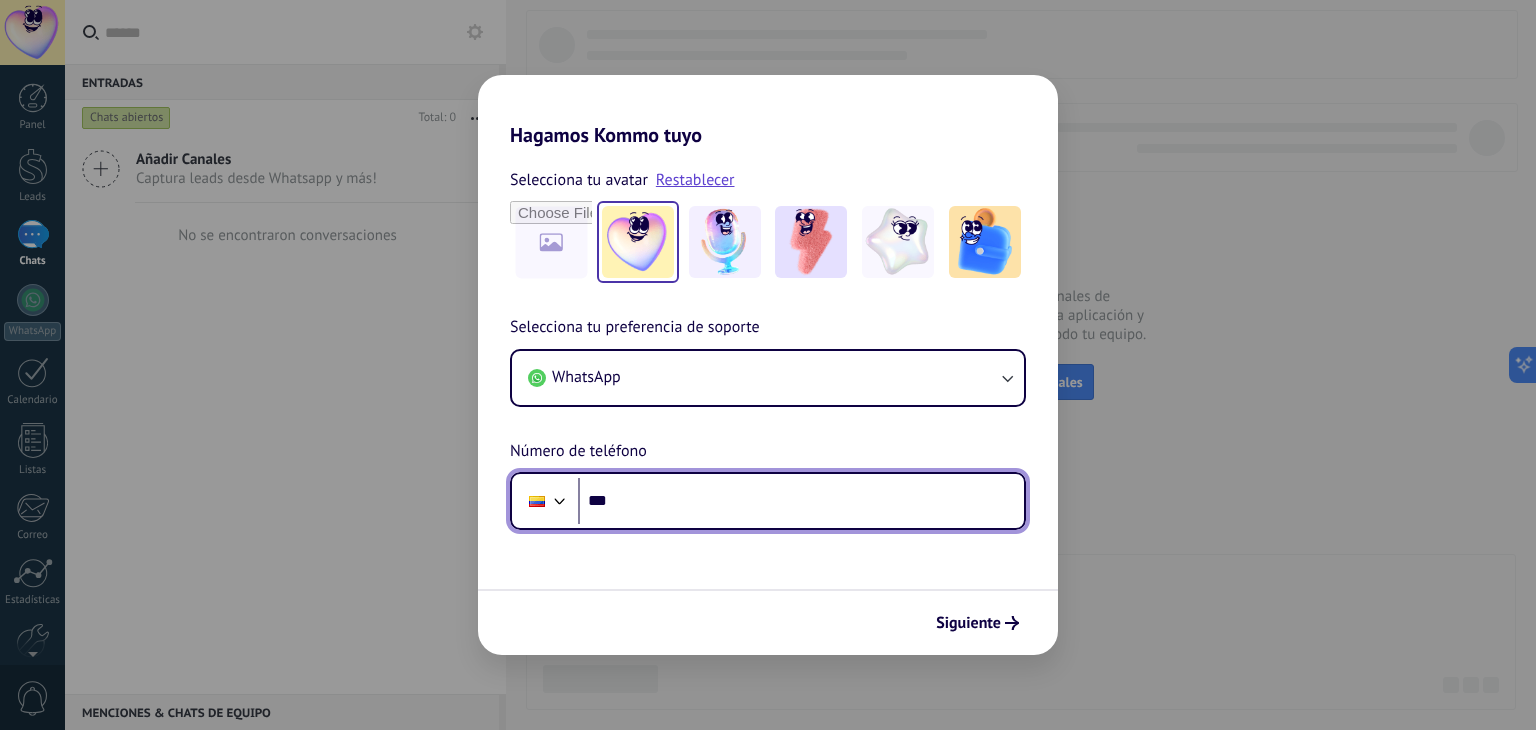 click on "***" at bounding box center (801, 501) 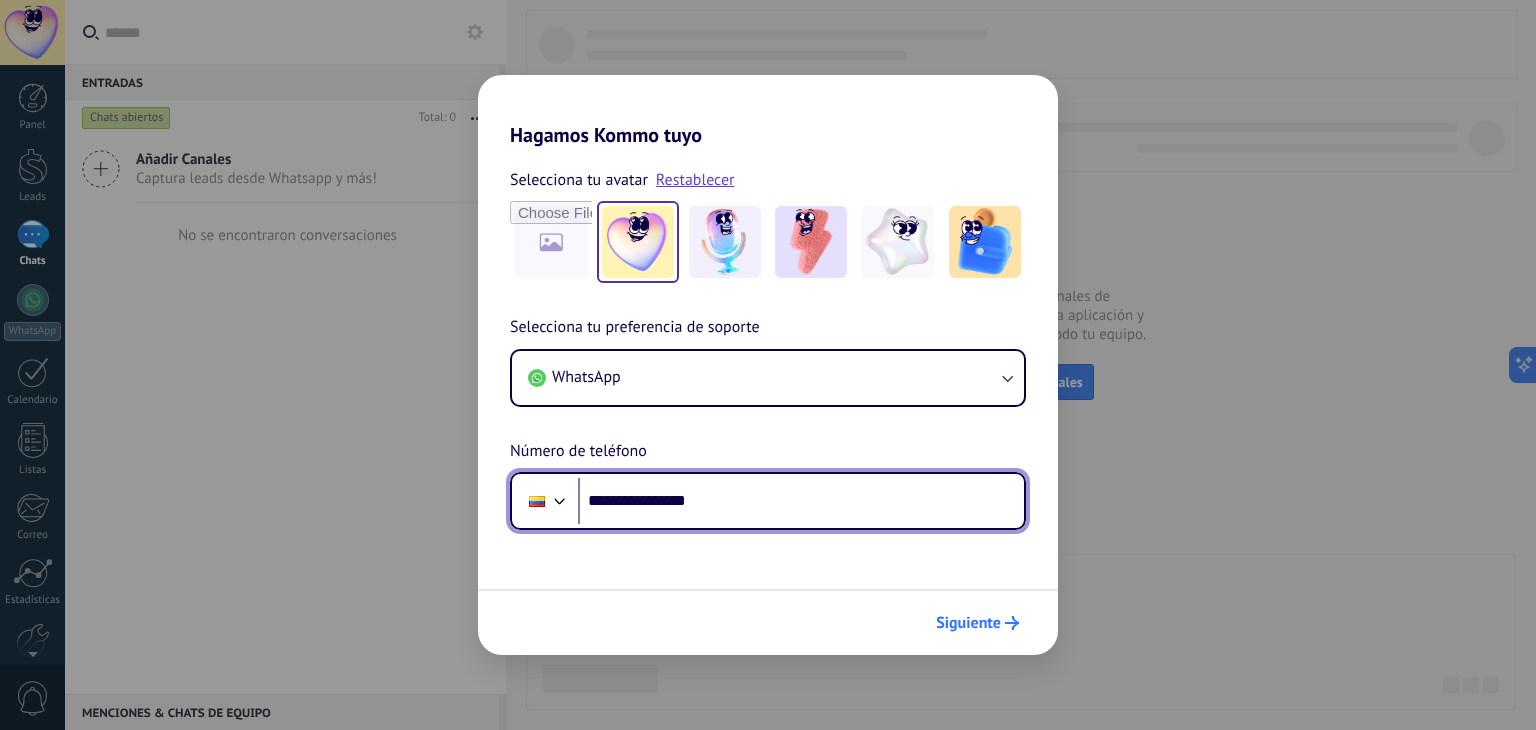 type on "**********" 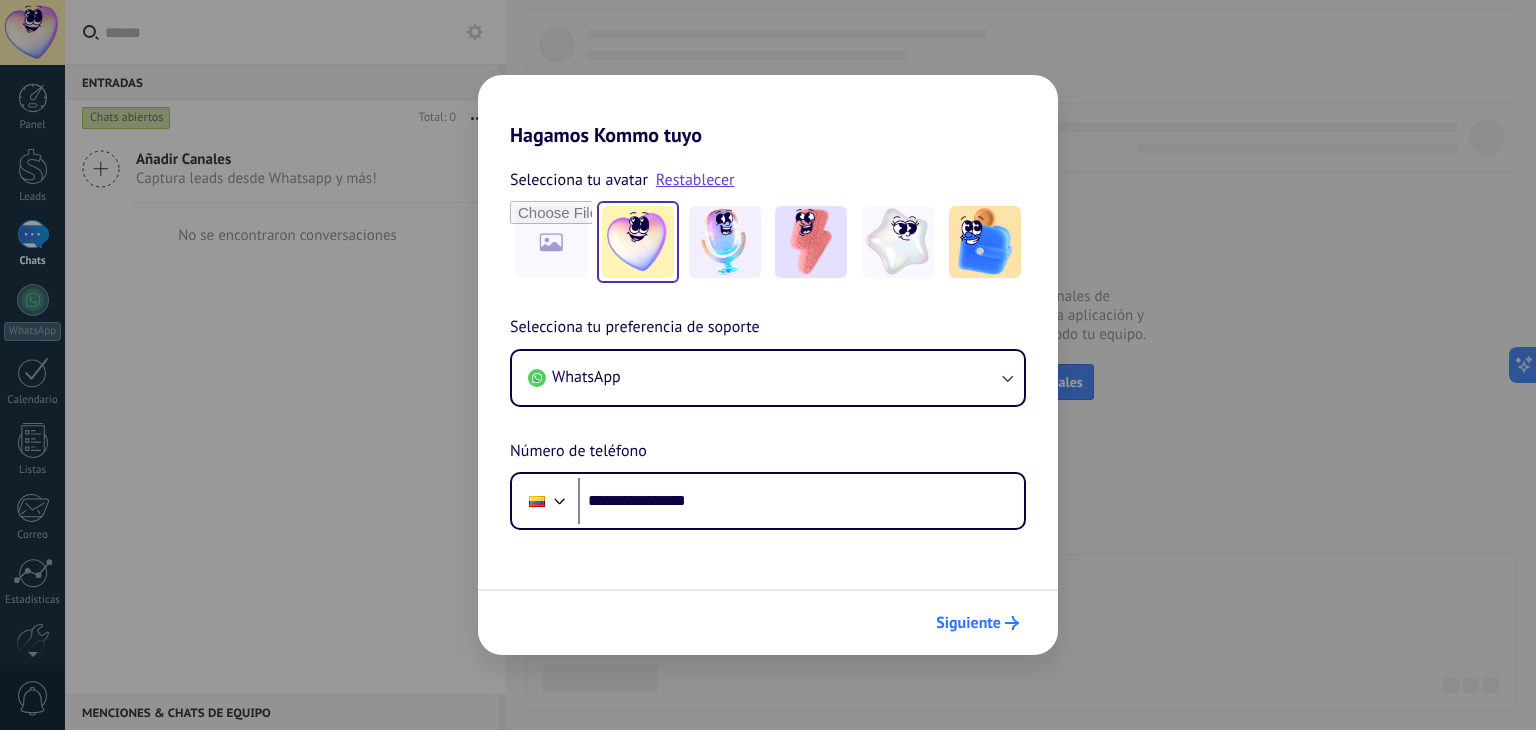 click on "Siguiente" at bounding box center [977, 623] 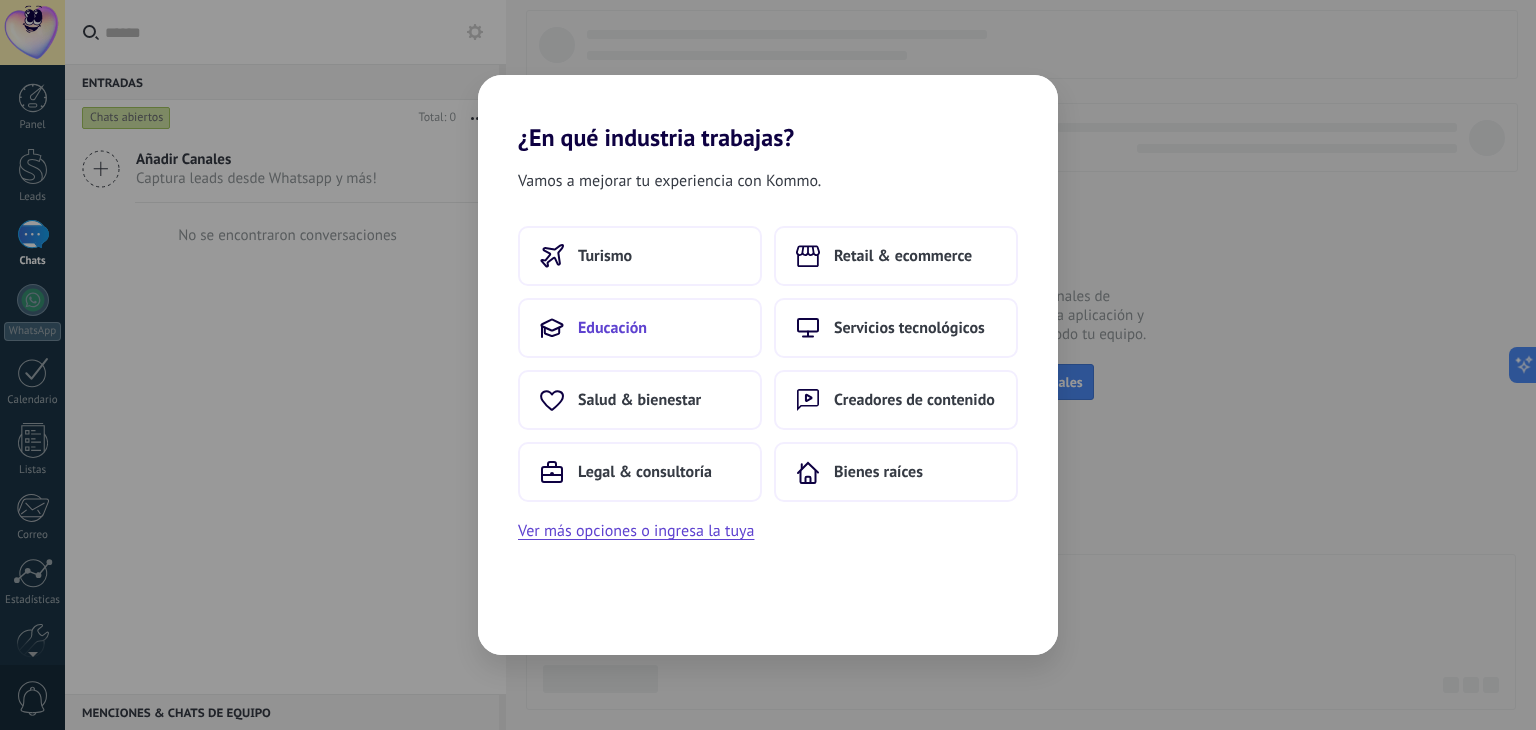 click on "Educación" at bounding box center [640, 328] 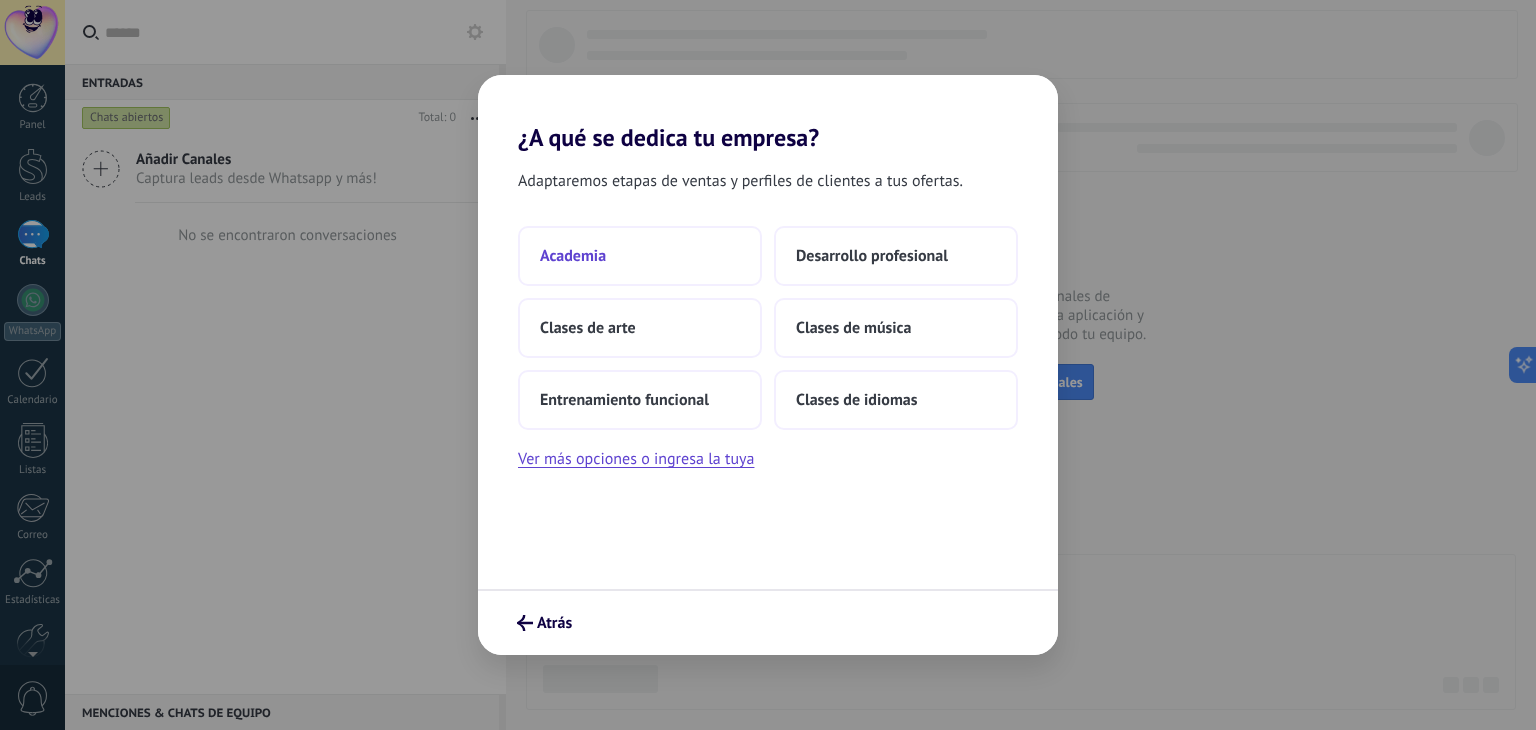 click on "Academia" at bounding box center [640, 256] 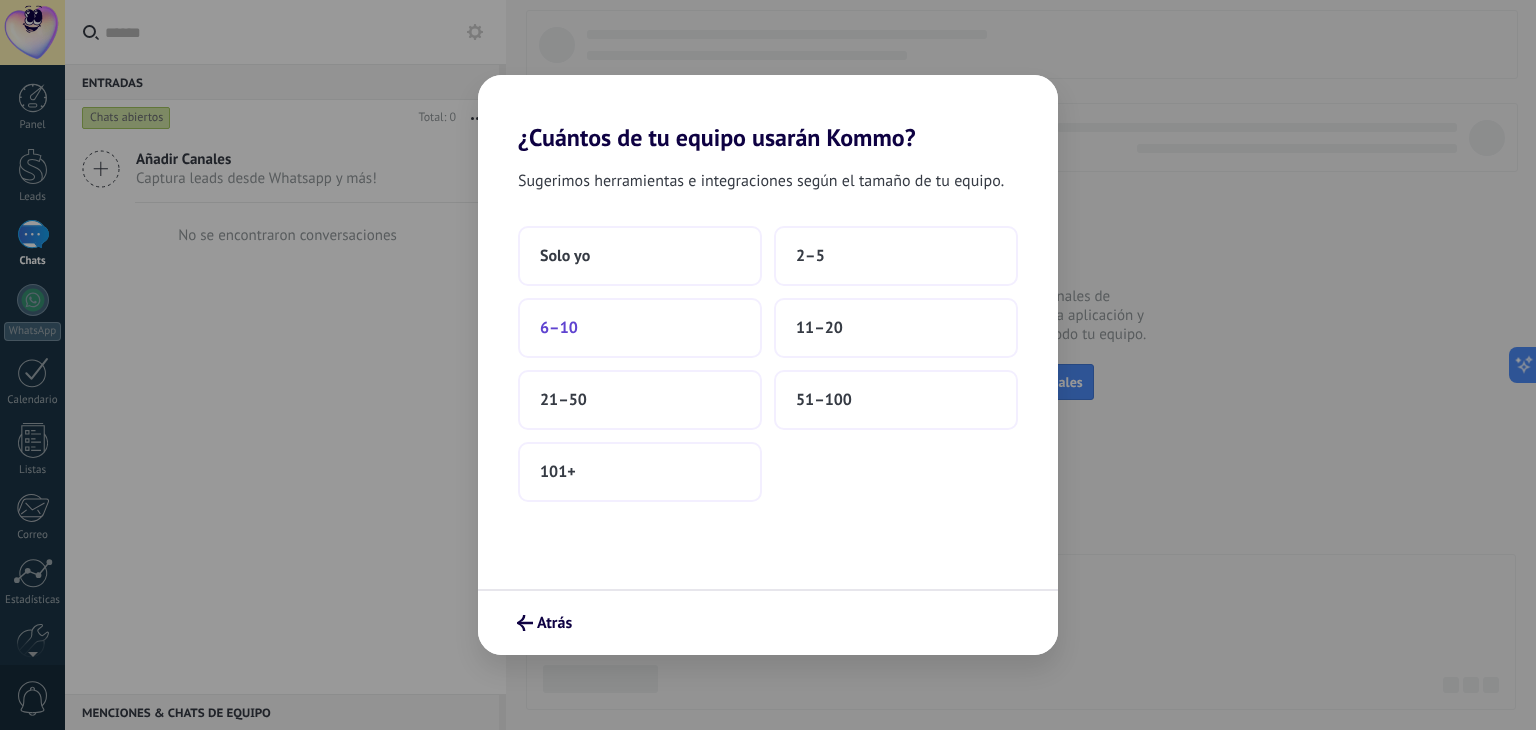 click on "6–10" at bounding box center [640, 328] 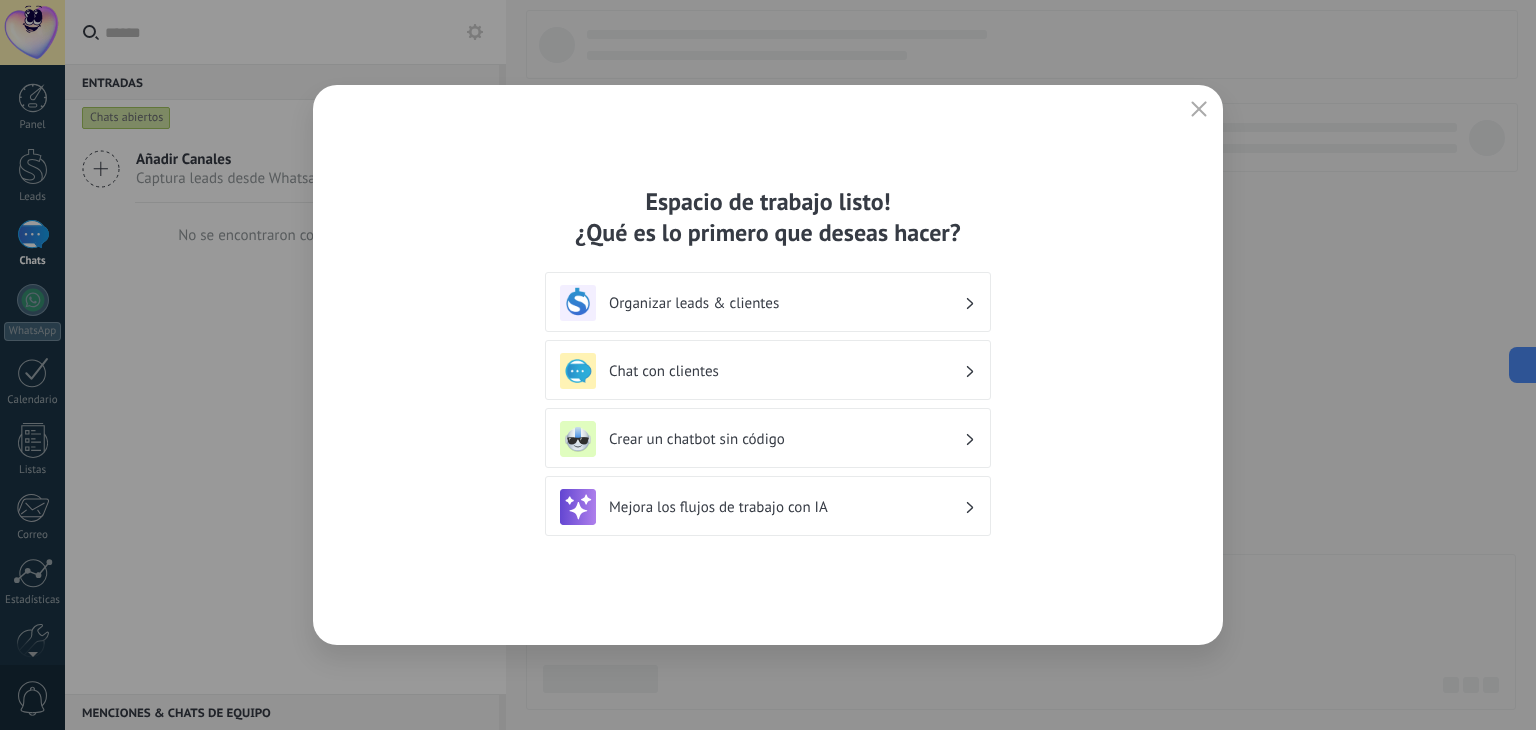 click on "Crear un chatbot sin código" at bounding box center [768, 438] 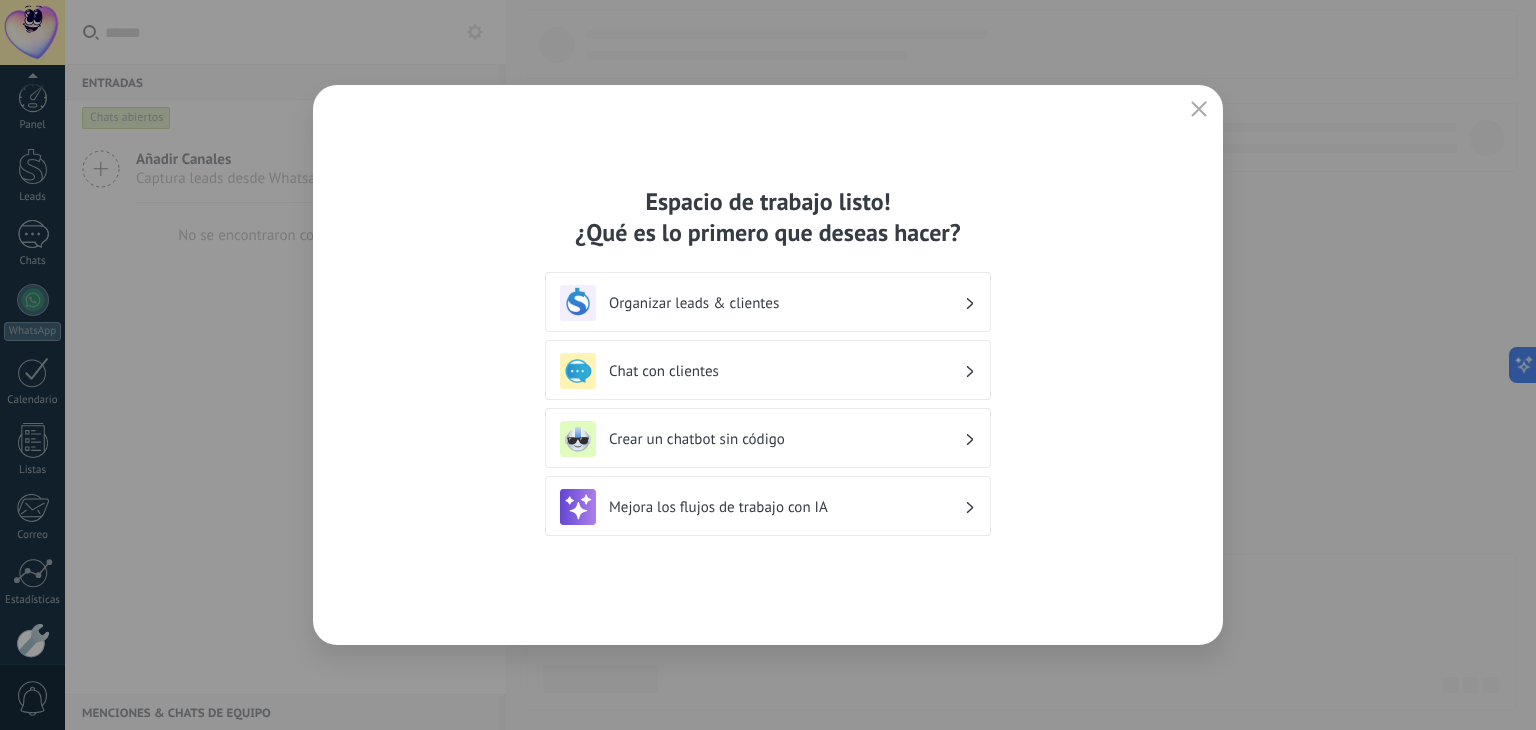 scroll, scrollTop: 101, scrollLeft: 0, axis: vertical 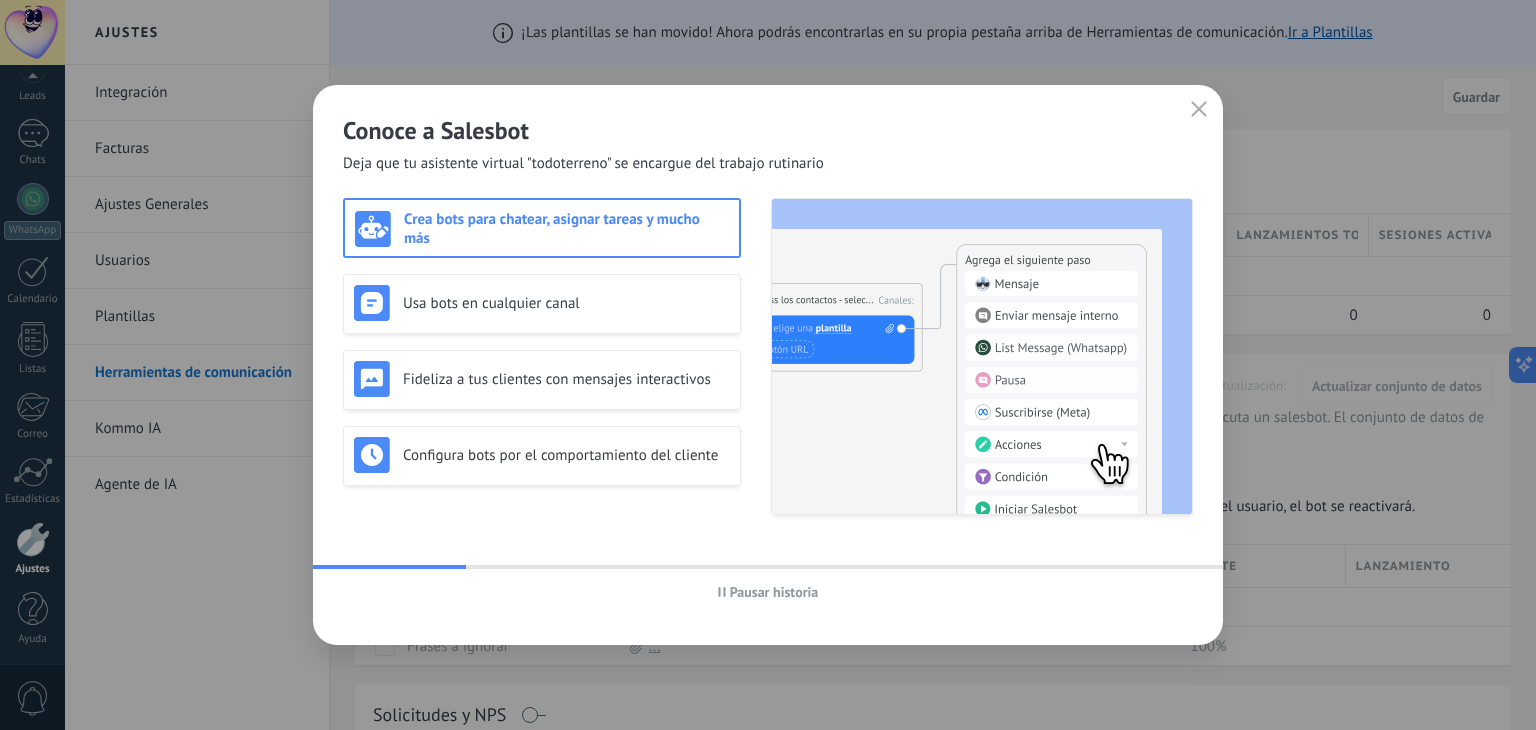 click on "Pausar historia" at bounding box center (774, 592) 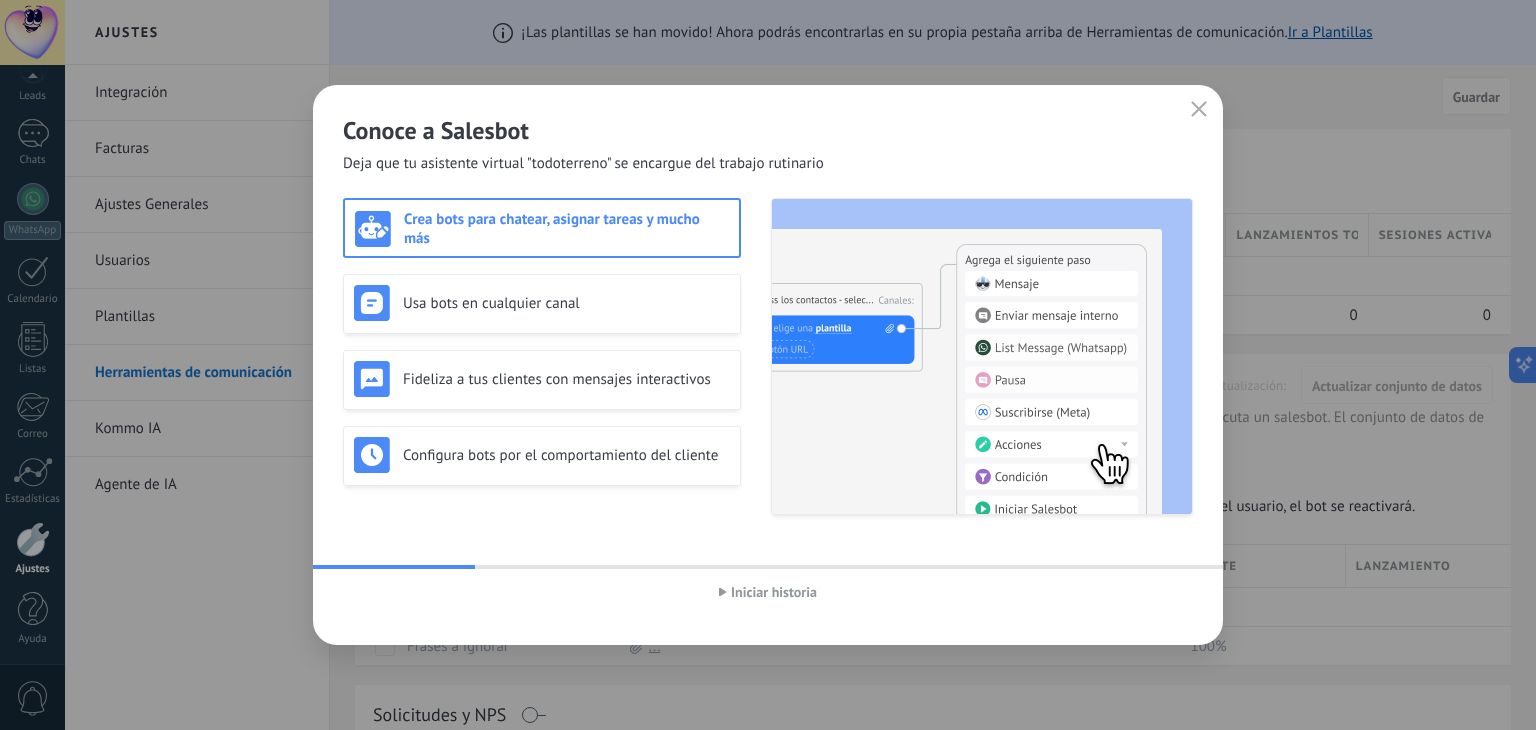 click 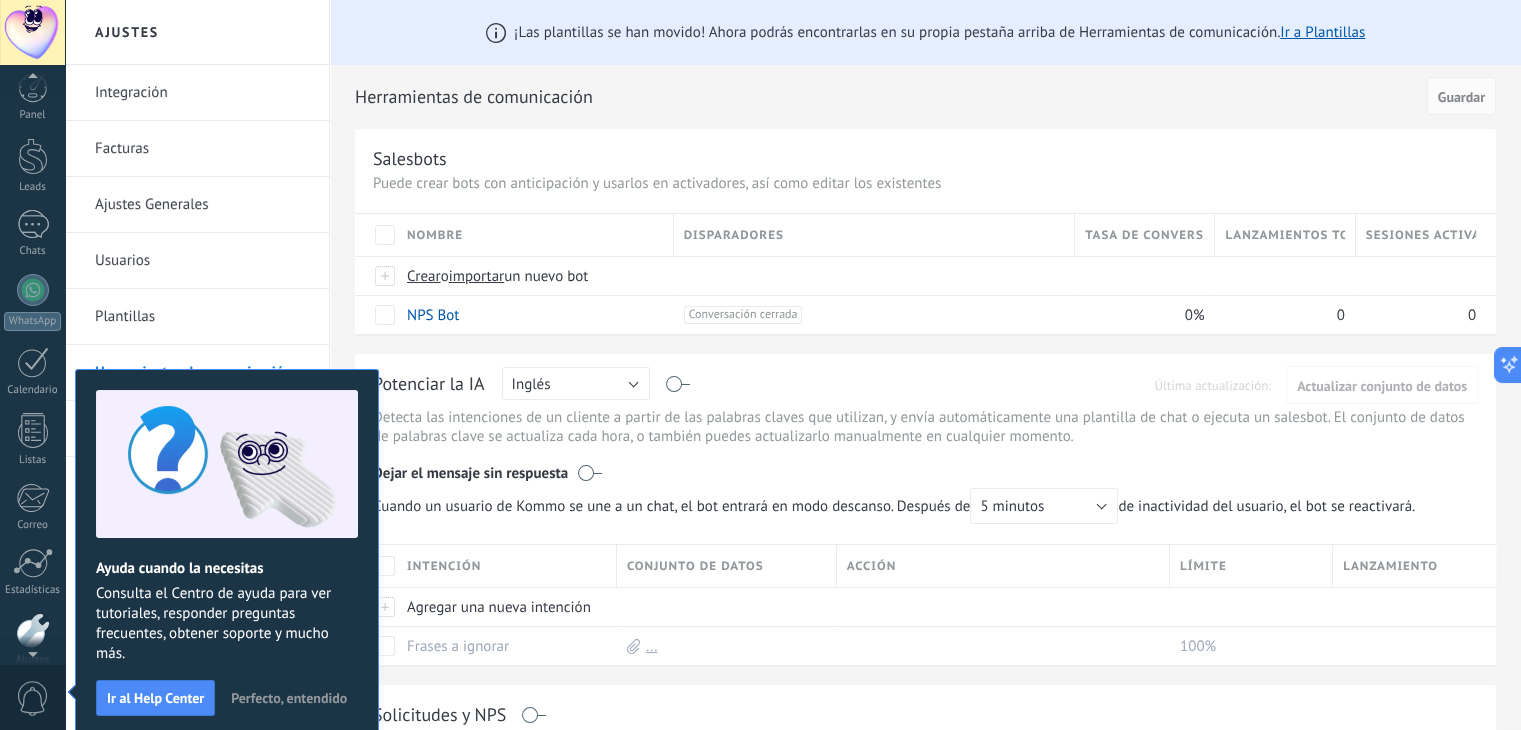 scroll, scrollTop: 101, scrollLeft: 0, axis: vertical 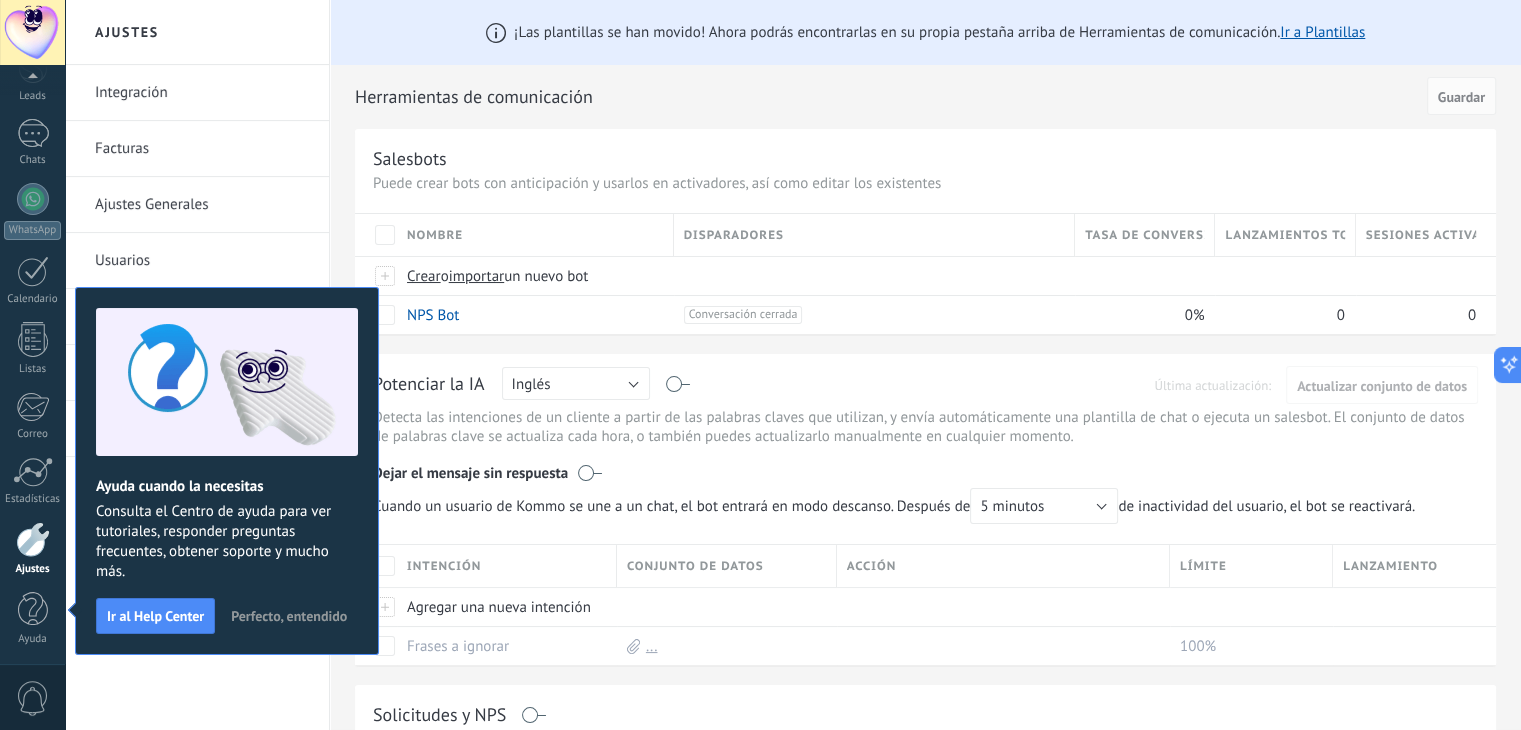 click on "Perfecto, entendido" at bounding box center [289, 616] 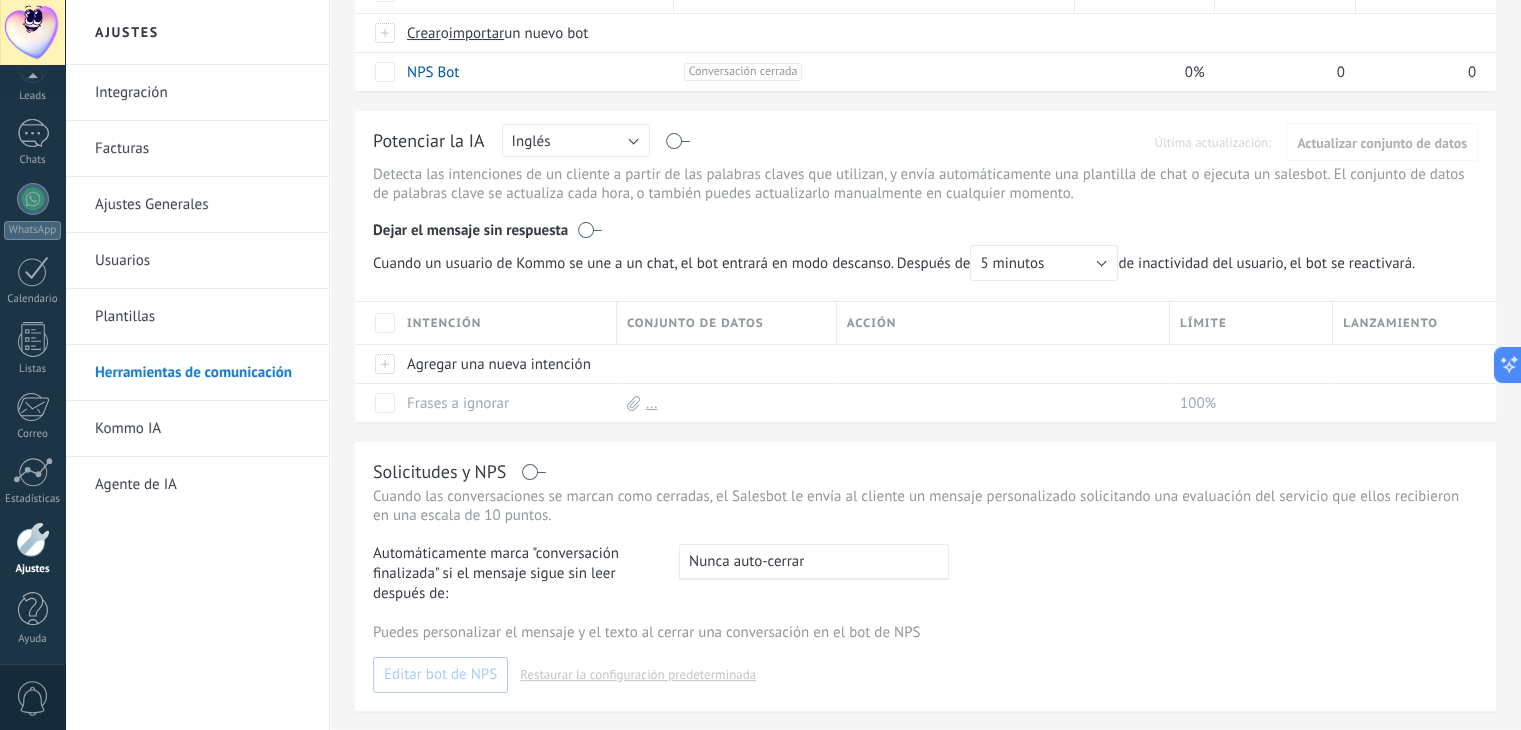 scroll, scrollTop: 244, scrollLeft: 0, axis: vertical 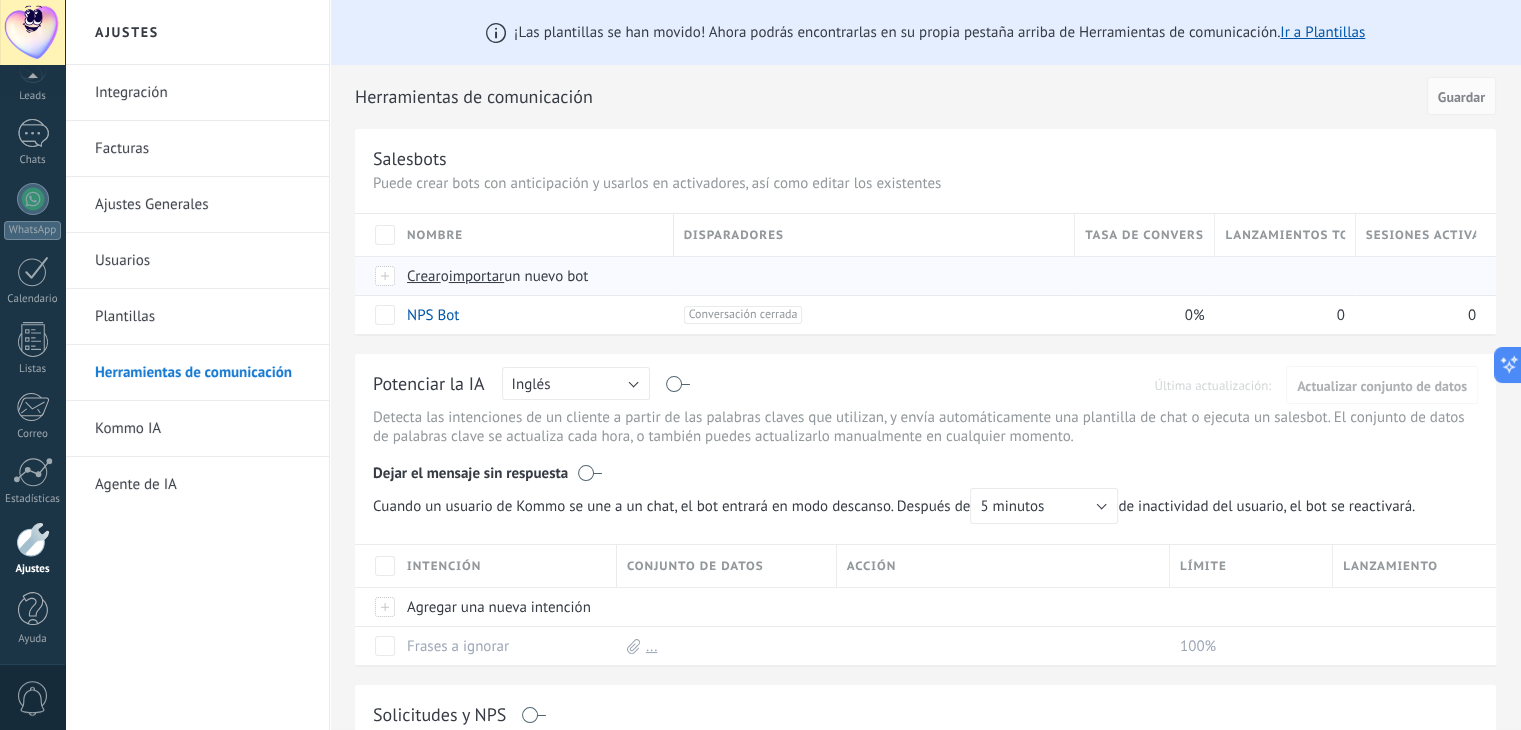 click on "Crear" at bounding box center [424, 276] 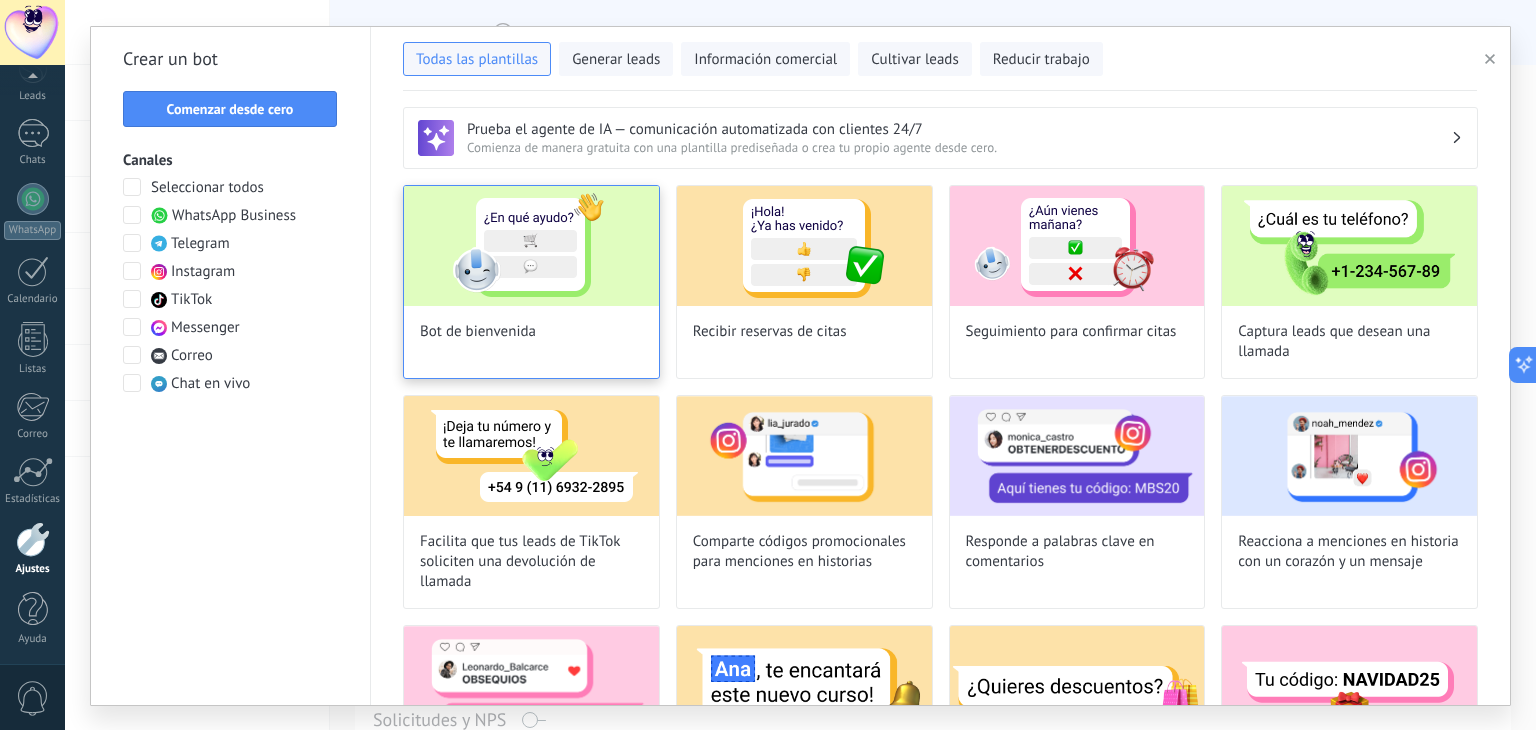 click on "Bot de bienvenida" at bounding box center [478, 332] 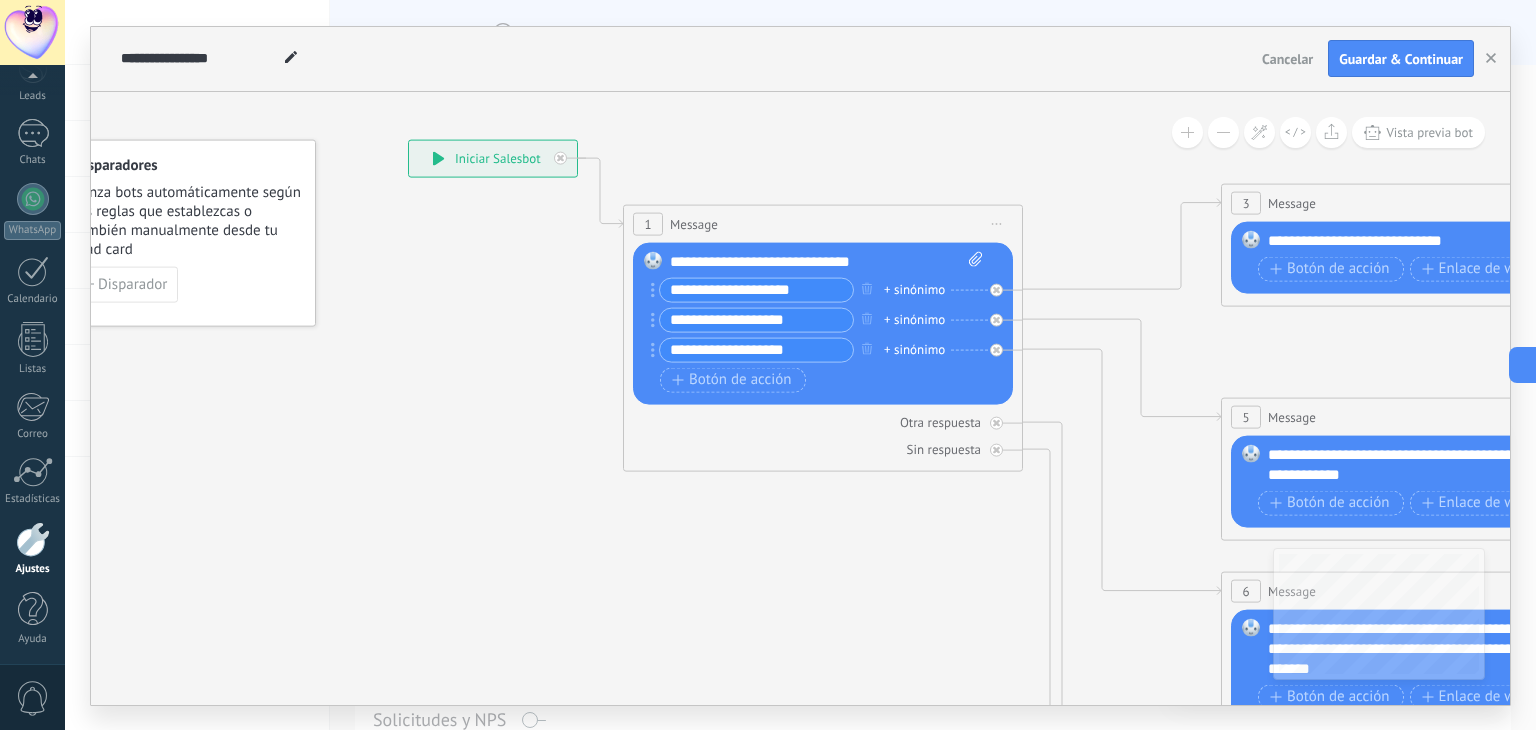 drag, startPoint x: 533, startPoint y: 357, endPoint x: 424, endPoint y: 253, distance: 150.65524 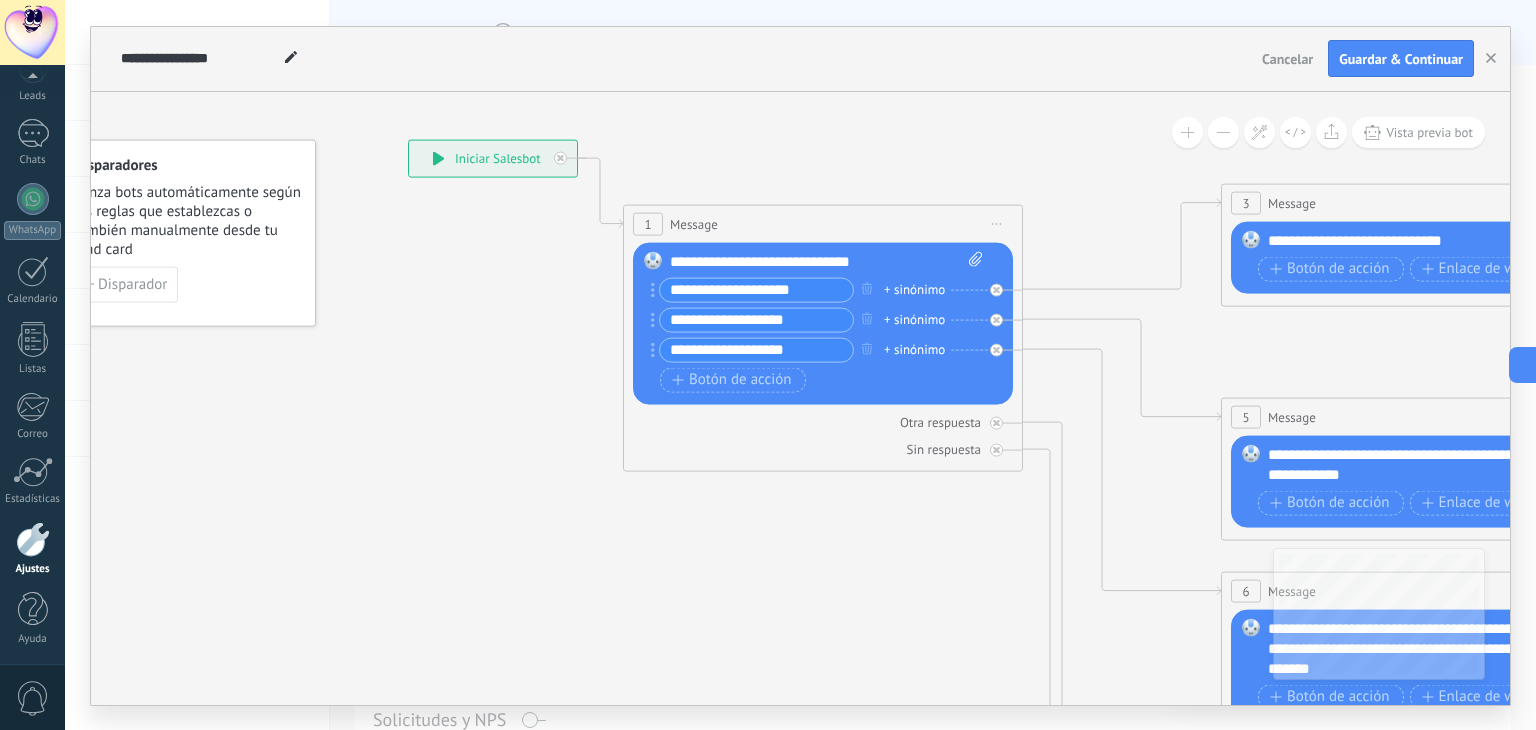 click 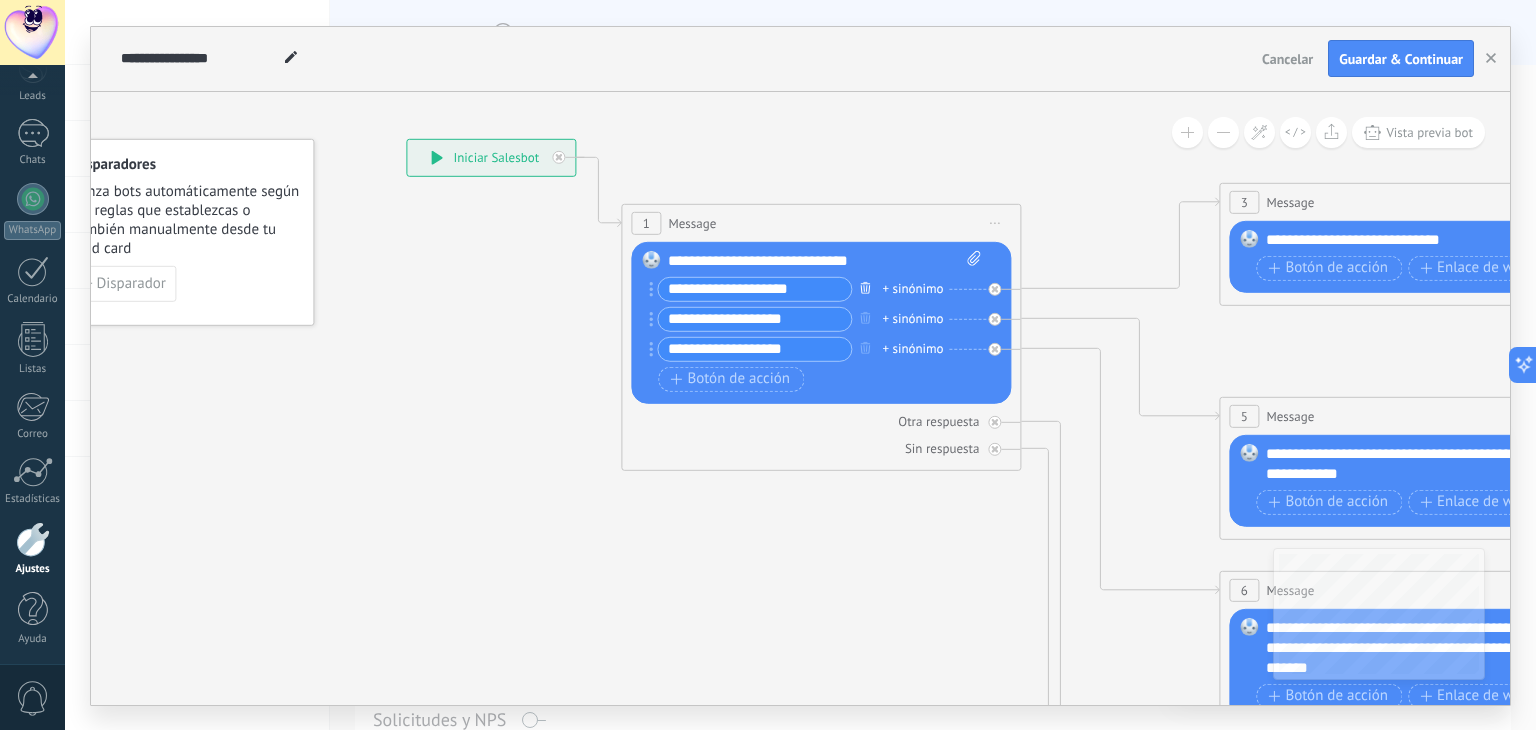click 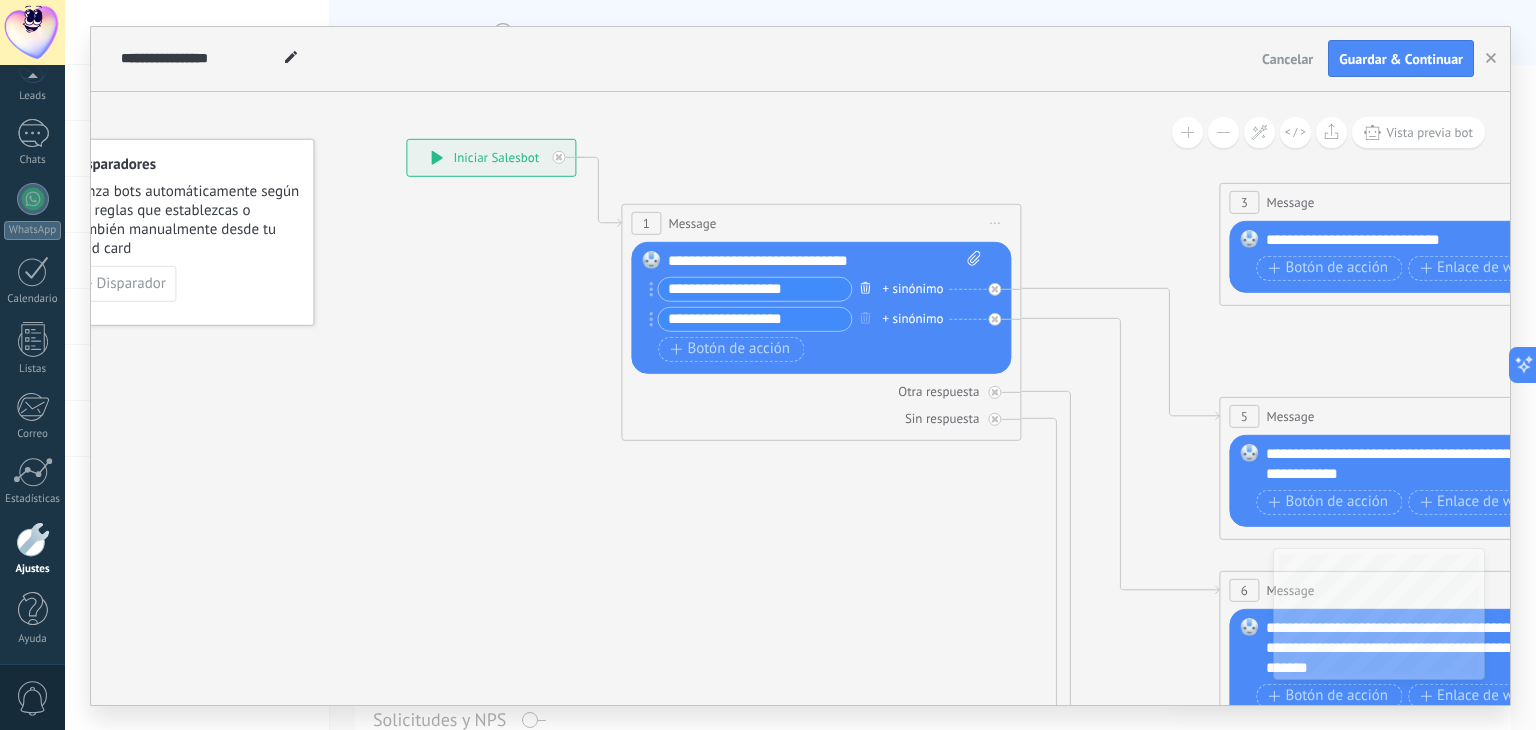 click 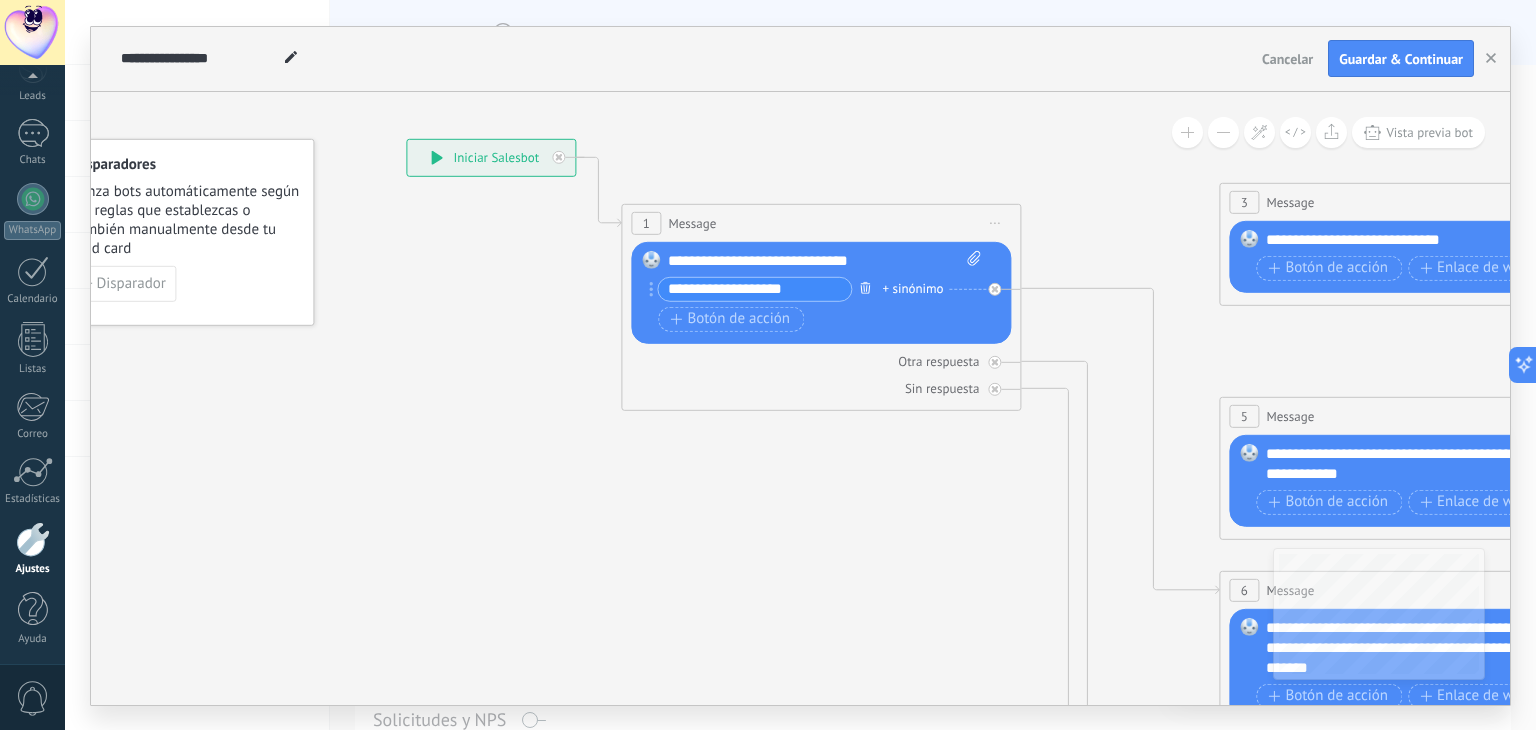 click 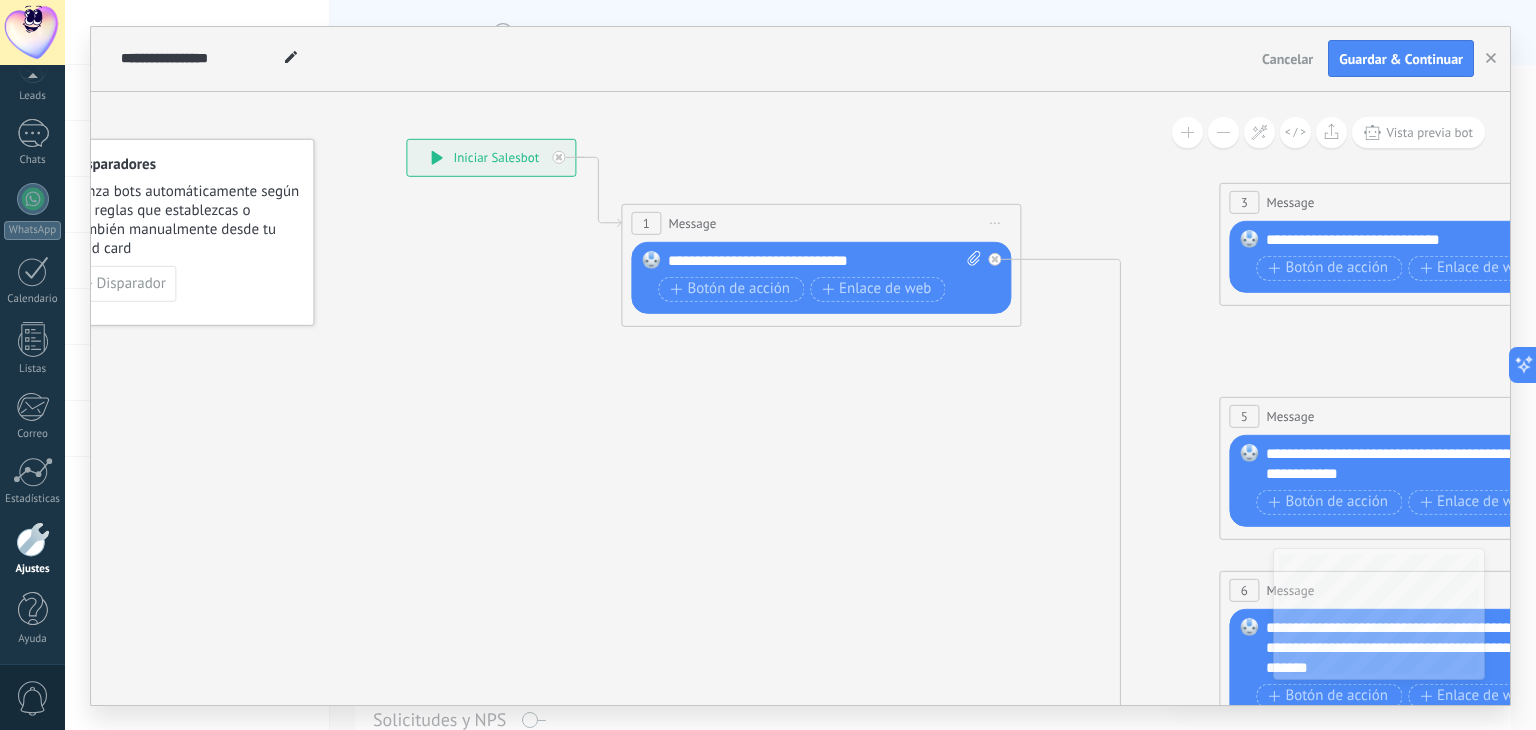 click on "**********" at bounding box center [825, 260] 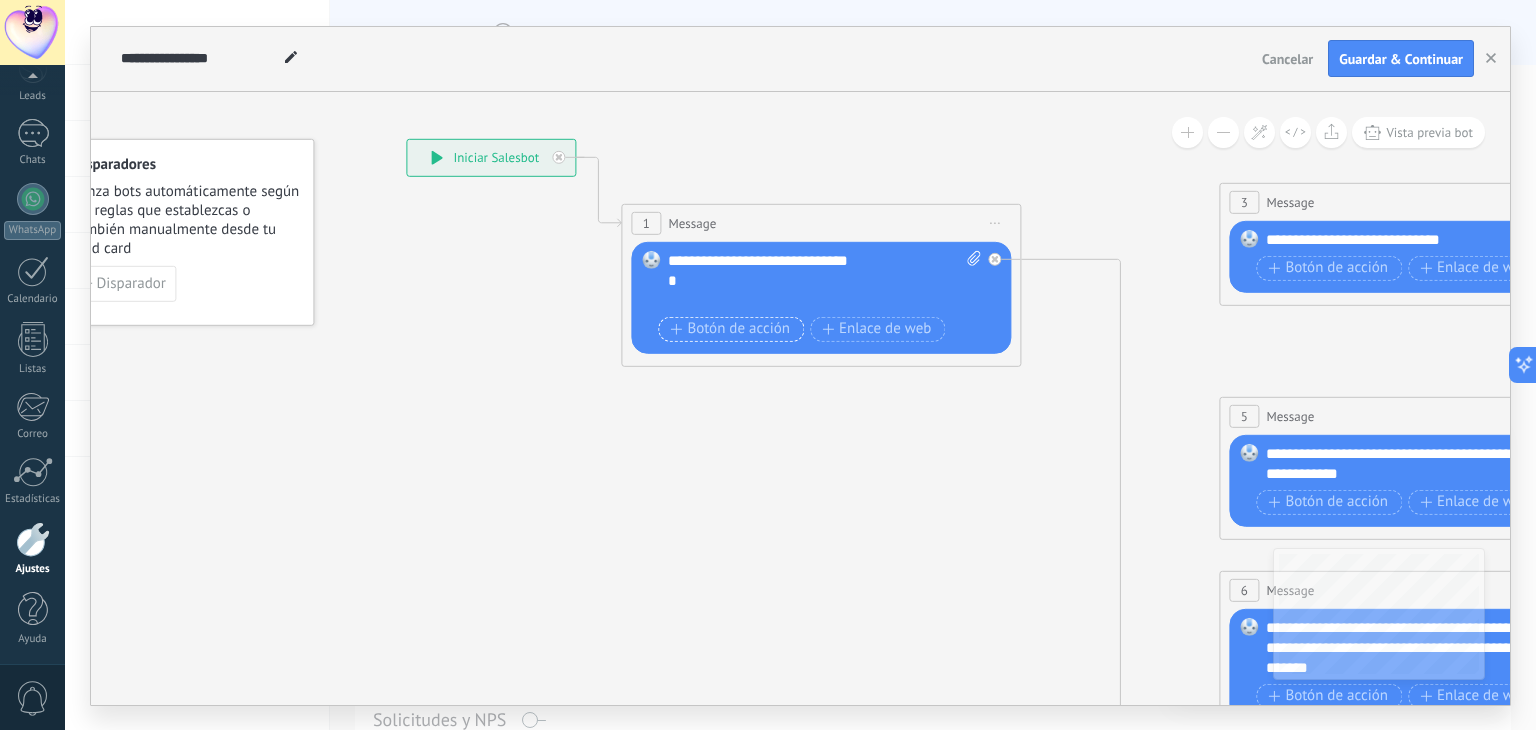 click on "Botón de acción" at bounding box center [731, 328] 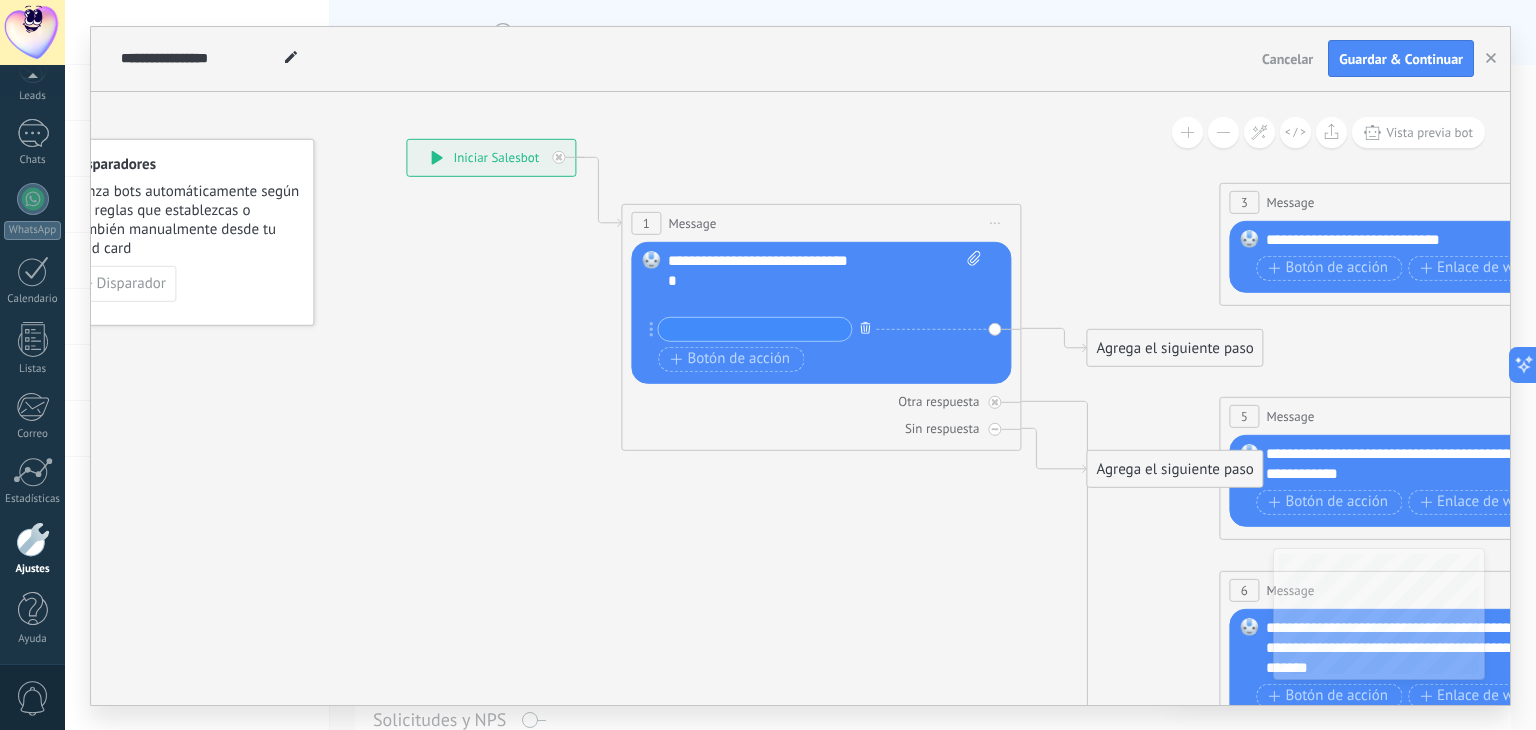 click 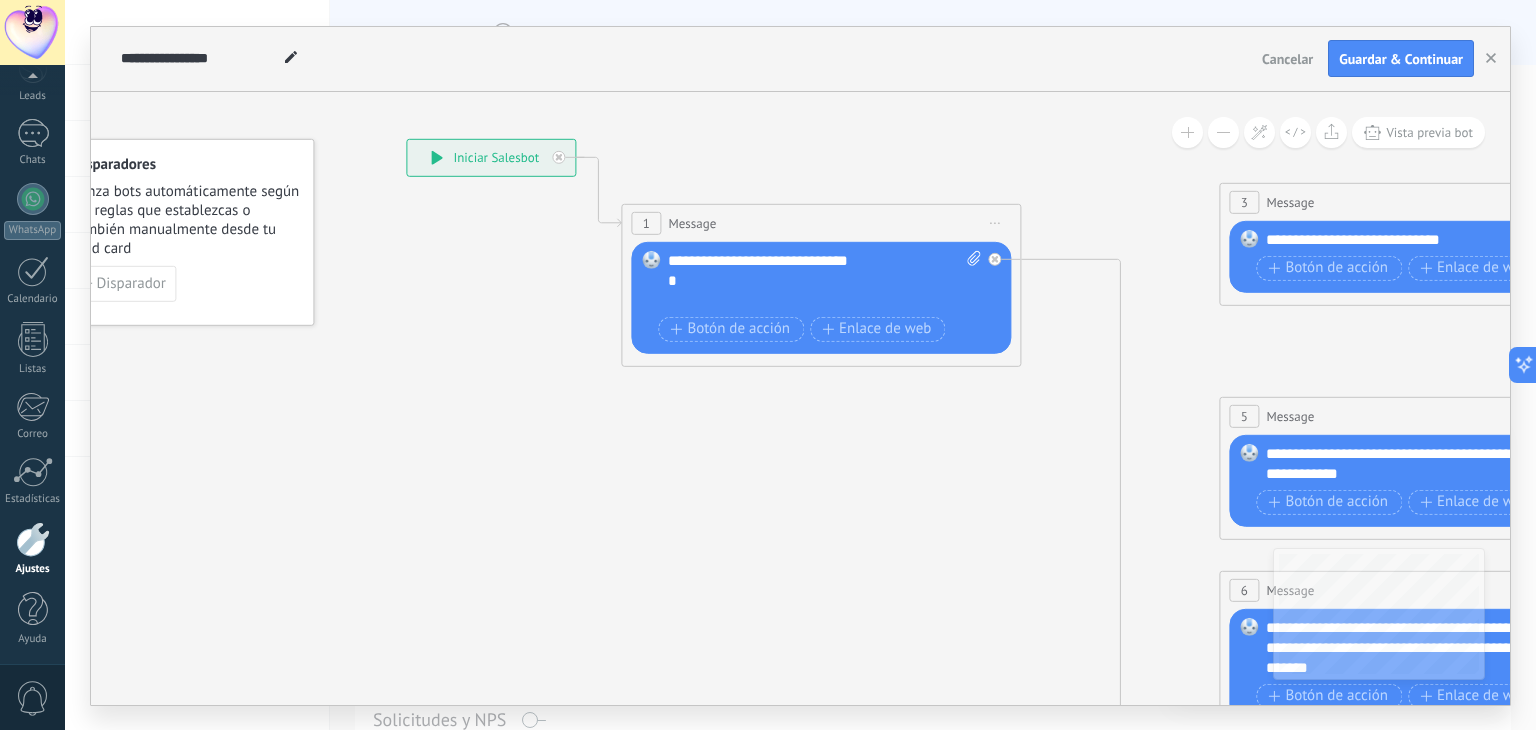 click on "*" at bounding box center [807, 280] 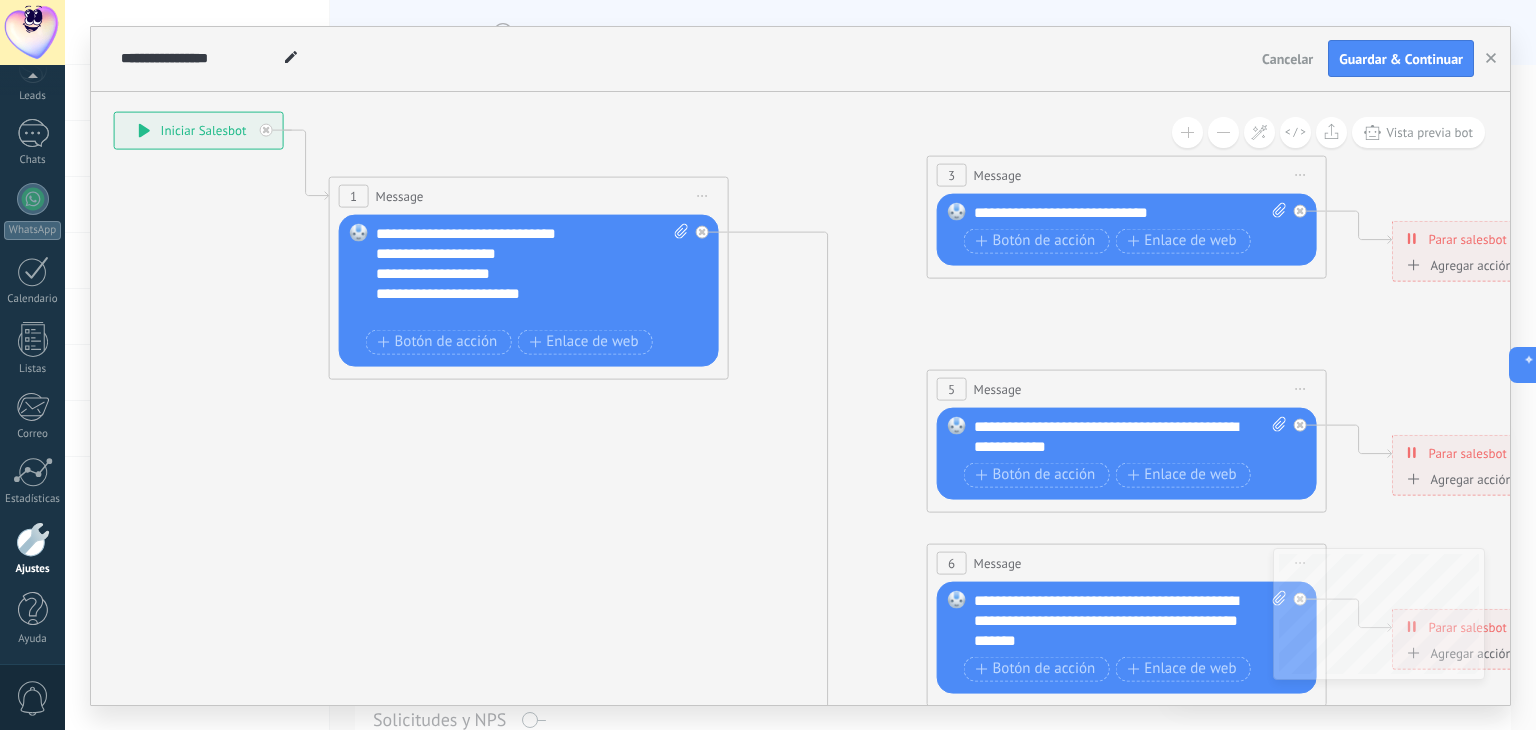 drag, startPoint x: 1034, startPoint y: 501, endPoint x: 740, endPoint y: 471, distance: 295.52664 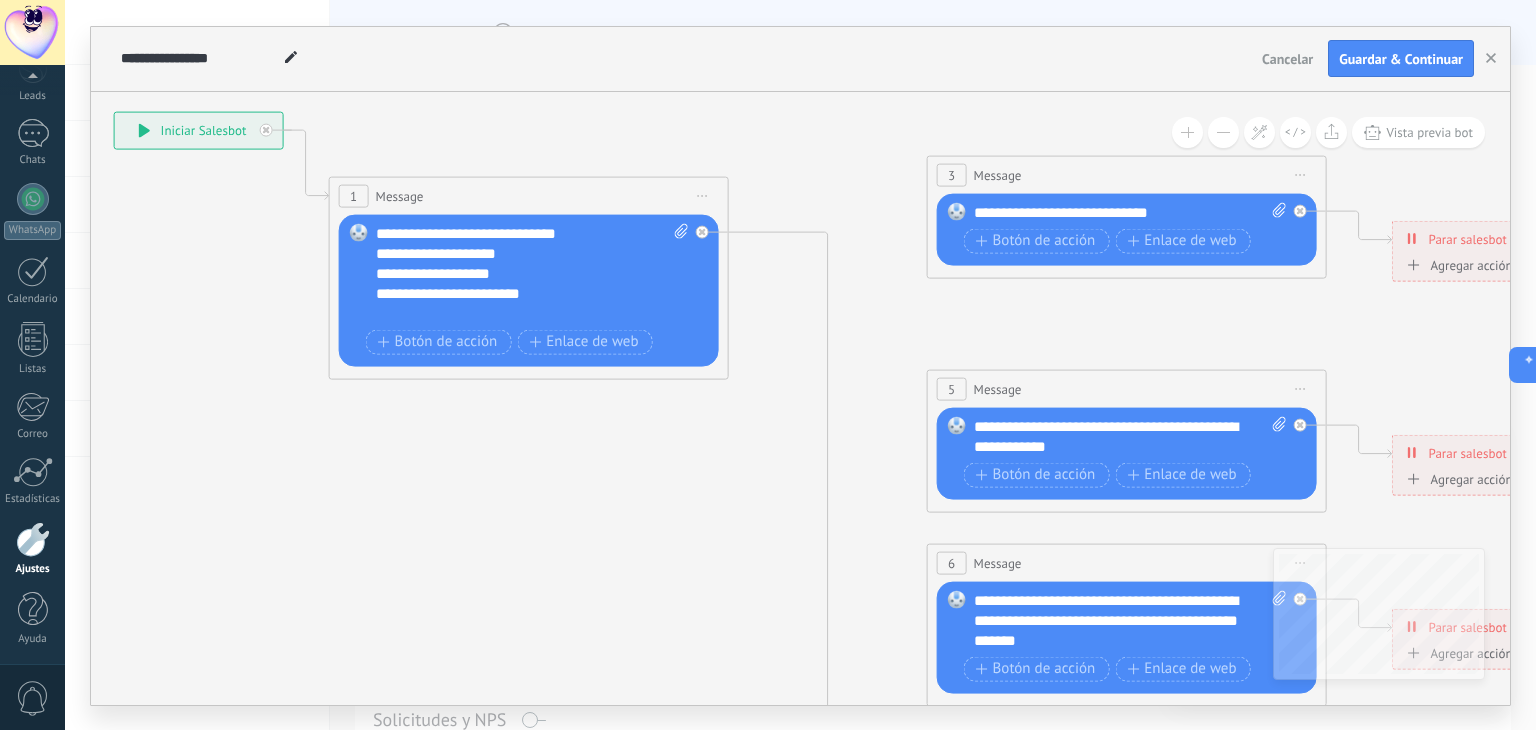 click 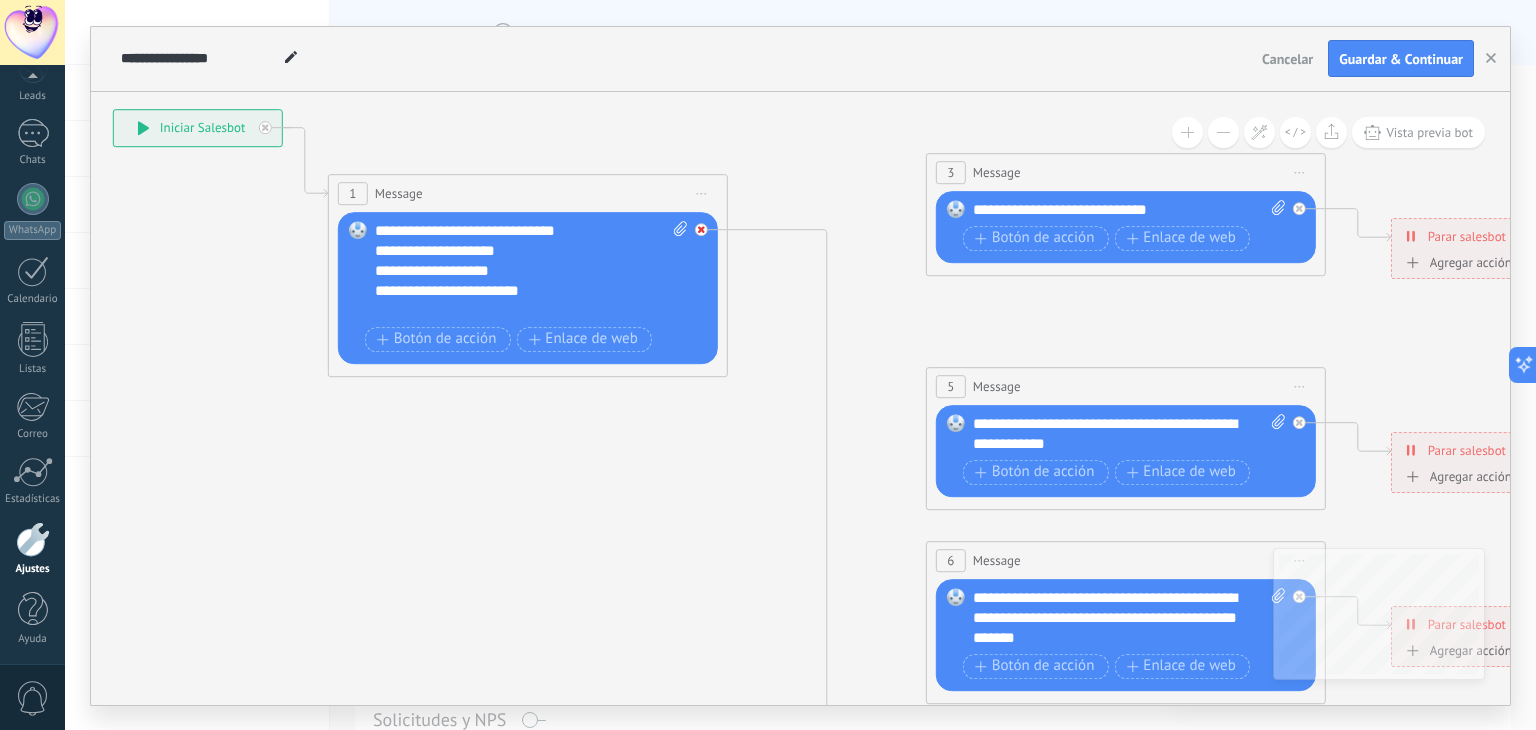 click 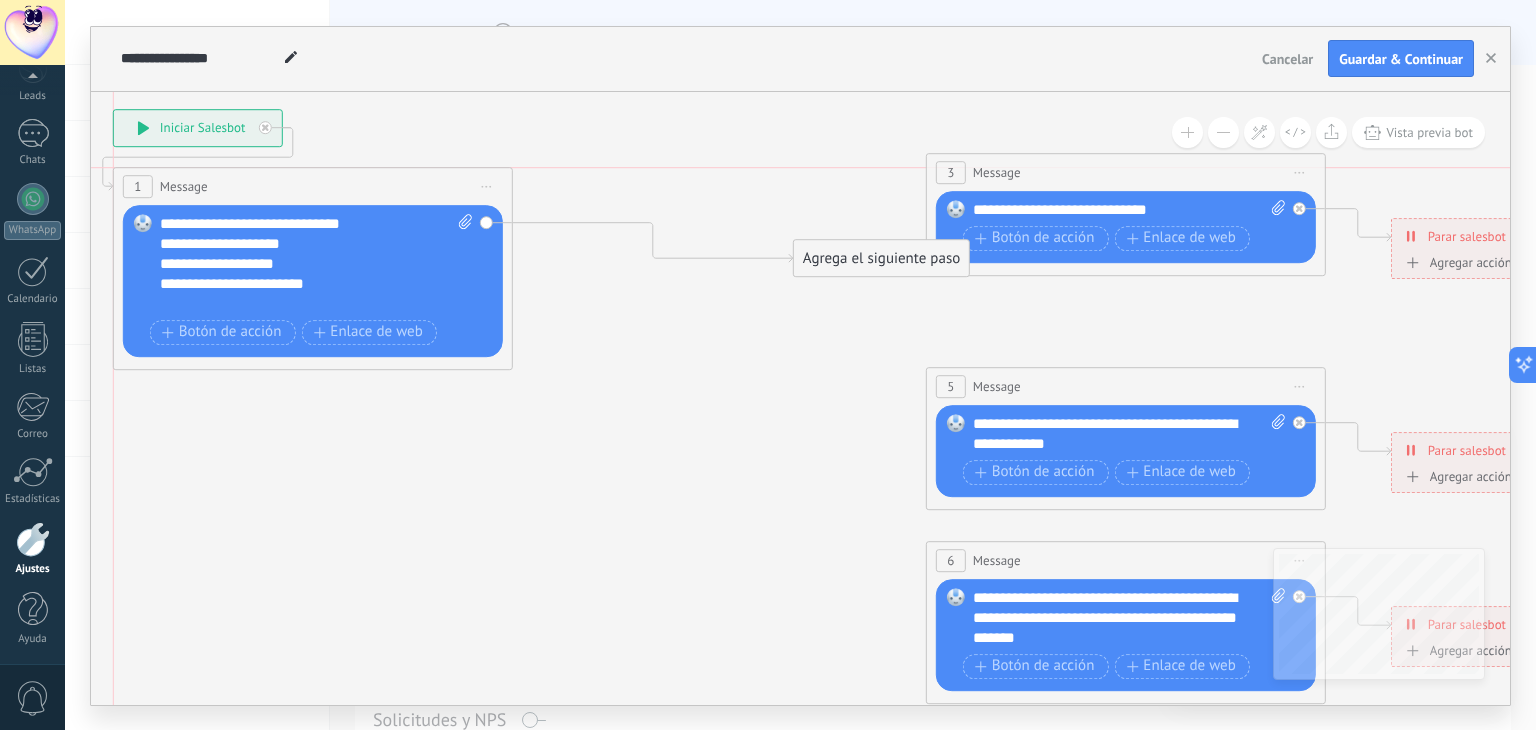 drag, startPoint x: 553, startPoint y: 184, endPoint x: 336, endPoint y: 177, distance: 217.11287 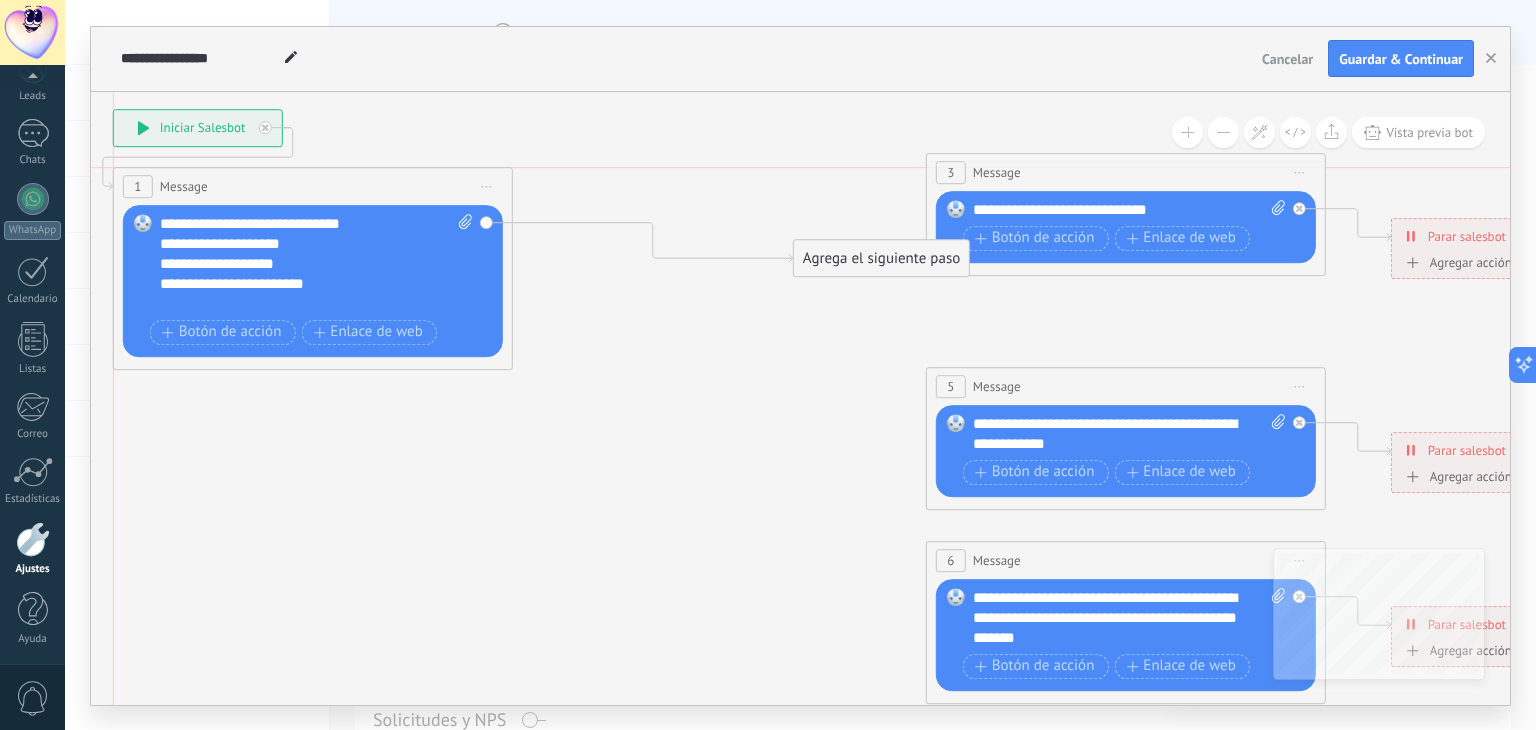 click on "1
Message
*******
(a):
Todos los contactos - canales seleccionados
Todos los contactos - canales seleccionados
Todos los contactos - canal primario
Contacto principal - canales seleccionados
Contacto principal - canal primario
Todos los contactos - canales seleccionados
Todos los contactos - canales seleccionados
Todos los contactos - canal primario" at bounding box center [313, 186] 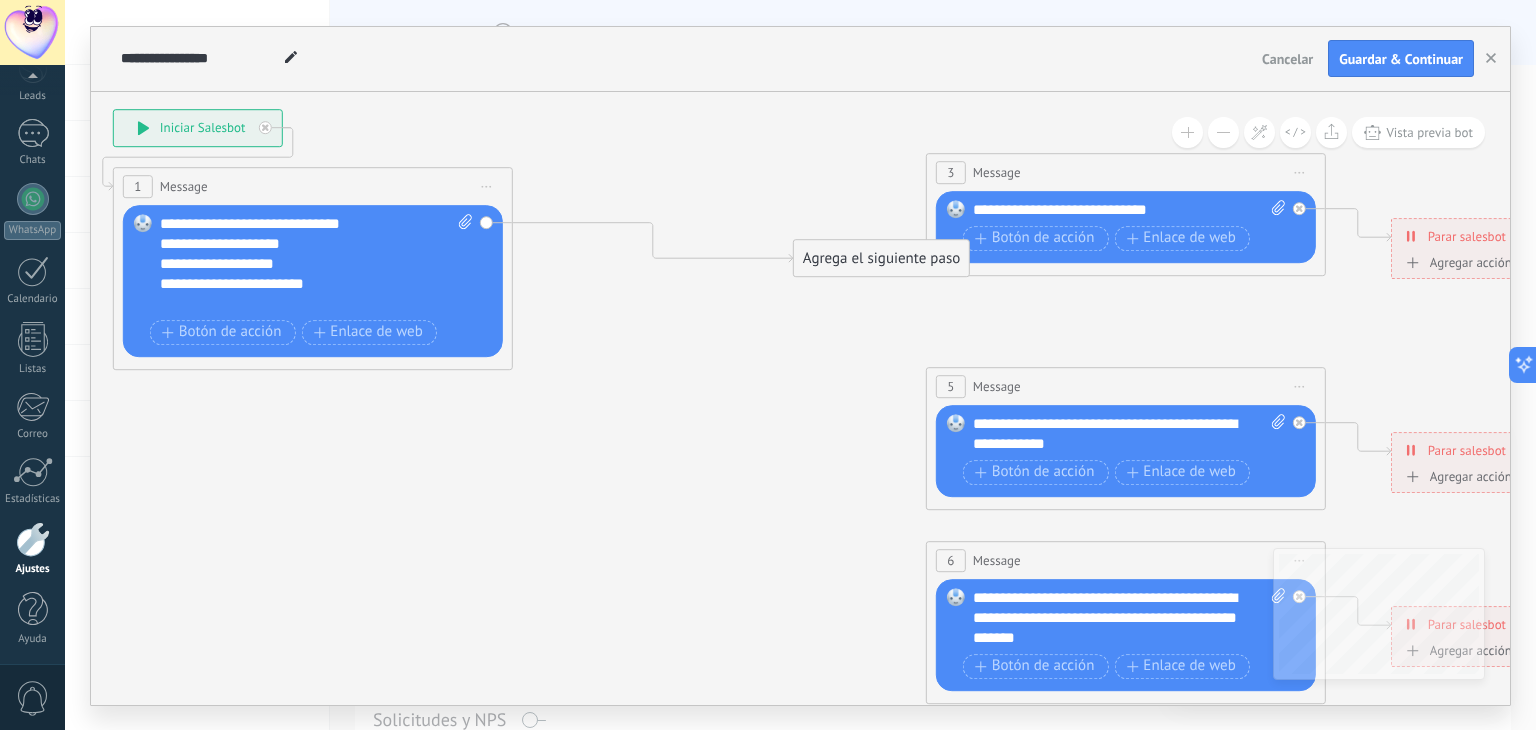 click on "Agrega el siguiente paso" at bounding box center (881, 258) 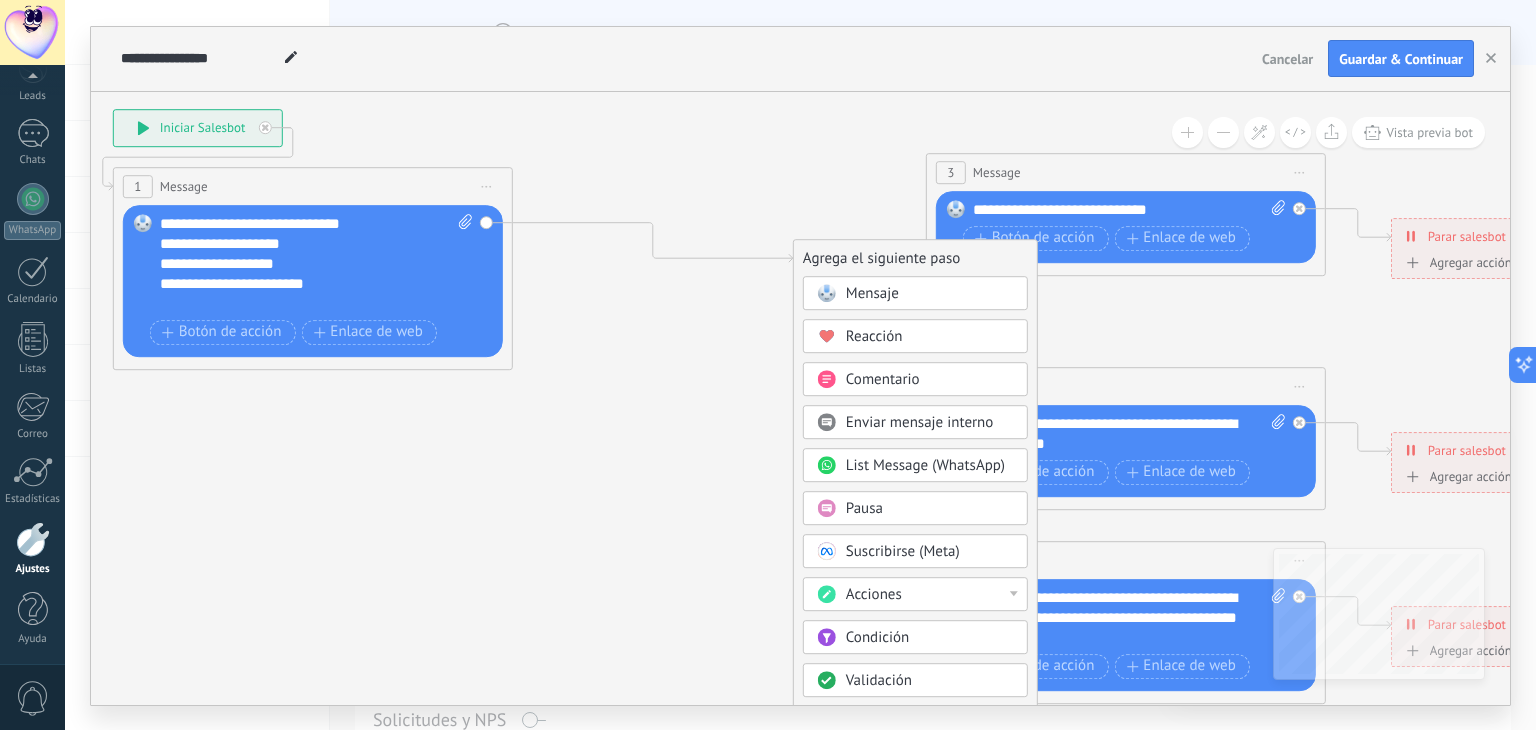 click on "Condición" at bounding box center (930, 638) 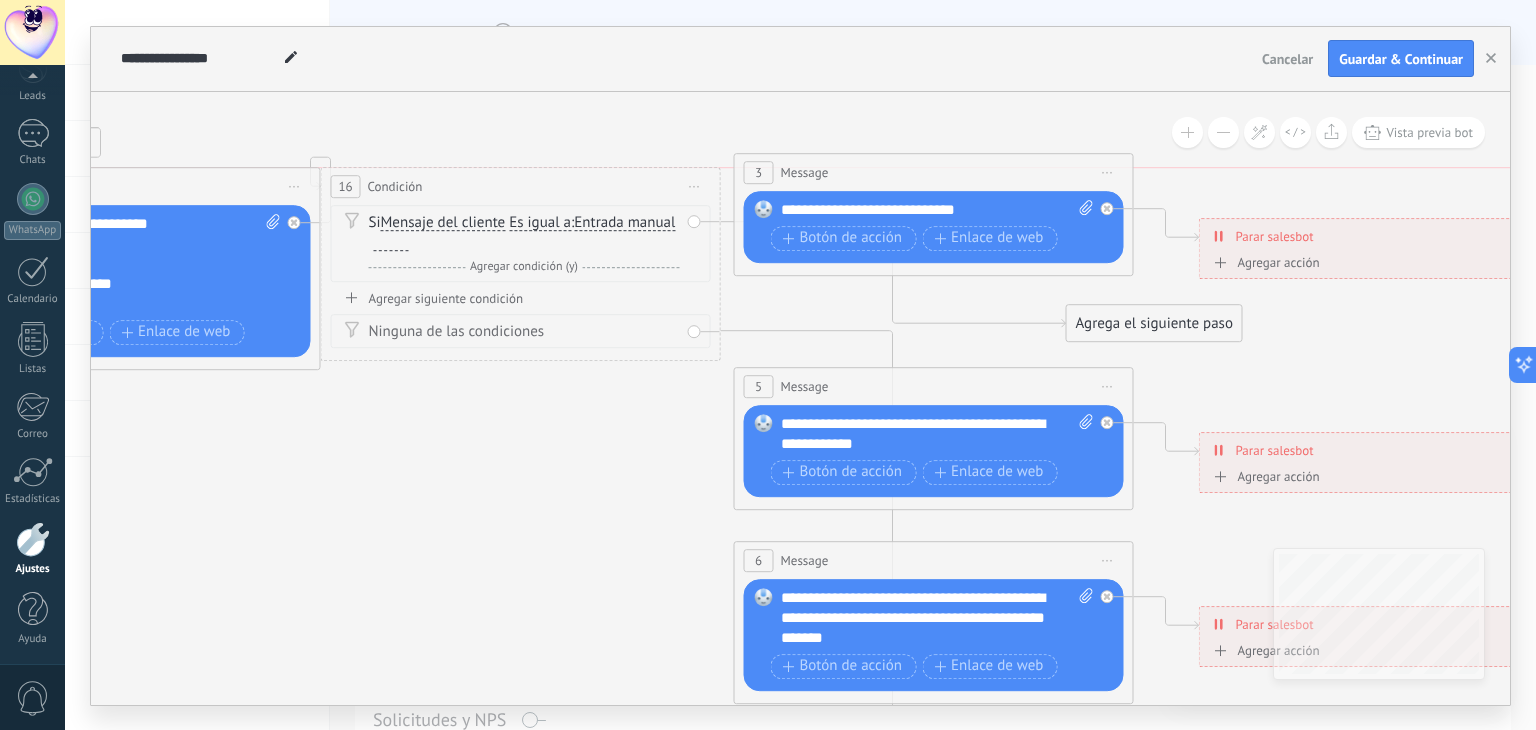 drag, startPoint x: 830, startPoint y: 258, endPoint x: 551, endPoint y: 189, distance: 287.40564 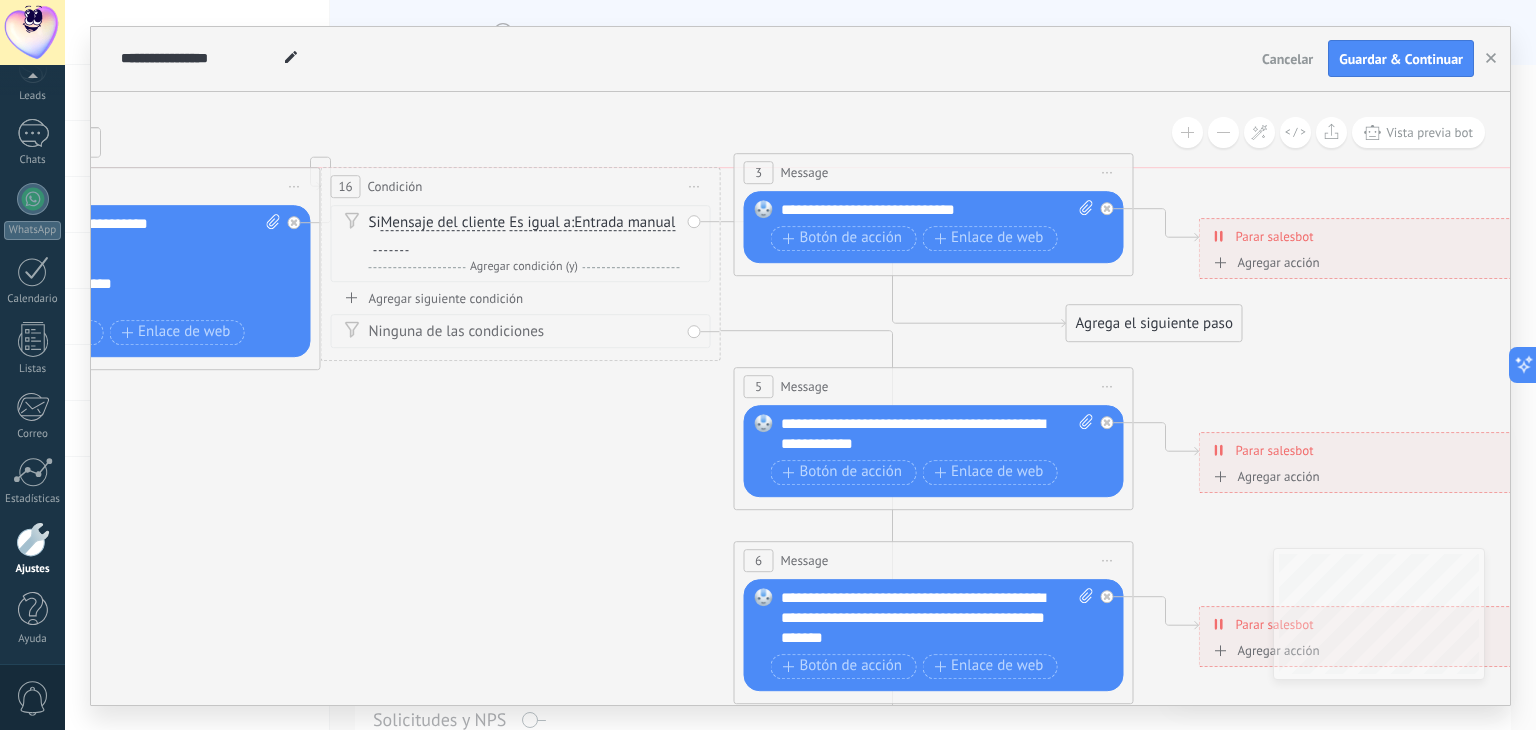 click on "16
Condición
*********
Iniciar vista previa aquí
Cambiar nombre
Duplicar
[GEOGRAPHIC_DATA]" at bounding box center (521, 186) 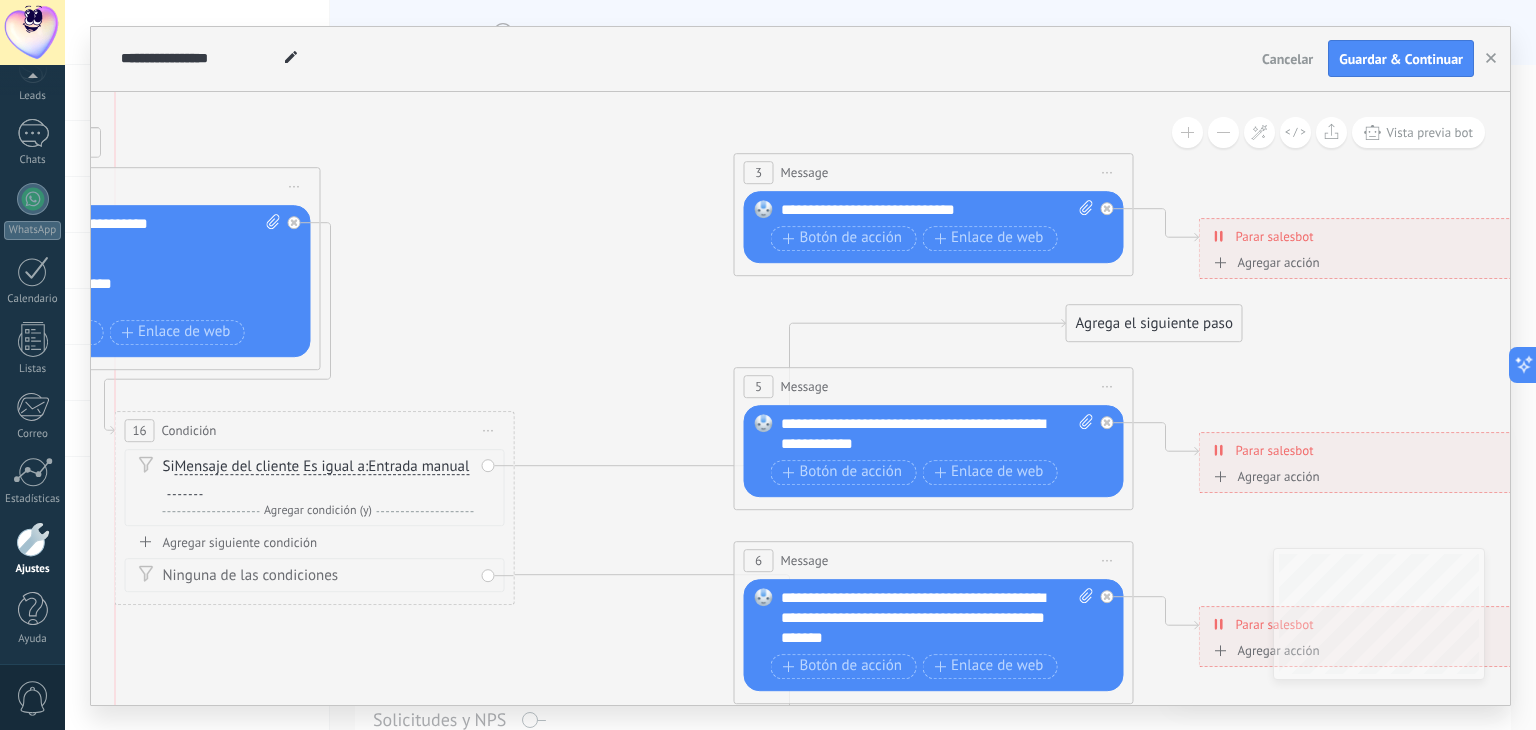 drag, startPoint x: 551, startPoint y: 189, endPoint x: 303, endPoint y: 475, distance: 378.54987 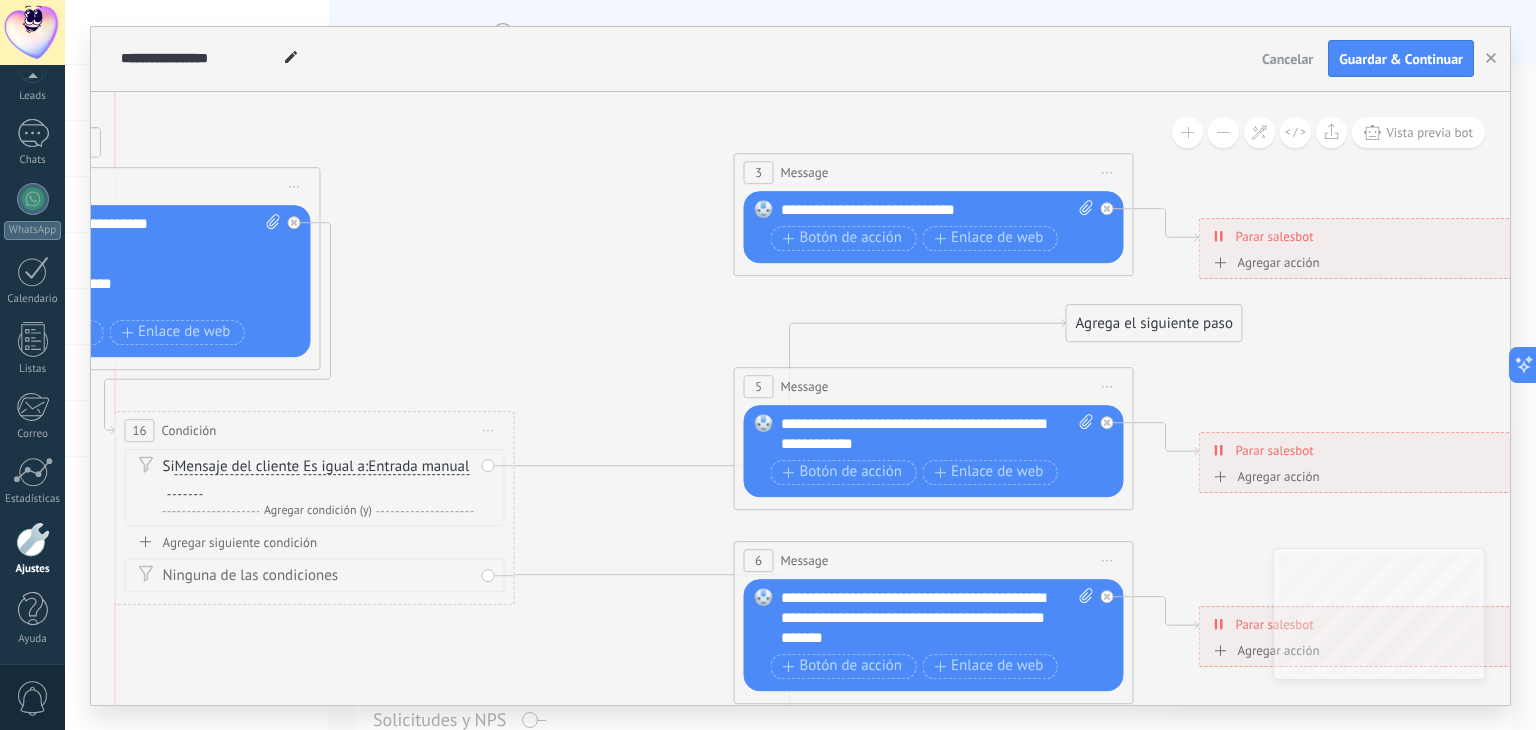 click on "16
Condición
*********
Iniciar vista previa aquí
Cambiar nombre
Duplicar
[GEOGRAPHIC_DATA]" at bounding box center [315, 430] 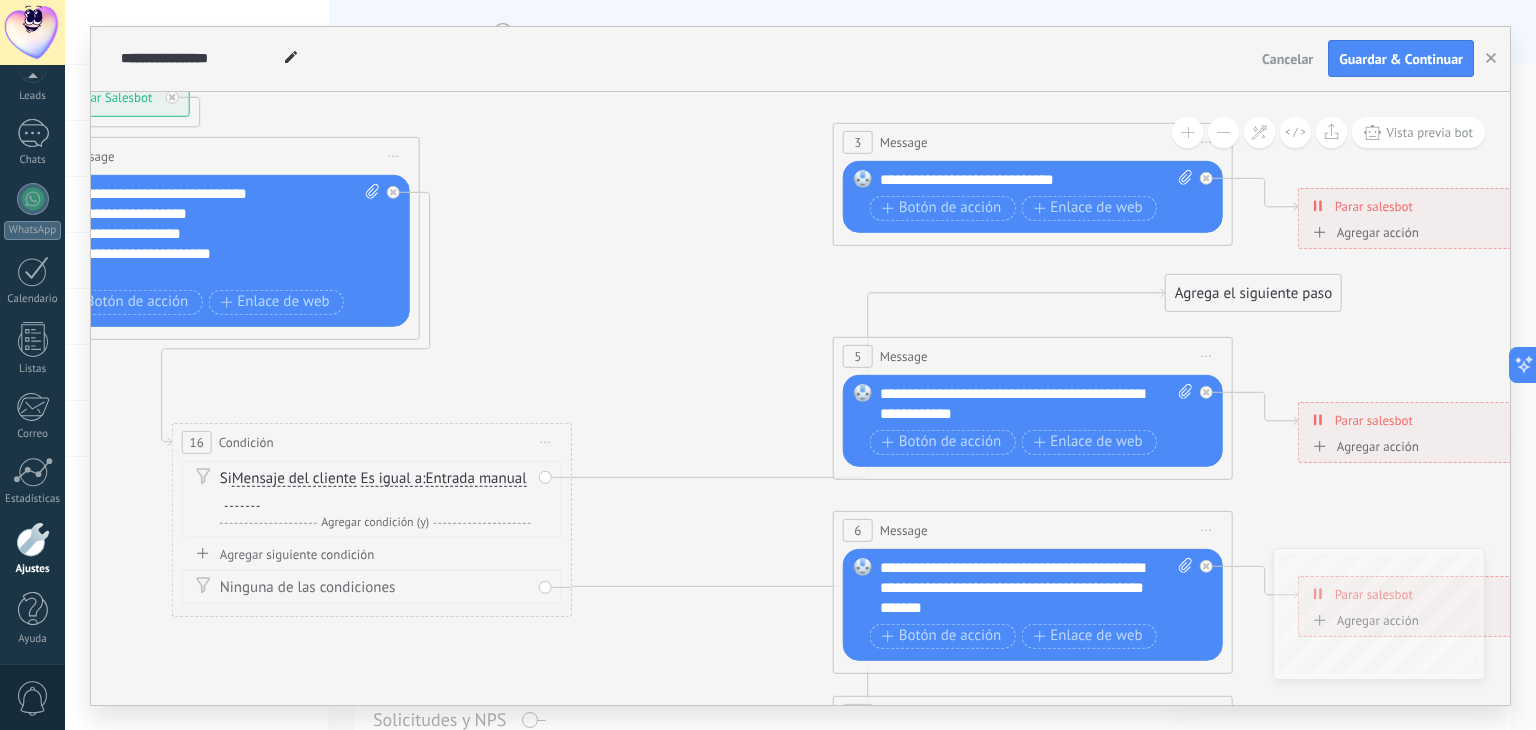 drag, startPoint x: 510, startPoint y: 311, endPoint x: 768, endPoint y: 295, distance: 258.49564 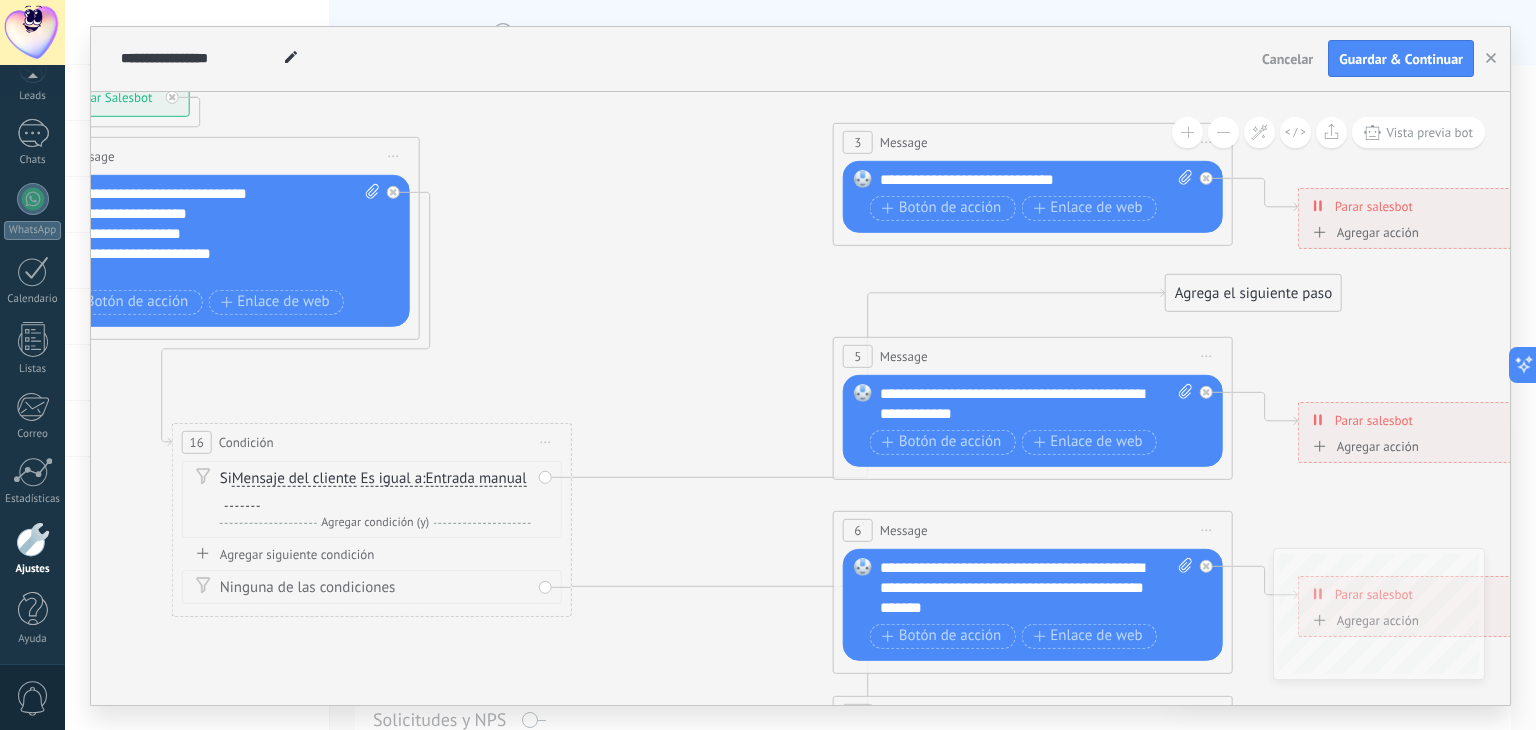 click 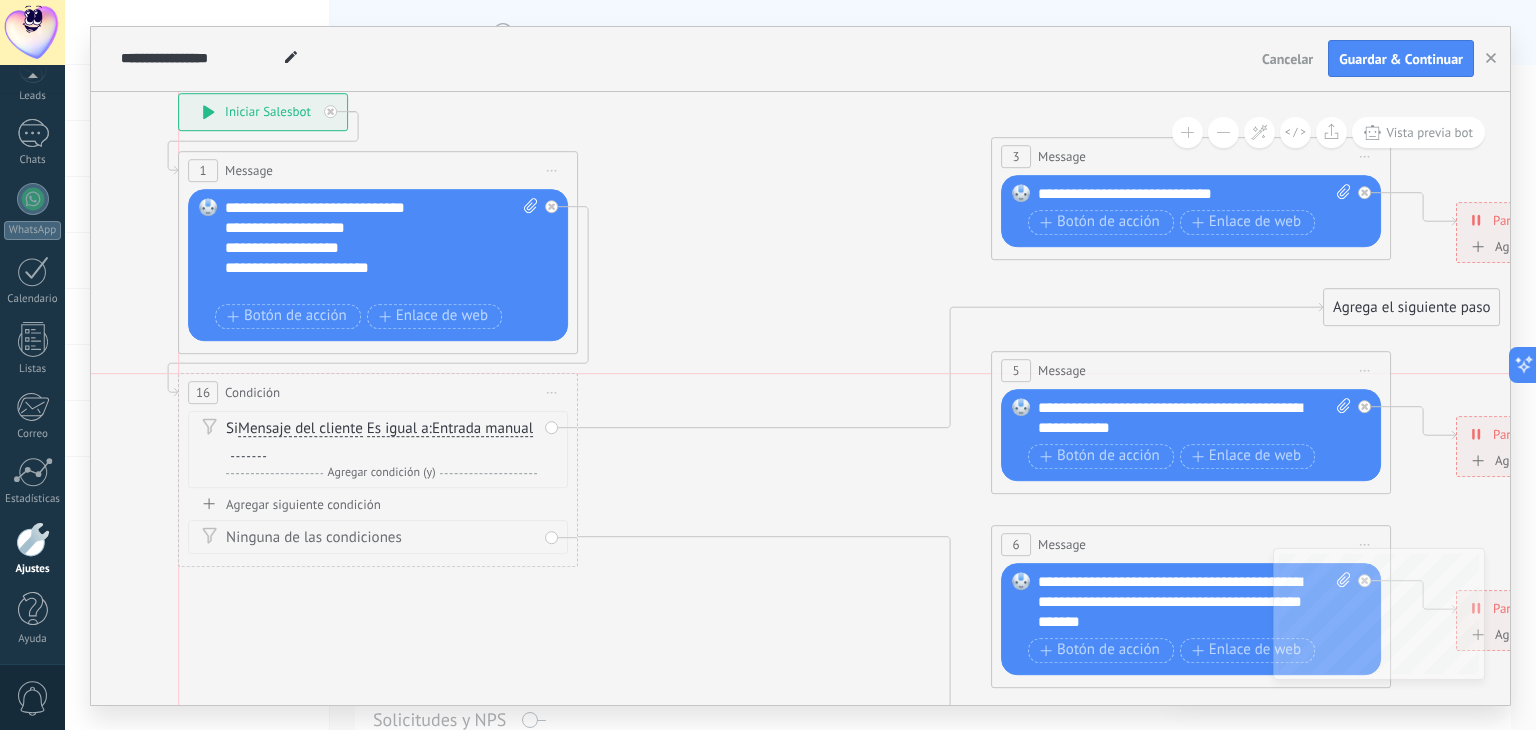 drag, startPoint x: 600, startPoint y: 443, endPoint x: 452, endPoint y: 381, distance: 160.46184 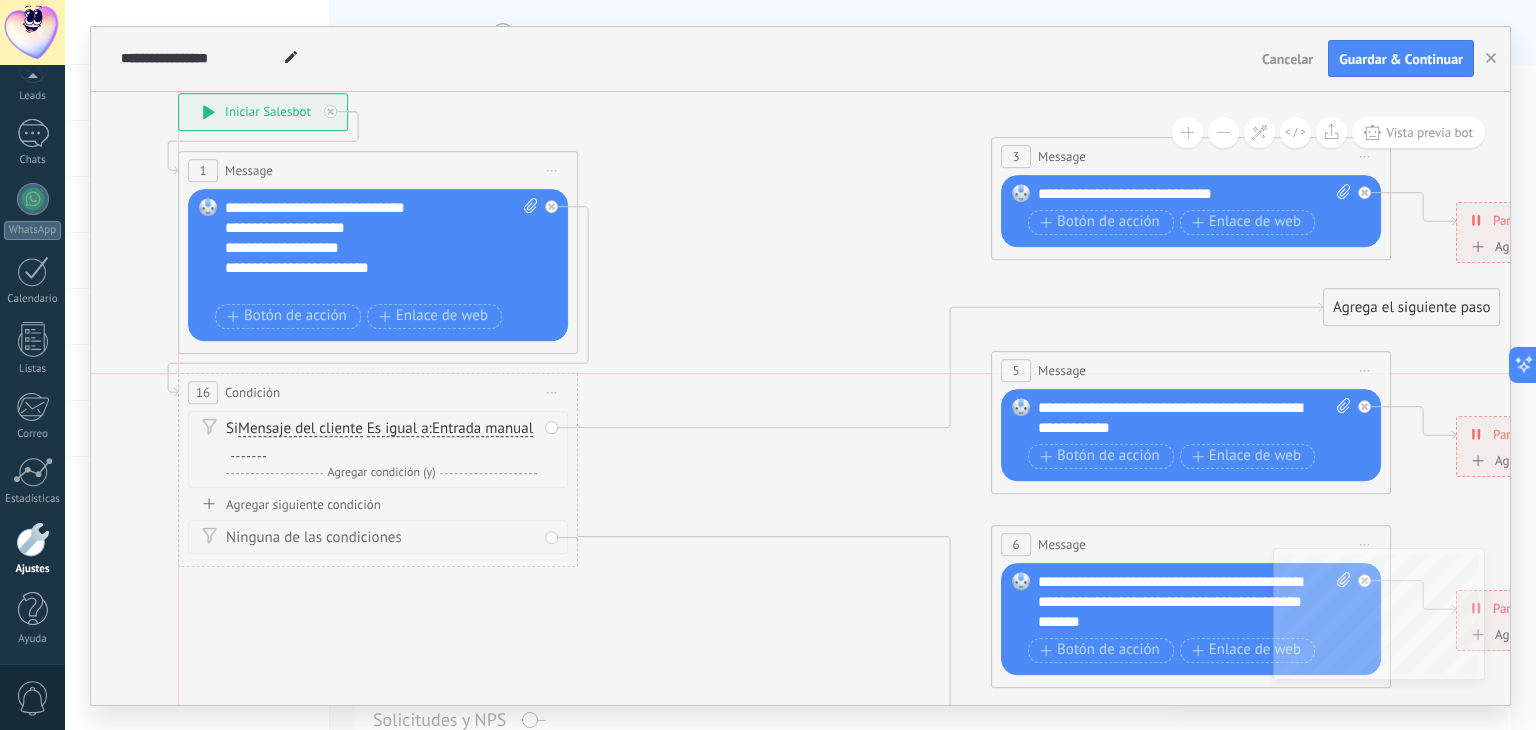 click on "16
Condición
*********
Iniciar vista previa aquí
Cambiar nombre
Duplicar
[GEOGRAPHIC_DATA]" at bounding box center (378, 392) 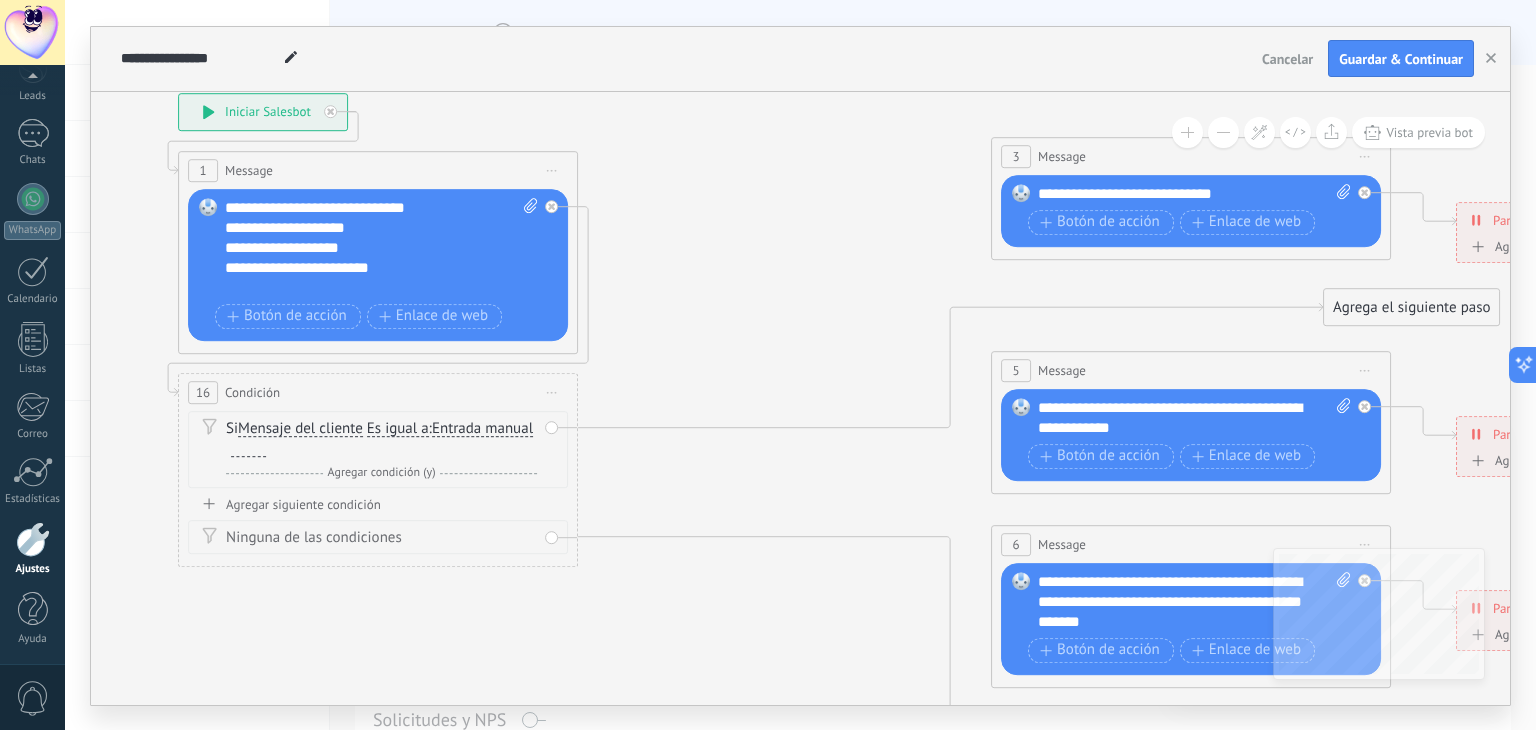 click on "Agregar siguiente condición" at bounding box center [378, 504] 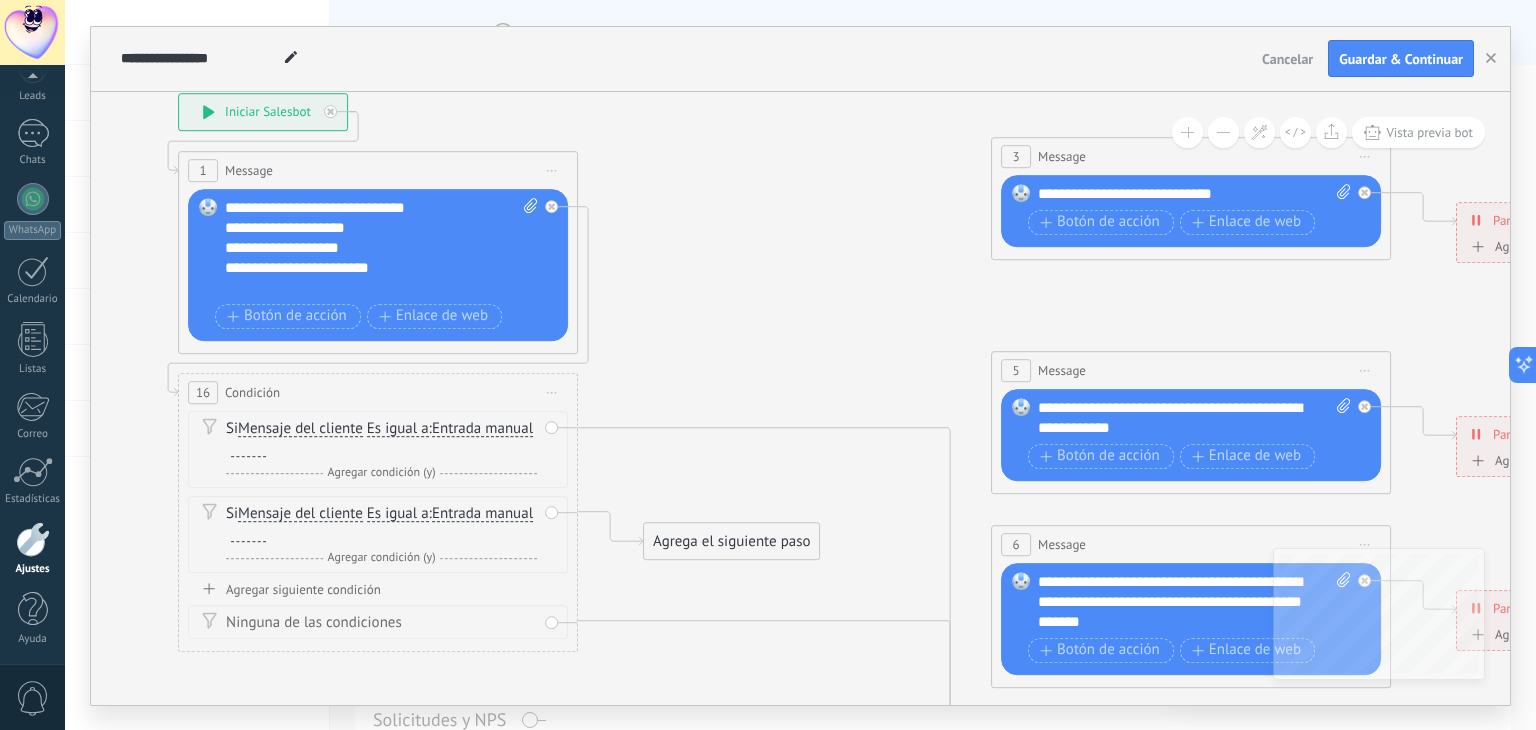 click on "Agregar siguiente condición" at bounding box center (378, 589) 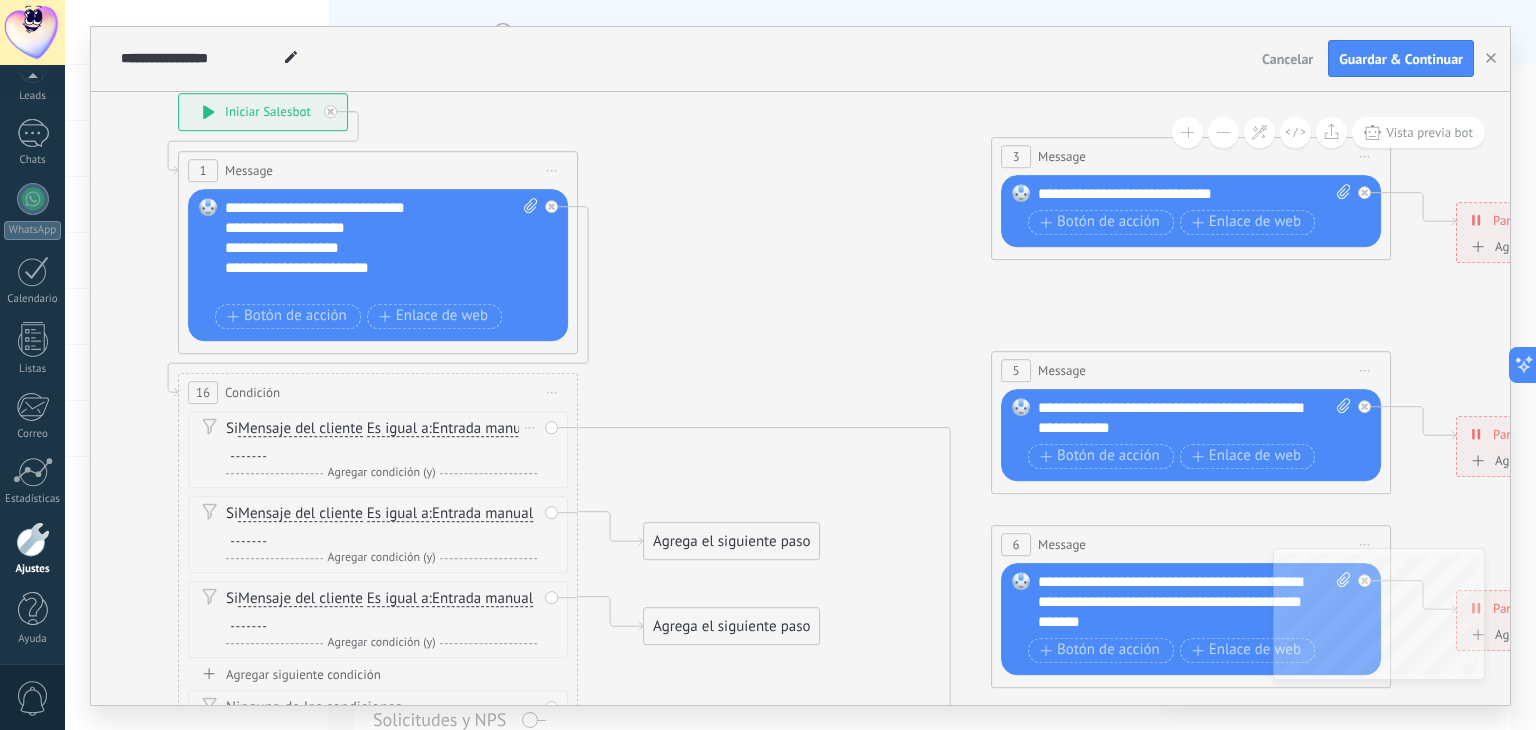 click at bounding box center (248, 449) 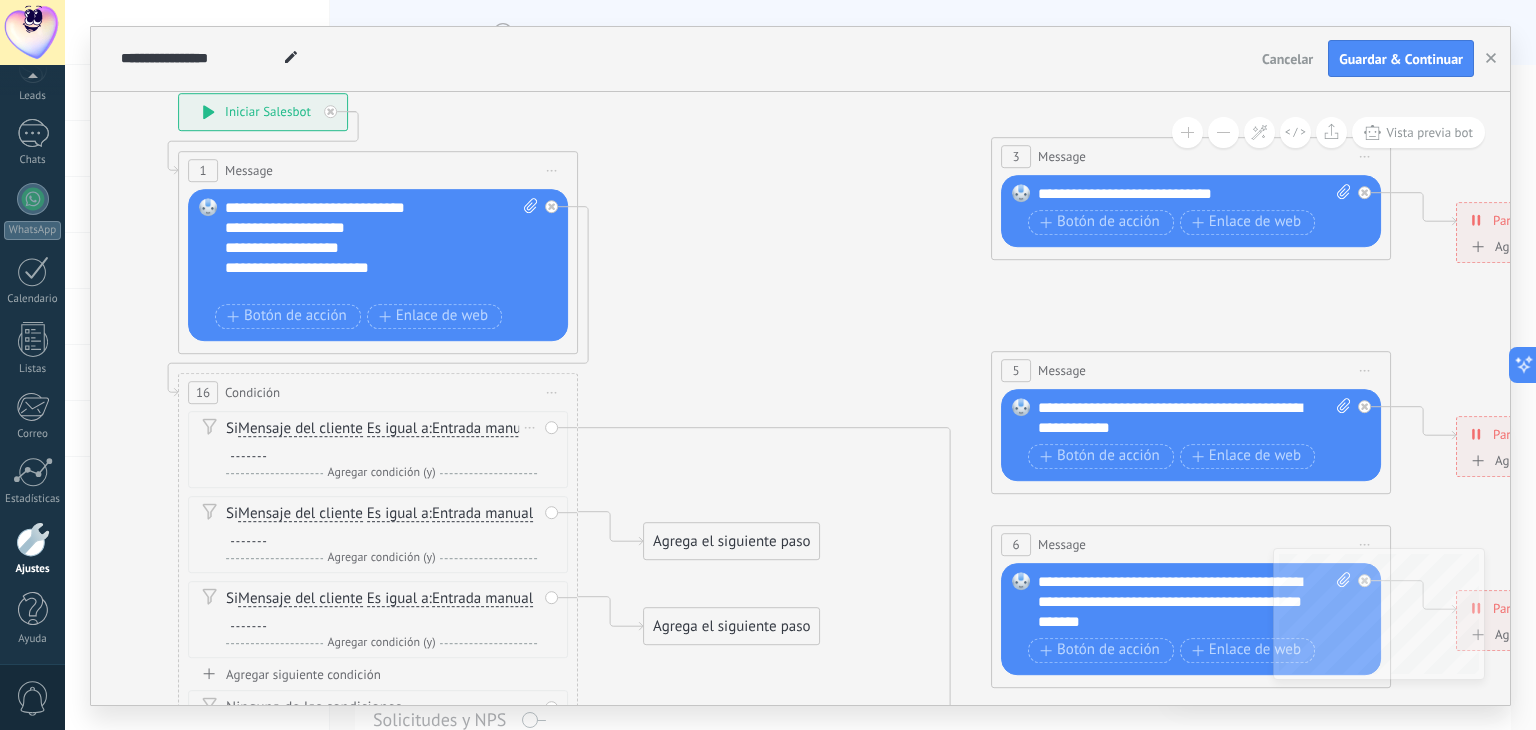 type 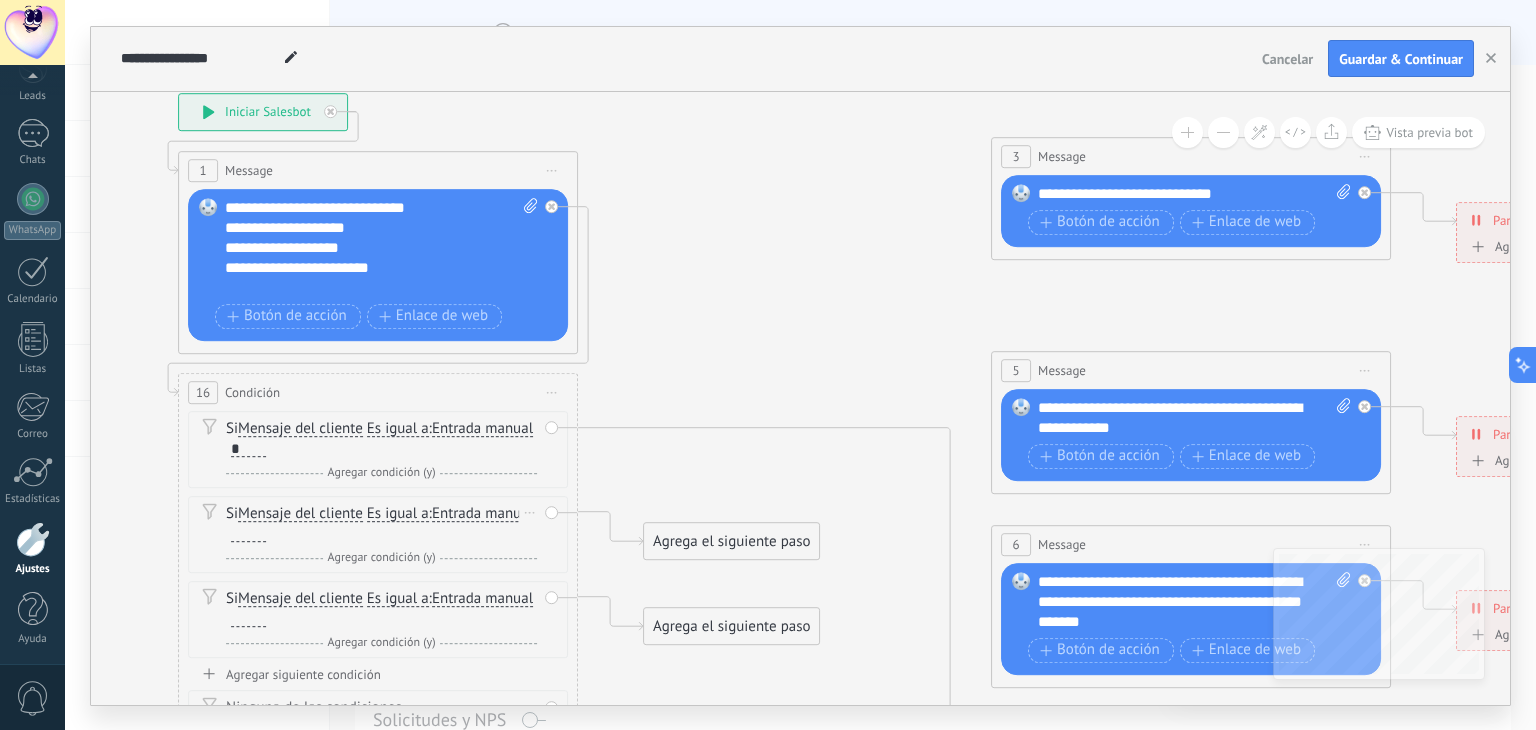 click at bounding box center [248, 534] 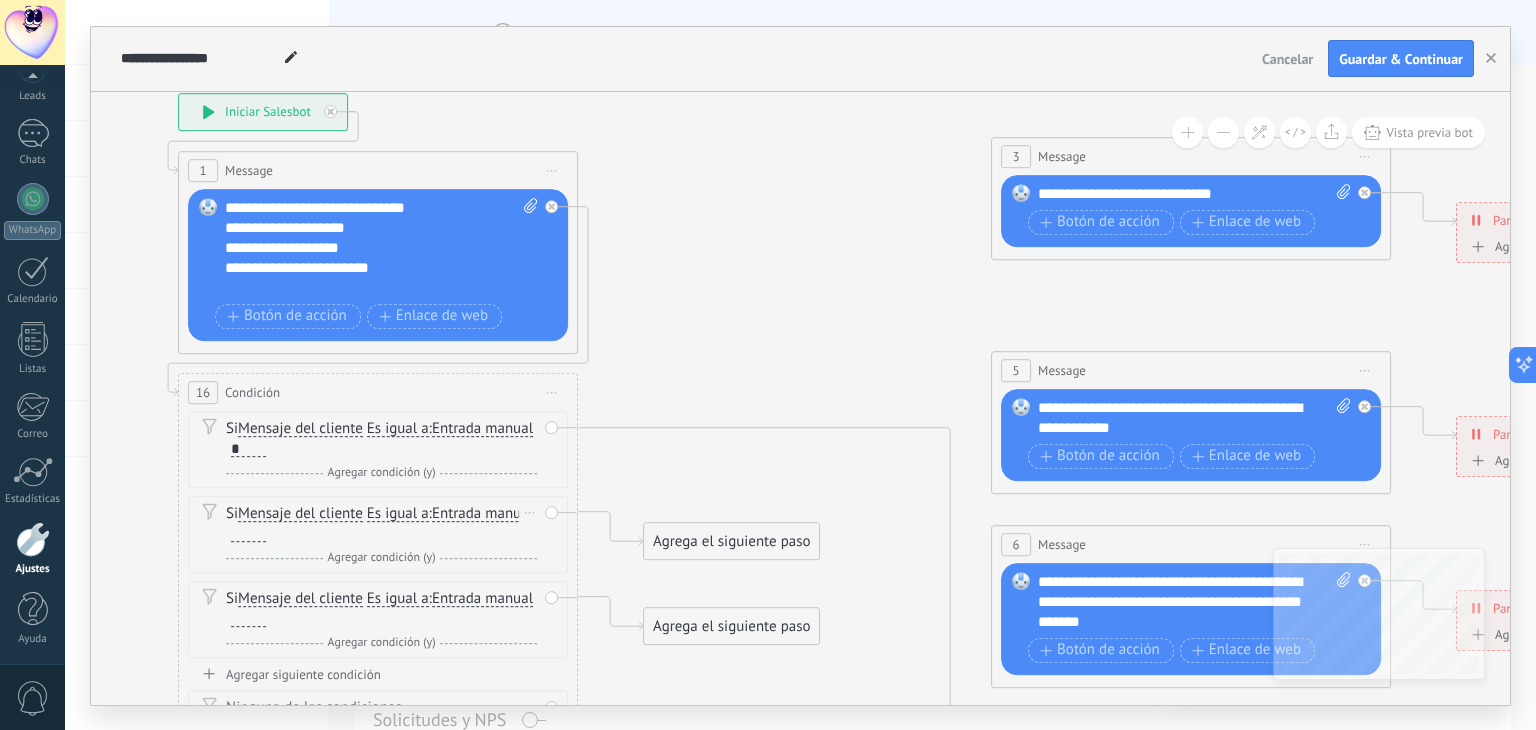 type 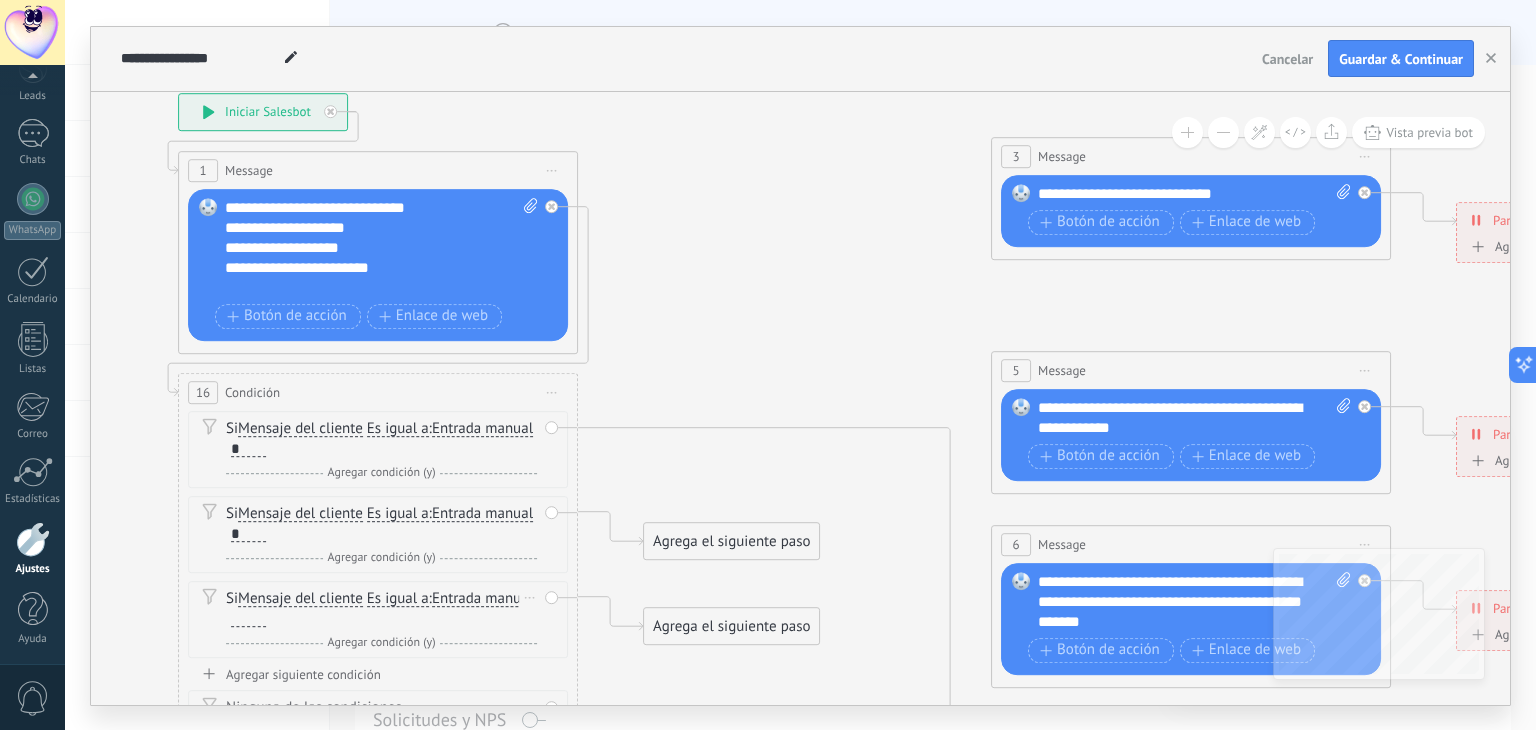 click at bounding box center [248, 619] 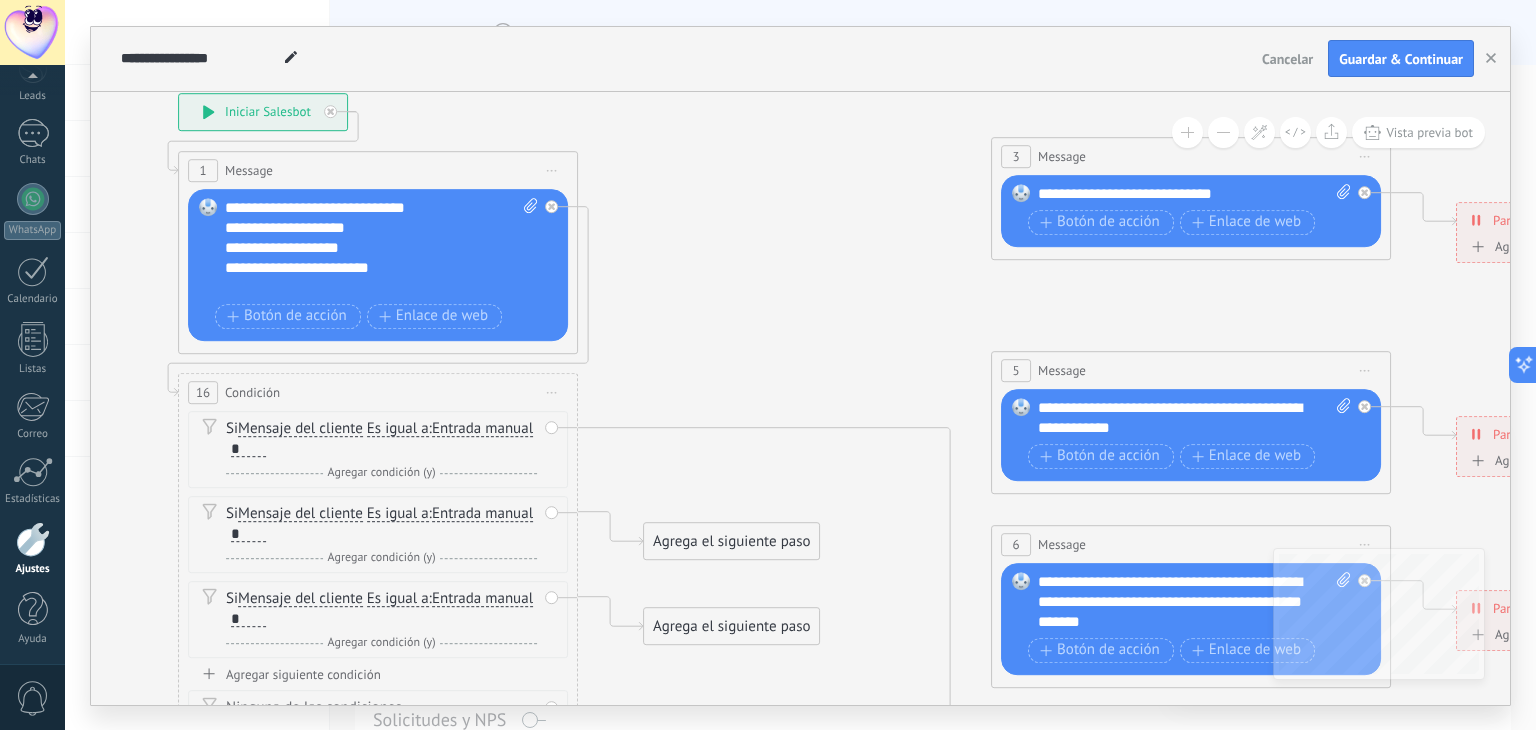 click 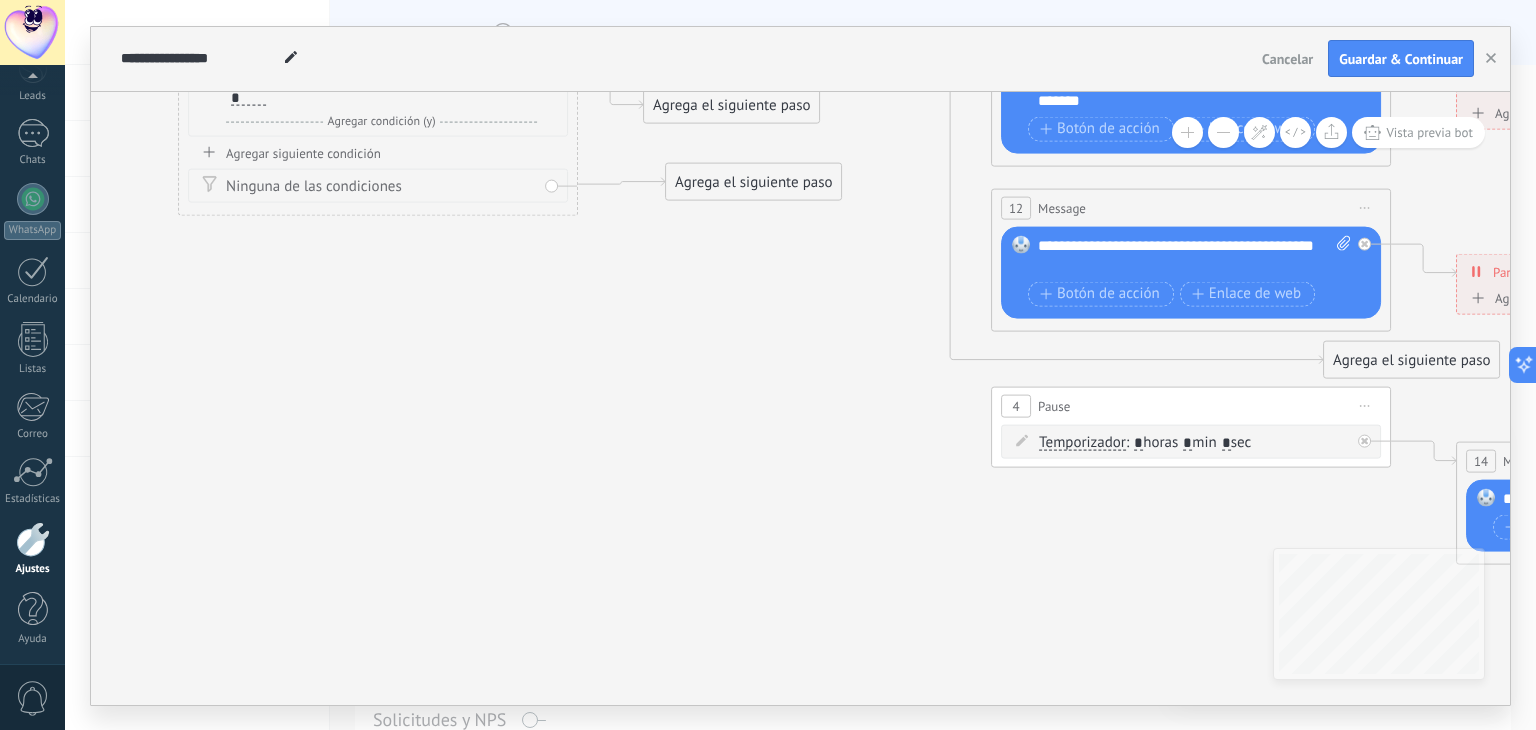 drag, startPoint x: 1365, startPoint y: 500, endPoint x: 705, endPoint y: 186, distance: 730.88715 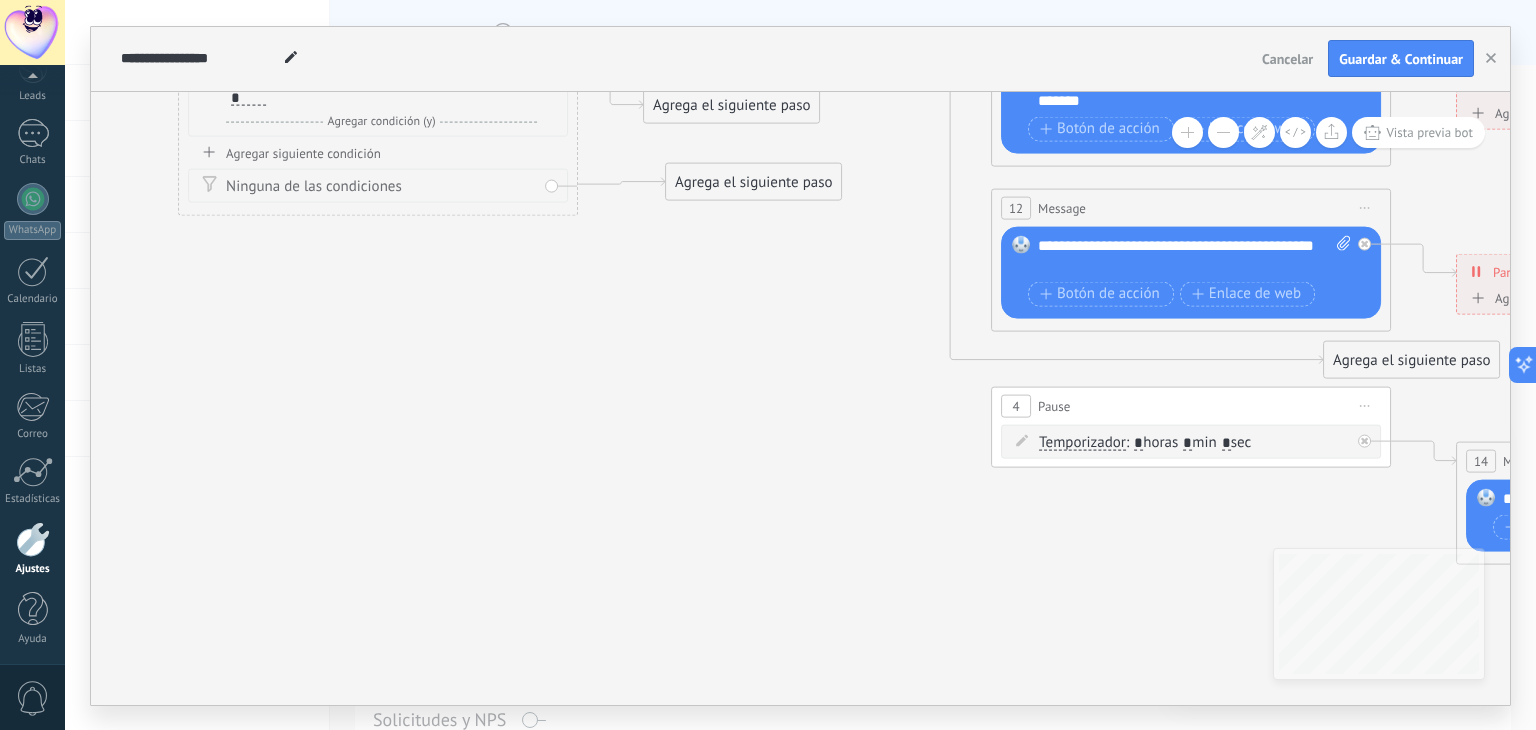 click on "Agrega el siguiente paso" at bounding box center (753, 181) 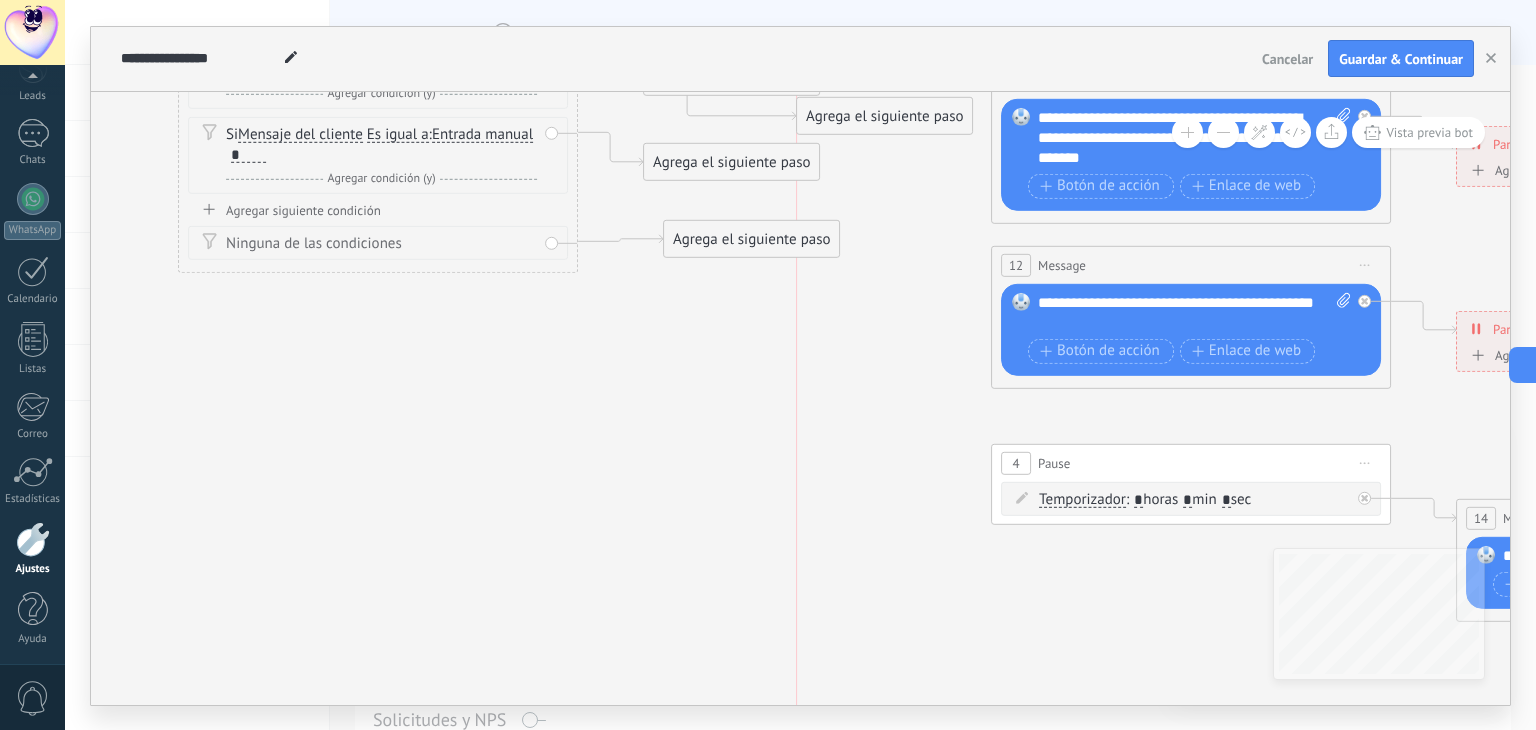 drag, startPoint x: 1424, startPoint y: 423, endPoint x: 889, endPoint y: 122, distance: 613.8616 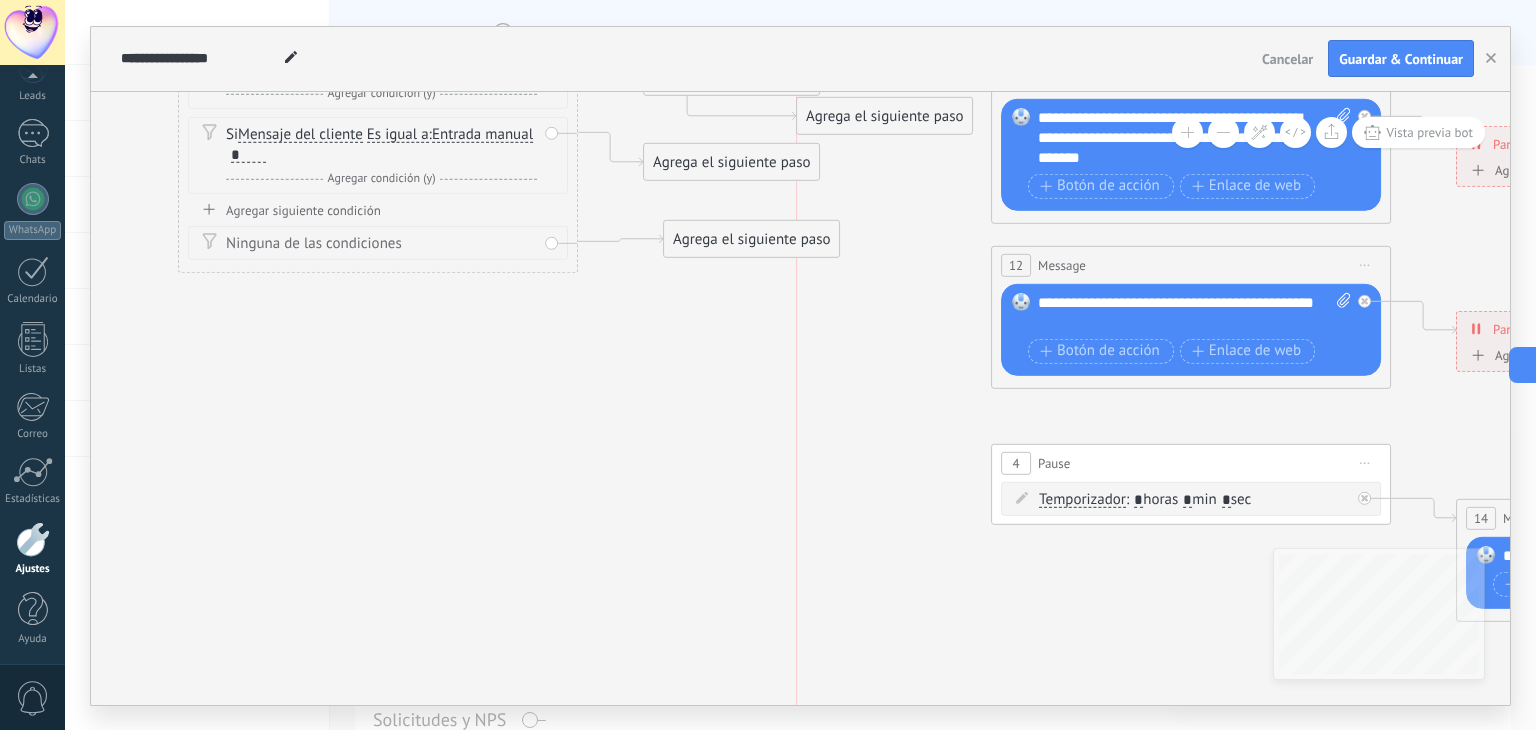click on "Agrega el siguiente paso" at bounding box center [884, 115] 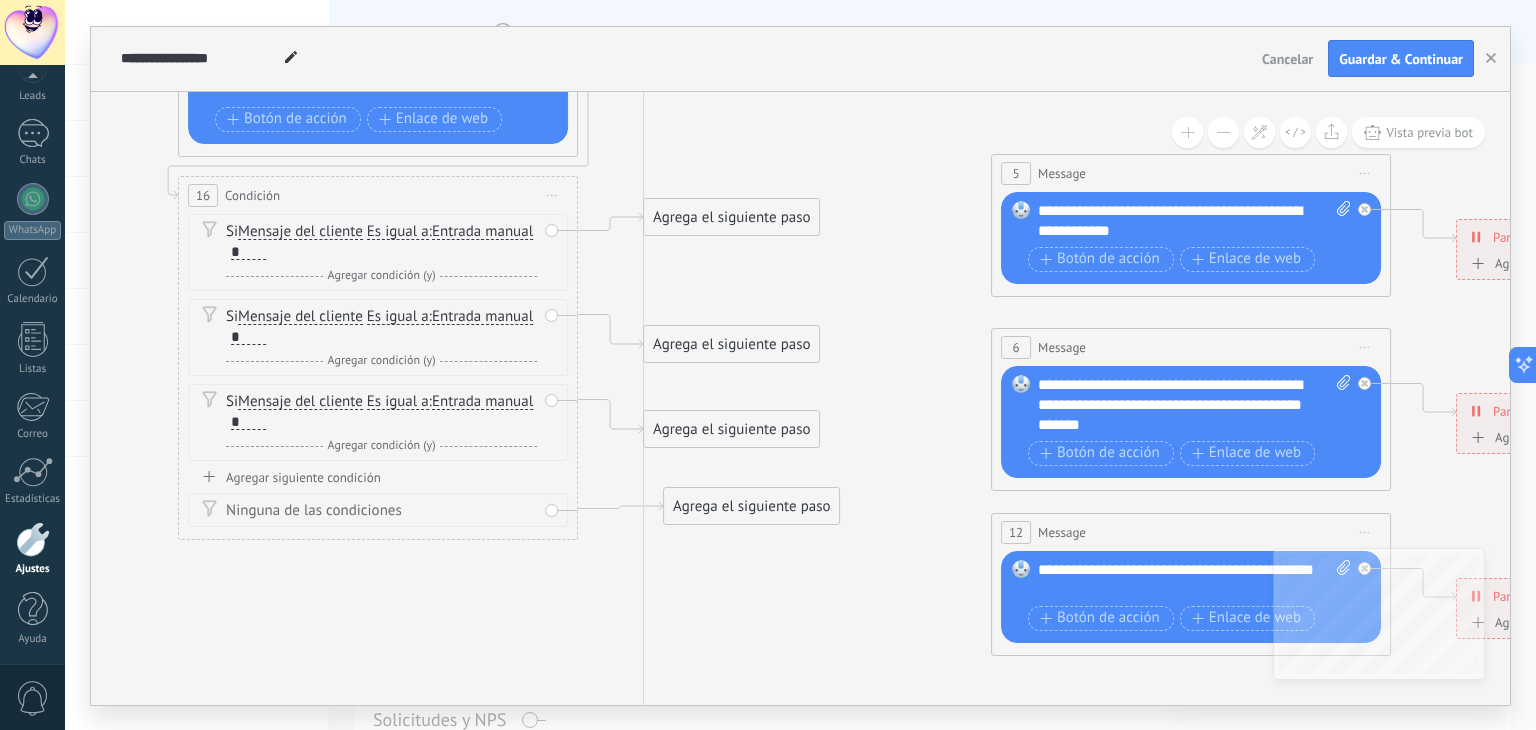 drag, startPoint x: 901, startPoint y: 387, endPoint x: 752, endPoint y: 215, distance: 227.56317 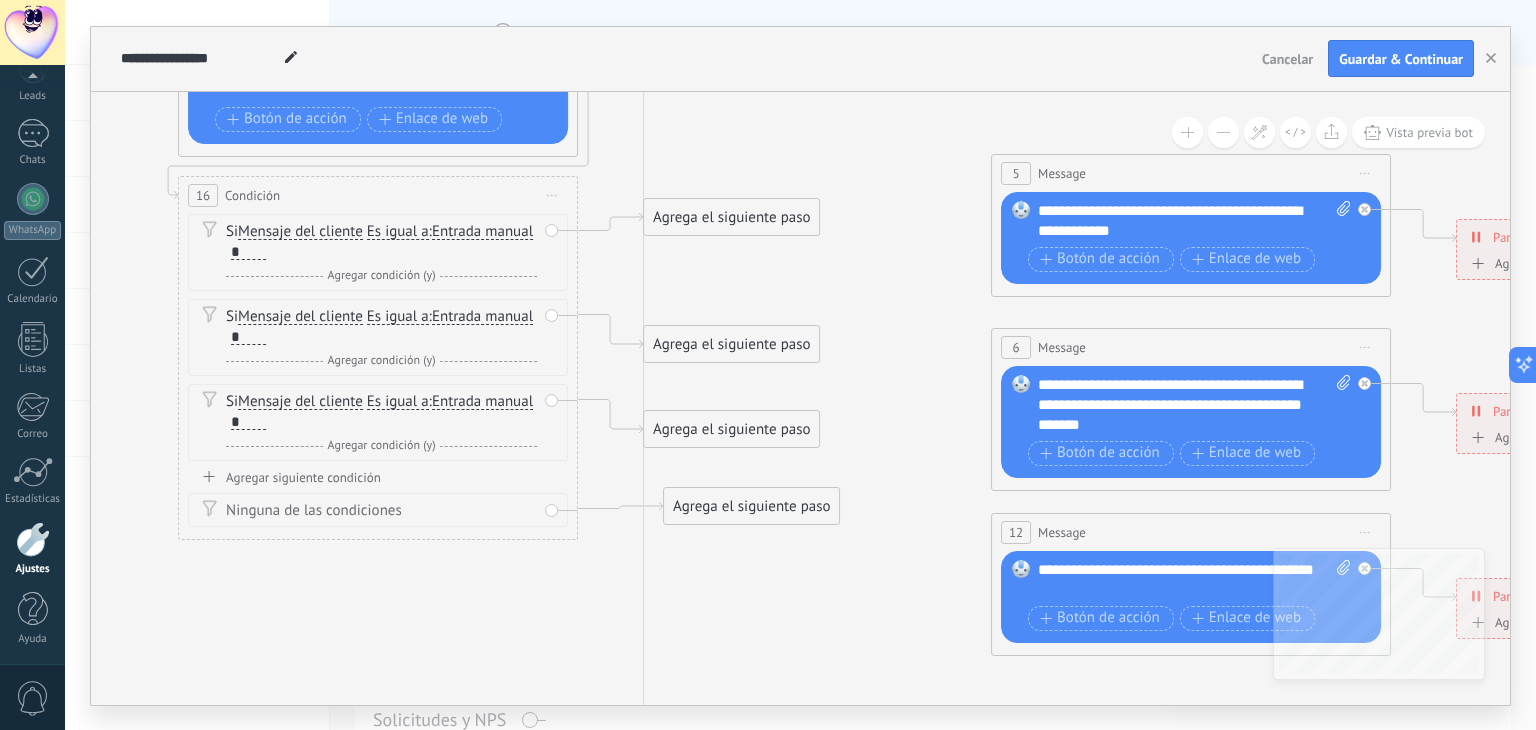 click on "Agrega el siguiente paso" at bounding box center [731, 217] 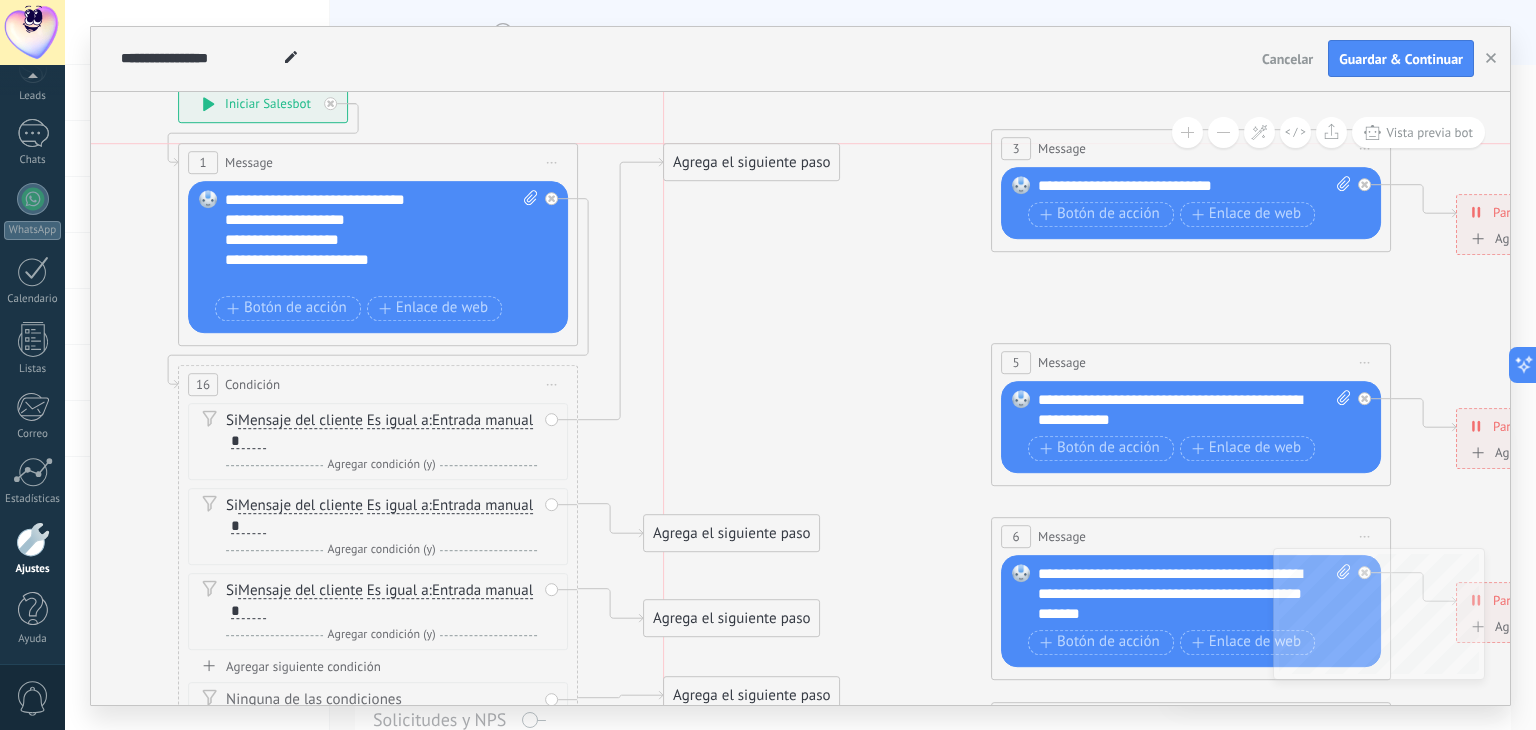 drag, startPoint x: 757, startPoint y: 393, endPoint x: 776, endPoint y: 160, distance: 233.77339 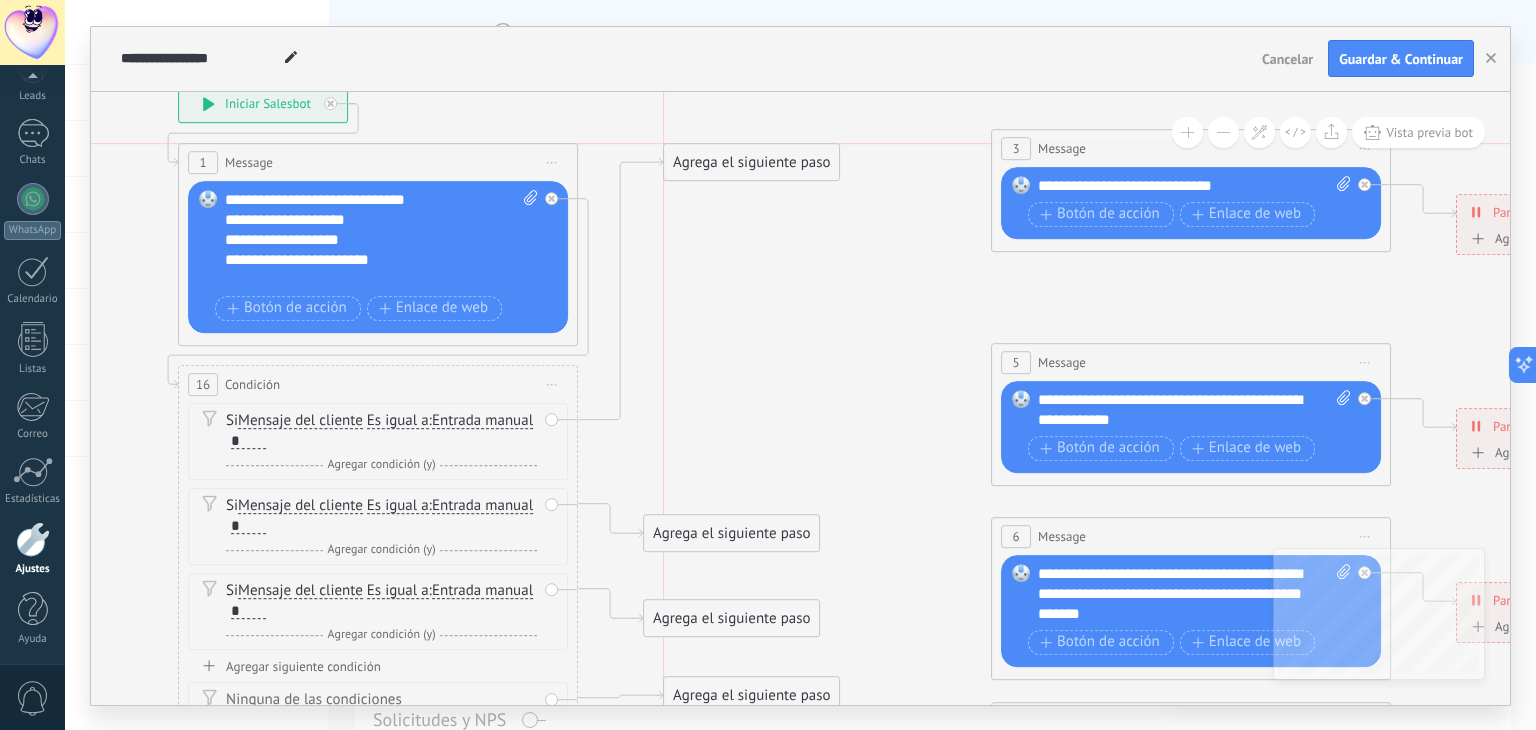 click on "Agrega el siguiente paso" at bounding box center [751, 162] 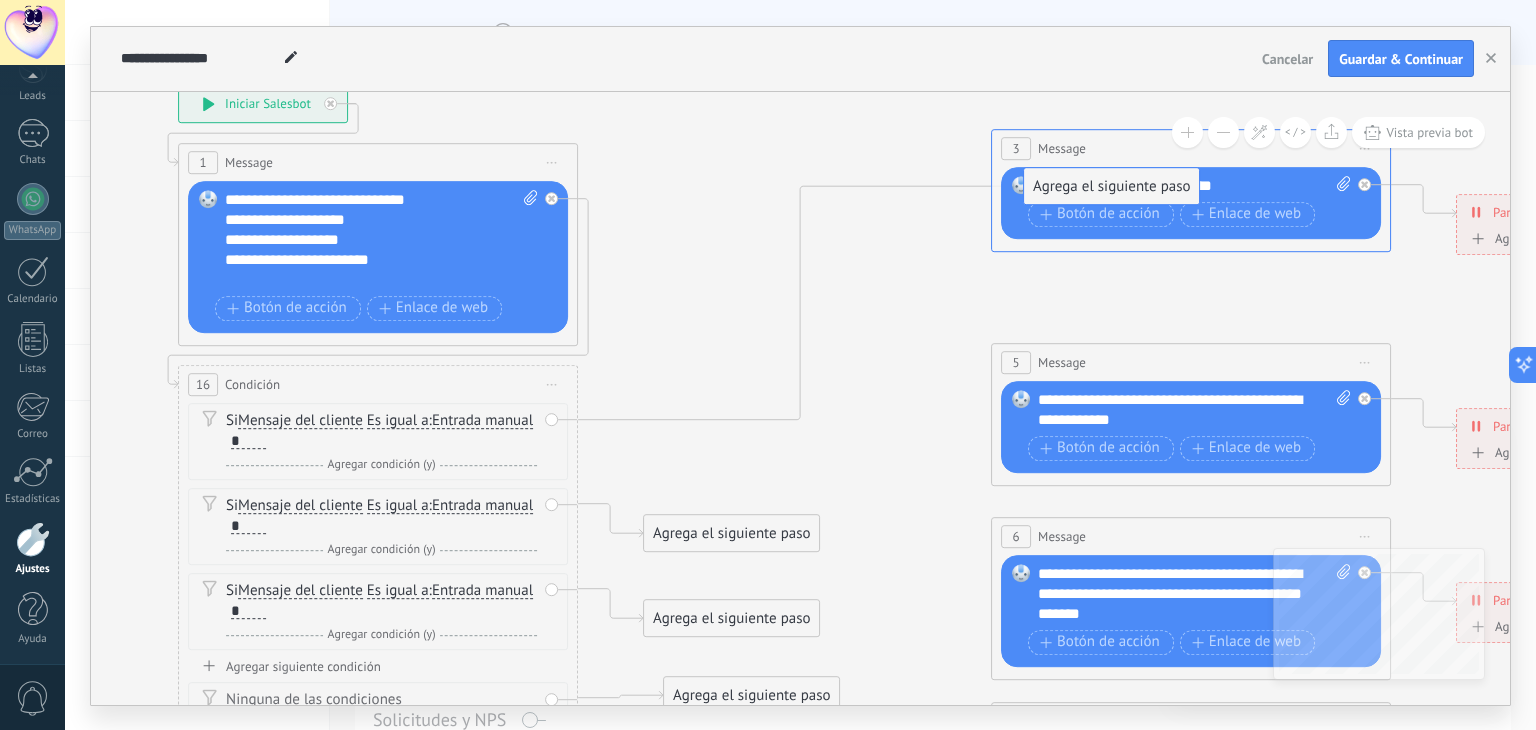 drag, startPoint x: 776, startPoint y: 160, endPoint x: 1136, endPoint y: 184, distance: 360.7991 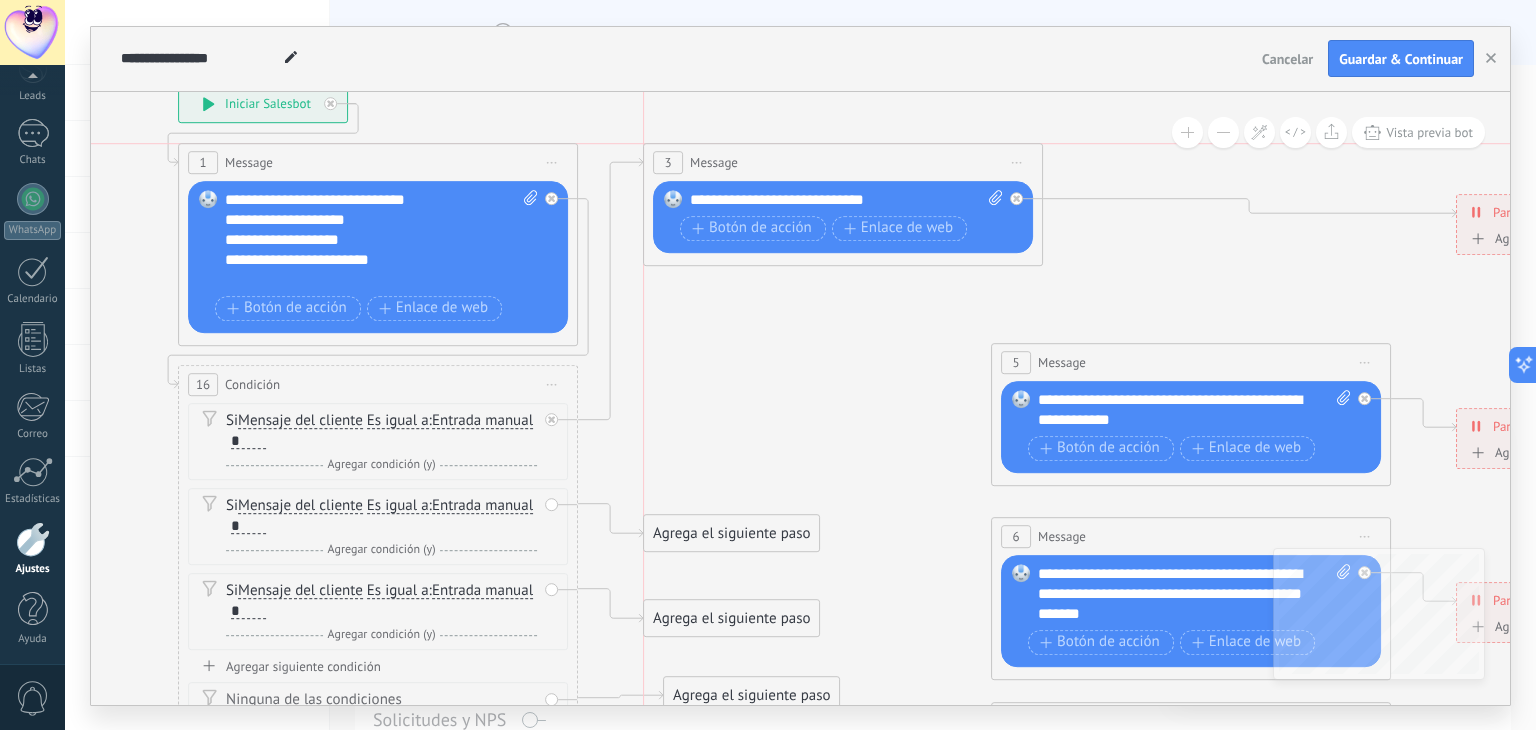 drag, startPoint x: 1110, startPoint y: 139, endPoint x: 763, endPoint y: 160, distance: 347.63486 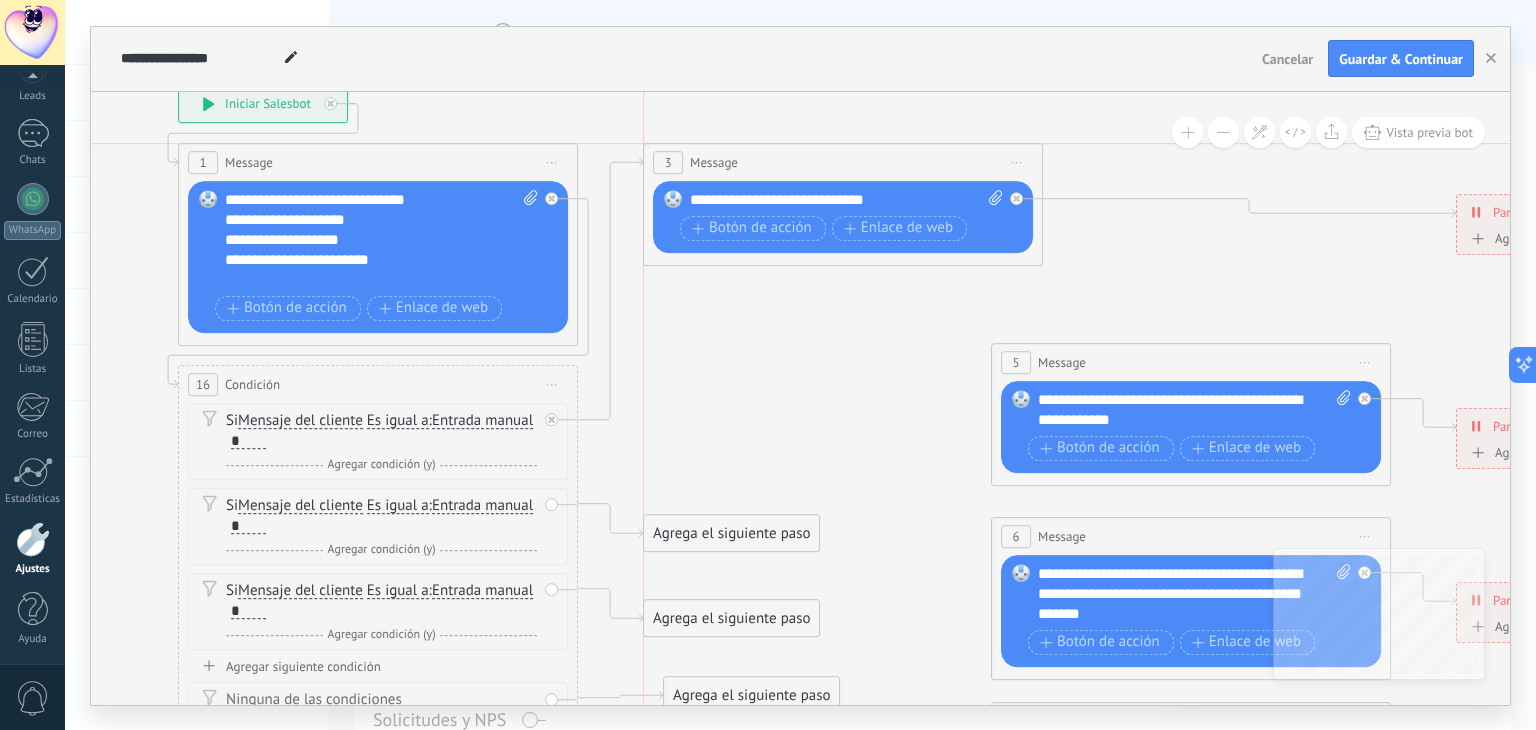 click on "3
Message
*******
(a):
Todos los contactos - canales seleccionados
Todos los contactos - canales seleccionados
Todos los contactos - canal primario
Contacto principal - canales seleccionados
Contacto principal - canal primario
Todos los contactos - canales seleccionados
Todos los contactos - canales seleccionados
Todos los contactos - canal primario" at bounding box center (843, 162) 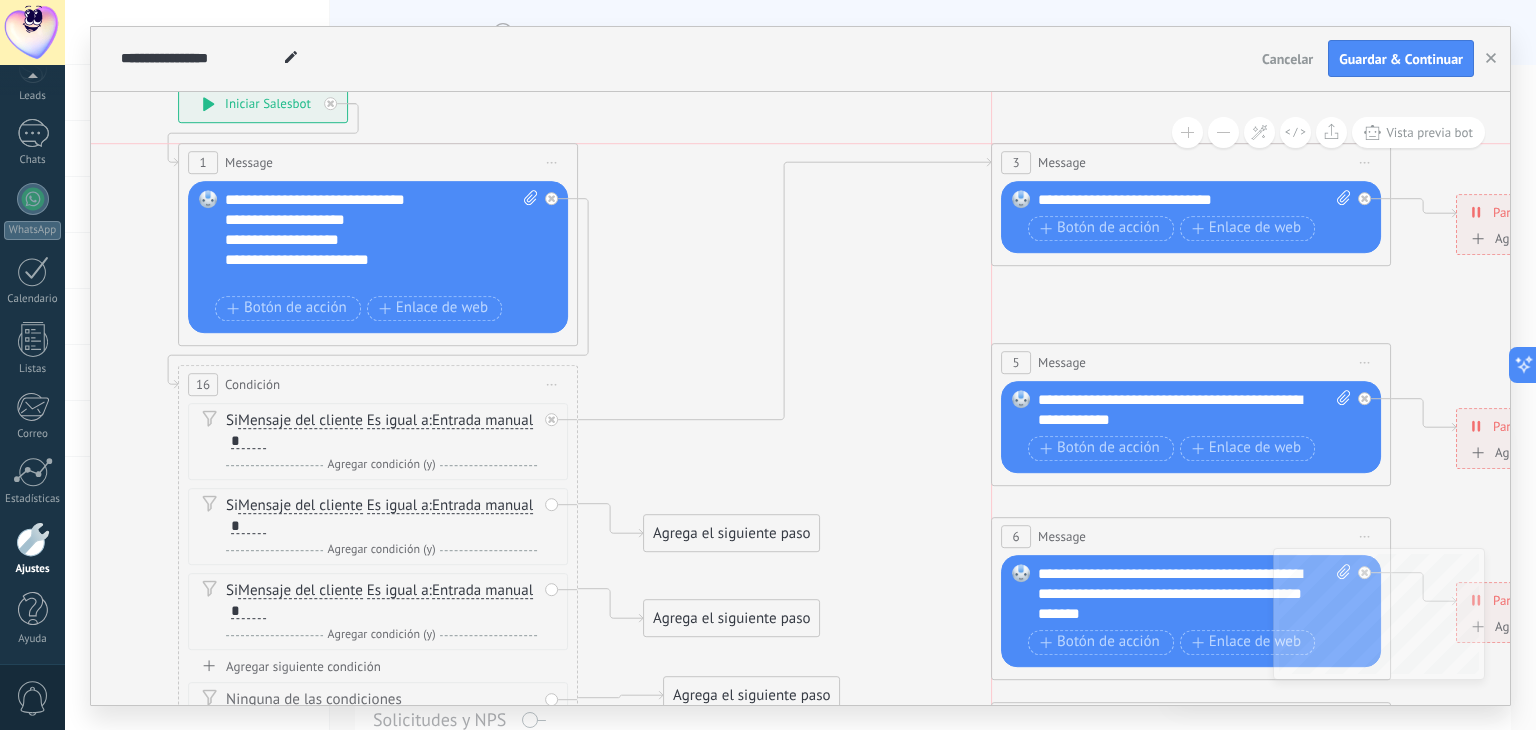 drag, startPoint x: 763, startPoint y: 160, endPoint x: 1104, endPoint y: 165, distance: 341.03665 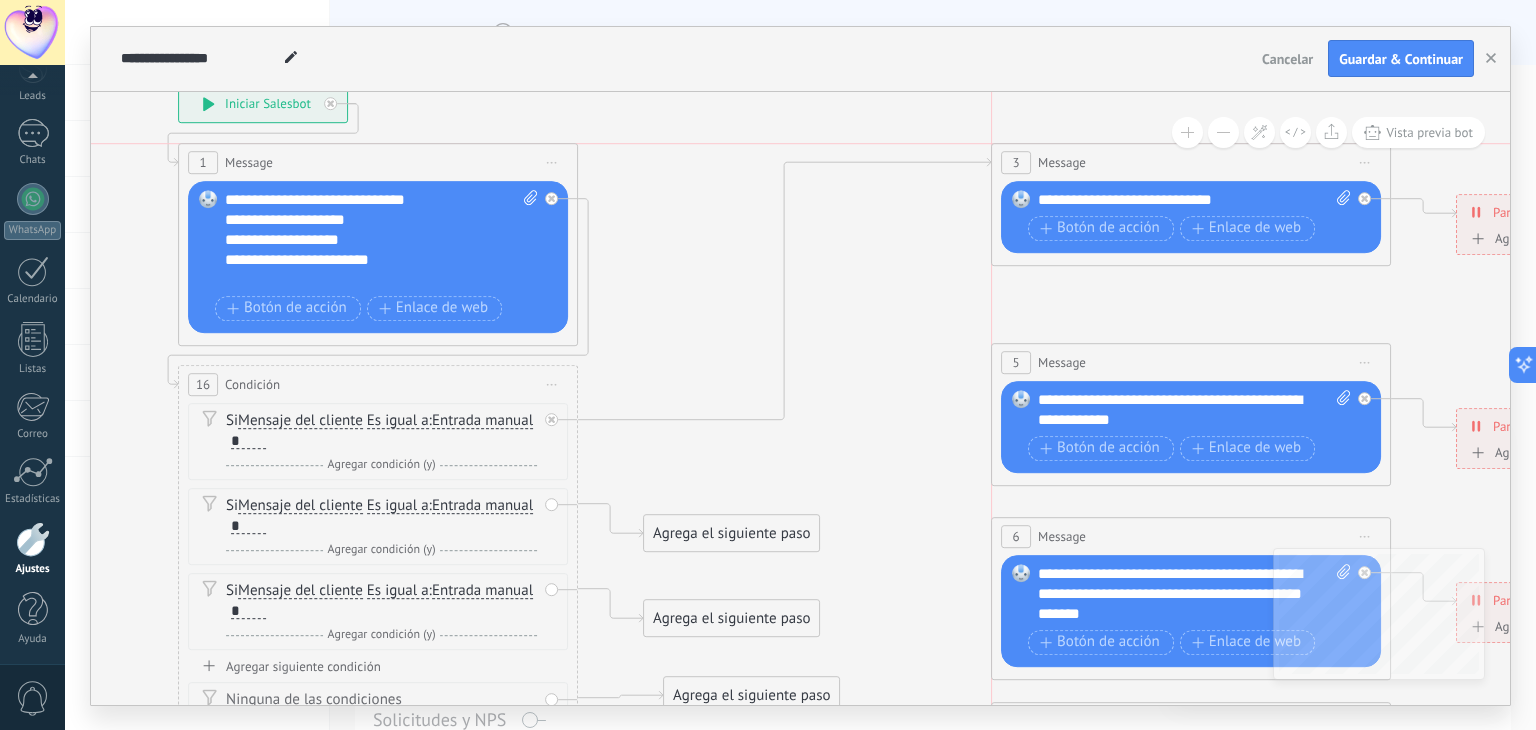 click on "3
Message
*******
(a):
Todos los contactos - canales seleccionados
Todos los contactos - canales seleccionados
Todos los contactos - canal primario
Contacto principal - canales seleccionados
Contacto principal - canal primario
Todos los contactos - canales seleccionados
Todos los contactos - canales seleccionados
Todos los contactos - canal primario" at bounding box center [1191, 162] 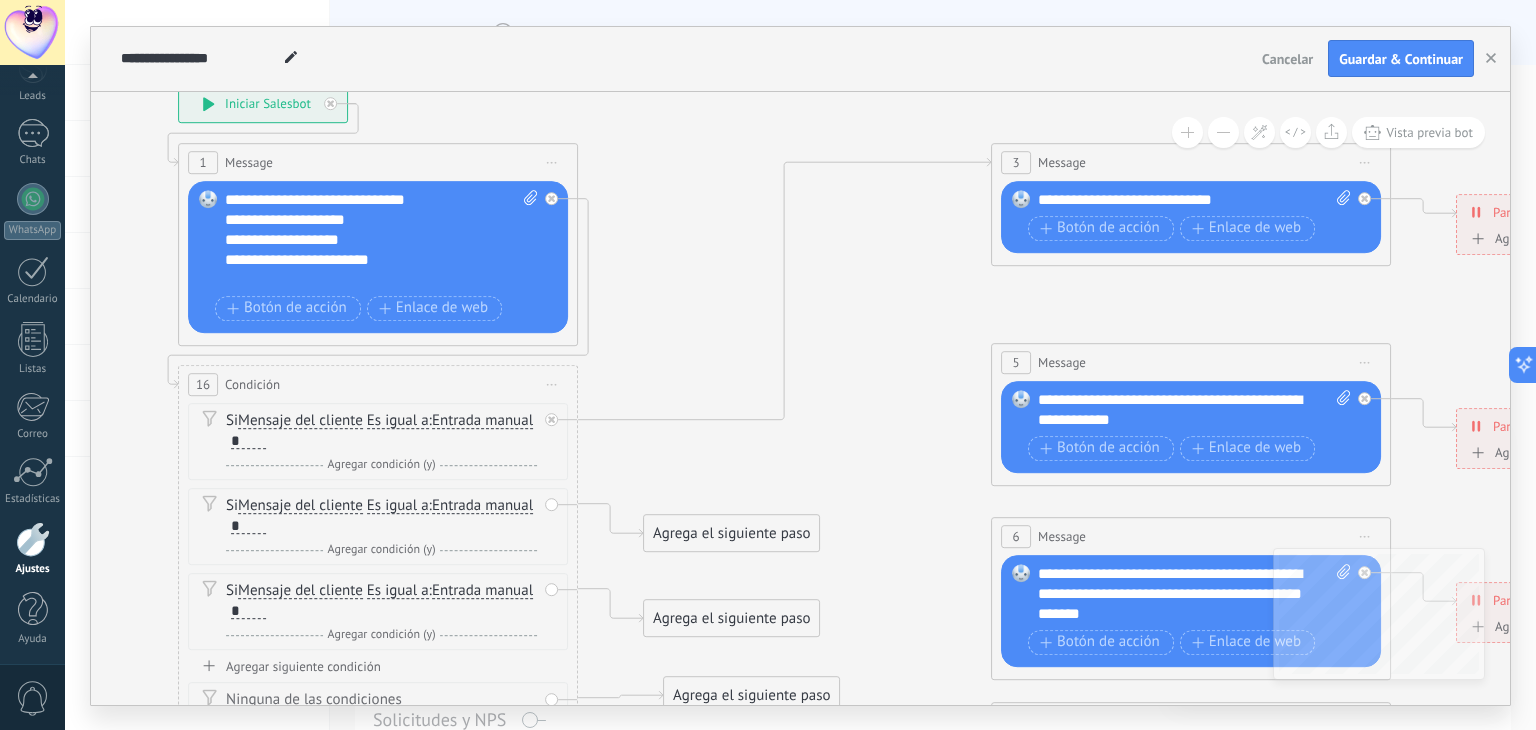click on "**********" at bounding box center [1195, 200] 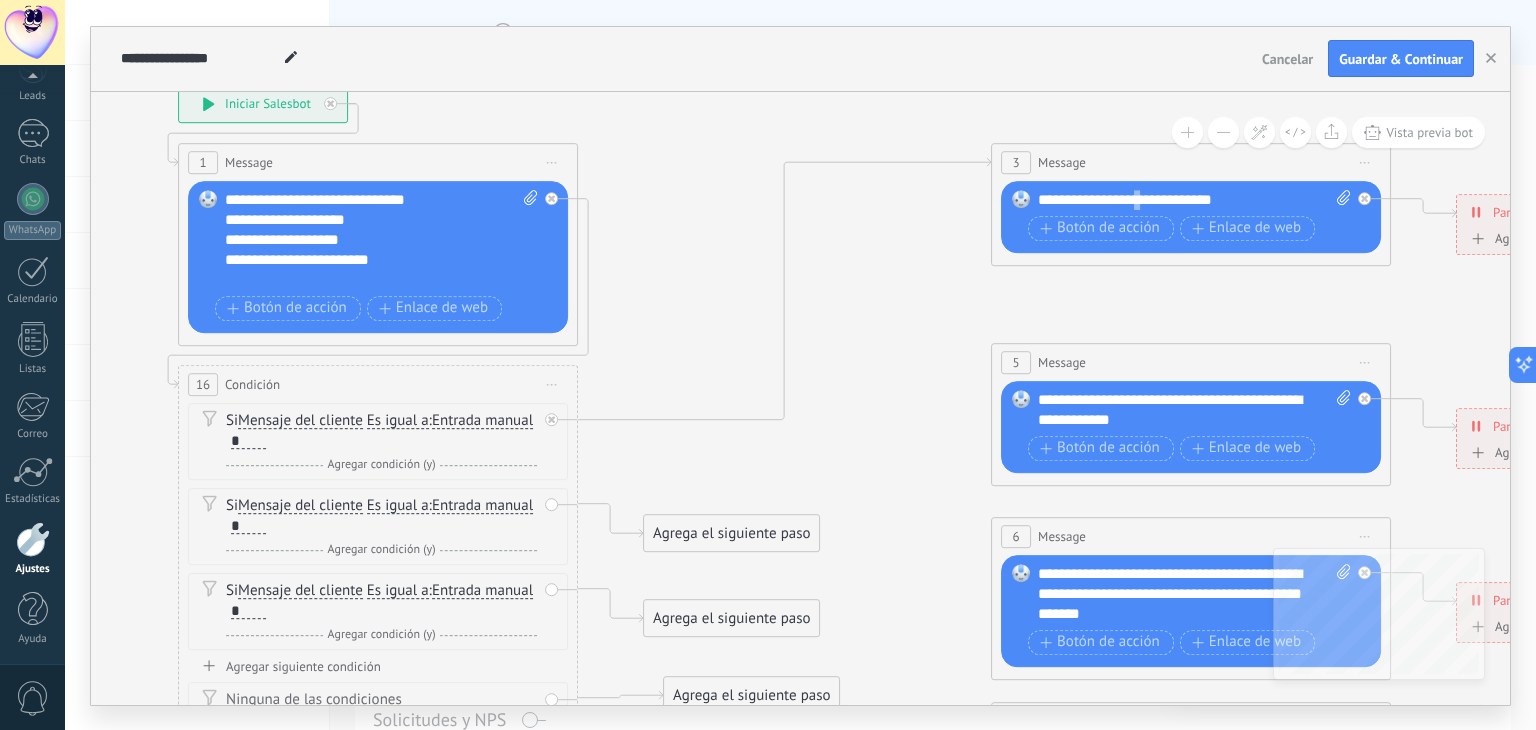 click on "**********" at bounding box center (1195, 200) 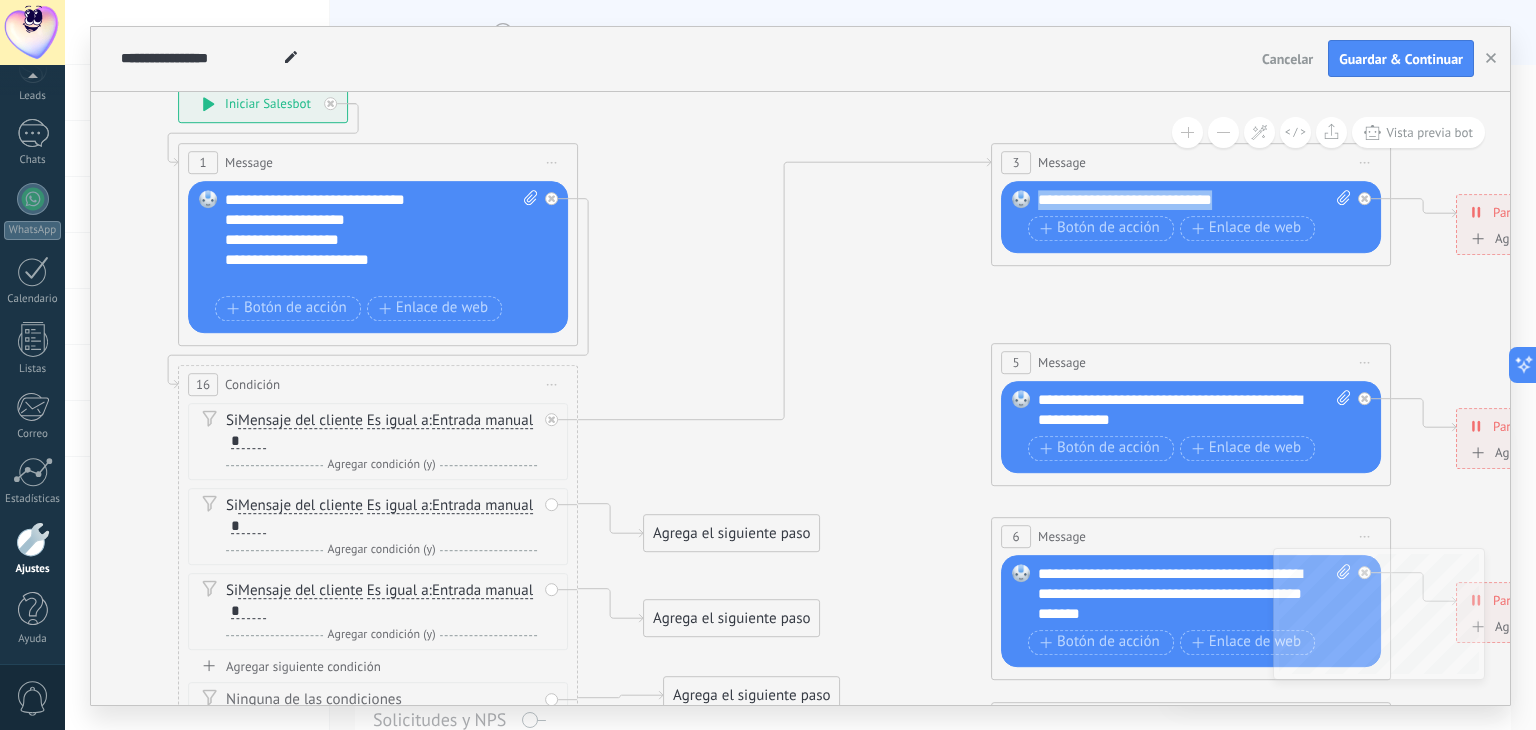click on "**********" at bounding box center [1195, 200] 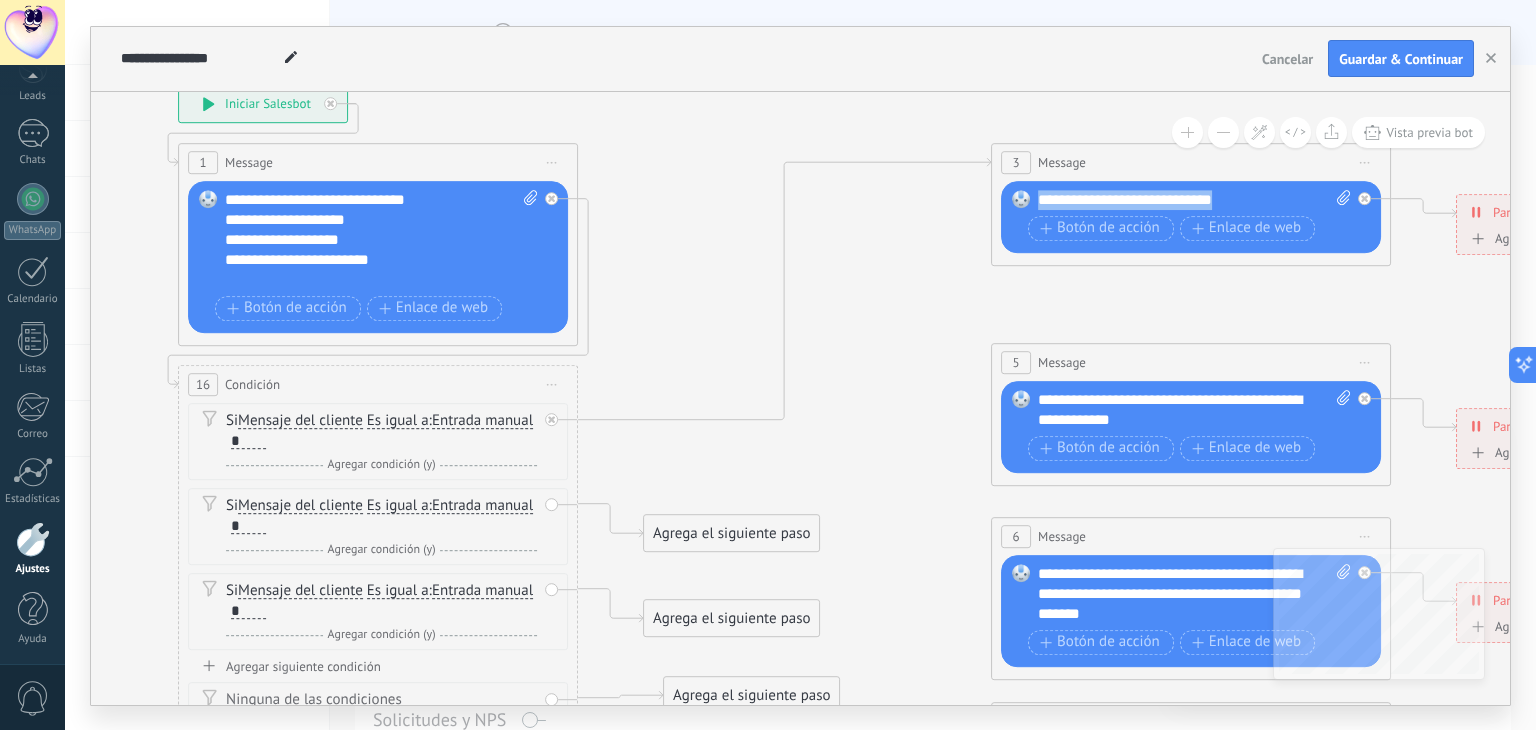 type 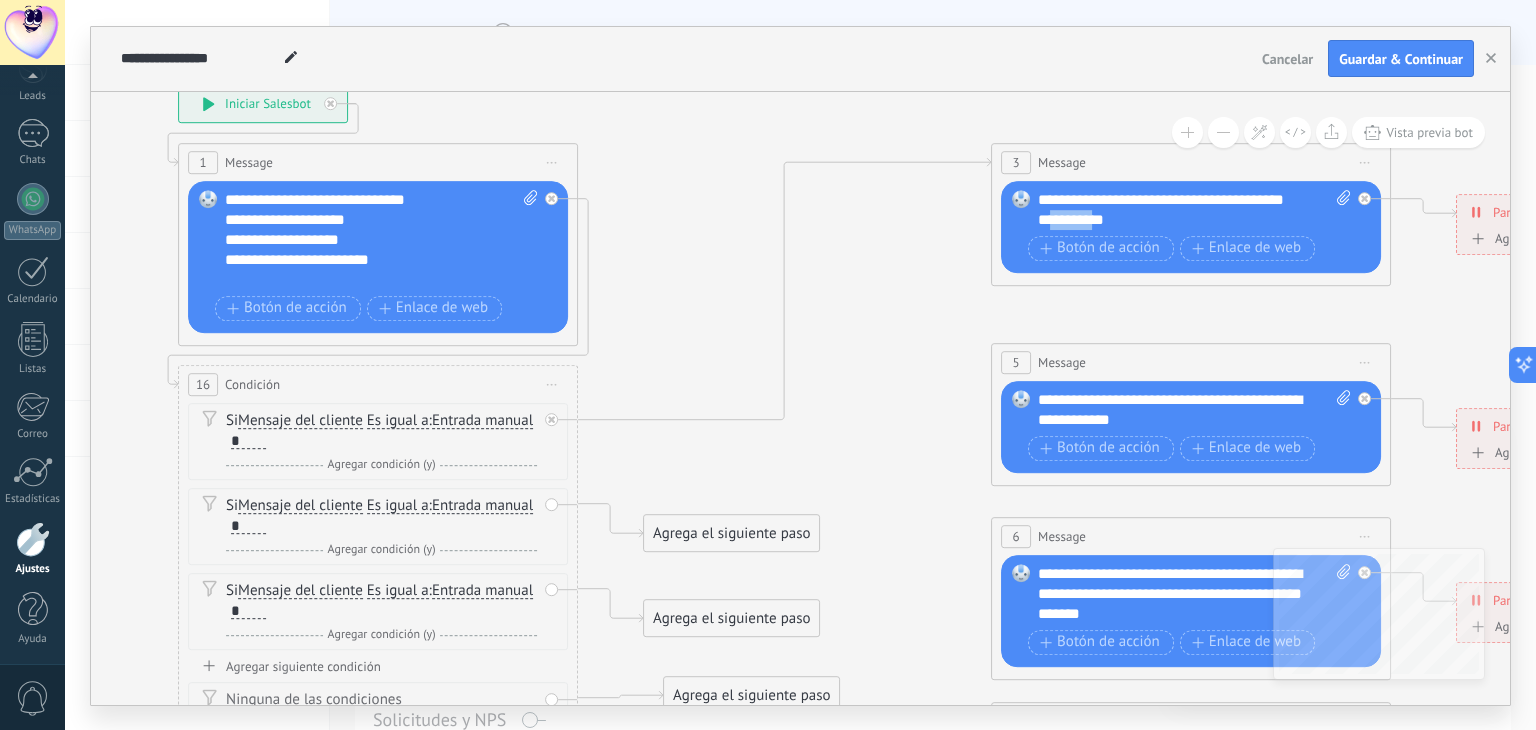 drag, startPoint x: 1049, startPoint y: 218, endPoint x: 1093, endPoint y: 225, distance: 44.553337 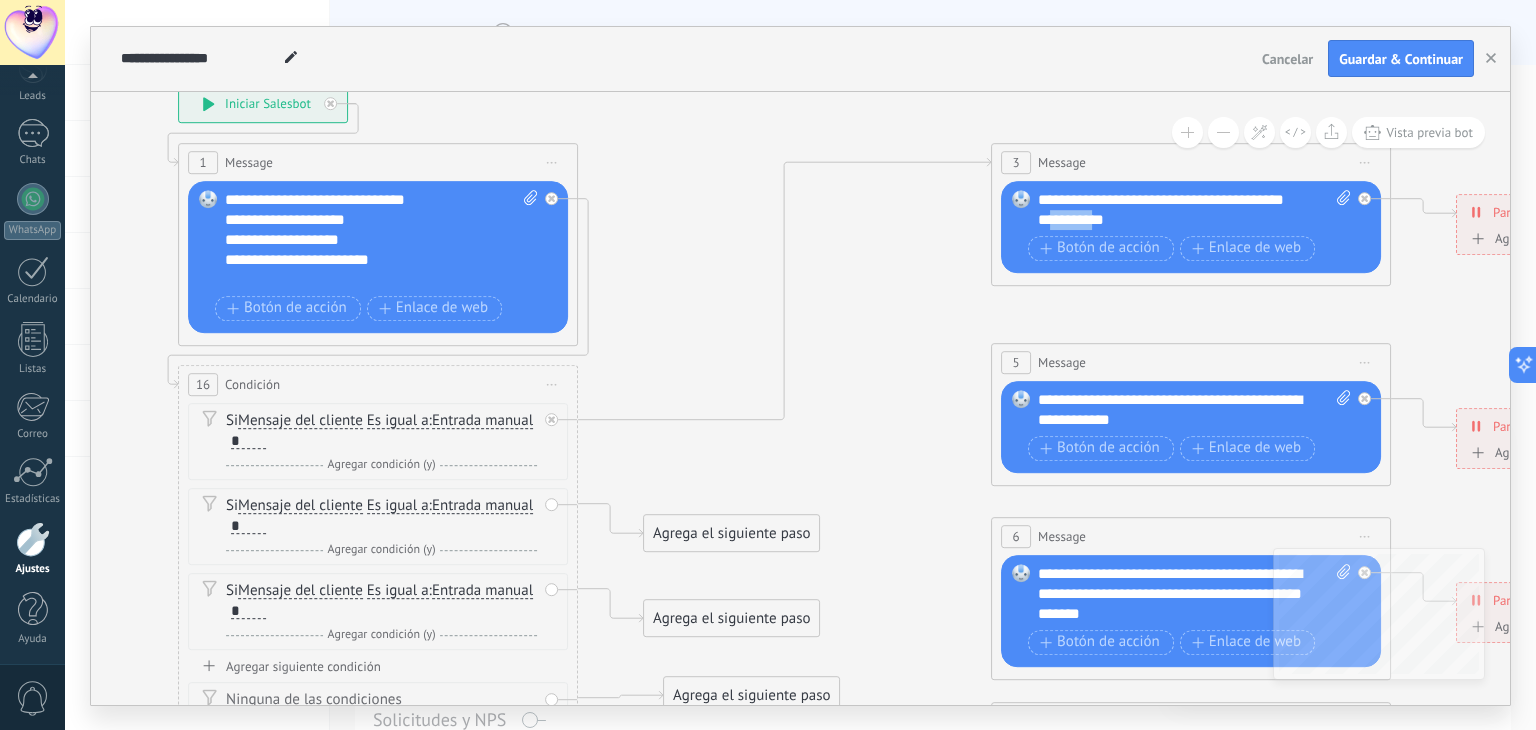 click on "**********" at bounding box center (1177, 220) 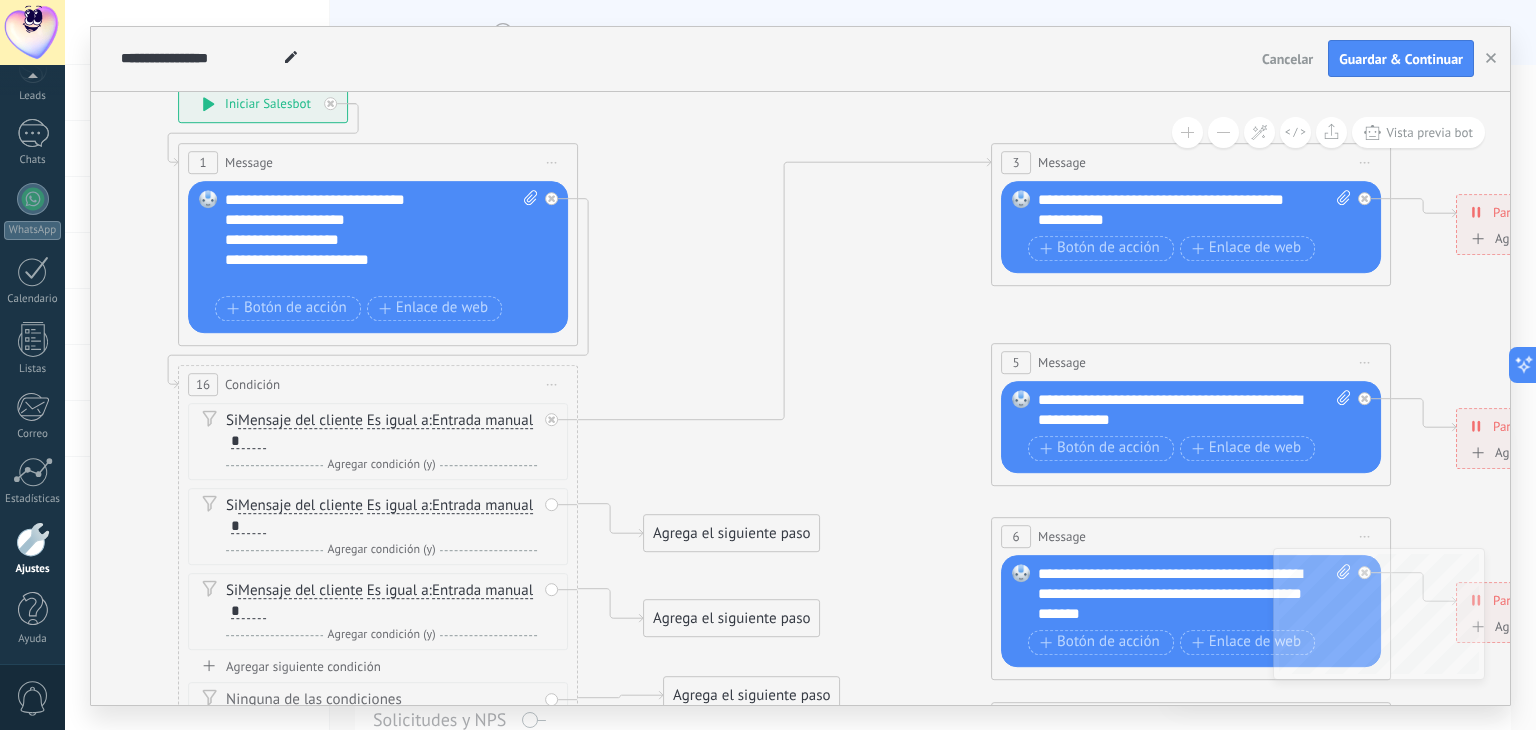 click on "**********" at bounding box center [1177, 220] 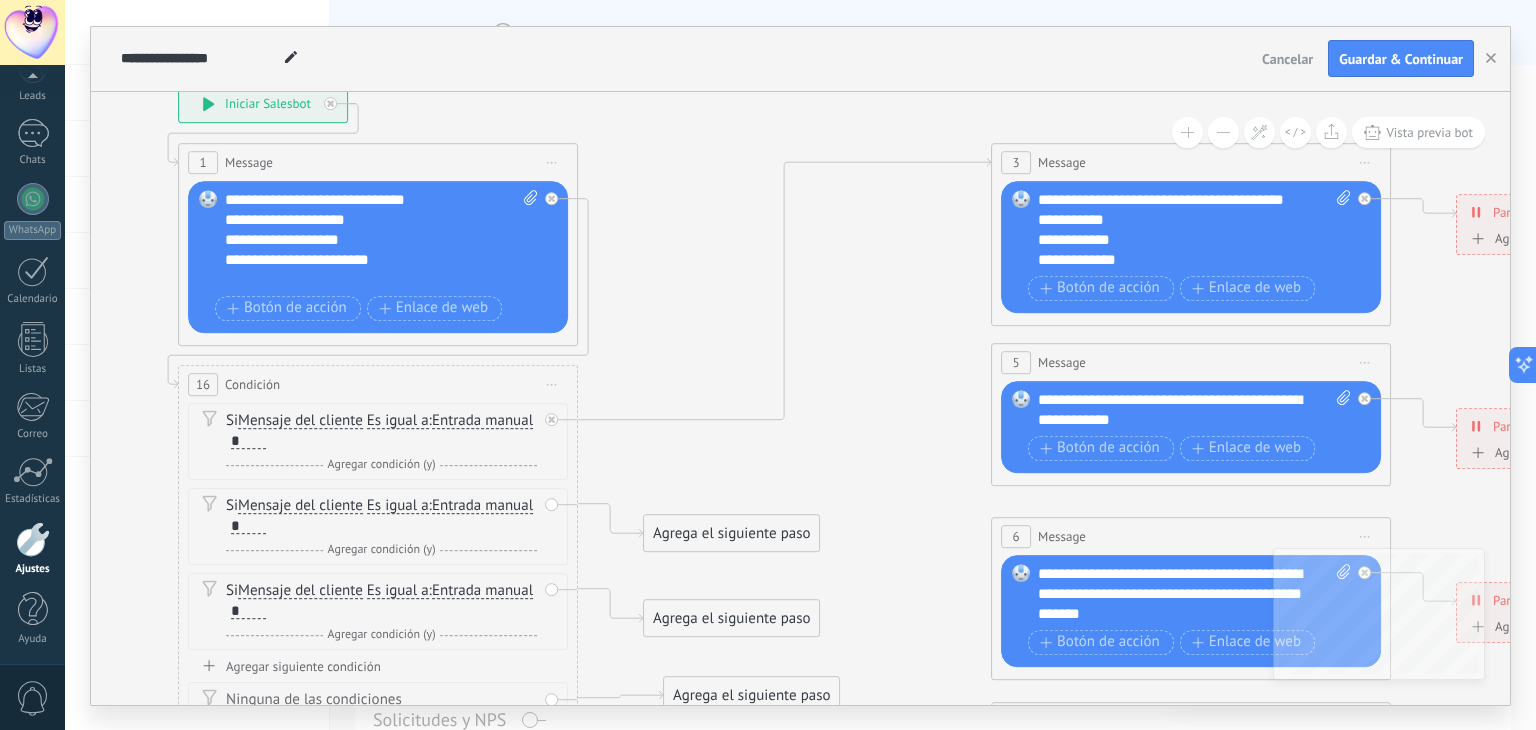 click on "**********" at bounding box center [1177, 220] 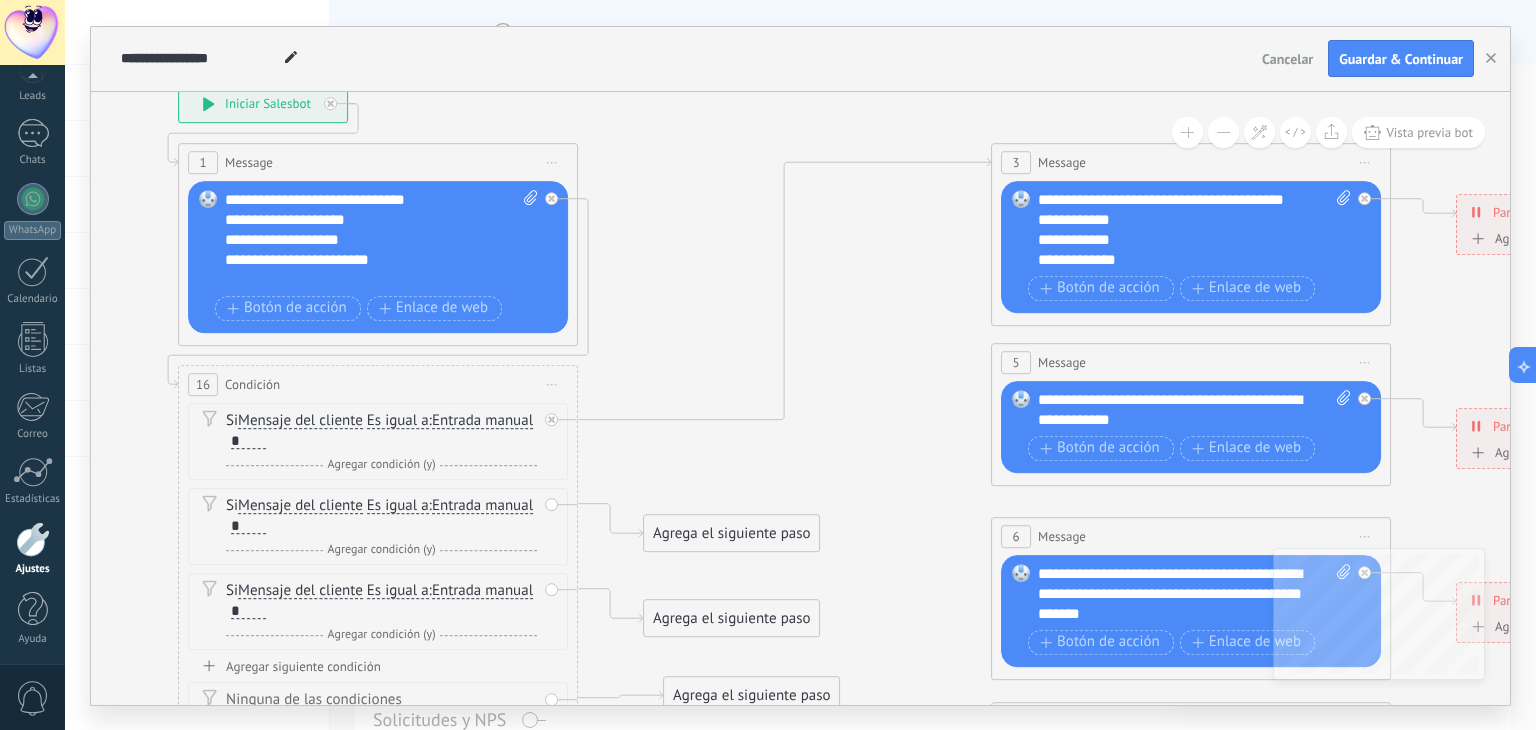 click 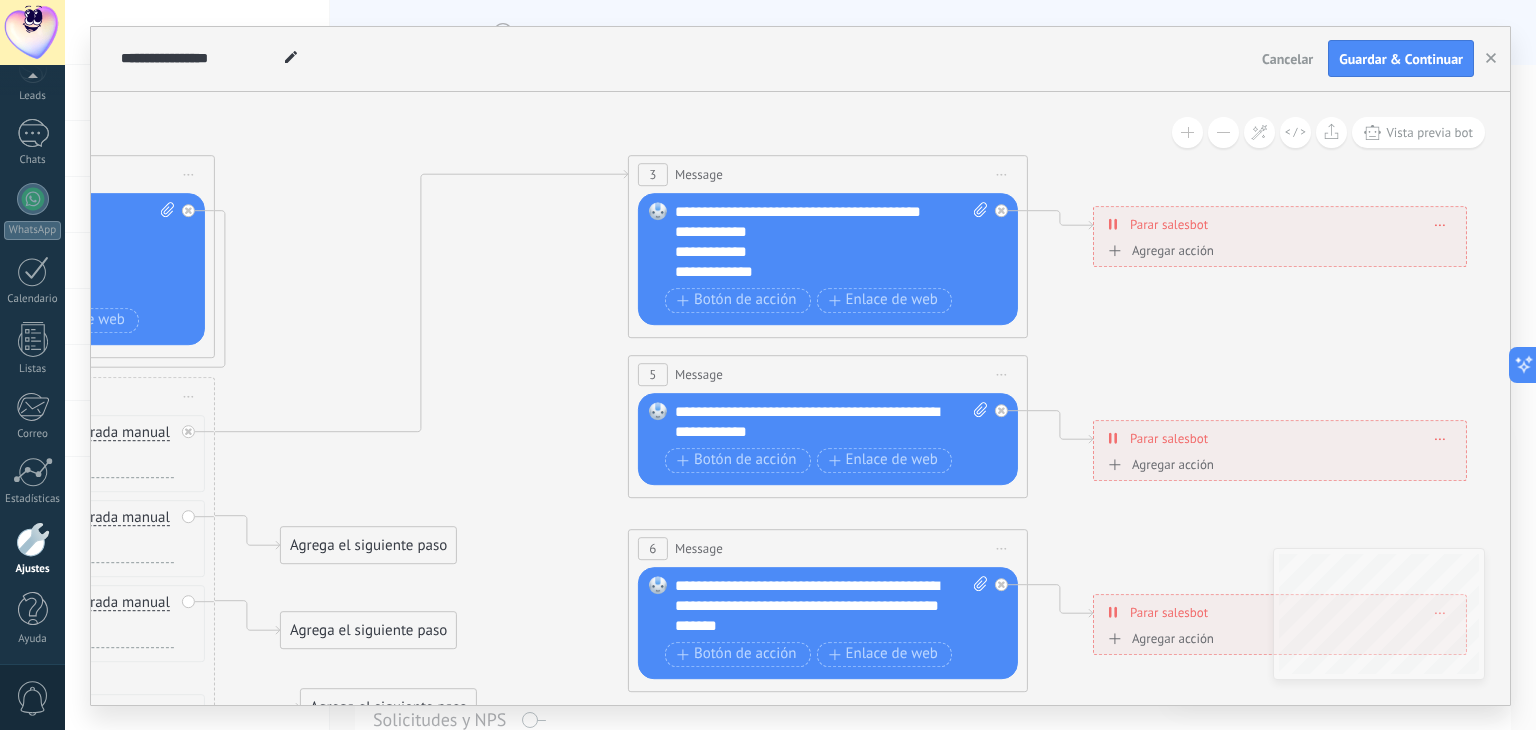 drag, startPoint x: 903, startPoint y: 344, endPoint x: 542, endPoint y: 355, distance: 361.16754 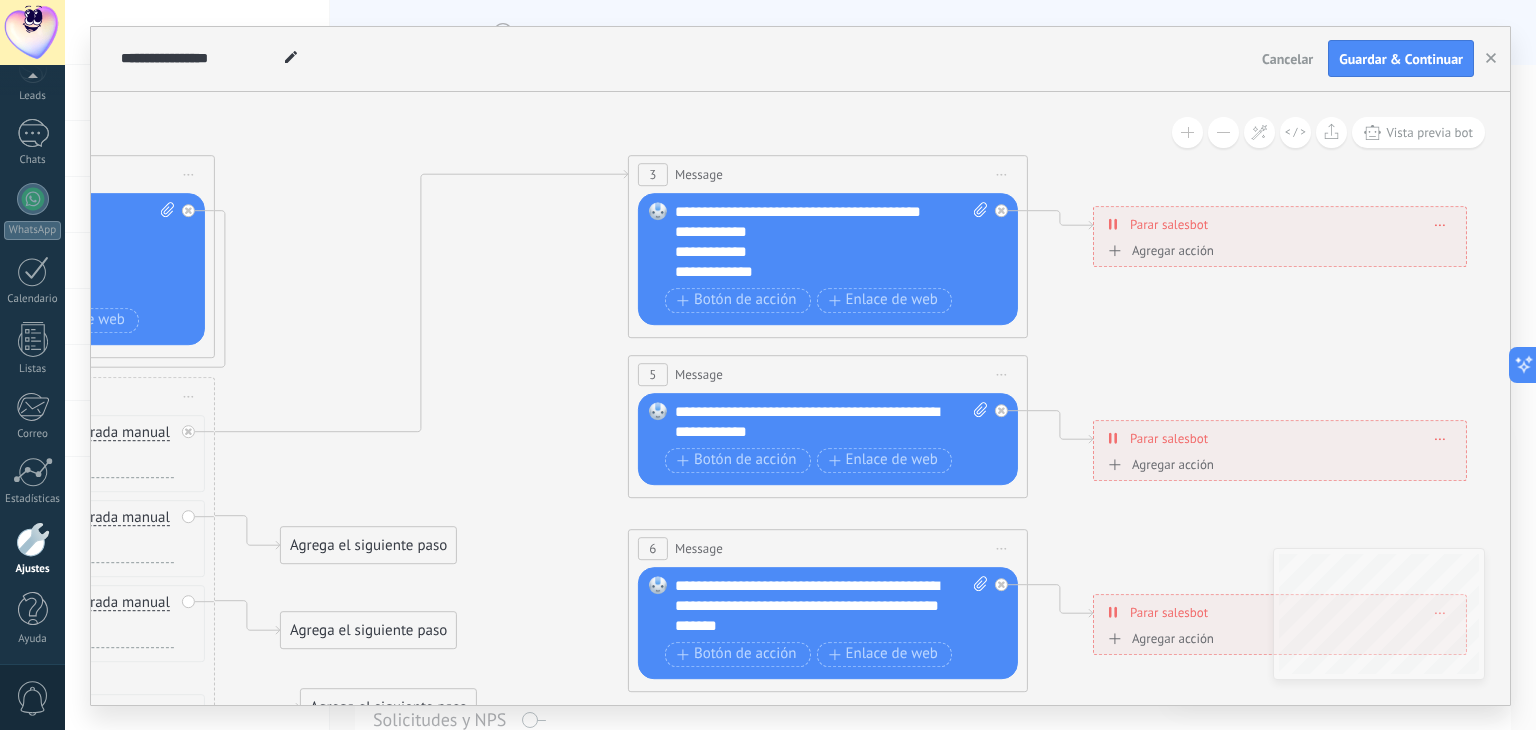 click 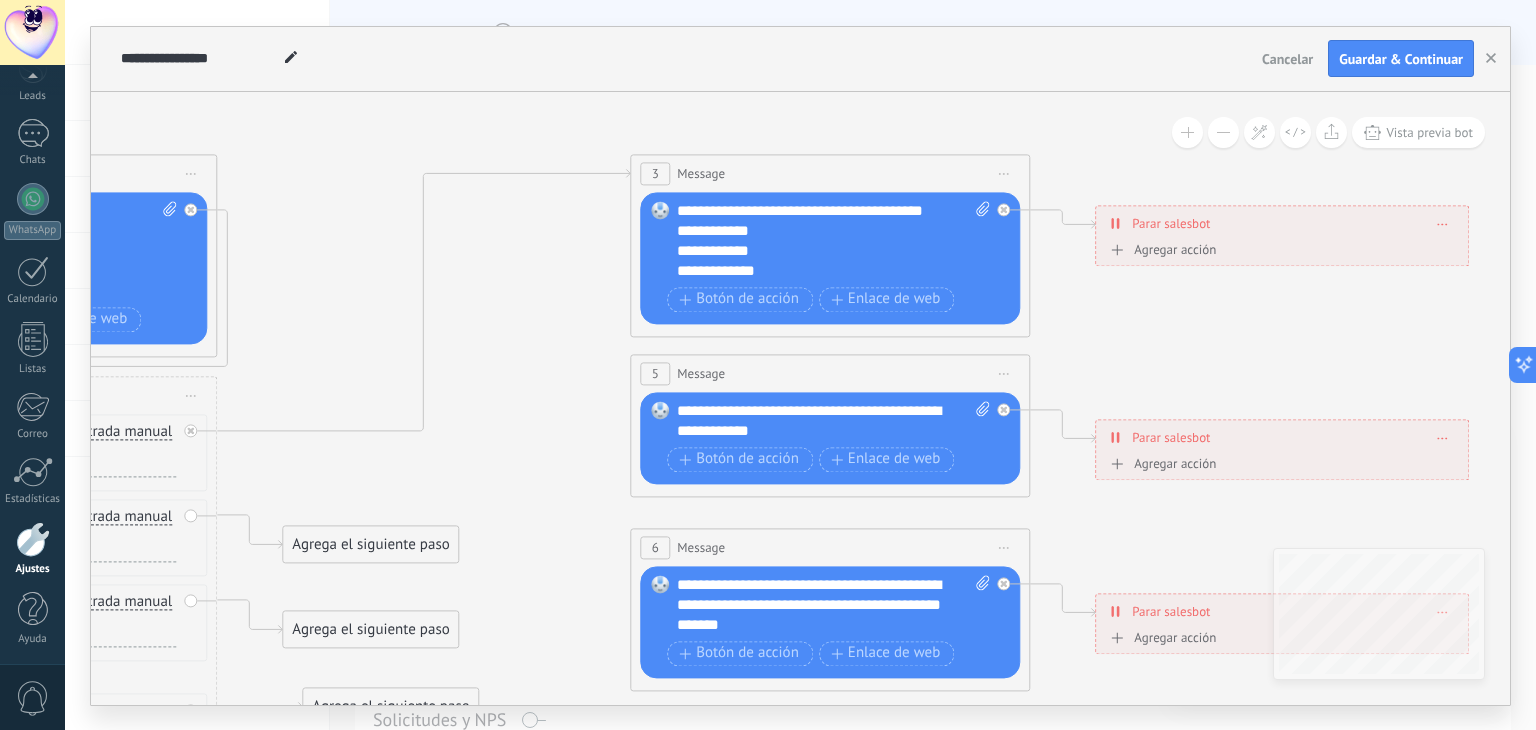click 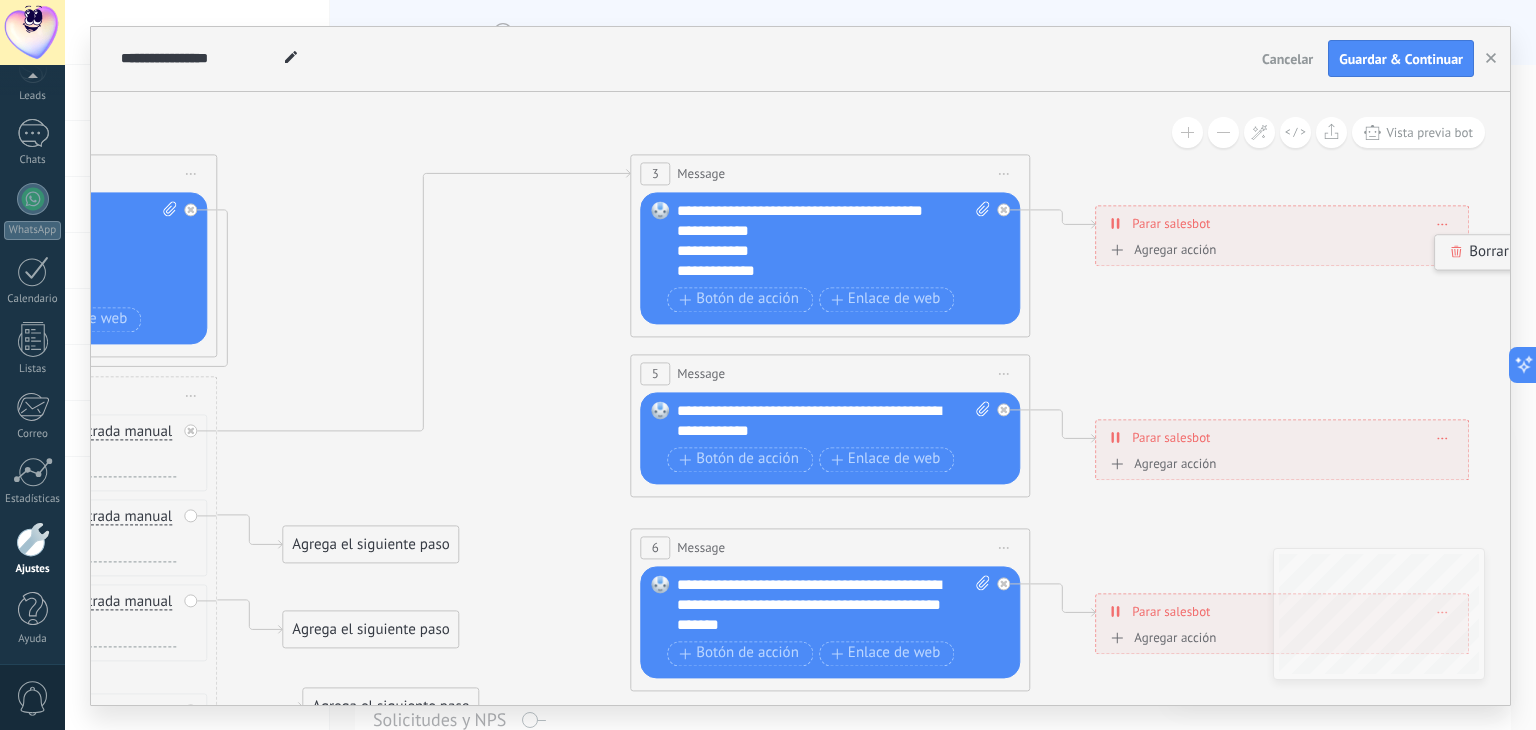 click on "Borrar" at bounding box center [1479, 252] 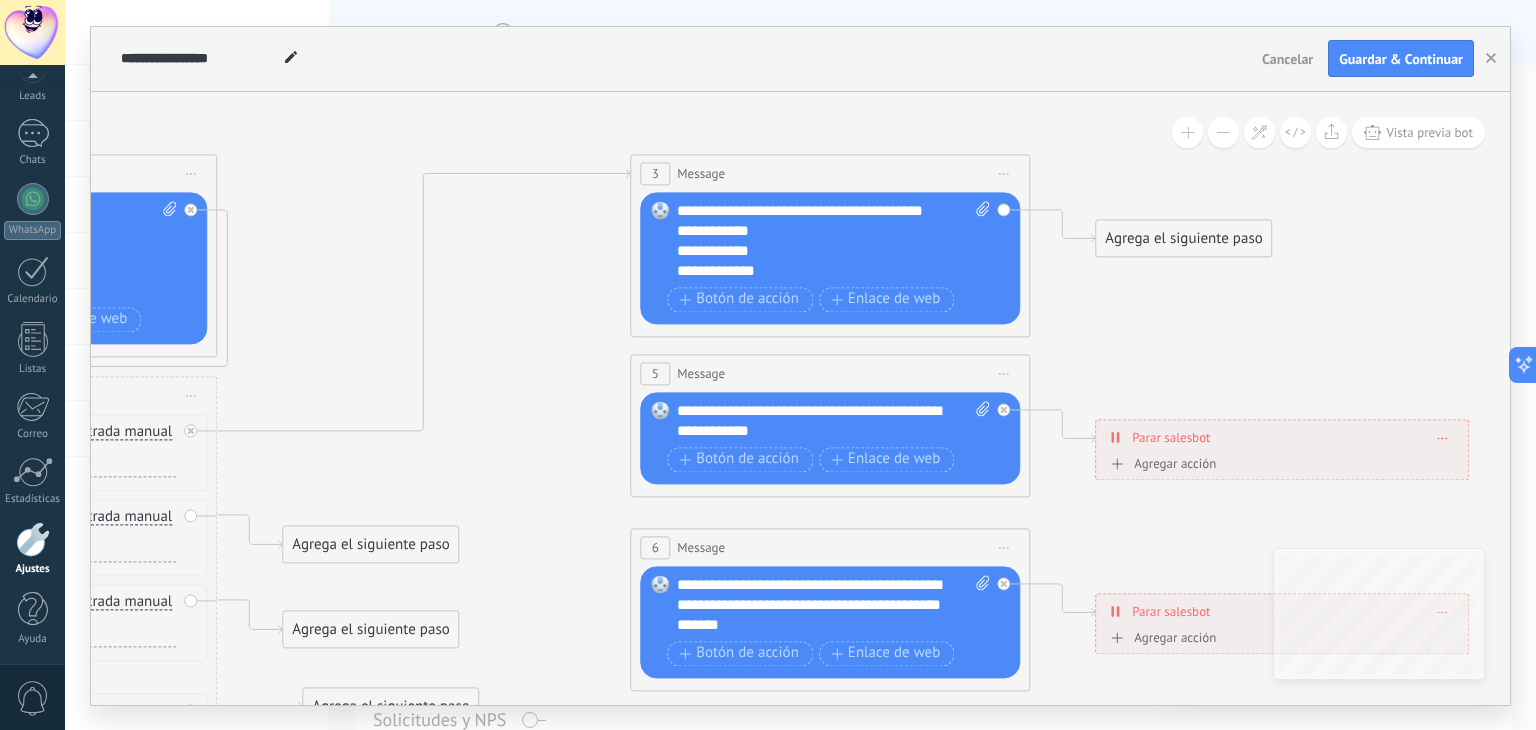 click on "Agrega el siguiente paso" at bounding box center [1183, 238] 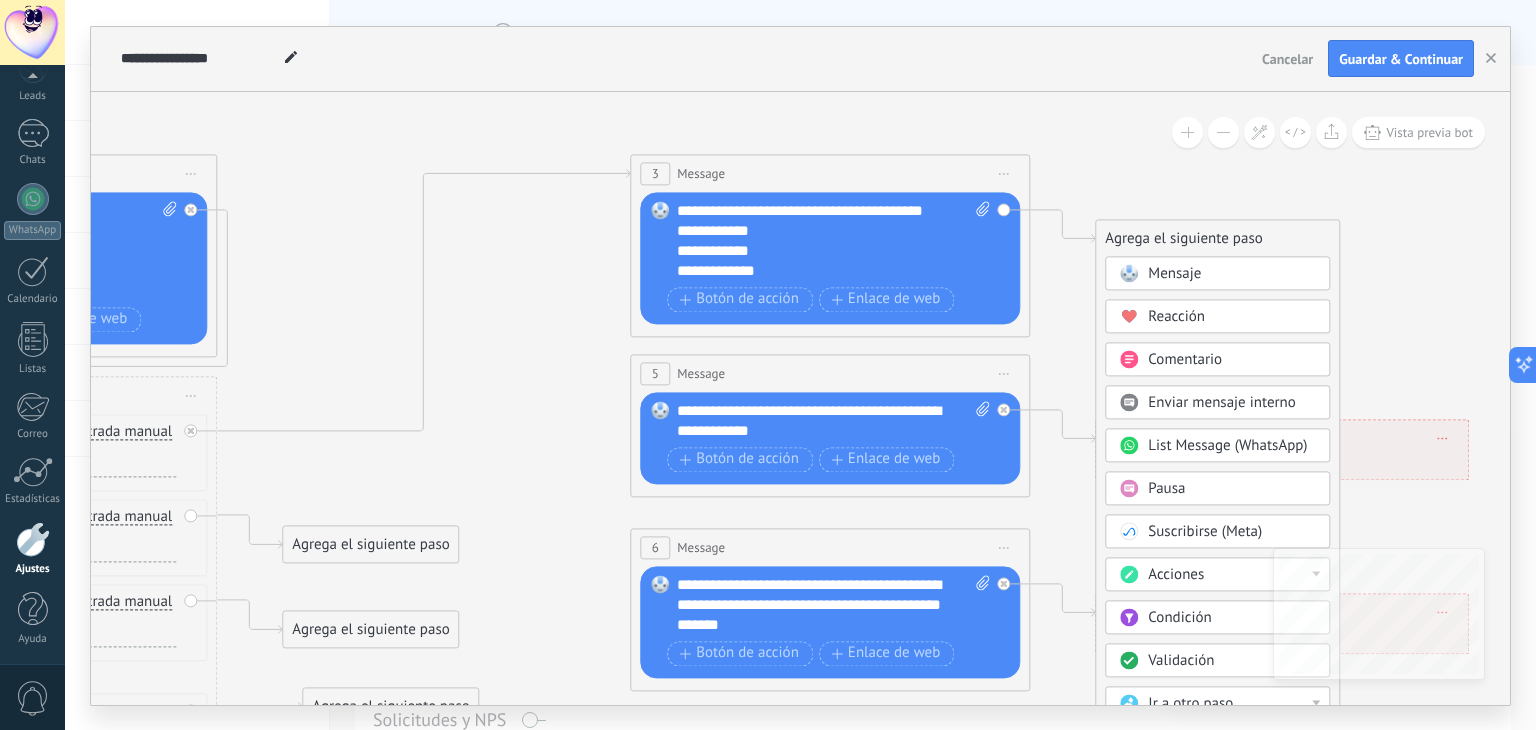 click on "Condición" at bounding box center (1179, 617) 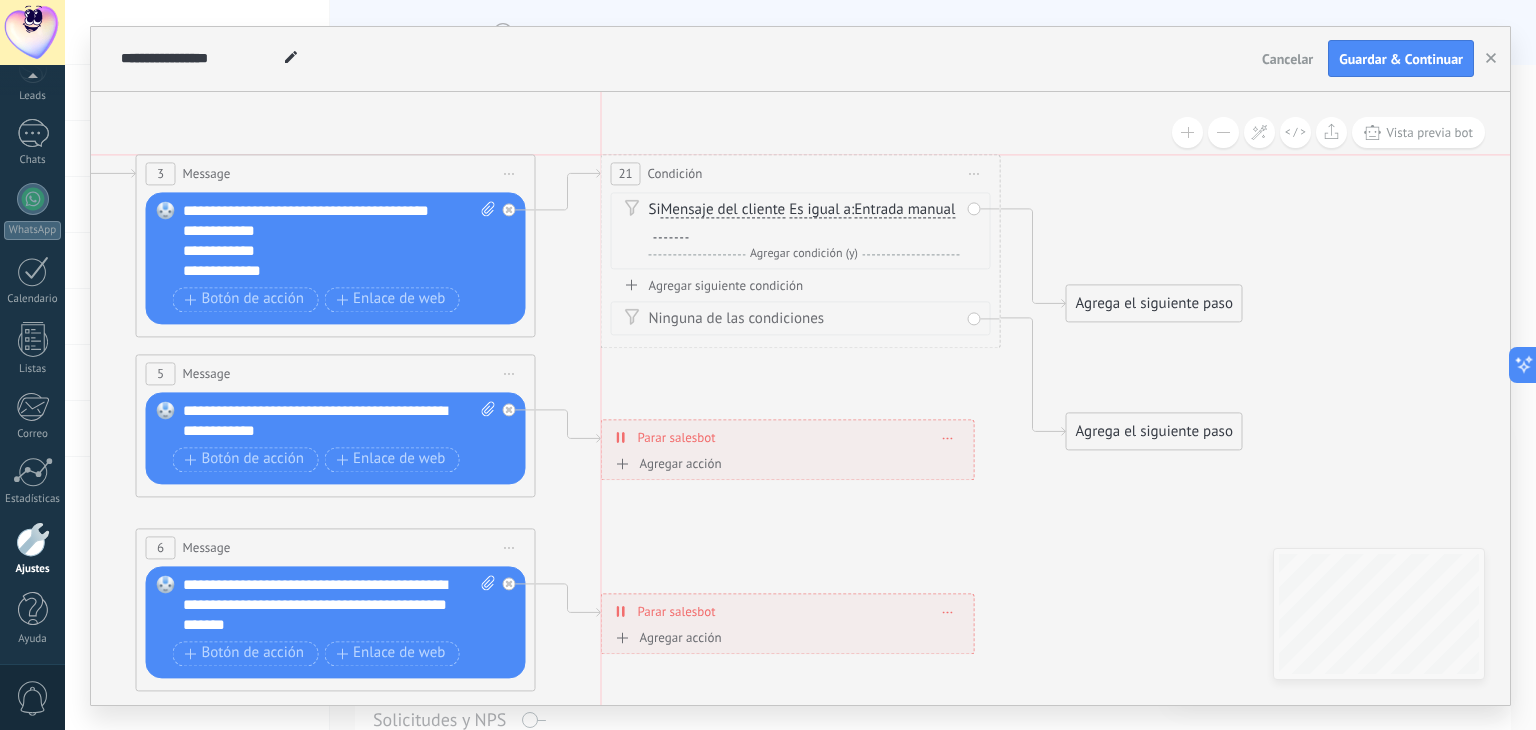 drag, startPoint x: 863, startPoint y: 237, endPoint x: 863, endPoint y: 165, distance: 72 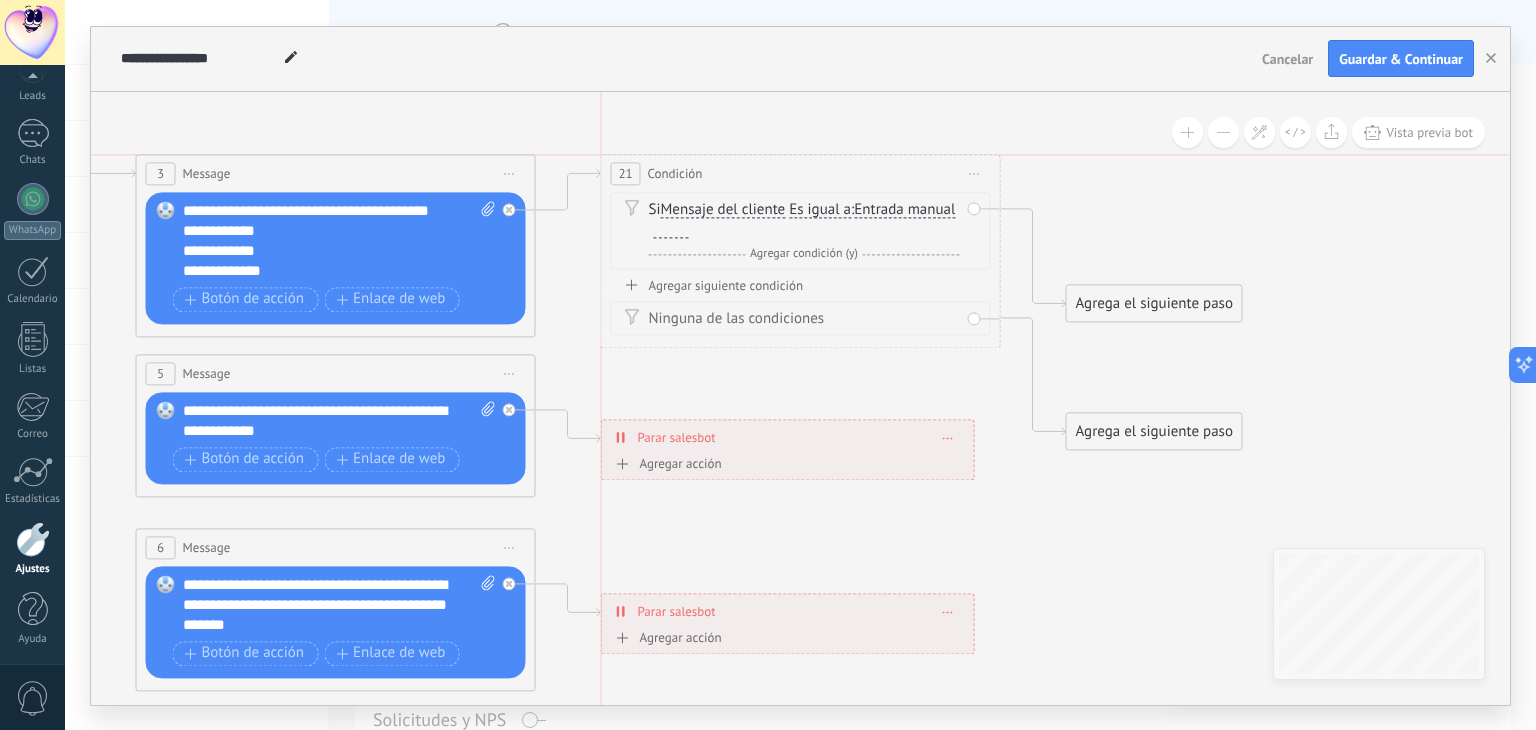 click on "21
Condición
*********
Iniciar vista previa aquí
Cambiar nombre
Duplicar
[GEOGRAPHIC_DATA]" at bounding box center (801, 173) 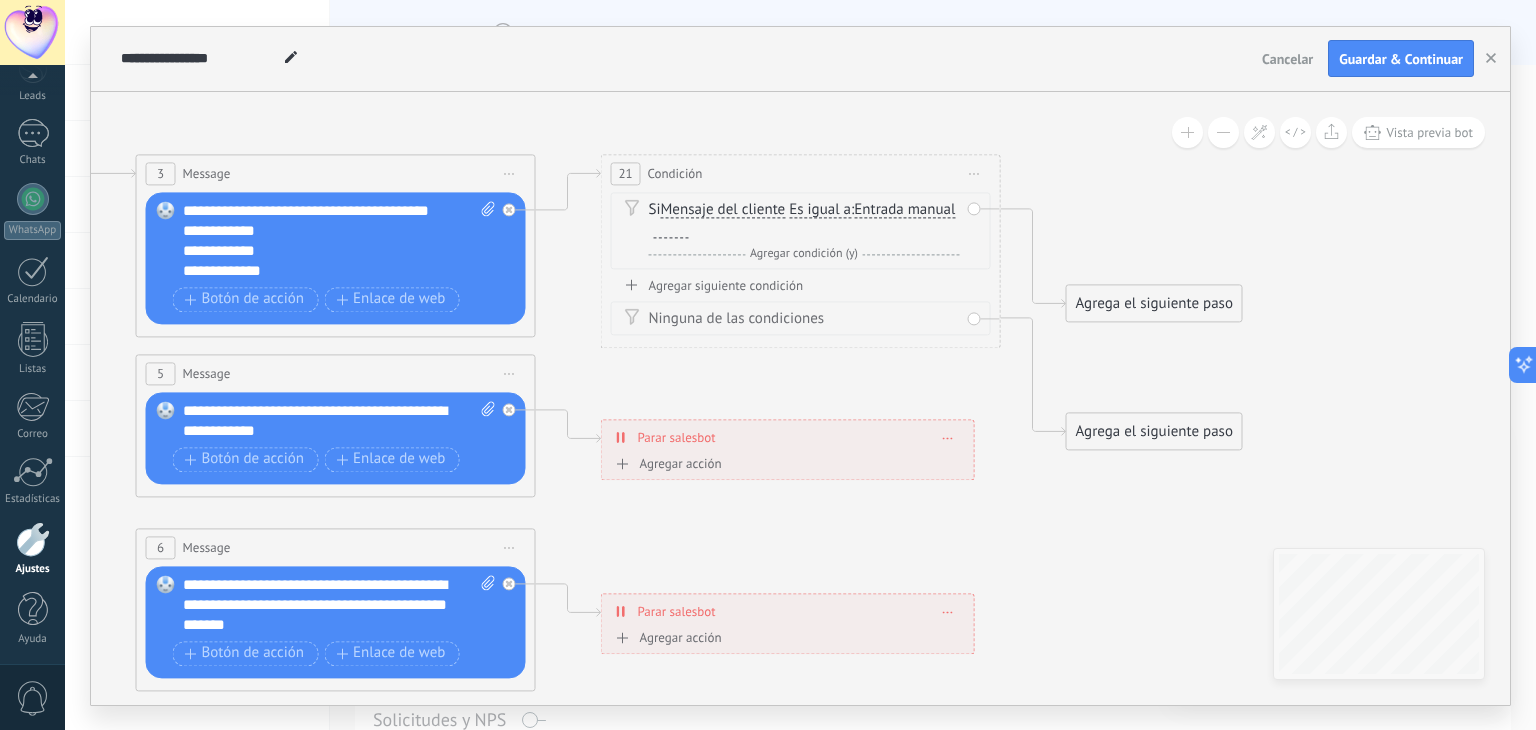 click at bounding box center [671, 230] 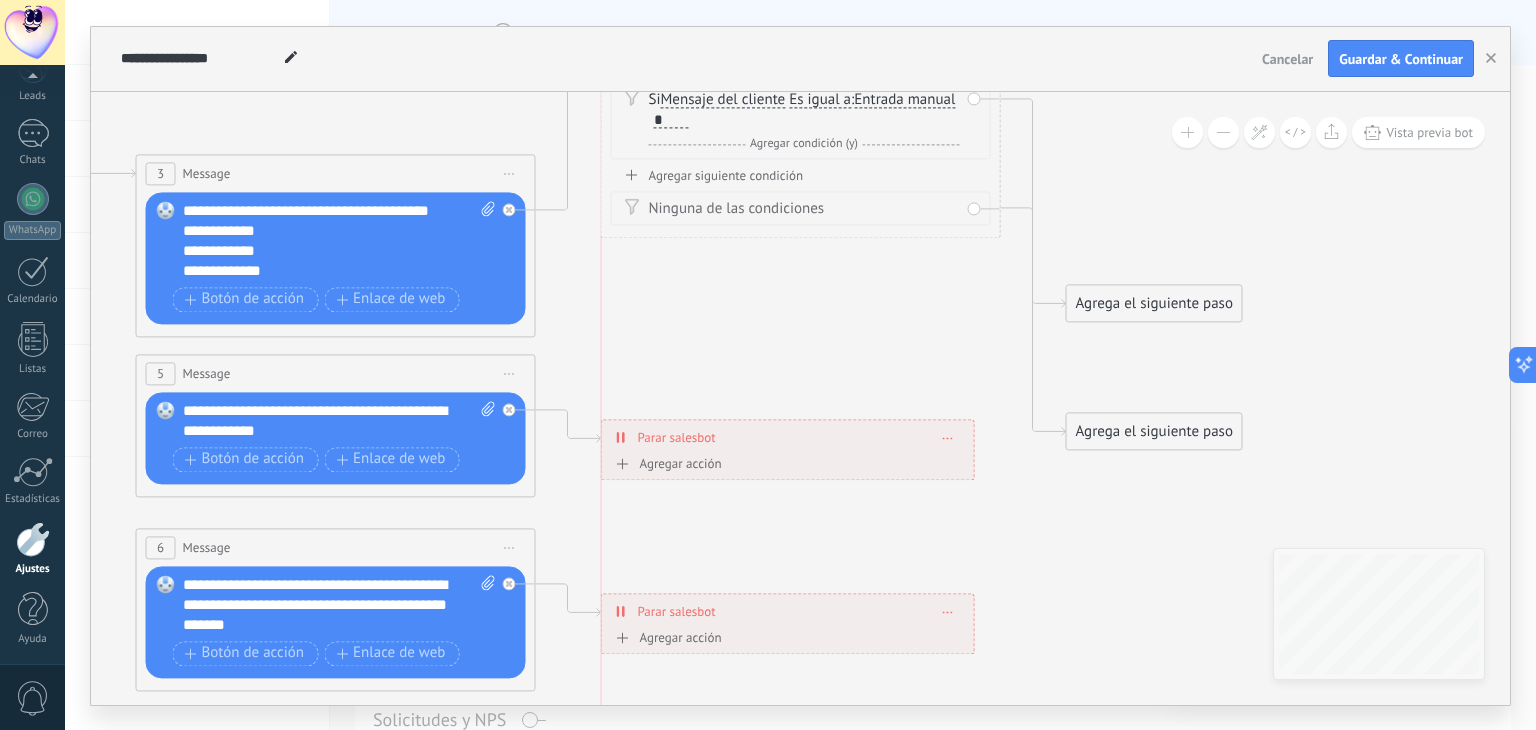 drag, startPoint x: 796, startPoint y: 172, endPoint x: 794, endPoint y: 71, distance: 101.0198 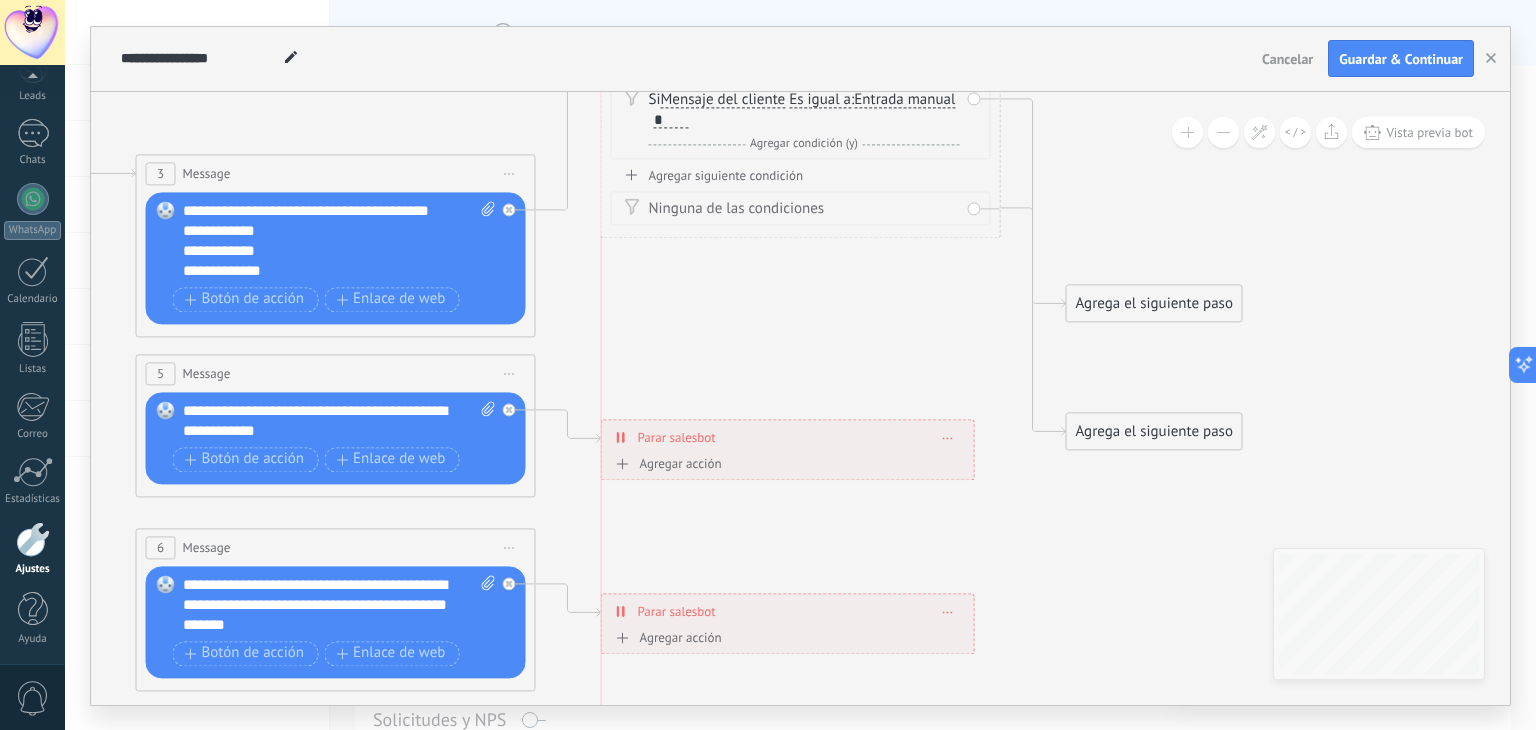 click on "**********" at bounding box center [800, 366] 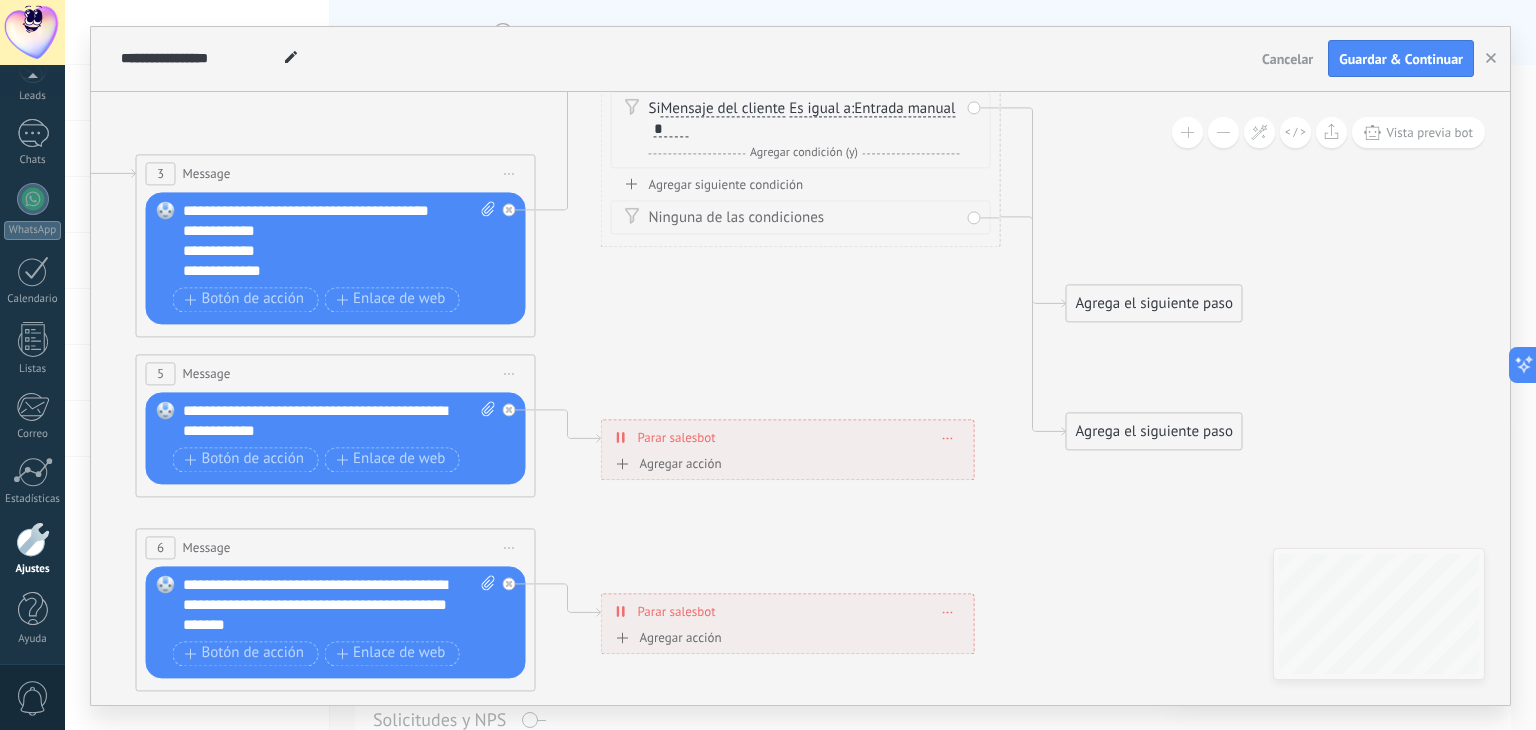 click on "Agregar siguiente condición" at bounding box center [801, 184] 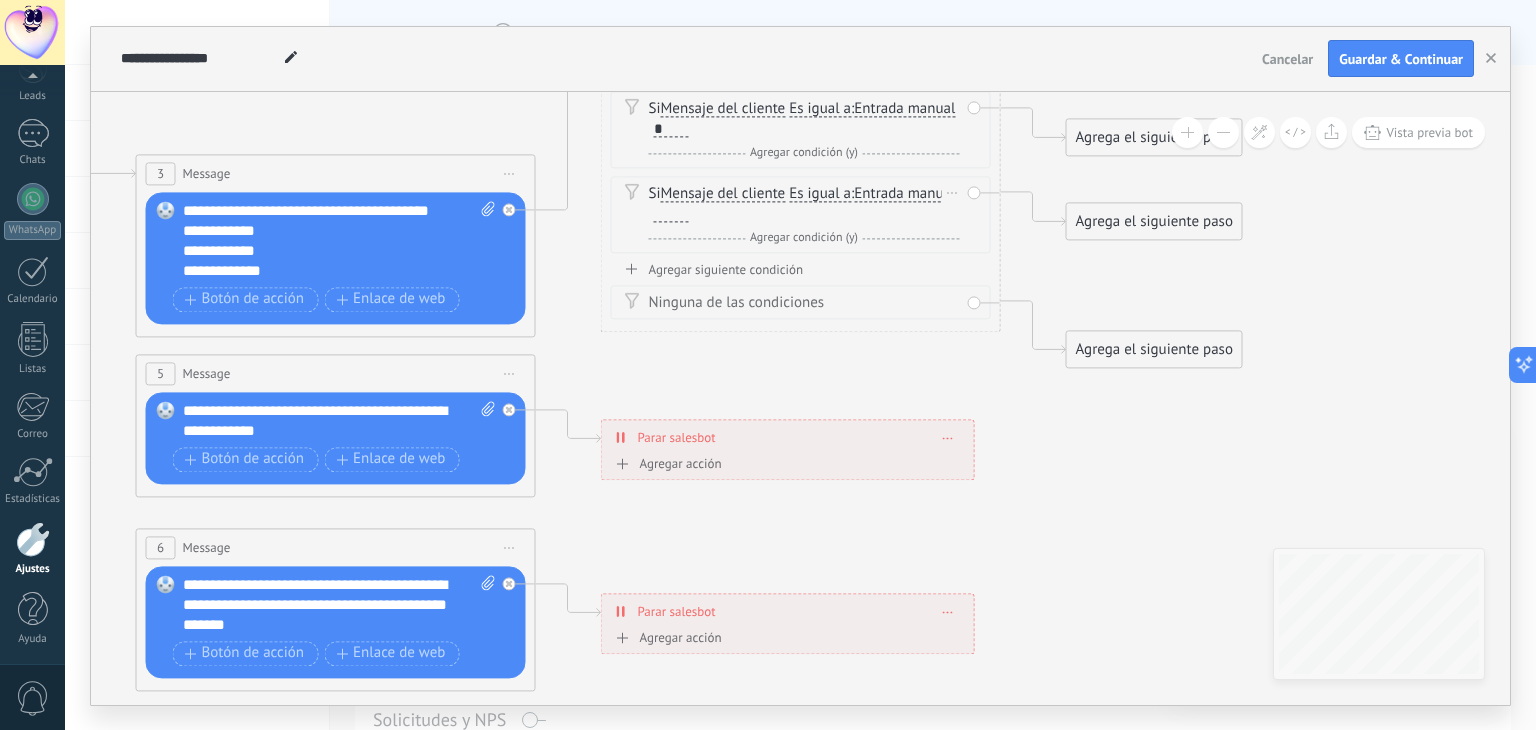 click at bounding box center (671, 214) 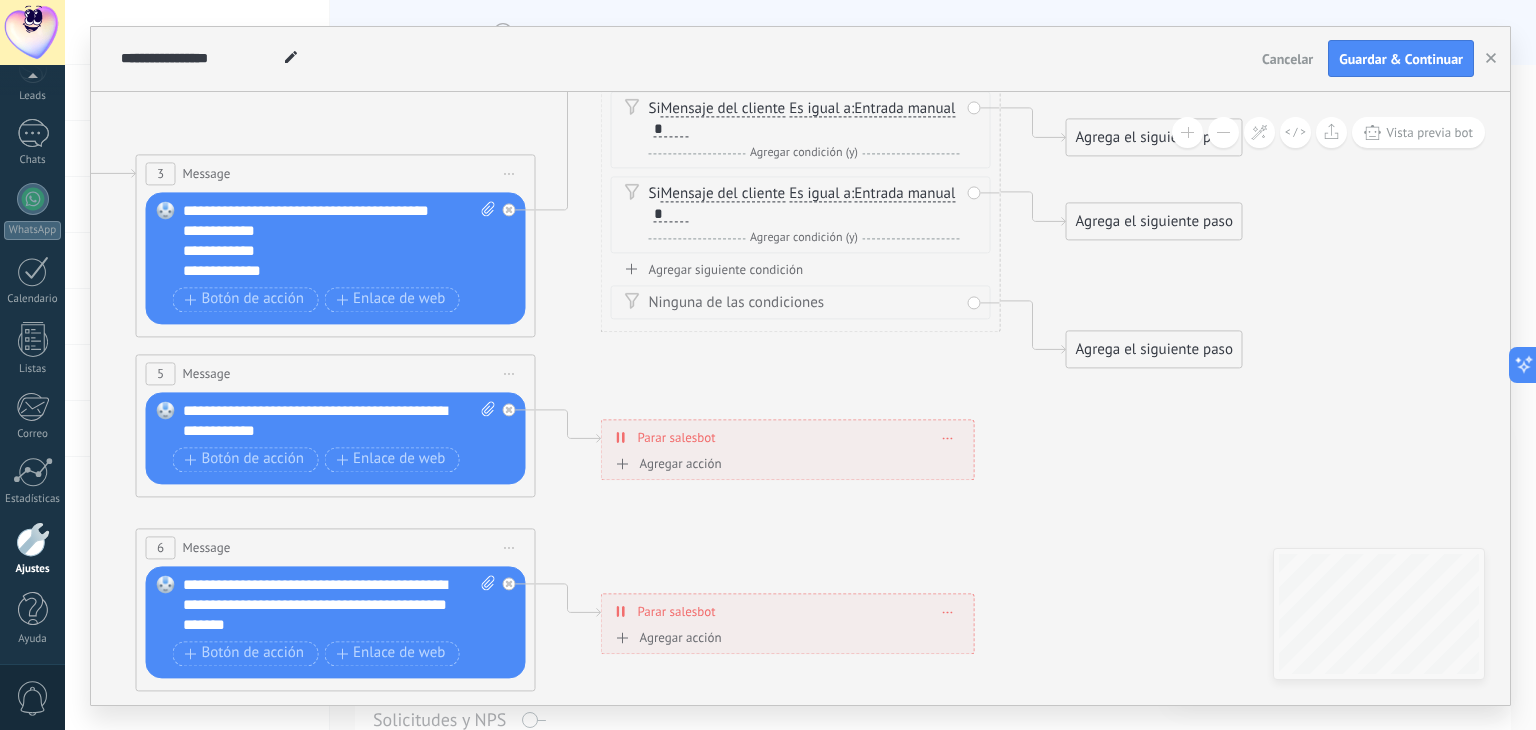 click on "Agregar siguiente condición" at bounding box center [801, 269] 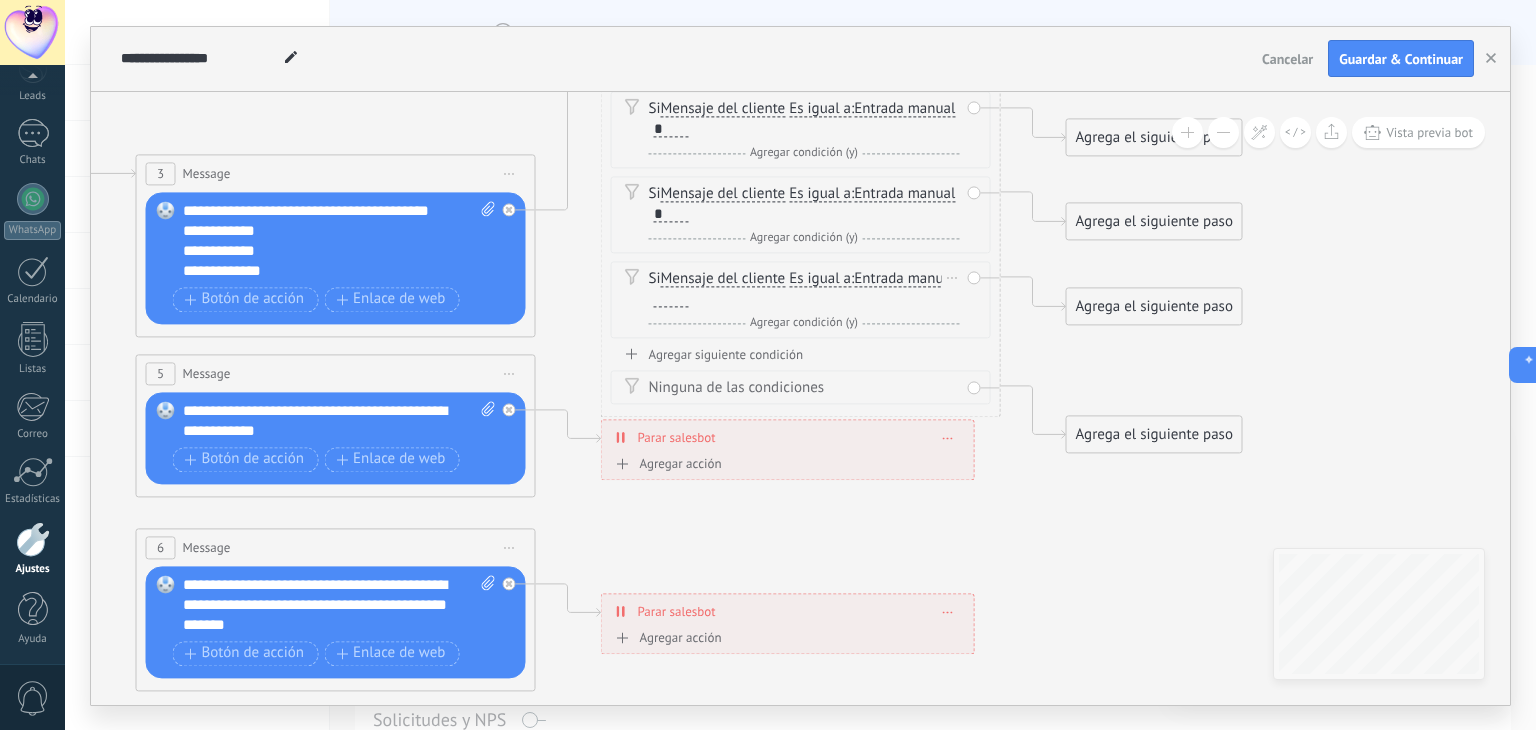 click at bounding box center [671, 299] 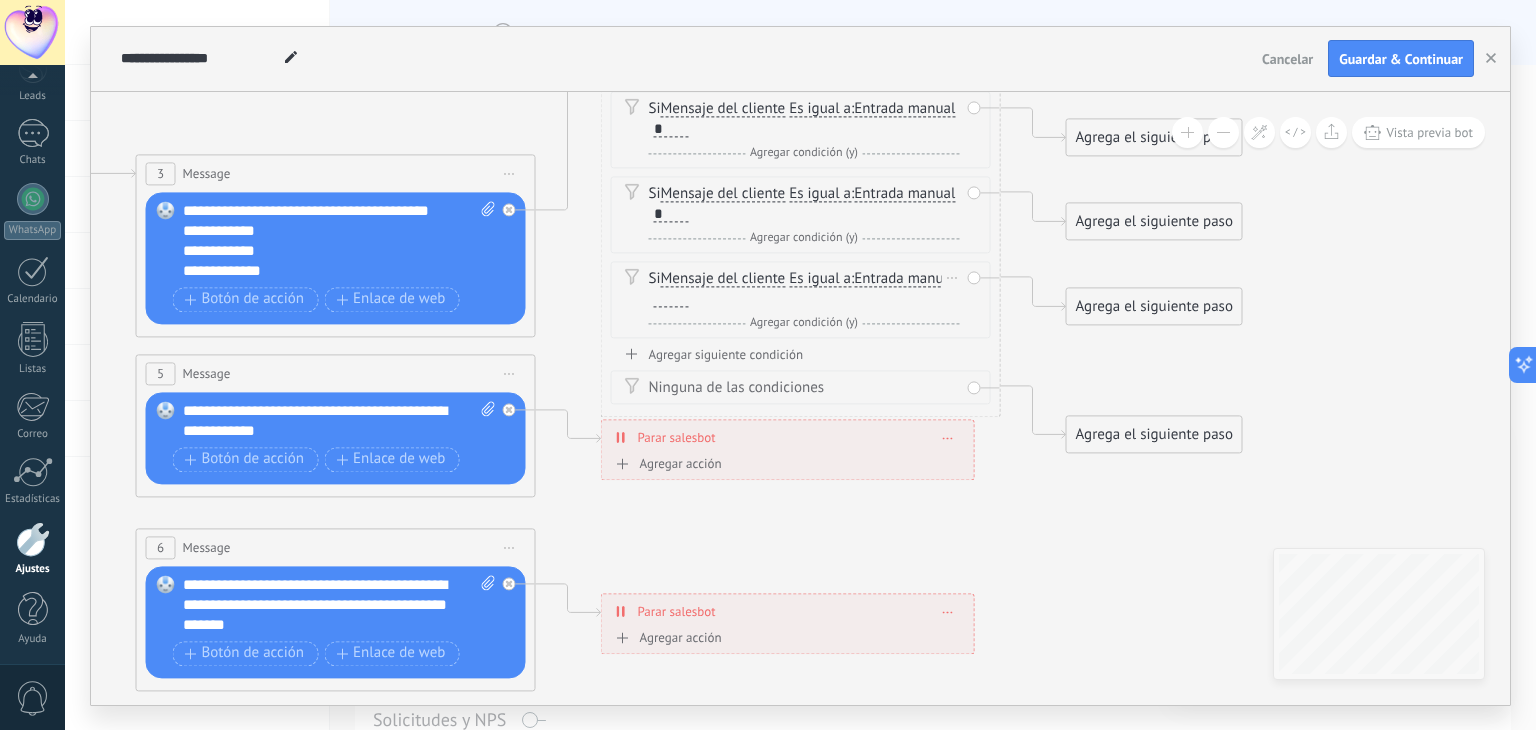 type 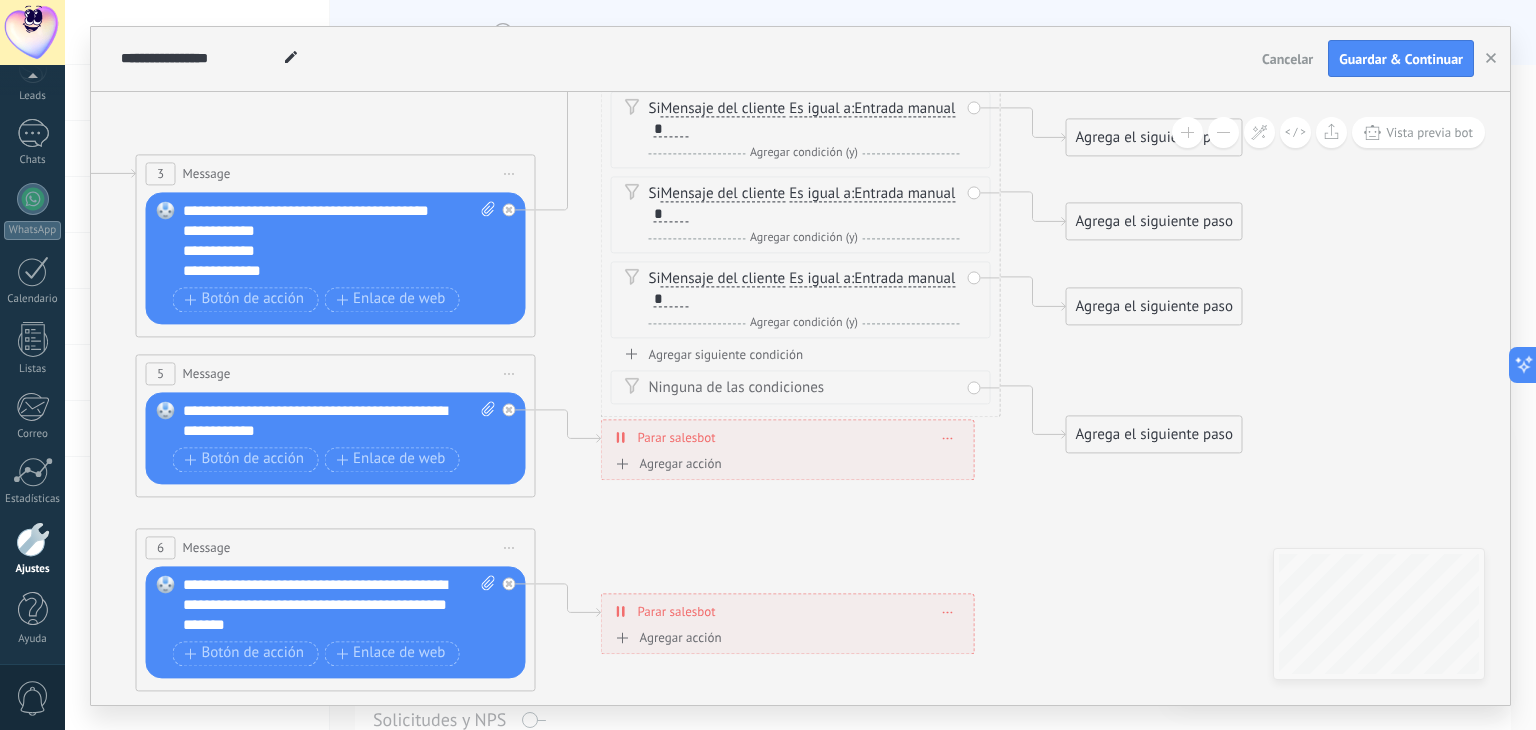 click 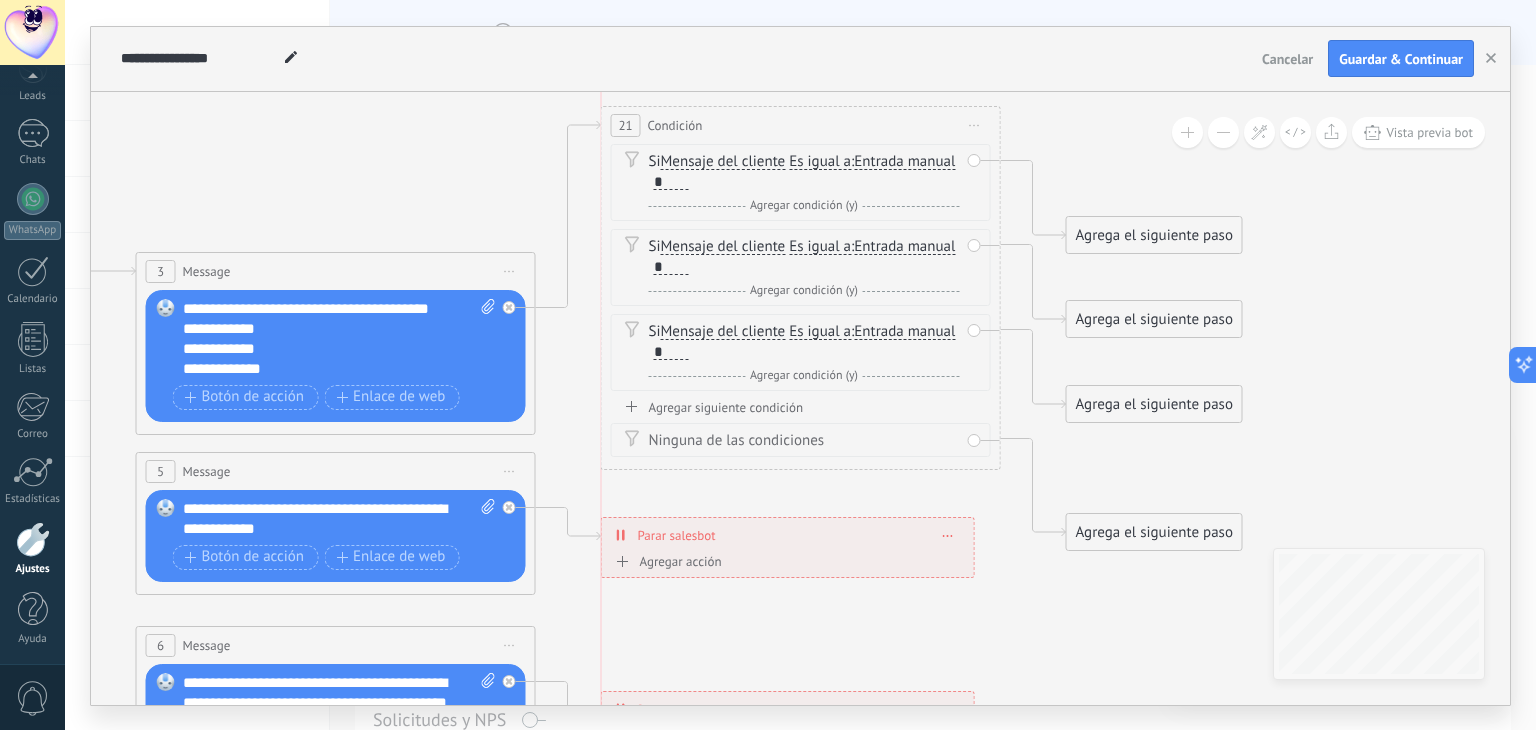 drag, startPoint x: 848, startPoint y: 174, endPoint x: 848, endPoint y: 129, distance: 45 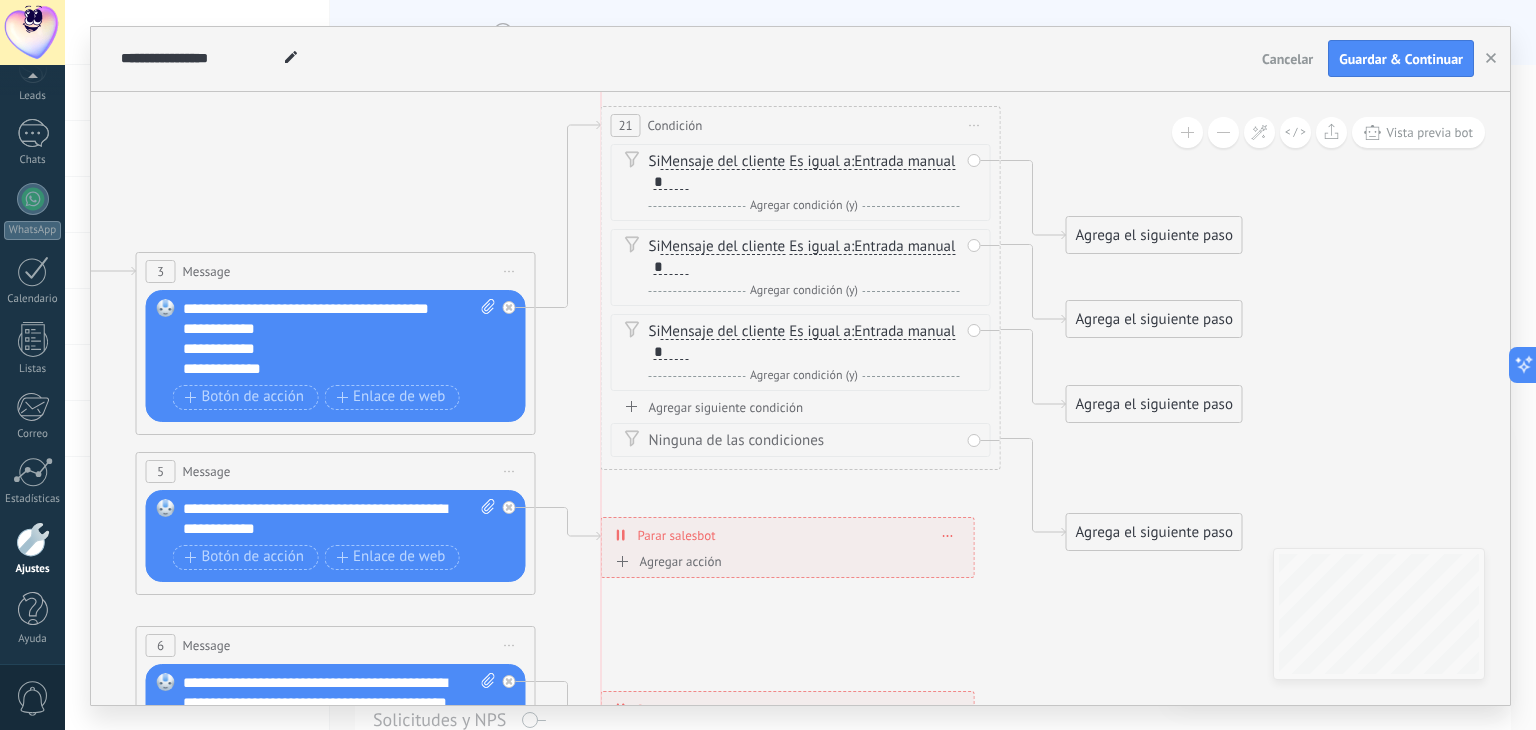 click on "21
Condición
*********
Iniciar vista previa aquí
Cambiar nombre
Duplicar
[GEOGRAPHIC_DATA]" at bounding box center (801, 125) 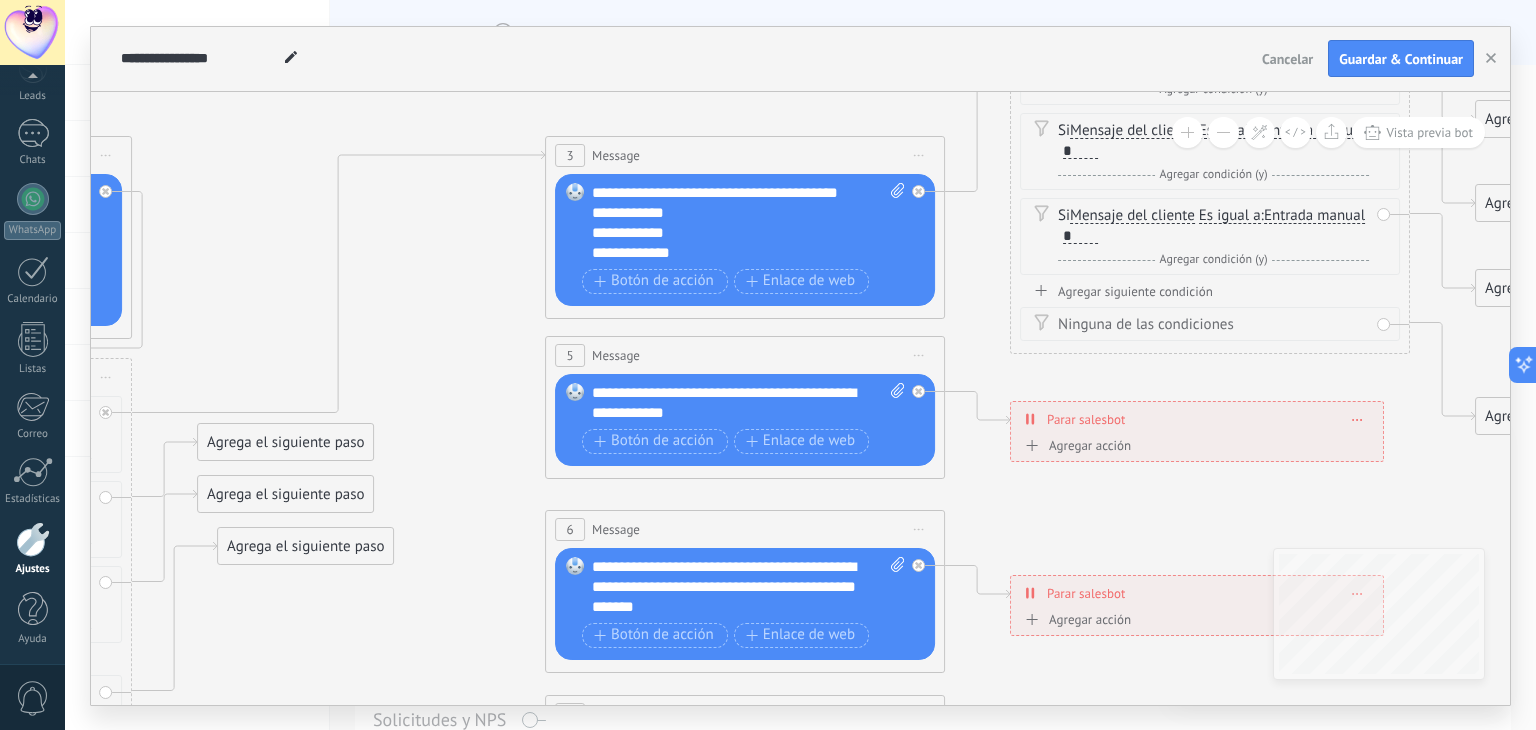 drag, startPoint x: 568, startPoint y: 457, endPoint x: 975, endPoint y: 345, distance: 422.12912 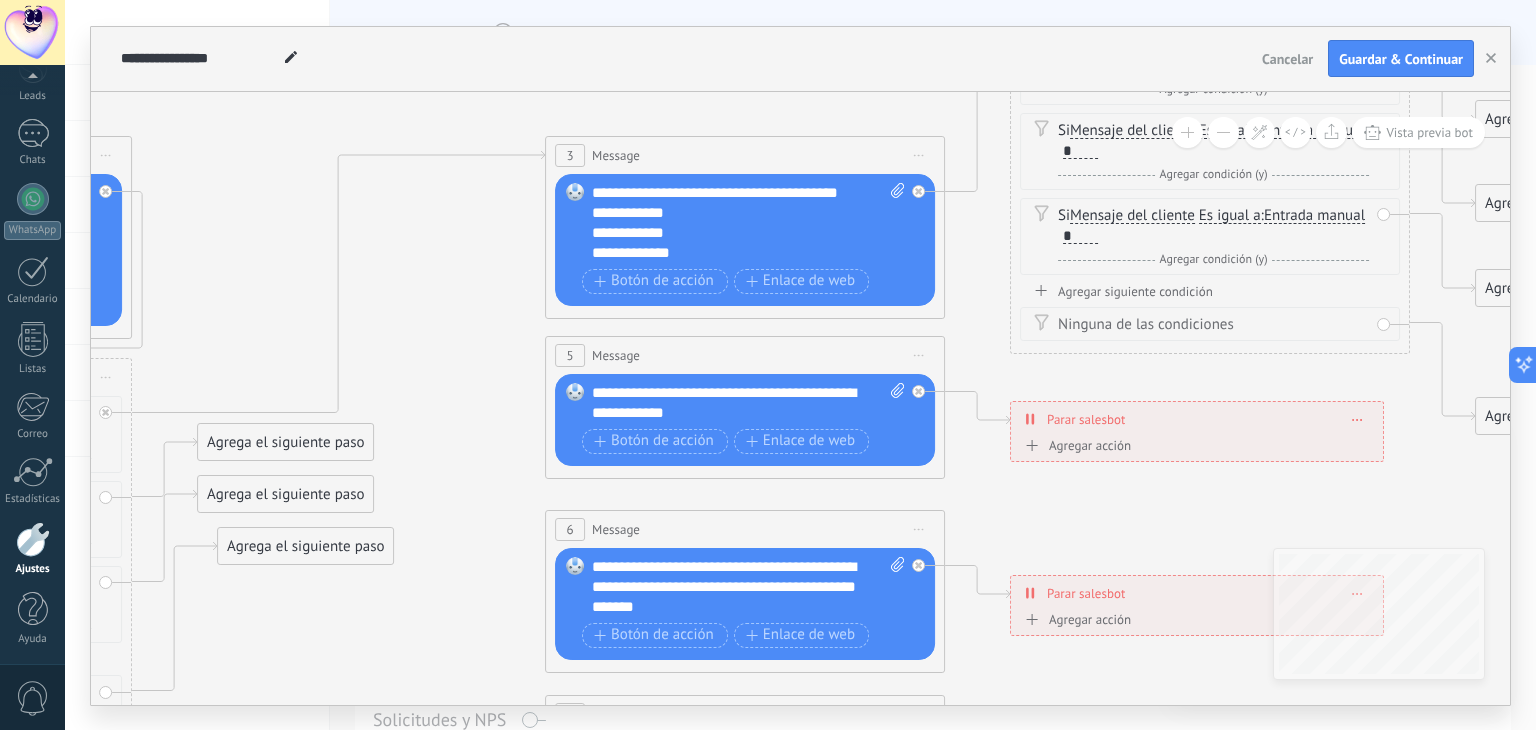 click 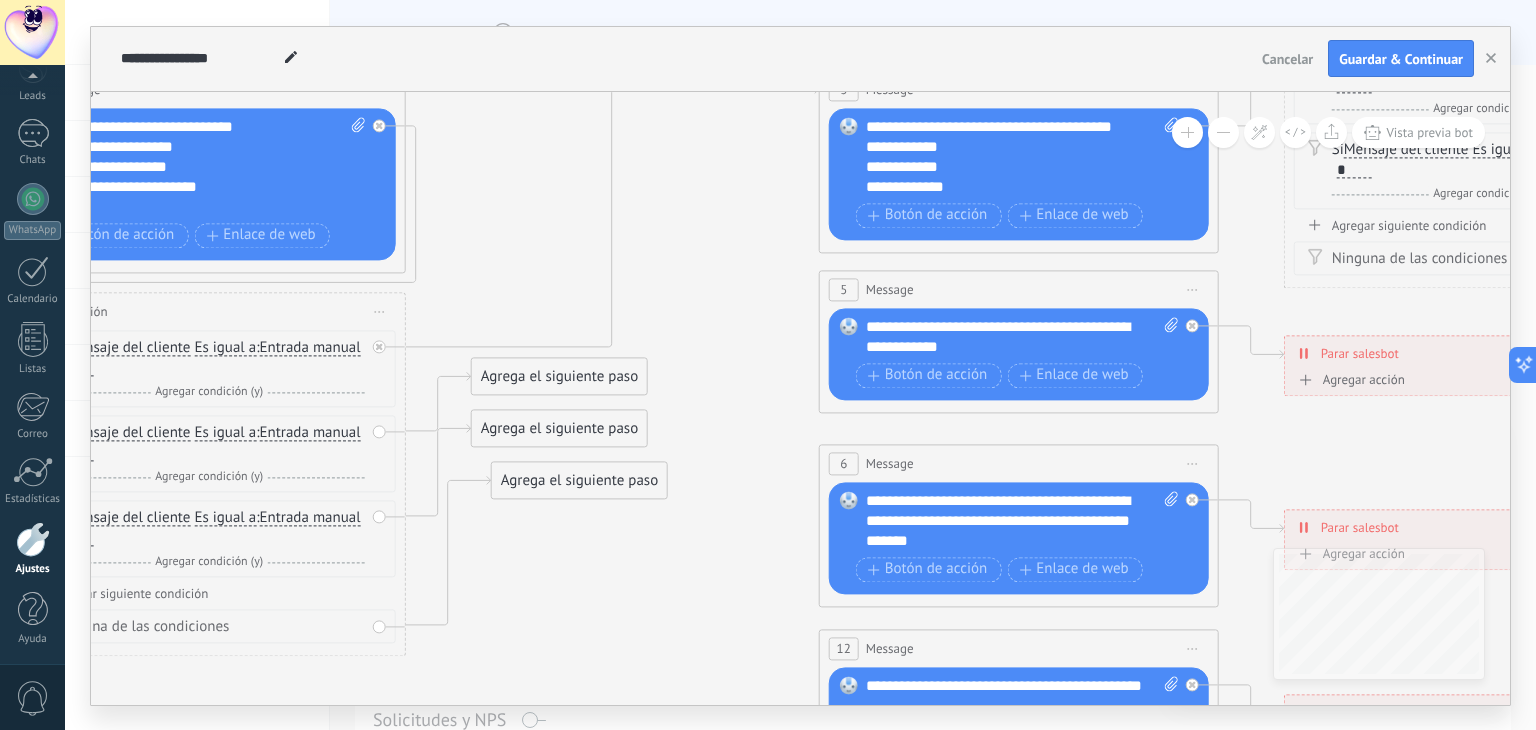 drag, startPoint x: 450, startPoint y: 377, endPoint x: 725, endPoint y: 309, distance: 283.28253 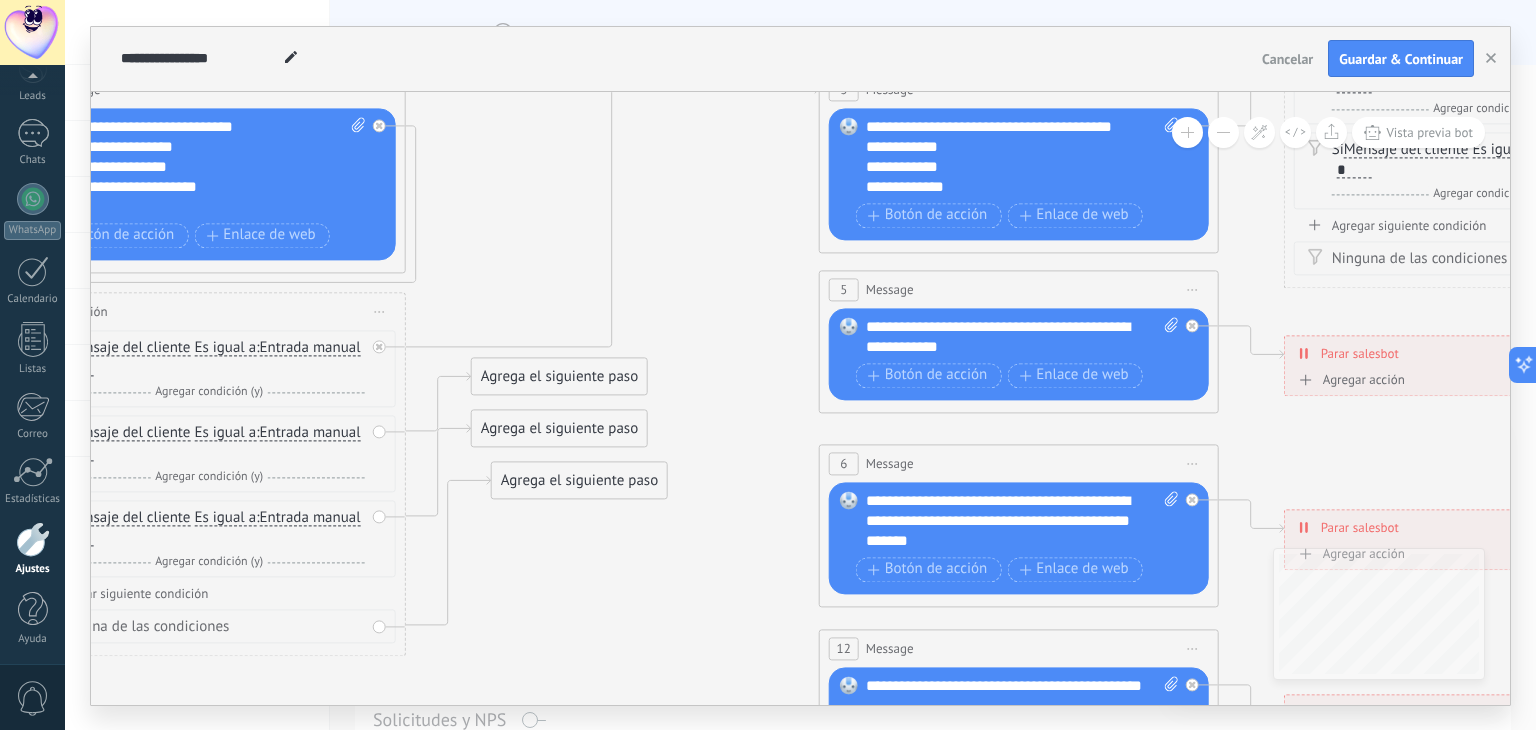 click 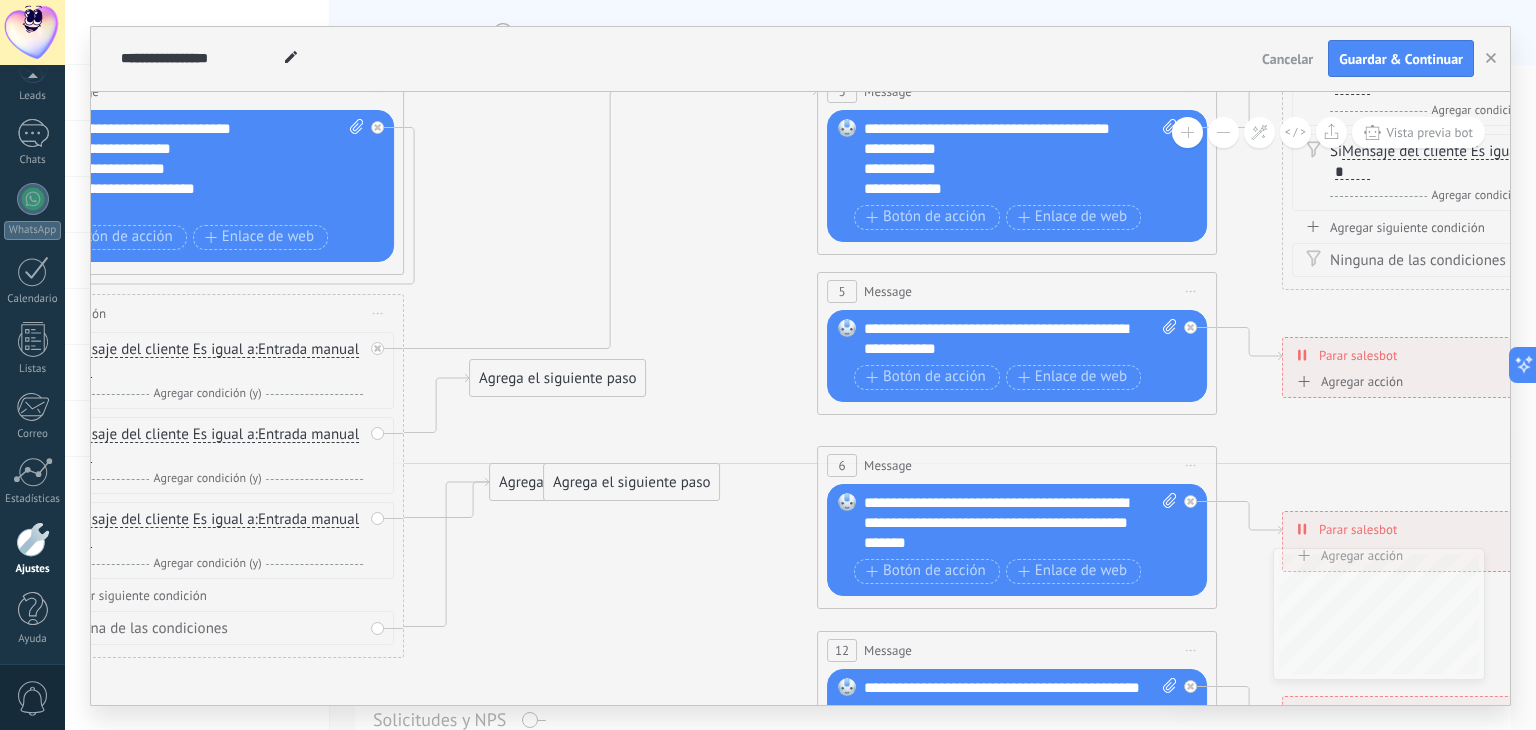 drag, startPoint x: 519, startPoint y: 426, endPoint x: 593, endPoint y: 481, distance: 92.20087 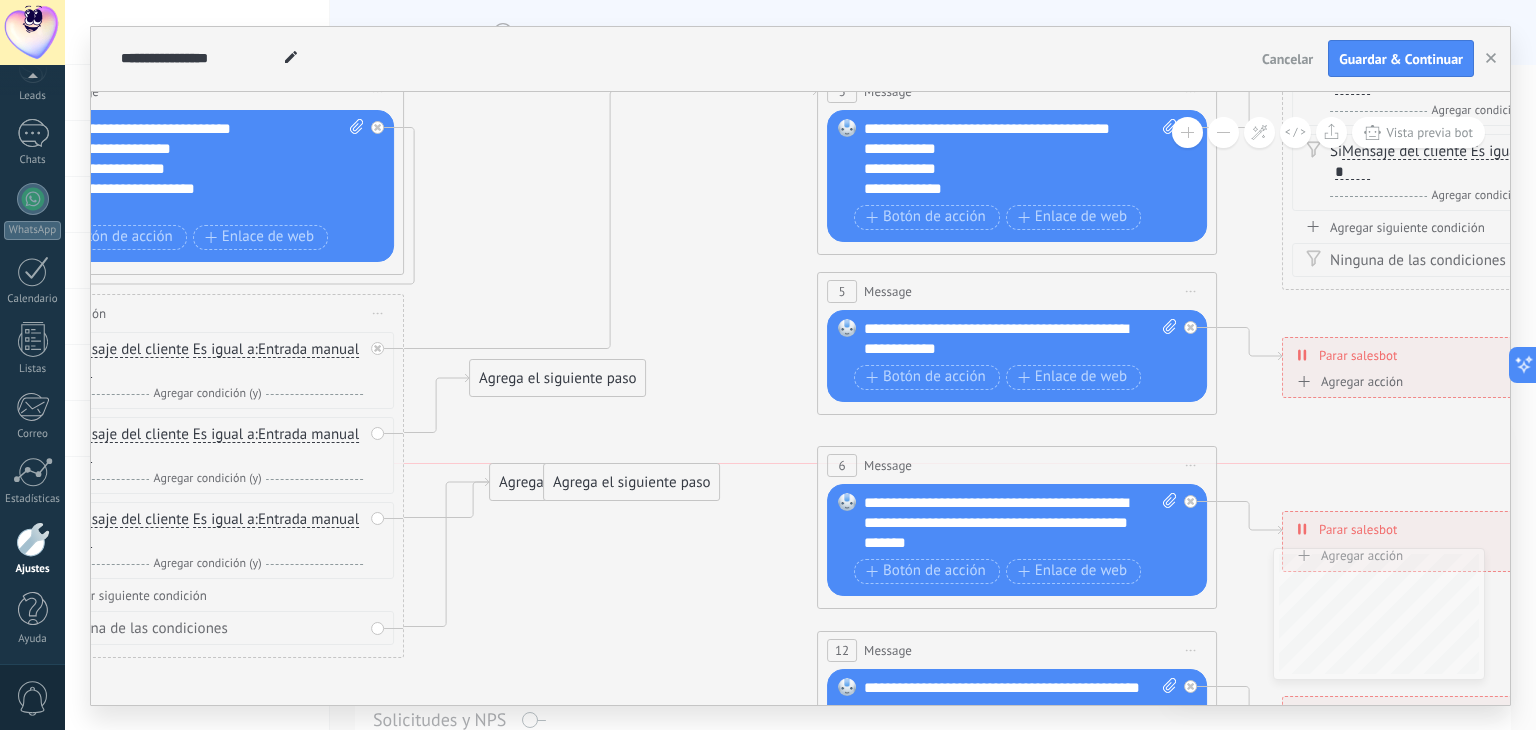 click on "Agrega el siguiente paso" at bounding box center (631, 482) 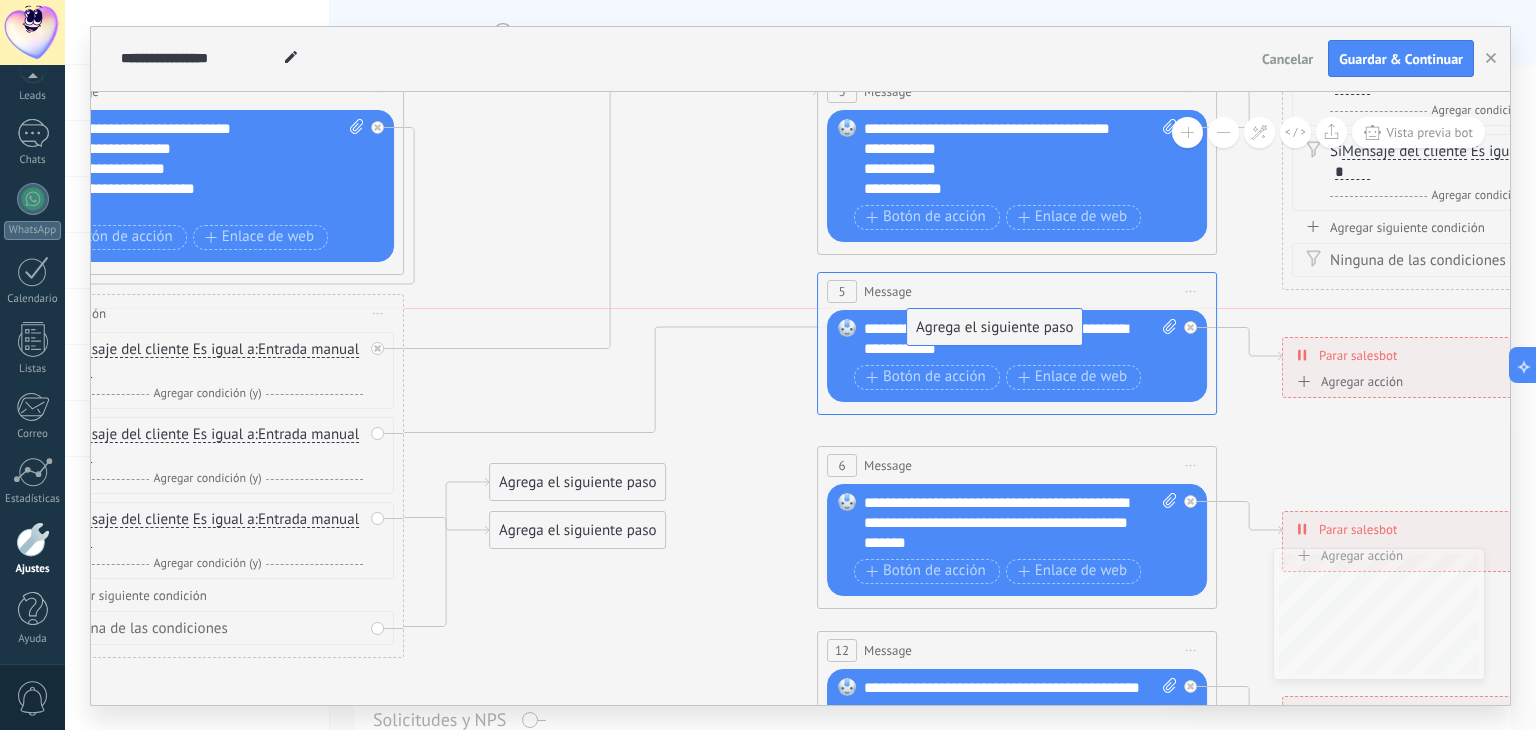 drag, startPoint x: 546, startPoint y: 386, endPoint x: 984, endPoint y: 332, distance: 441.31622 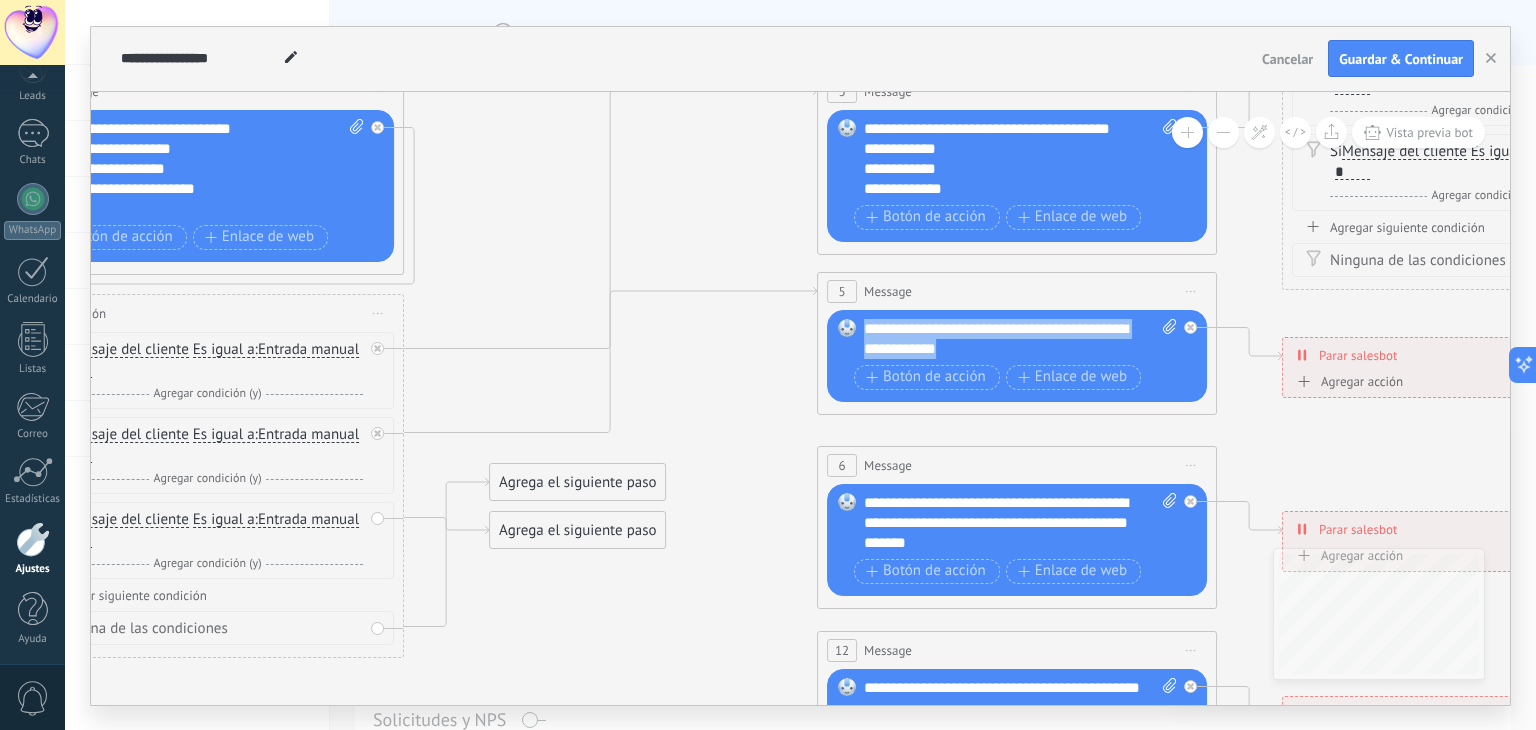 drag, startPoint x: 971, startPoint y: 348, endPoint x: 865, endPoint y: 325, distance: 108.46658 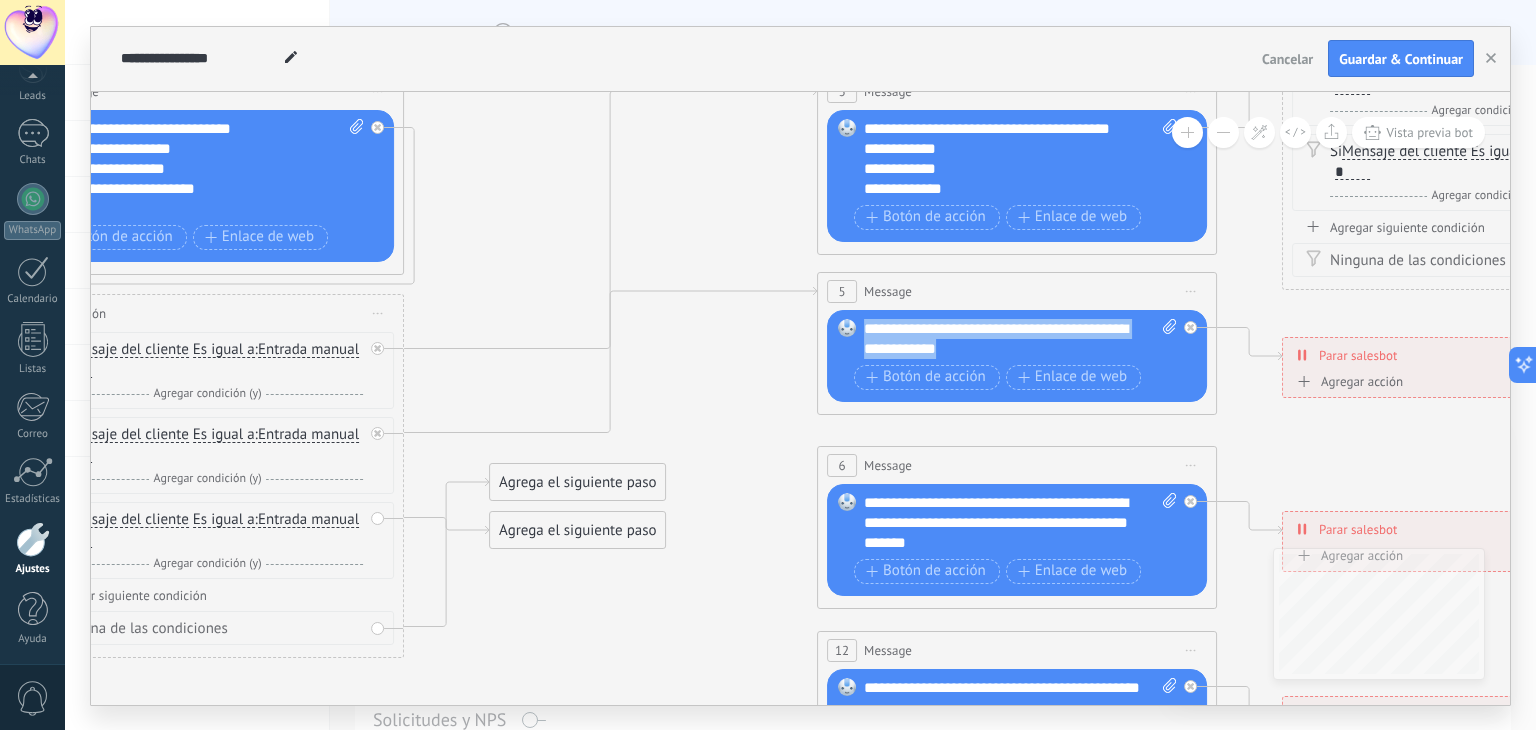 click on "**********" at bounding box center [1021, 339] 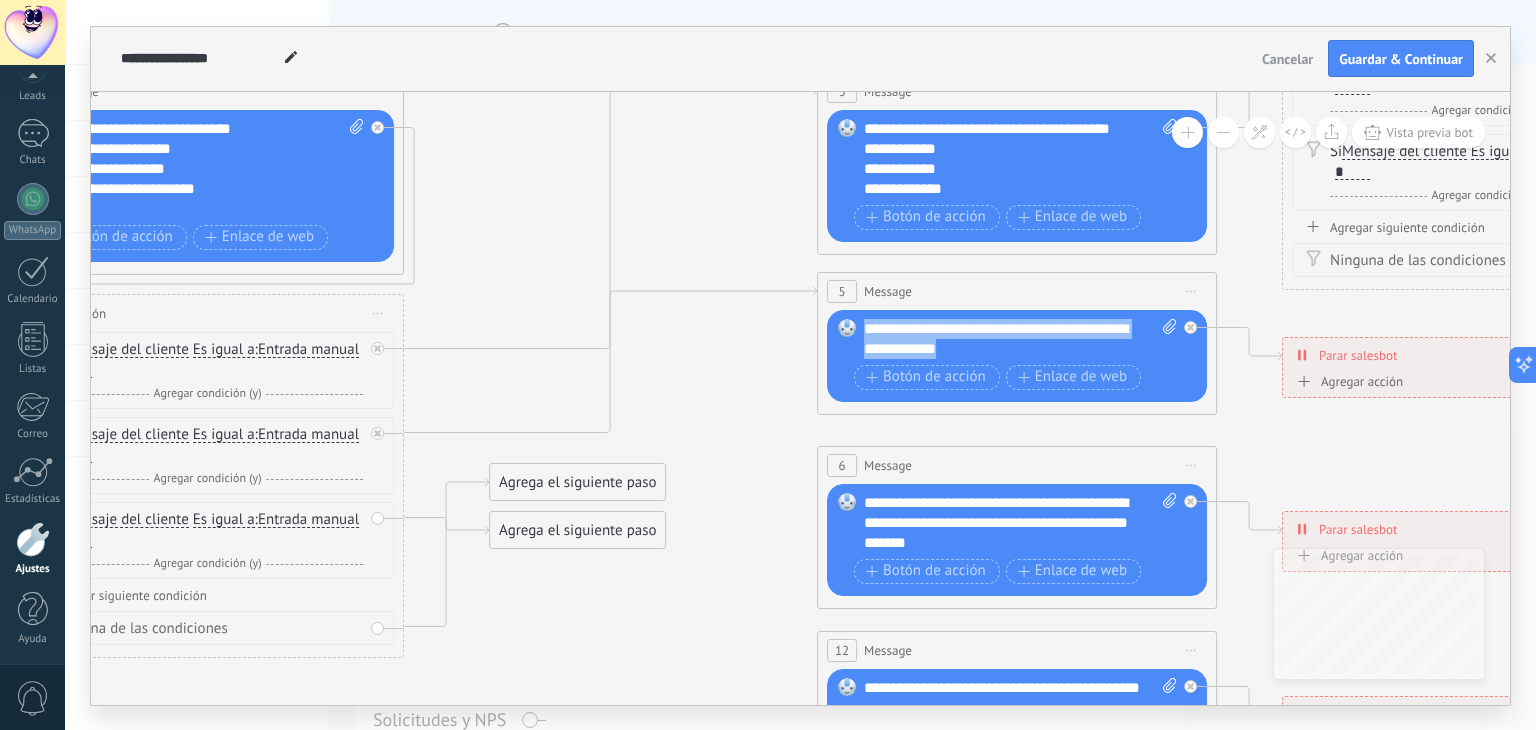 type 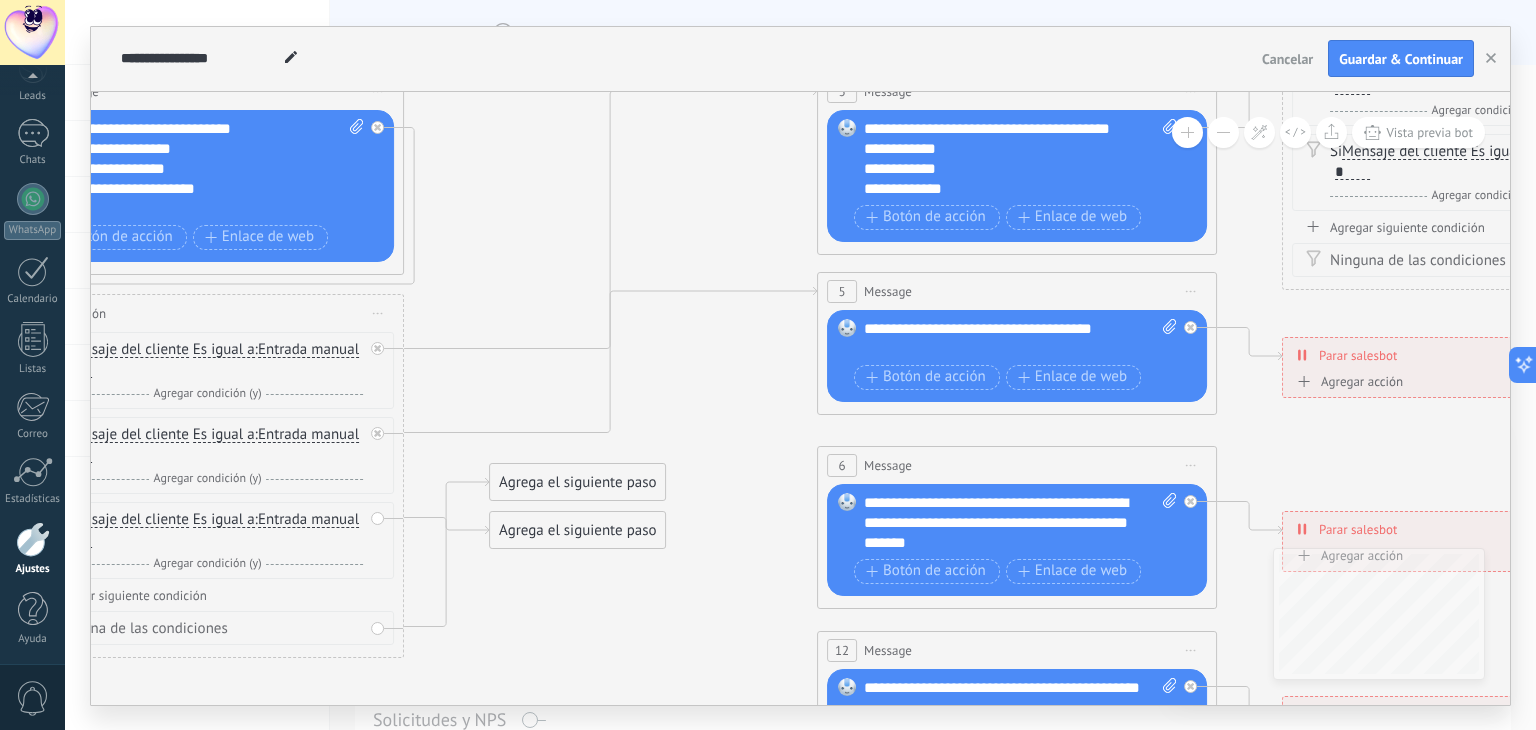 click on "**********" at bounding box center [1021, 339] 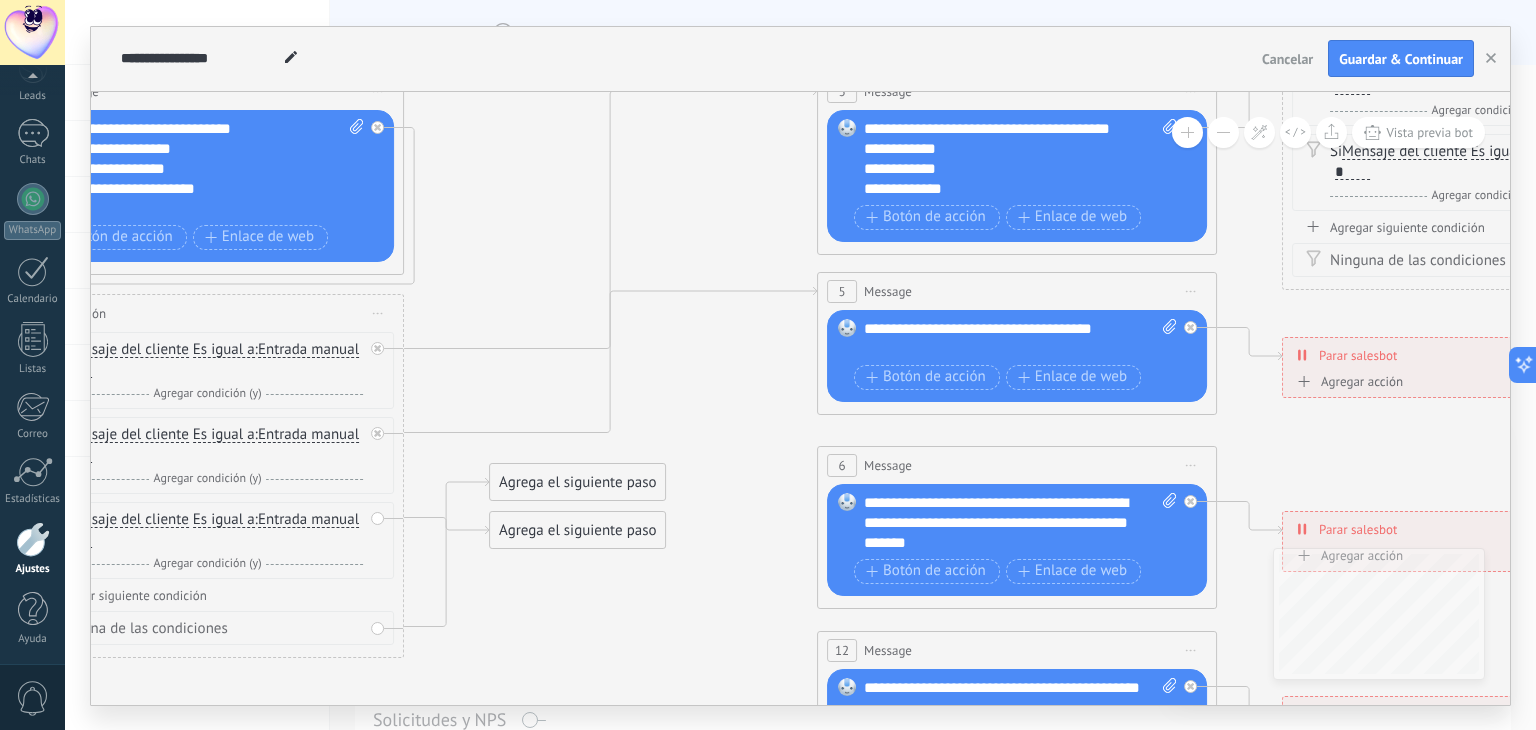 click on "**********" at bounding box center [1021, 159] 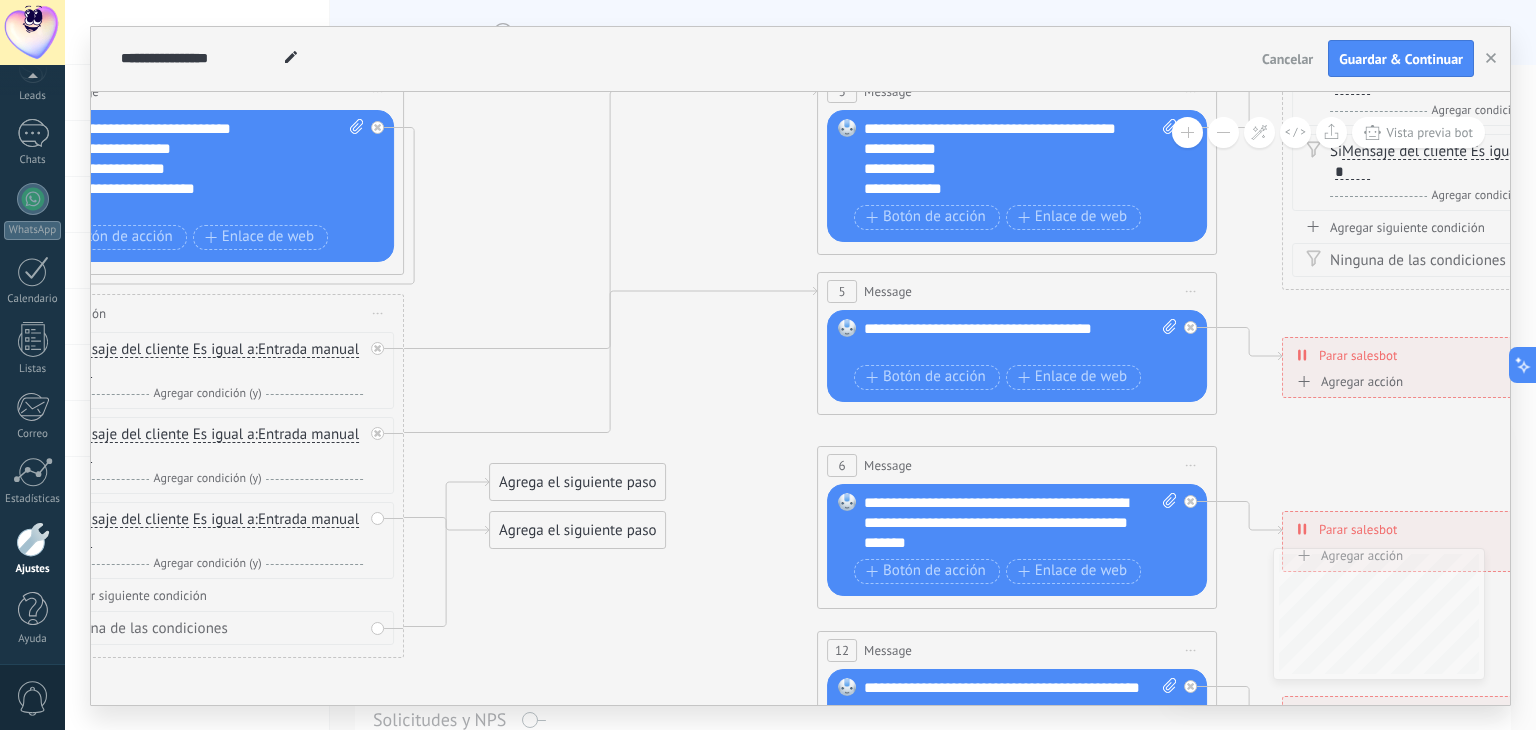 click at bounding box center [1011, 349] 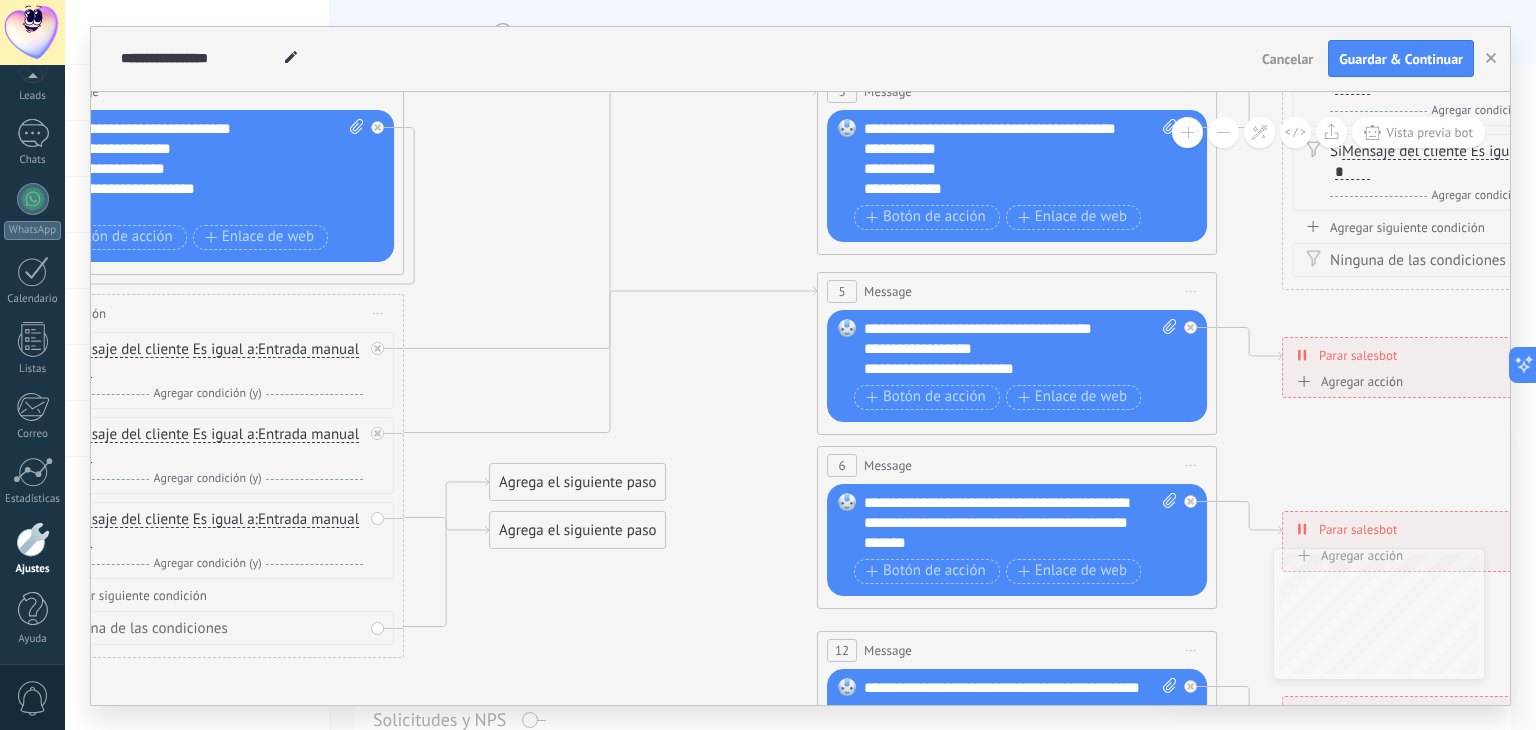 click 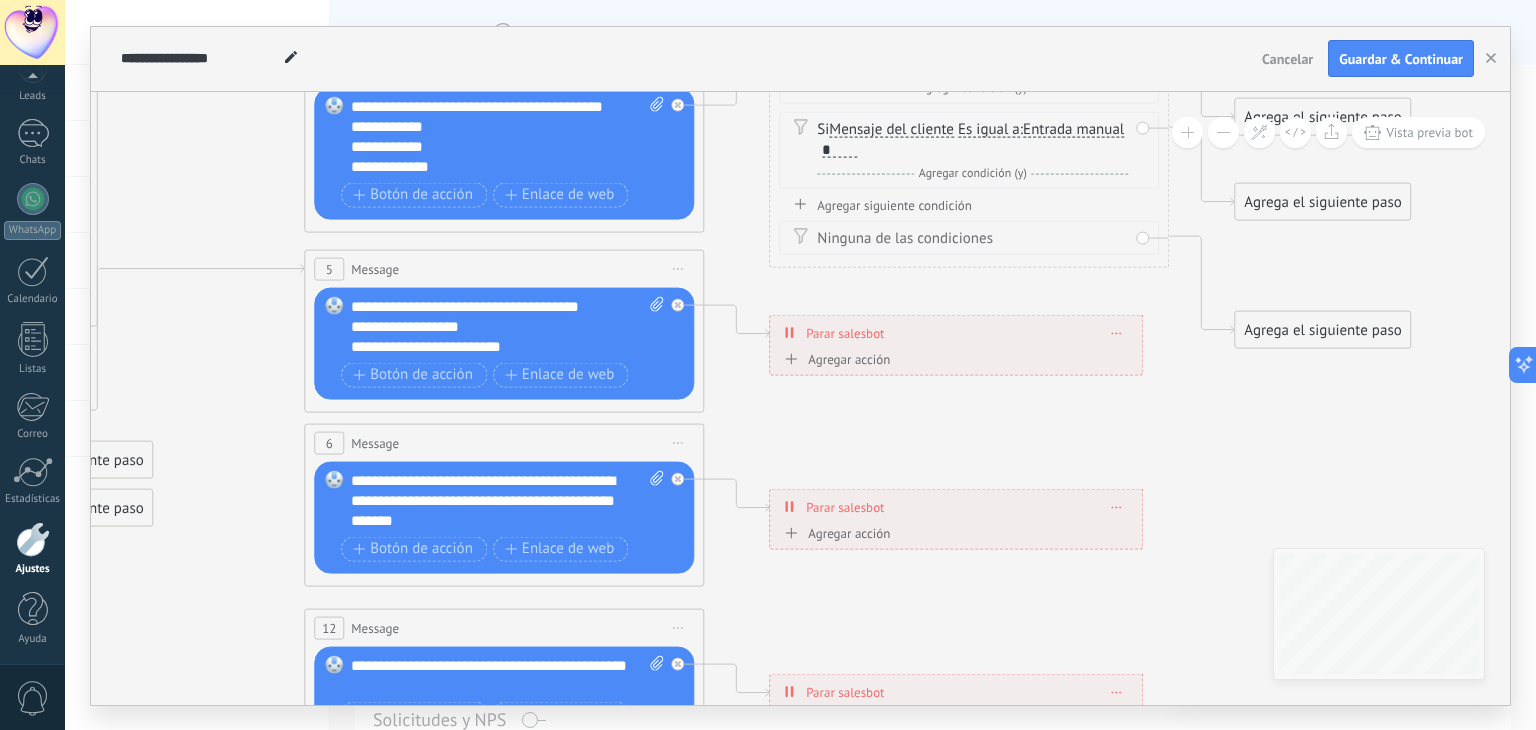 drag, startPoint x: 1288, startPoint y: 442, endPoint x: 776, endPoint y: 421, distance: 512.4305 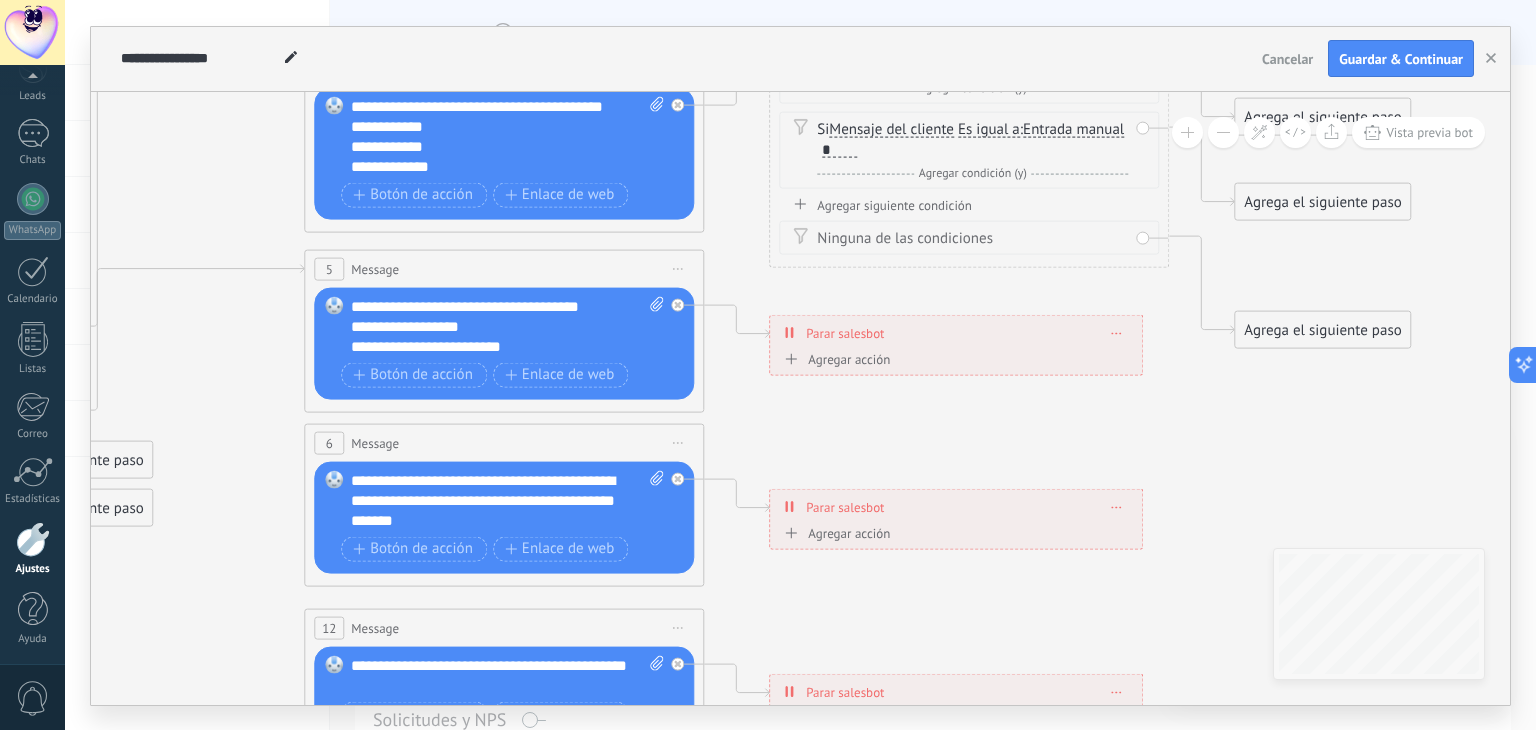 click 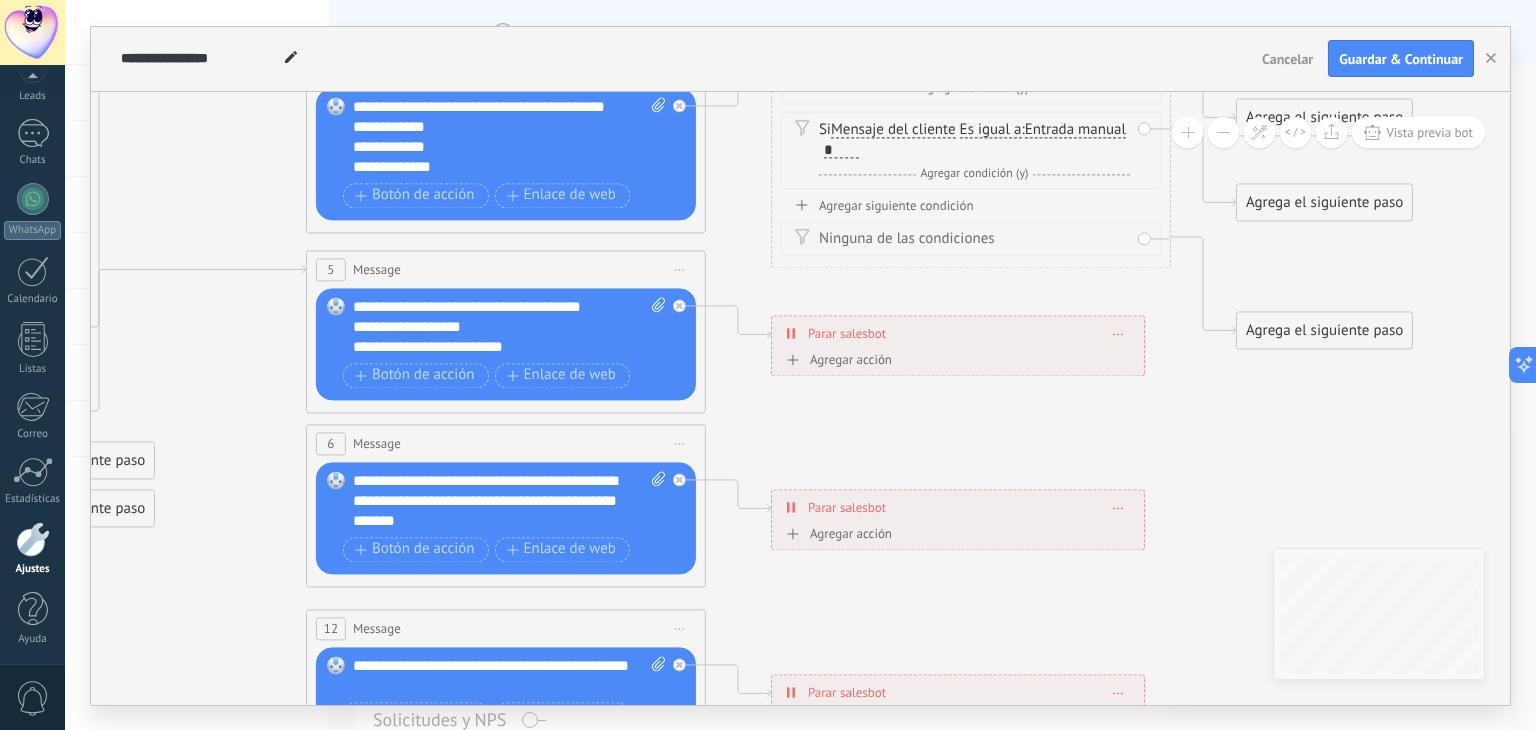 click on "**********" at bounding box center [958, 333] 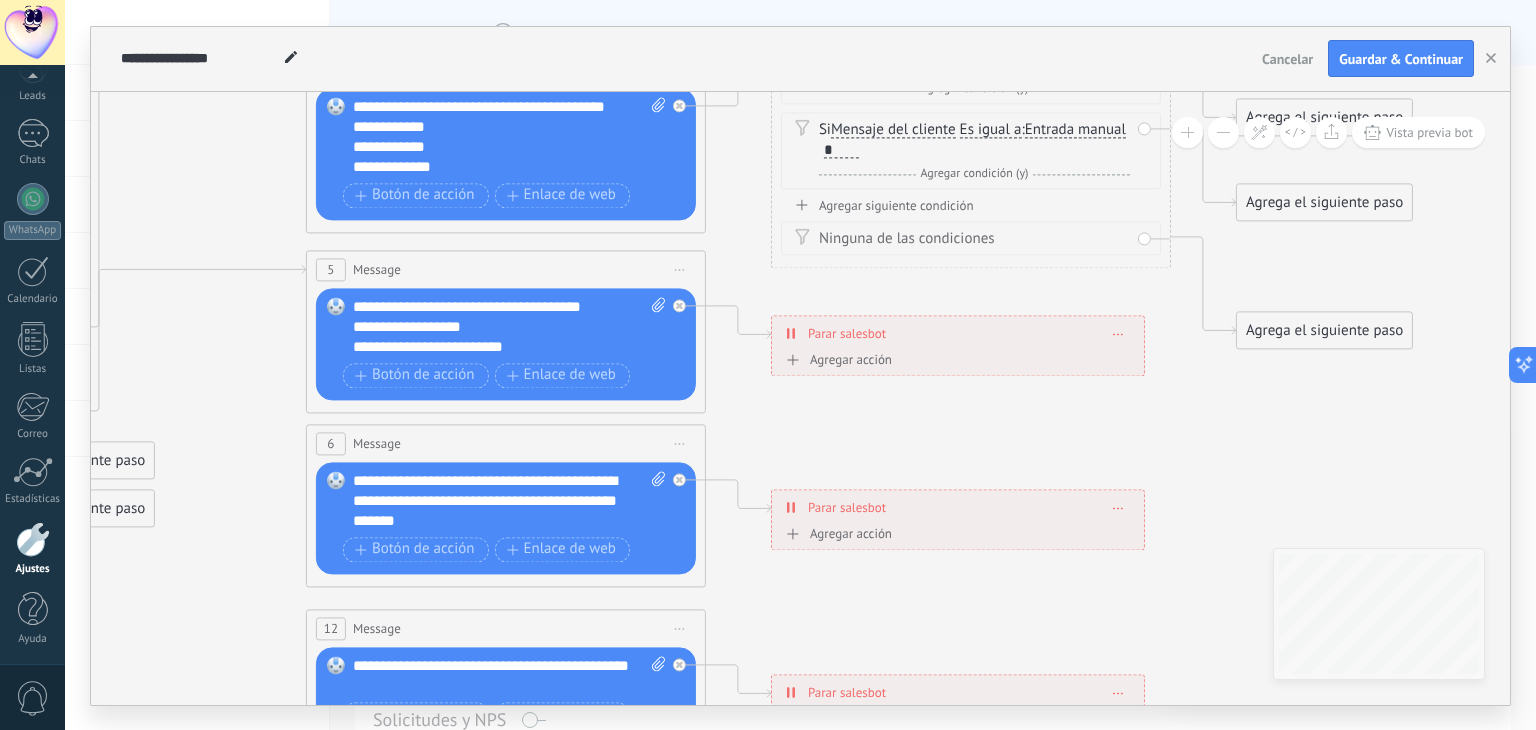 click 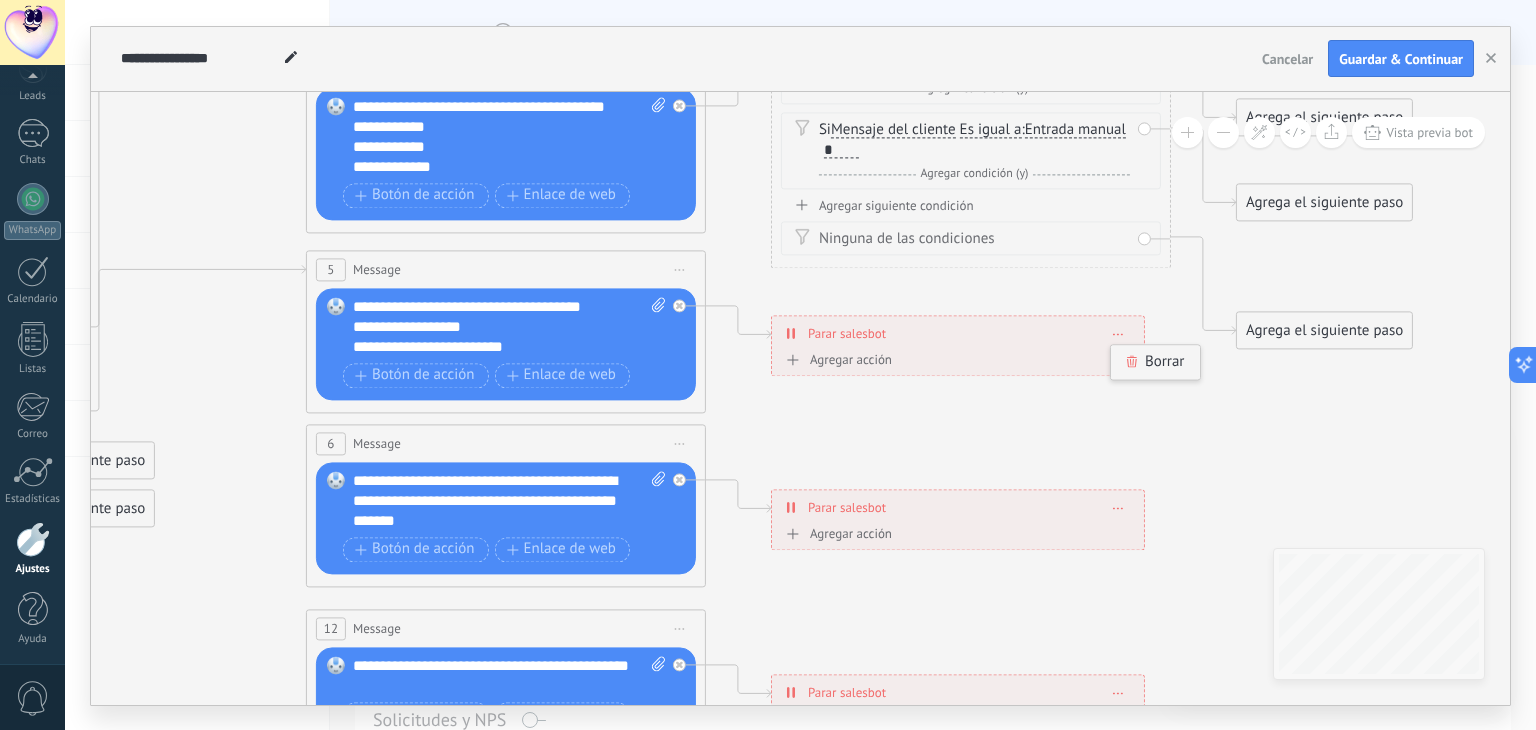 click on "Borrar" at bounding box center (1155, 362) 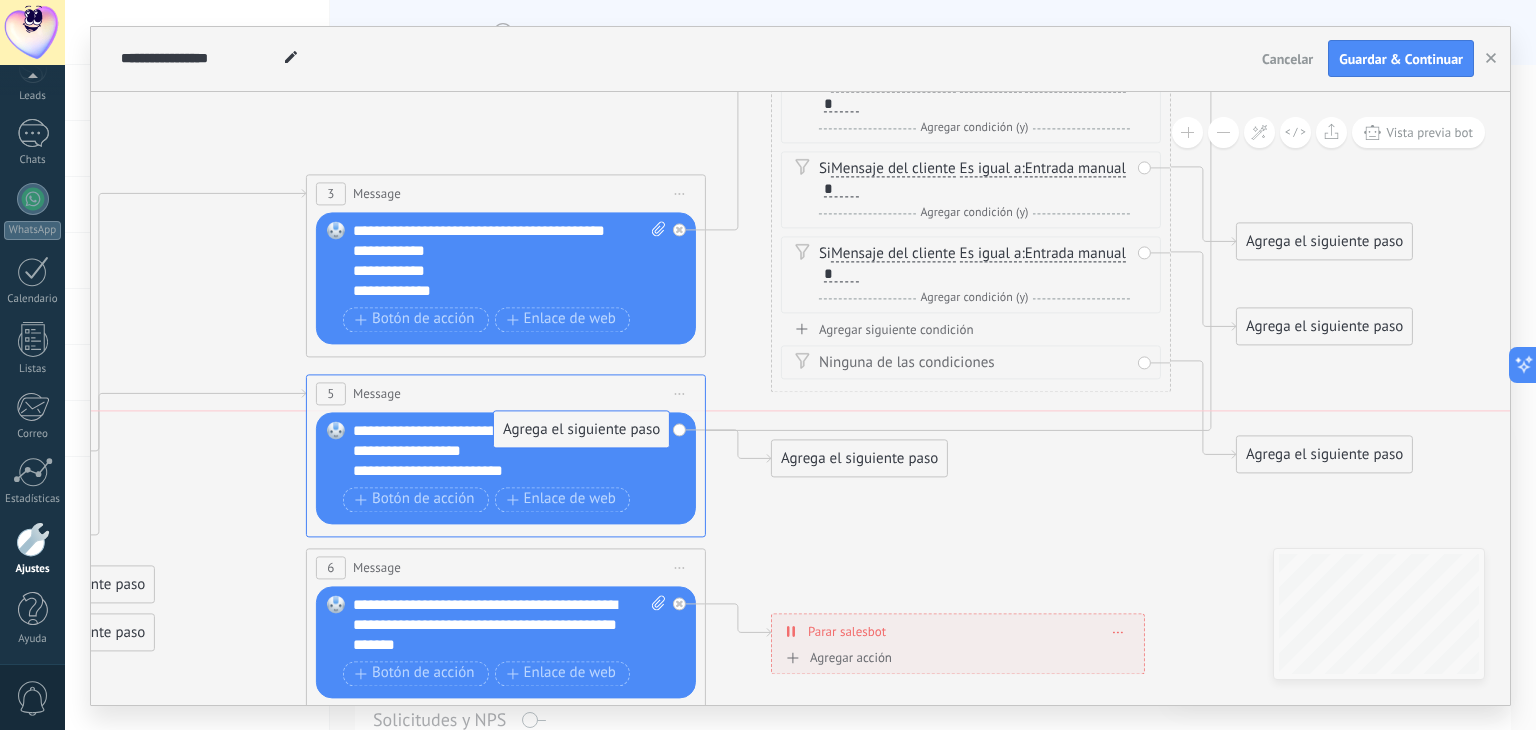 drag, startPoint x: 1329, startPoint y: 165, endPoint x: 584, endPoint y: 441, distance: 794.48157 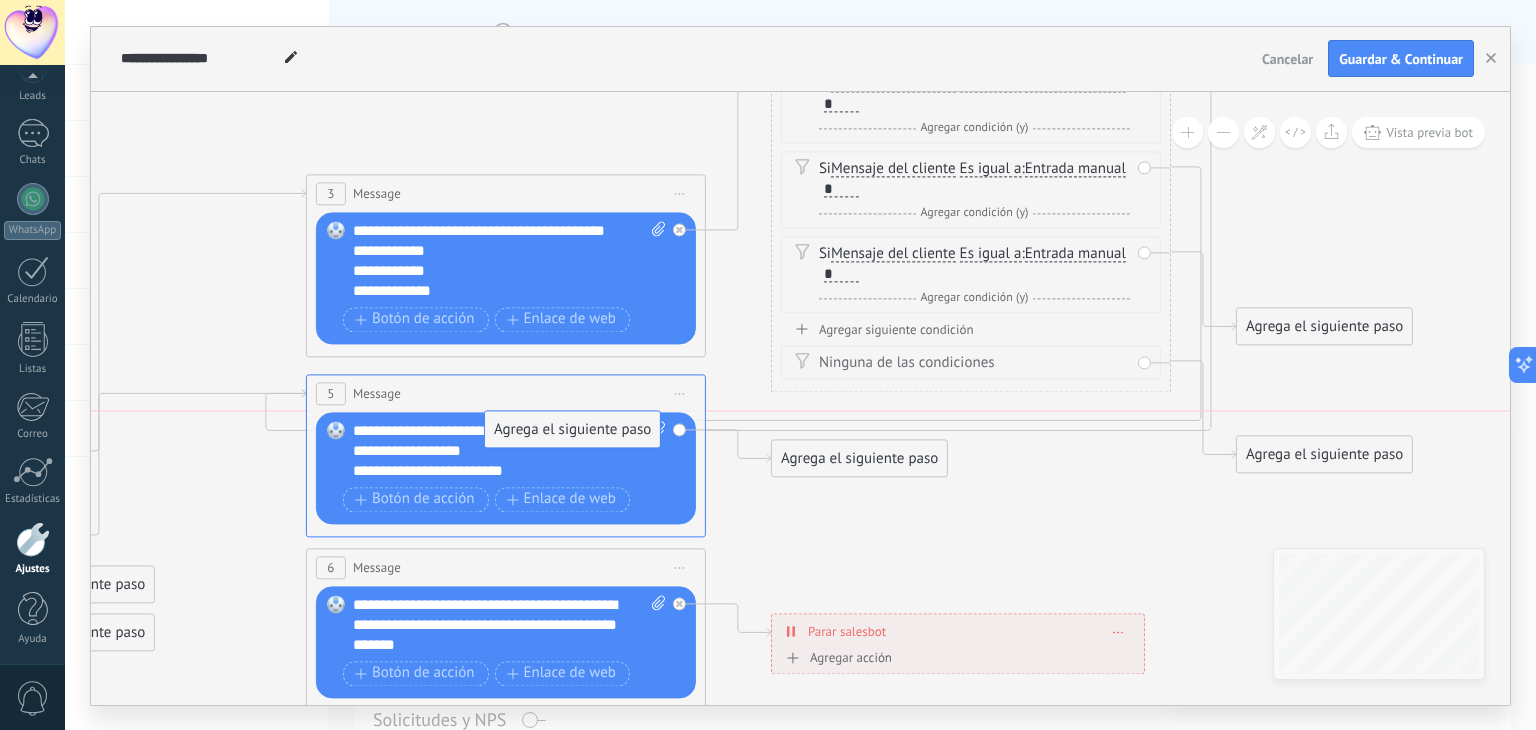 drag, startPoint x: 1315, startPoint y: 246, endPoint x: 566, endPoint y: 424, distance: 769.86035 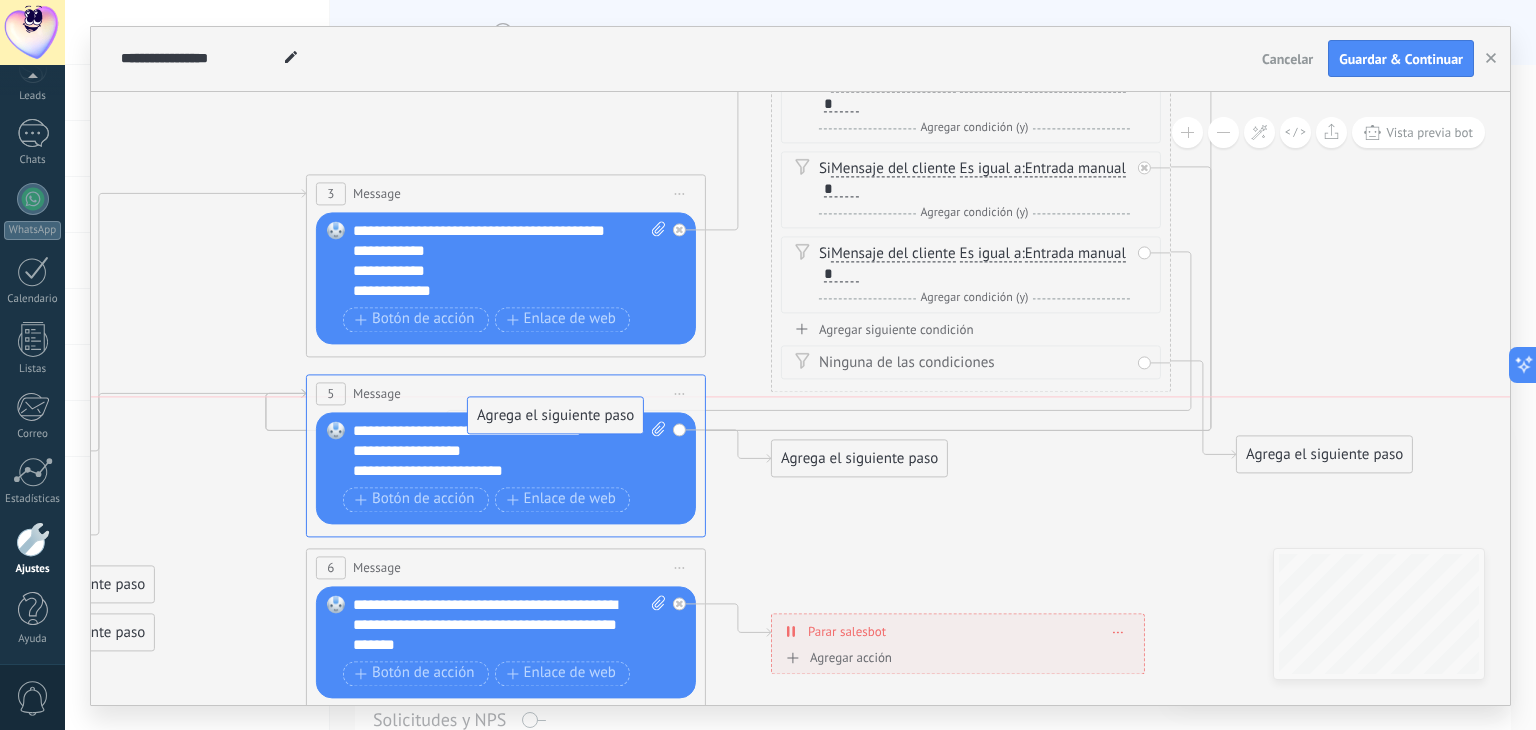 drag, startPoint x: 1395, startPoint y: 318, endPoint x: 592, endPoint y: 420, distance: 809.4523 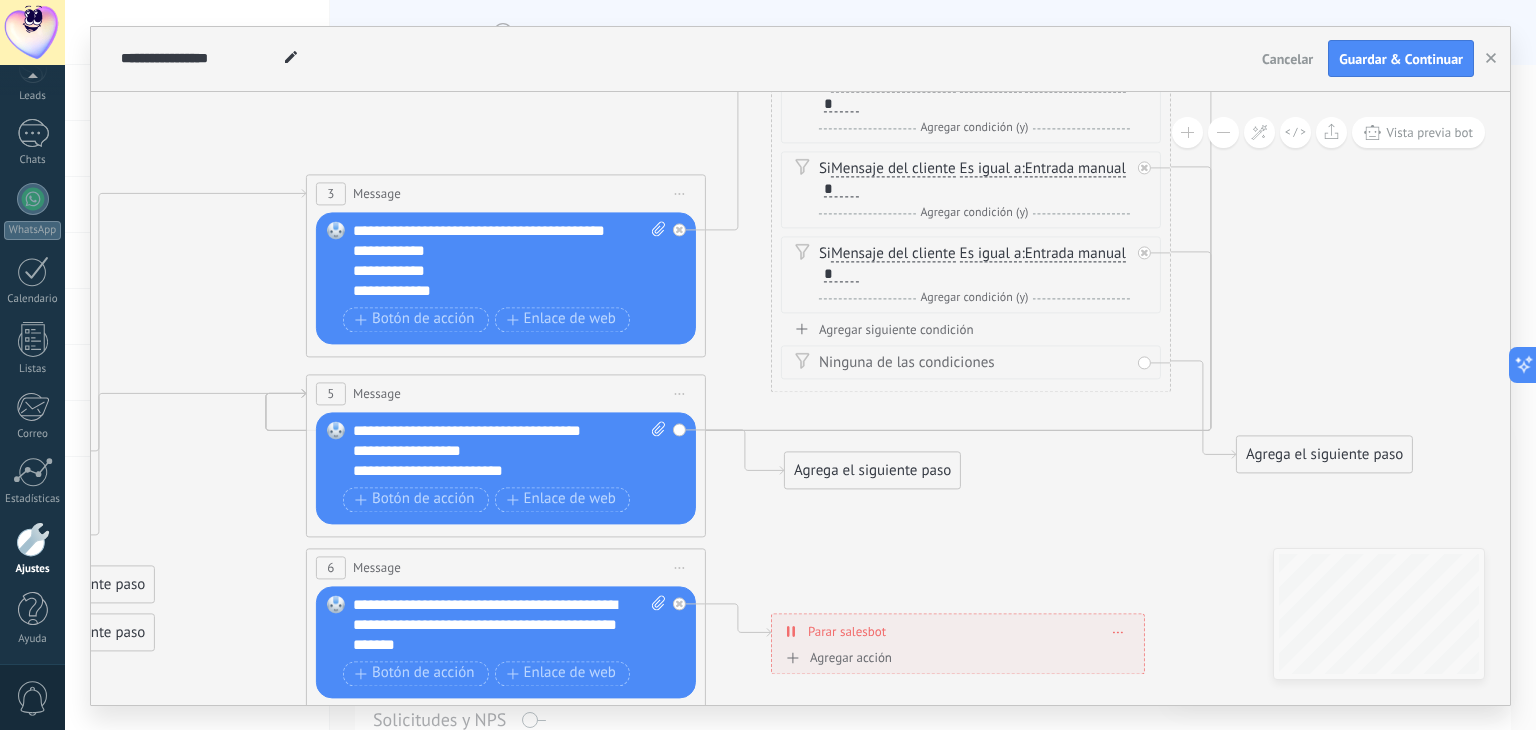 drag, startPoint x: 812, startPoint y: 454, endPoint x: 826, endPoint y: 467, distance: 19.104973 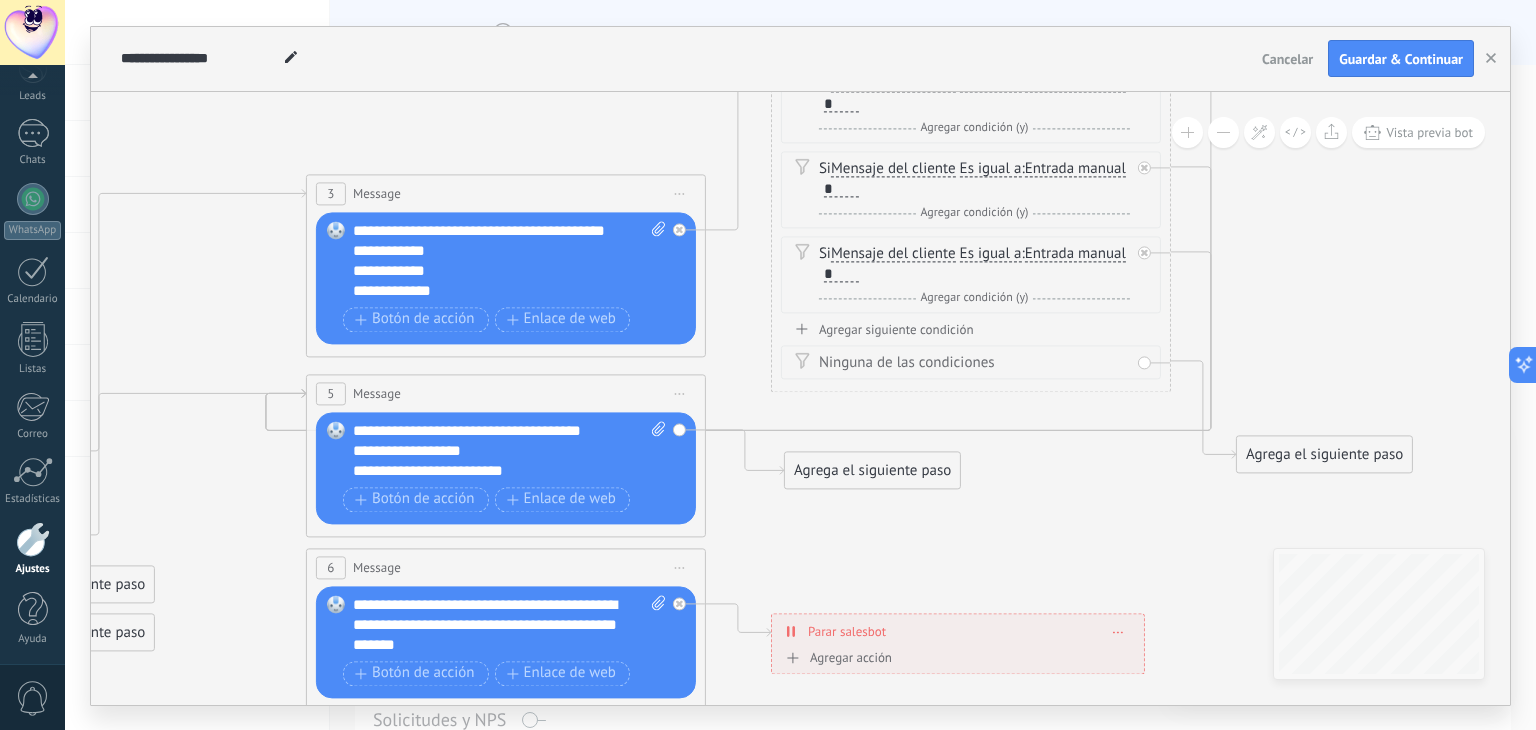click on "Agrega el siguiente paso" at bounding box center [872, 470] 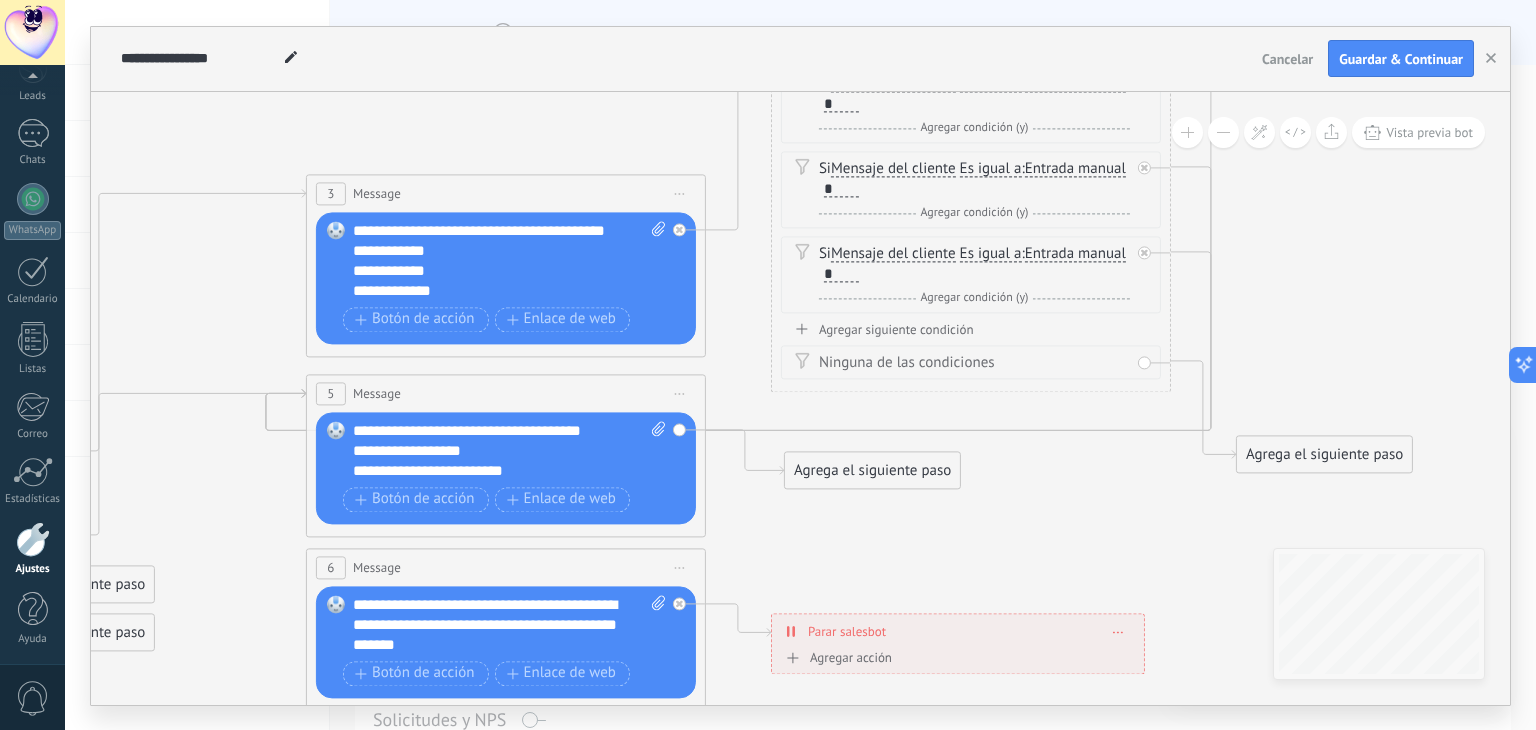 click on "Agrega el siguiente paso" at bounding box center (872, 470) 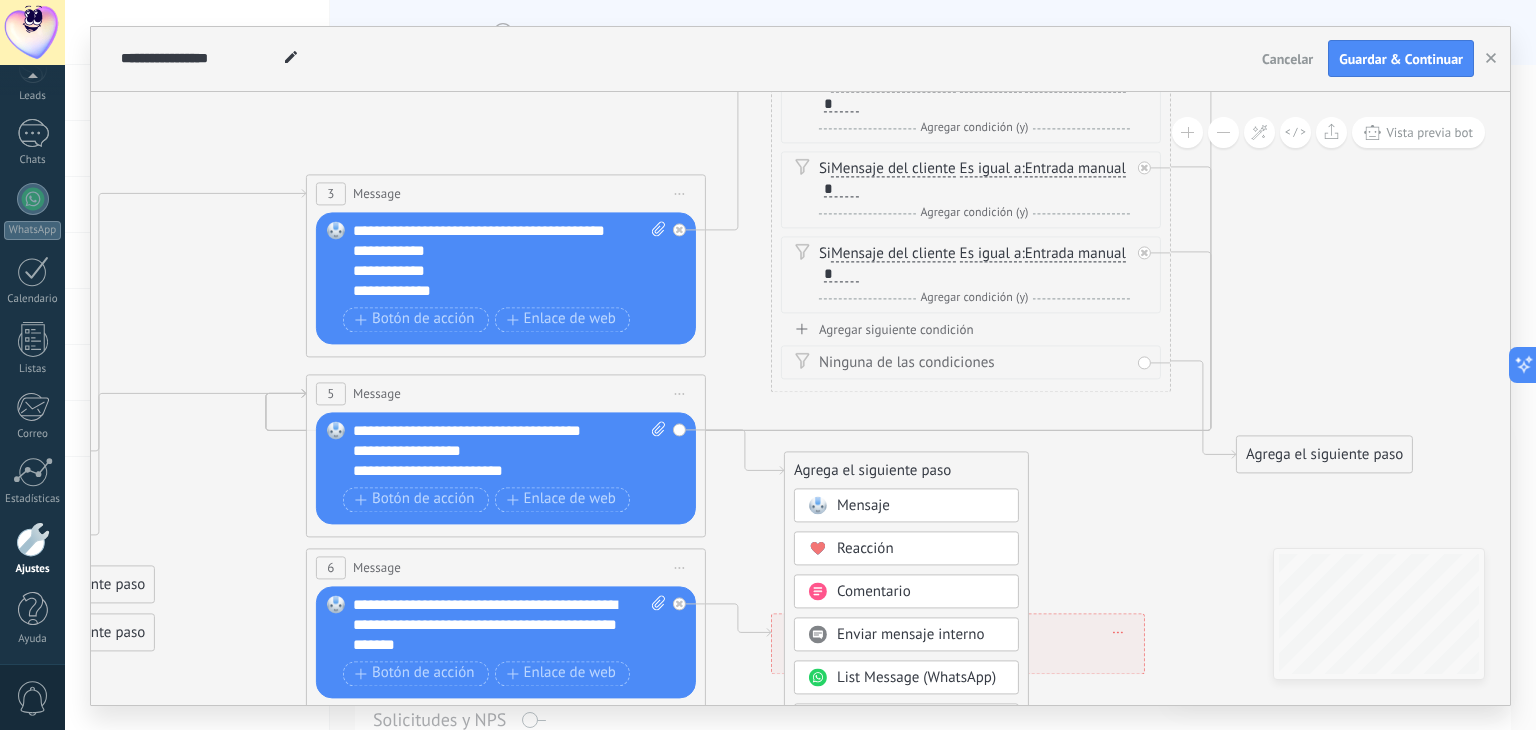 click 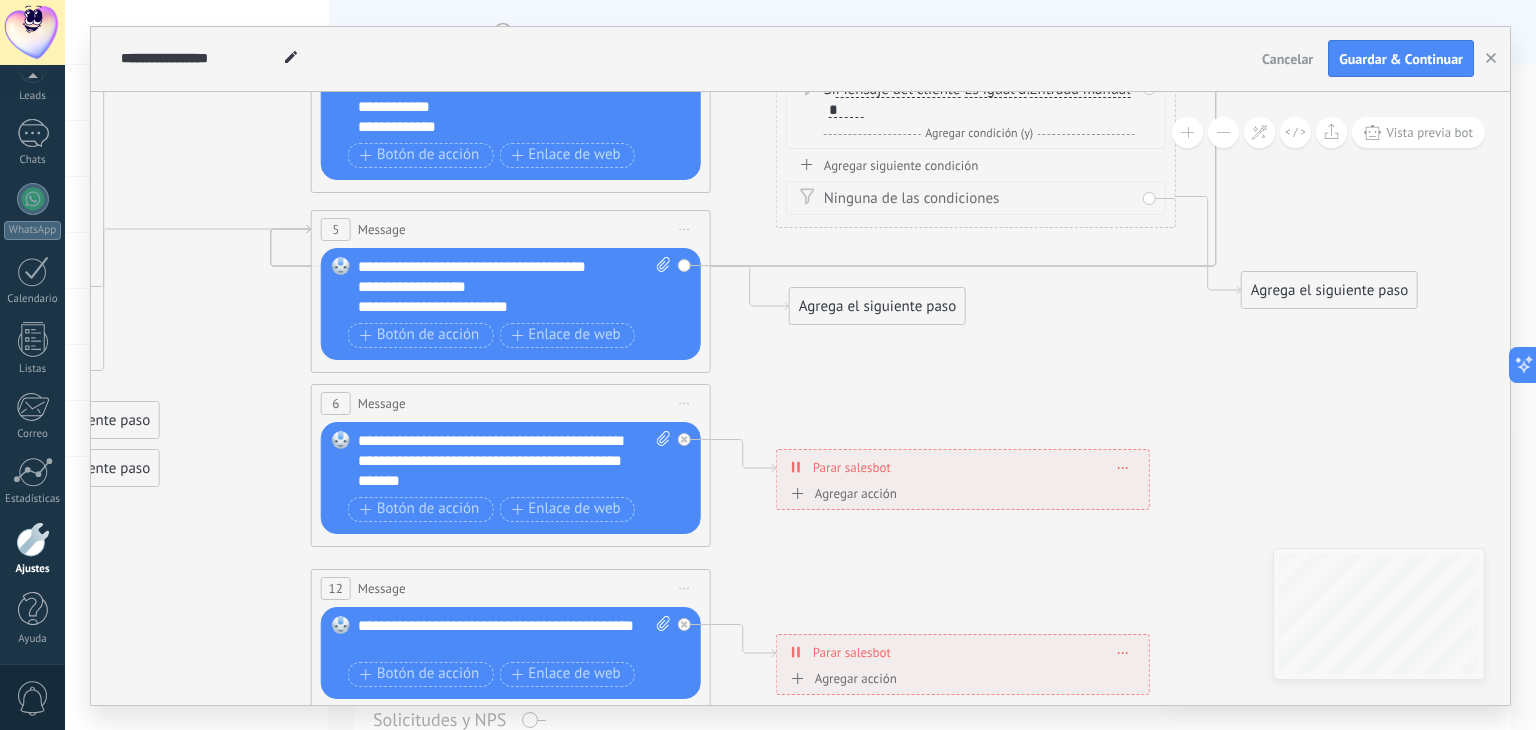 click on "Iniciar vista previa aquí
Cambiar nombre
Duplicar
[GEOGRAPHIC_DATA]" at bounding box center [685, 403] 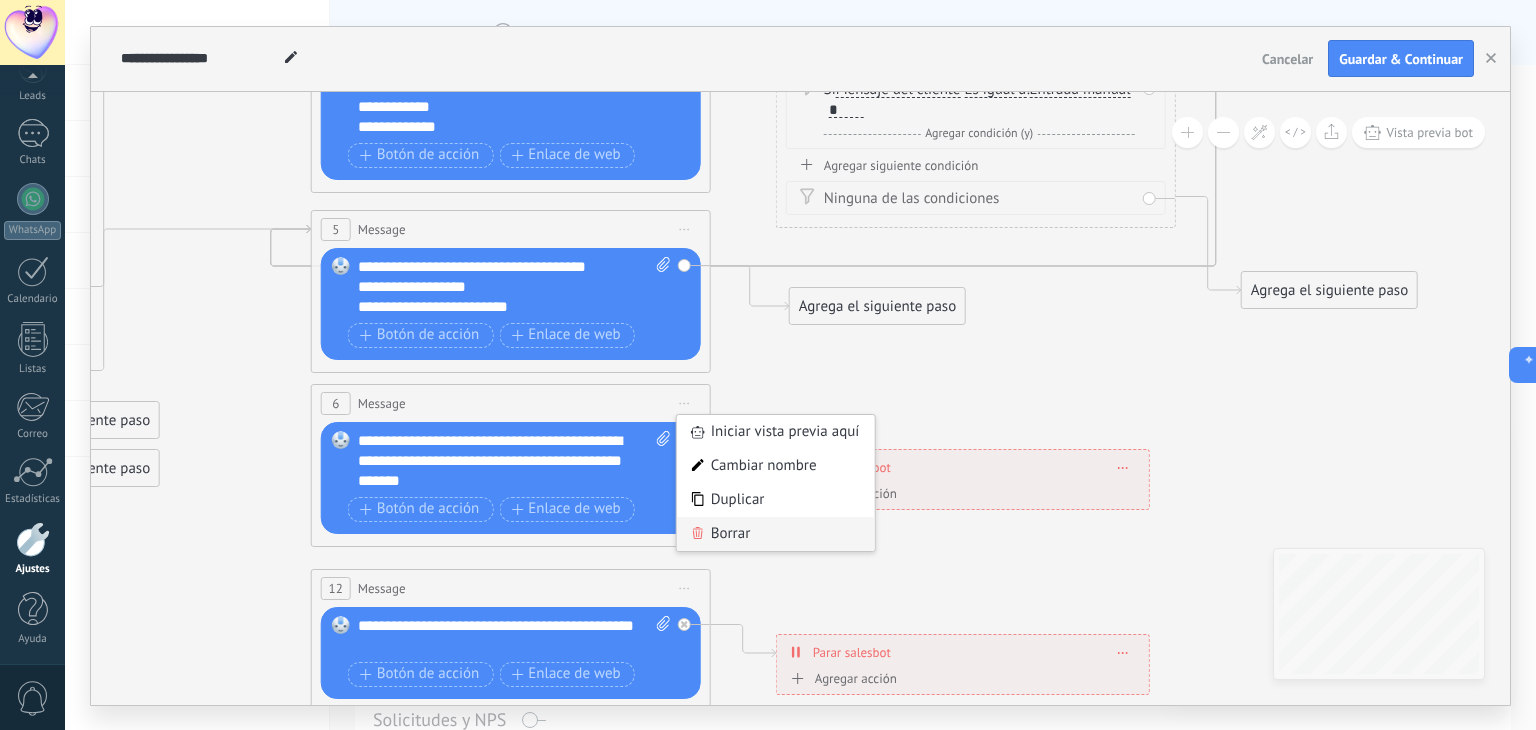 click on "Borrar" at bounding box center (776, 534) 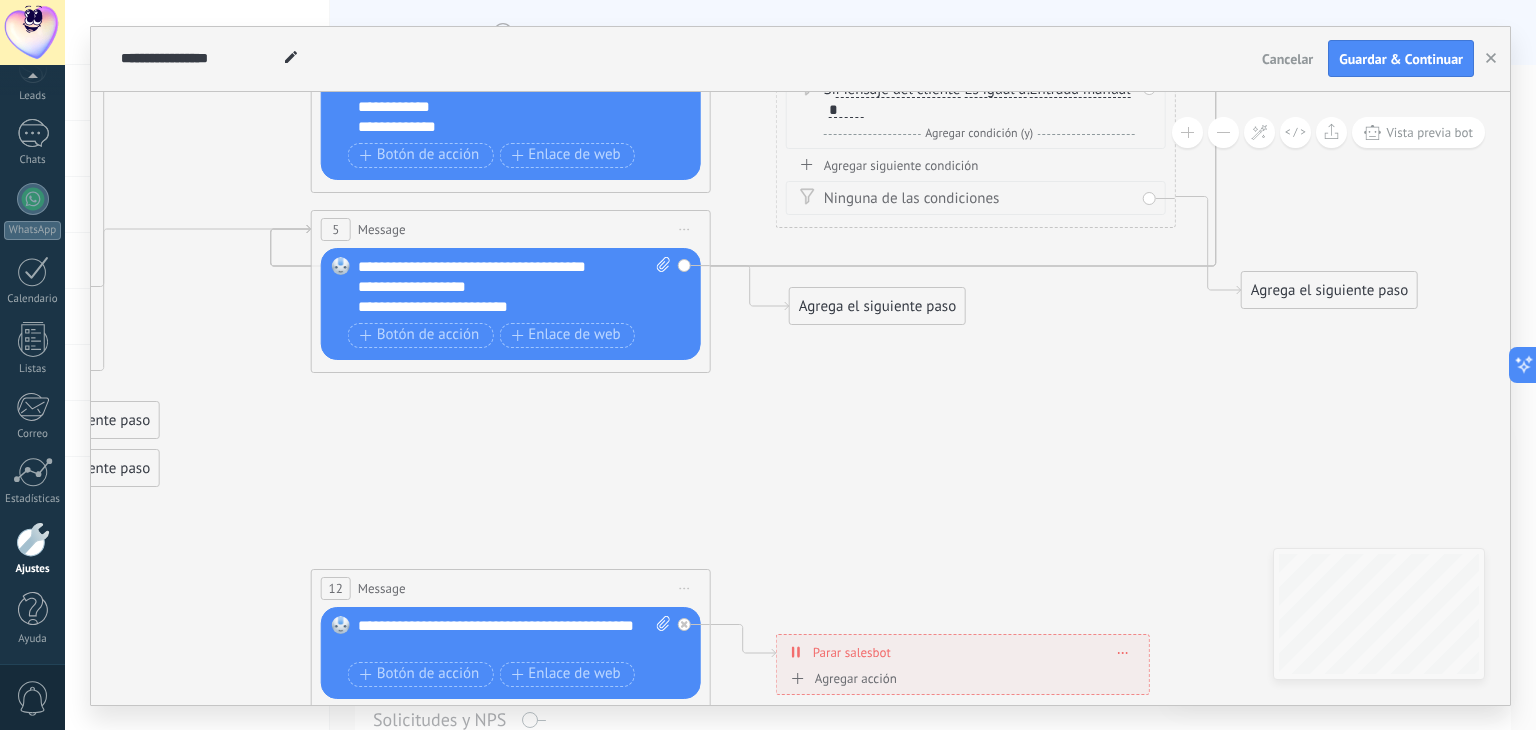 click on "Iniciar vista previa aquí
Cambiar nombre
Duplicar
[GEOGRAPHIC_DATA]" at bounding box center [685, 588] 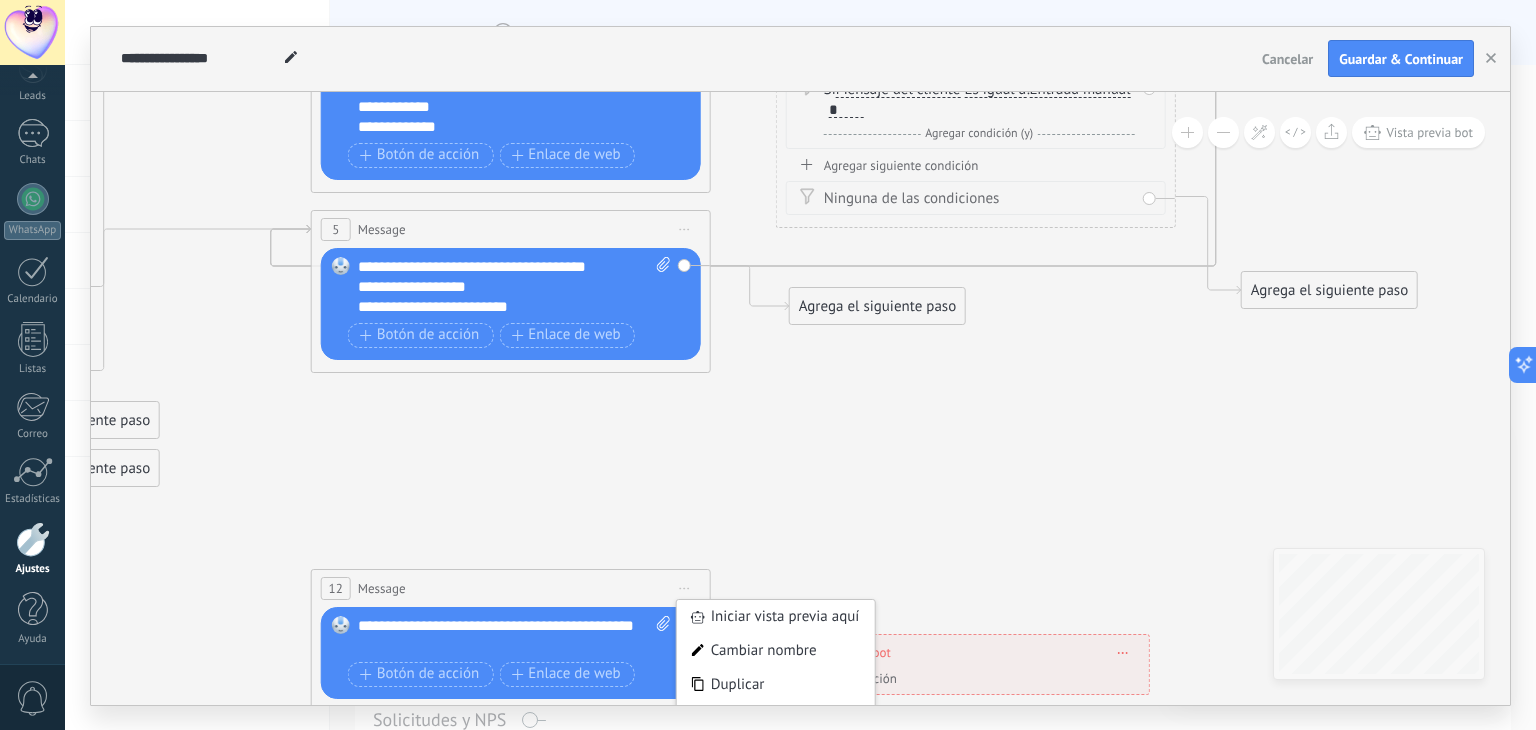 click 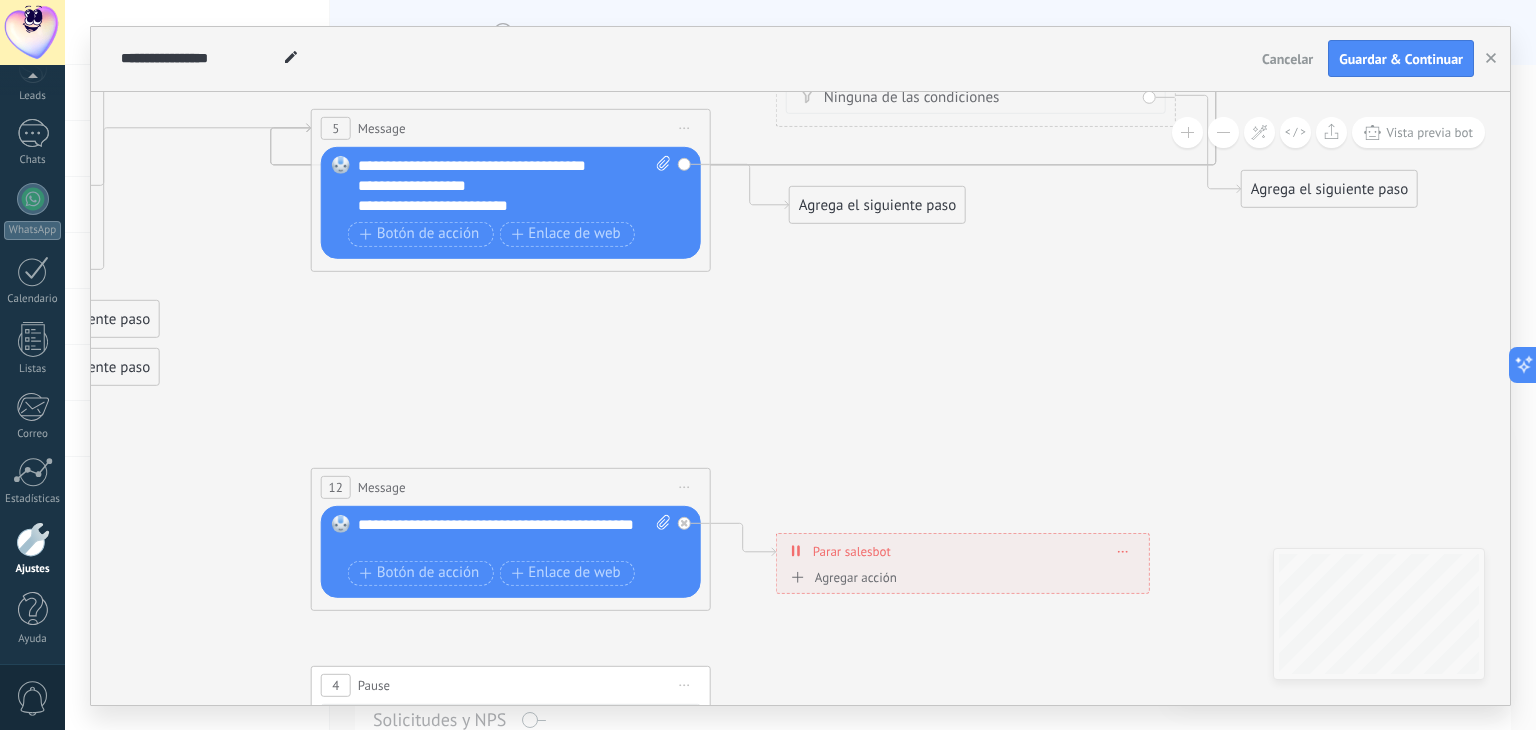 click on "Iniciar vista previa aquí
Cambiar nombre
Duplicar
[GEOGRAPHIC_DATA]" at bounding box center (685, 486) 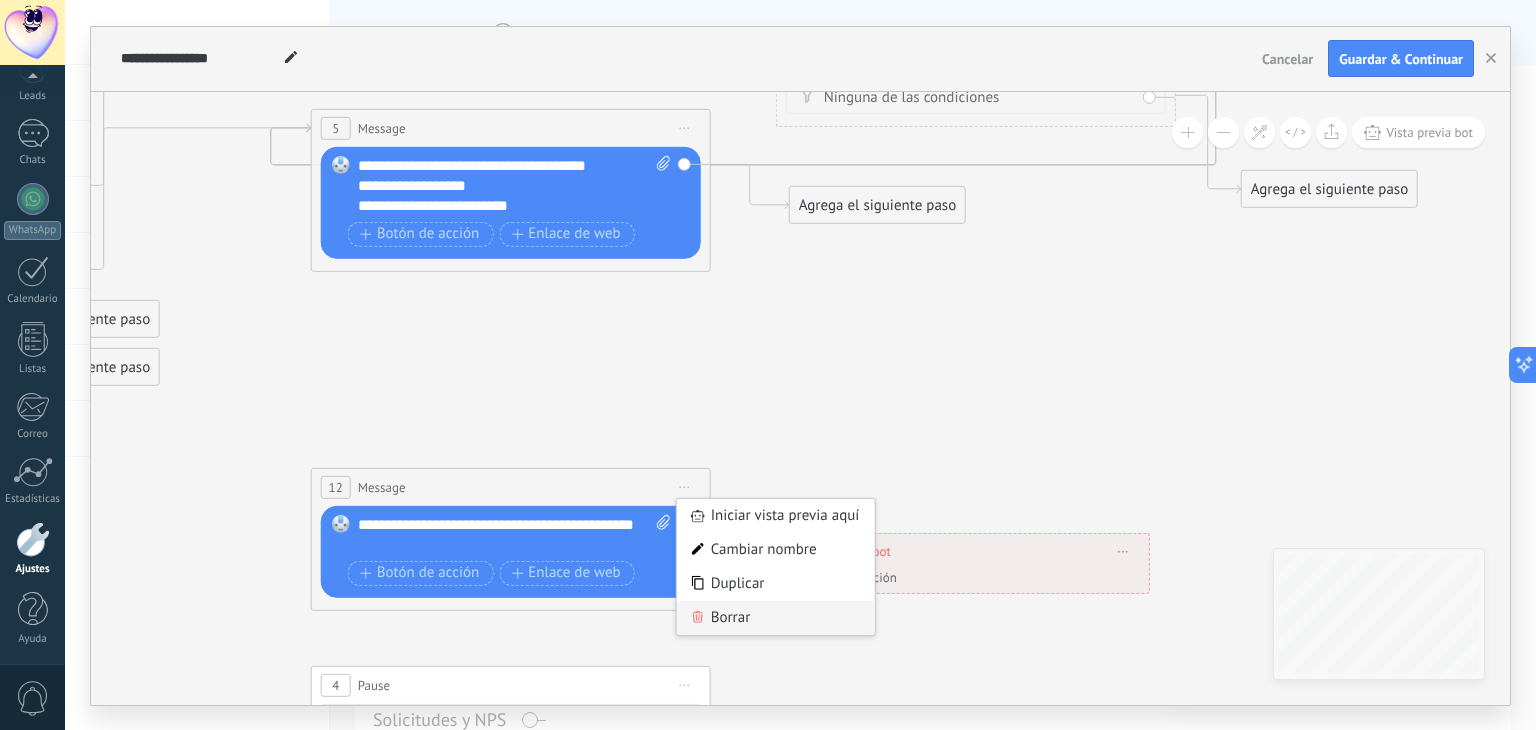 click on "Borrar" at bounding box center [776, 617] 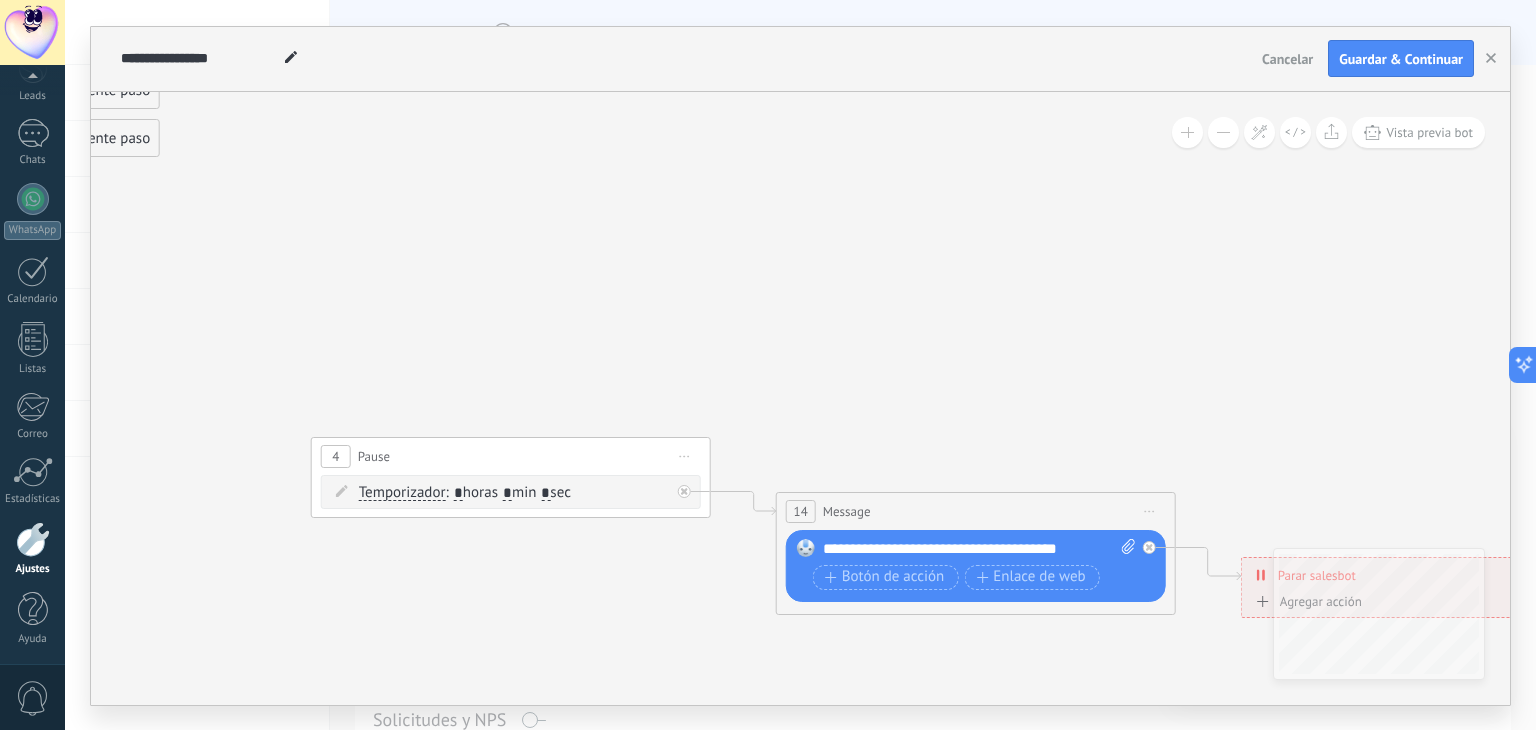 click on "Iniciar vista previa aquí
Cambiar nombre
Duplicar
[GEOGRAPHIC_DATA]" at bounding box center [685, 456] 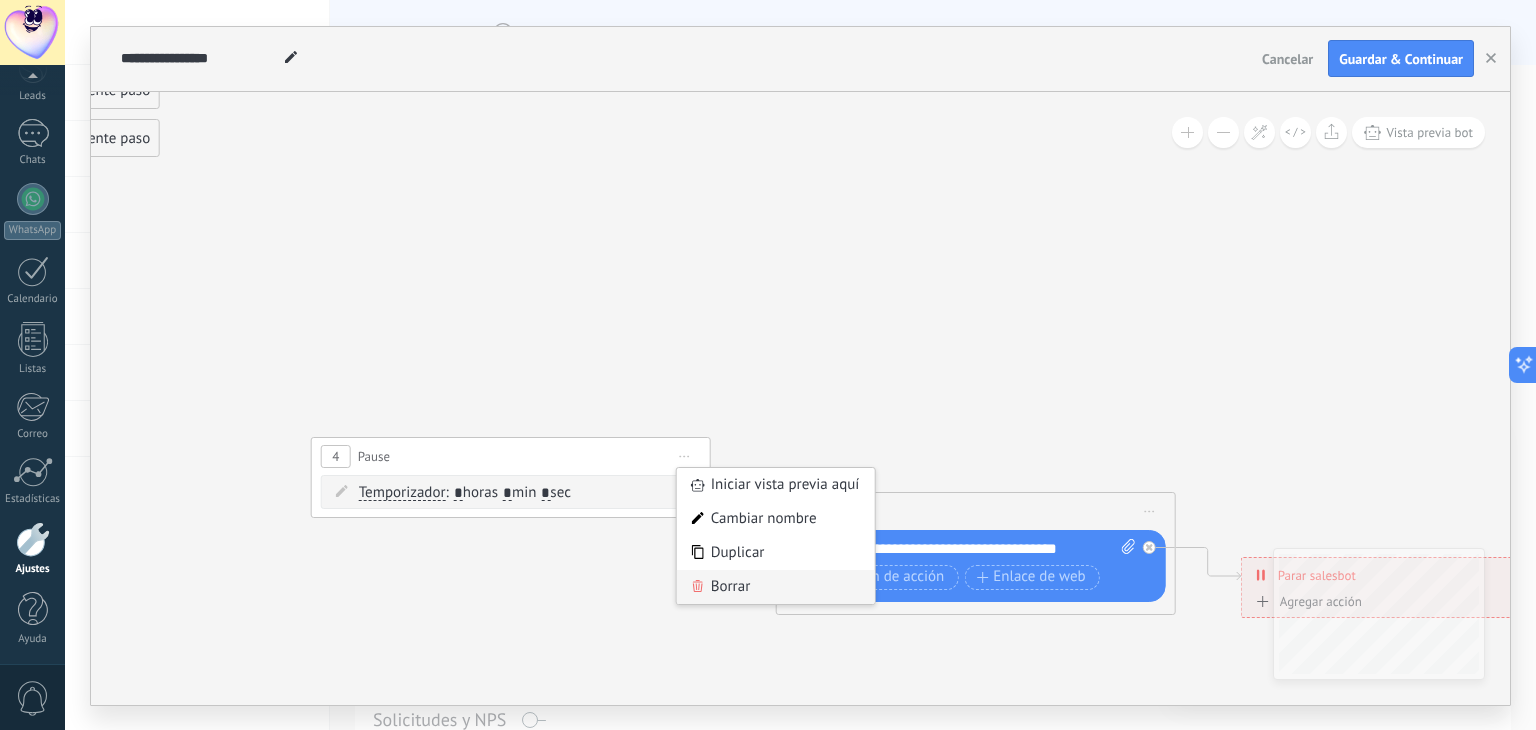 click on "Borrar" at bounding box center [776, 587] 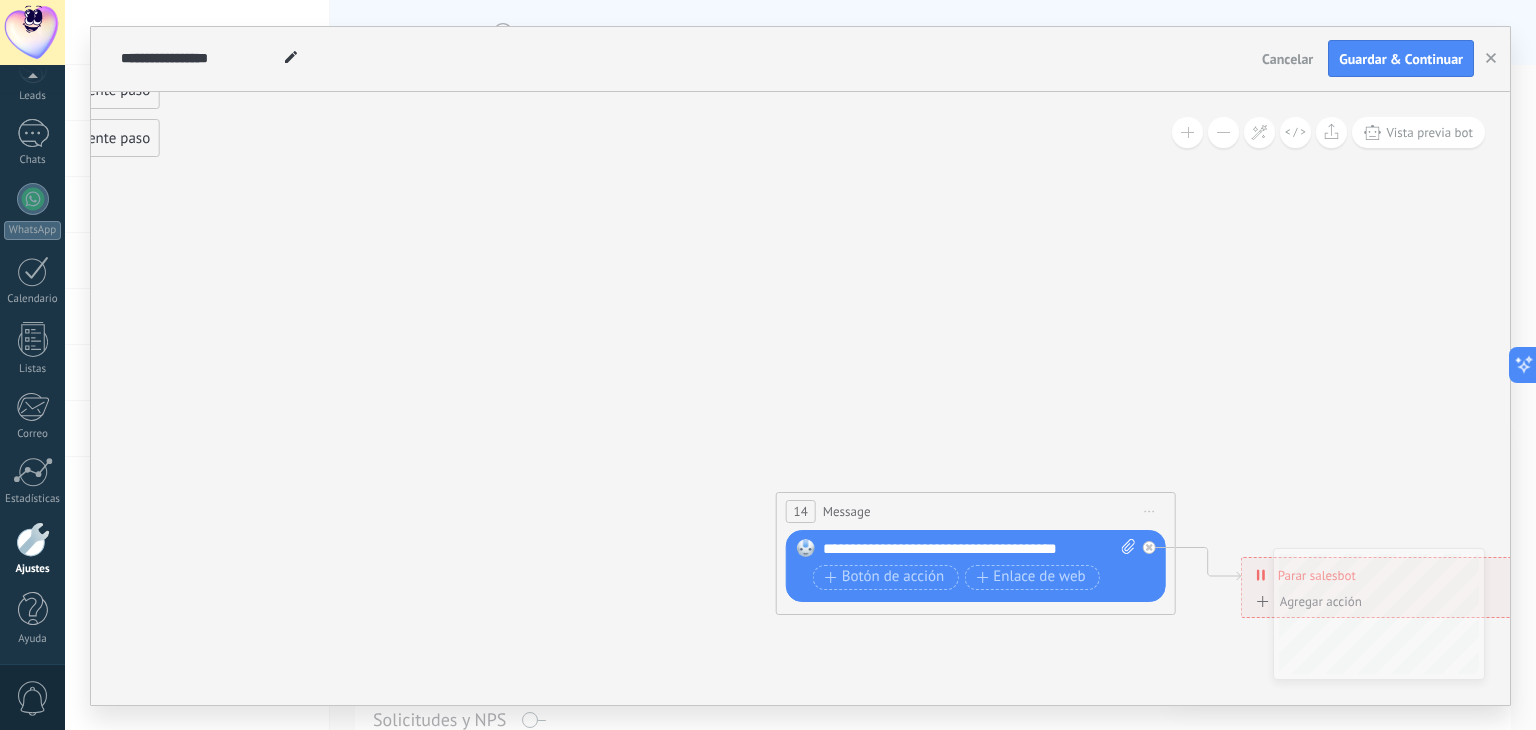 click 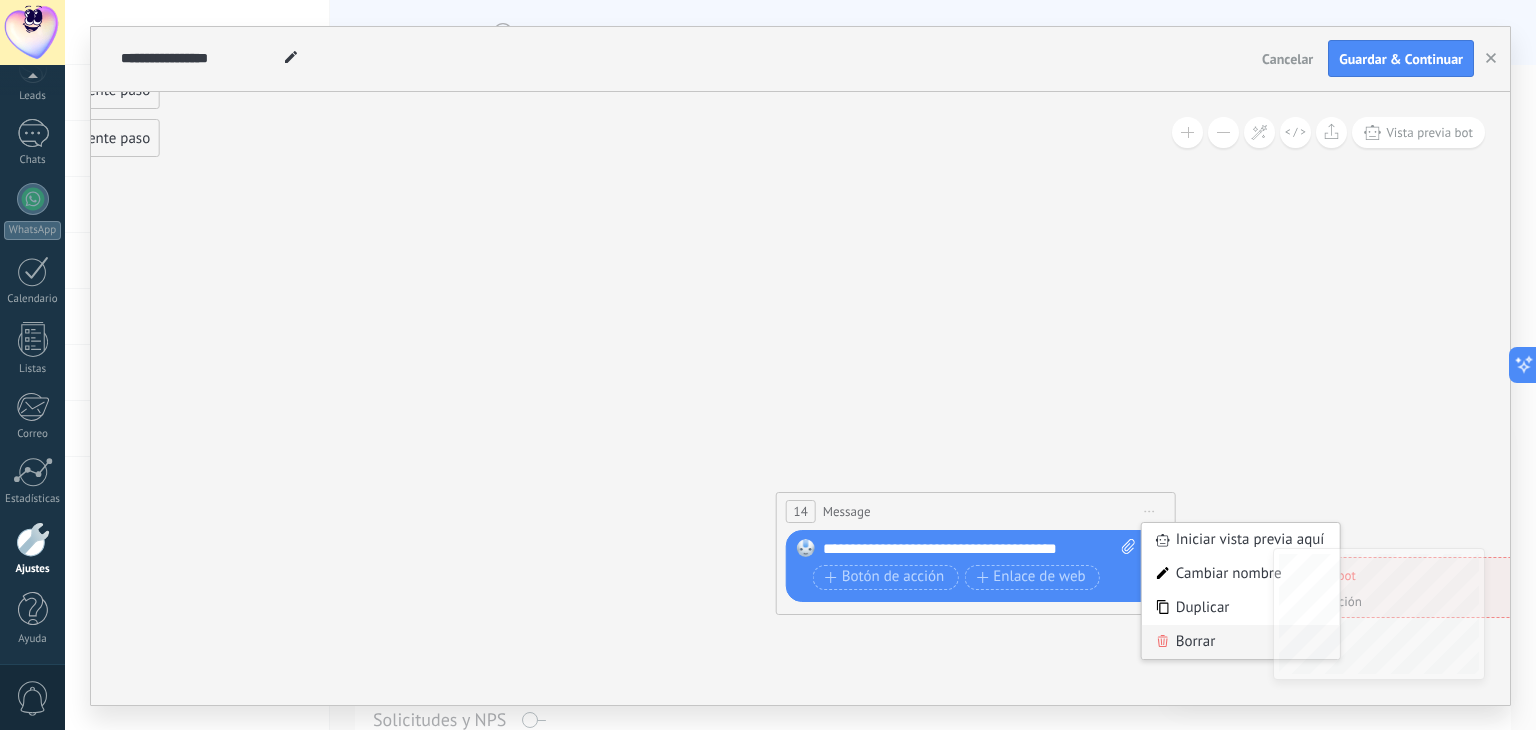 click on "Borrar" at bounding box center [1241, 642] 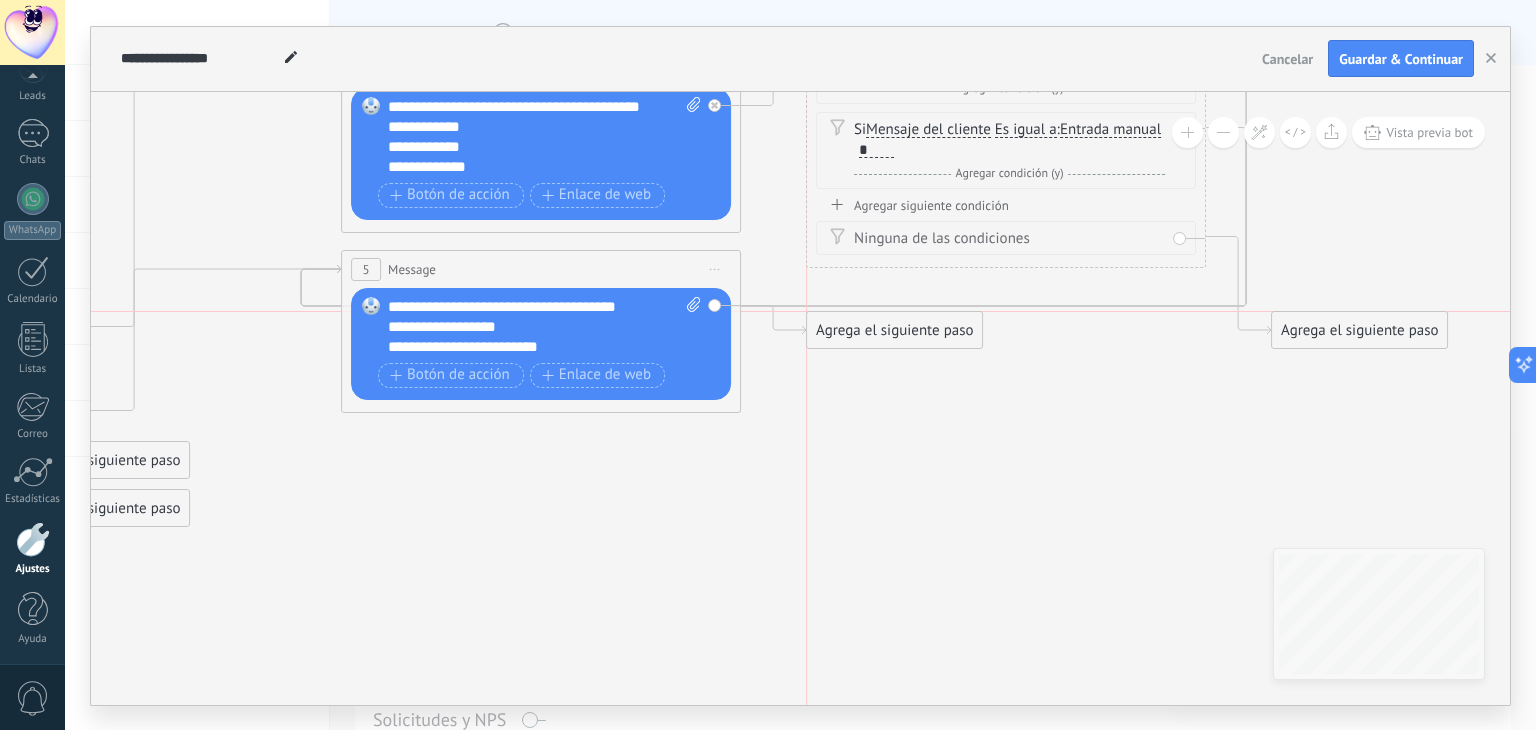 drag, startPoint x: 908, startPoint y: 346, endPoint x: 892, endPoint y: 323, distance: 28.01785 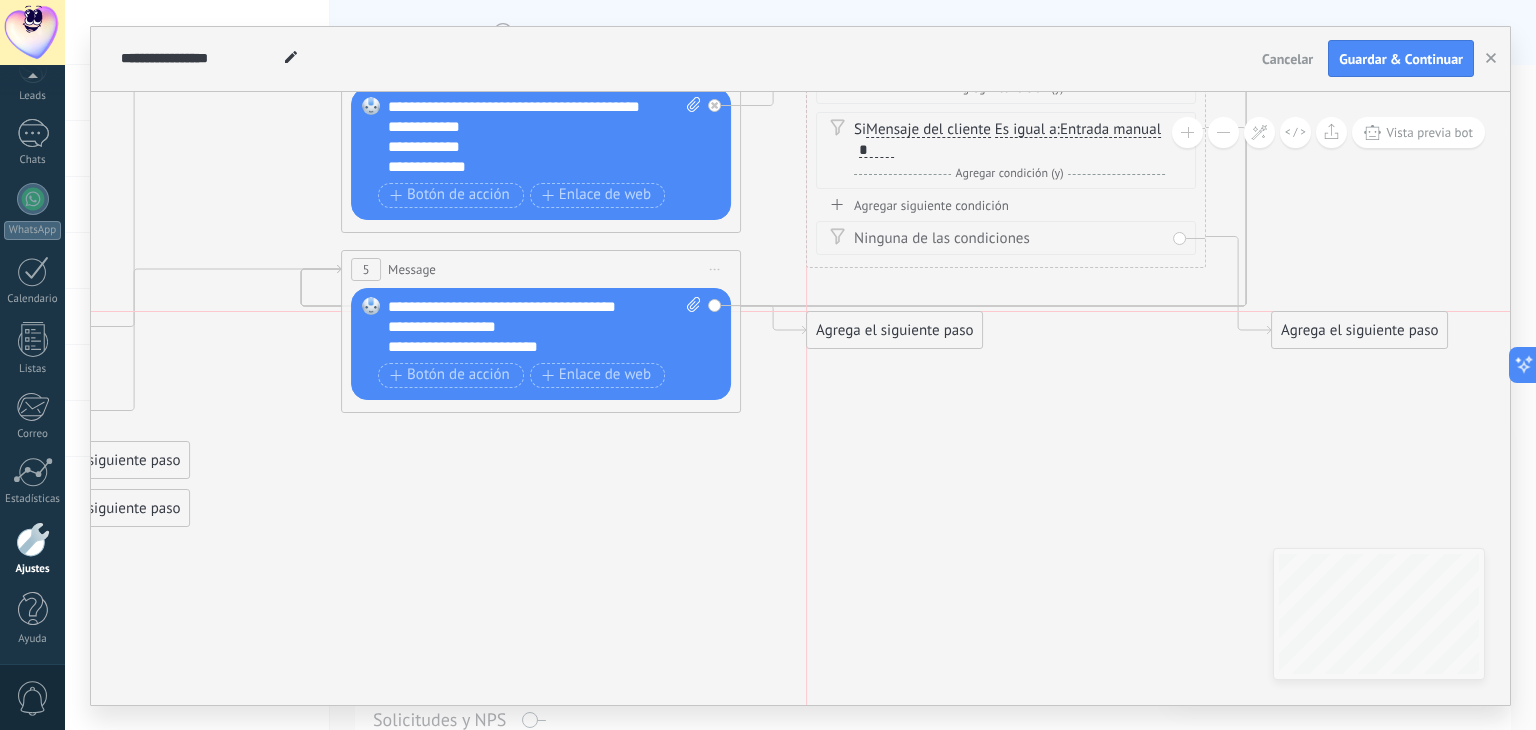 click on "Agrega el siguiente paso" at bounding box center (894, 330) 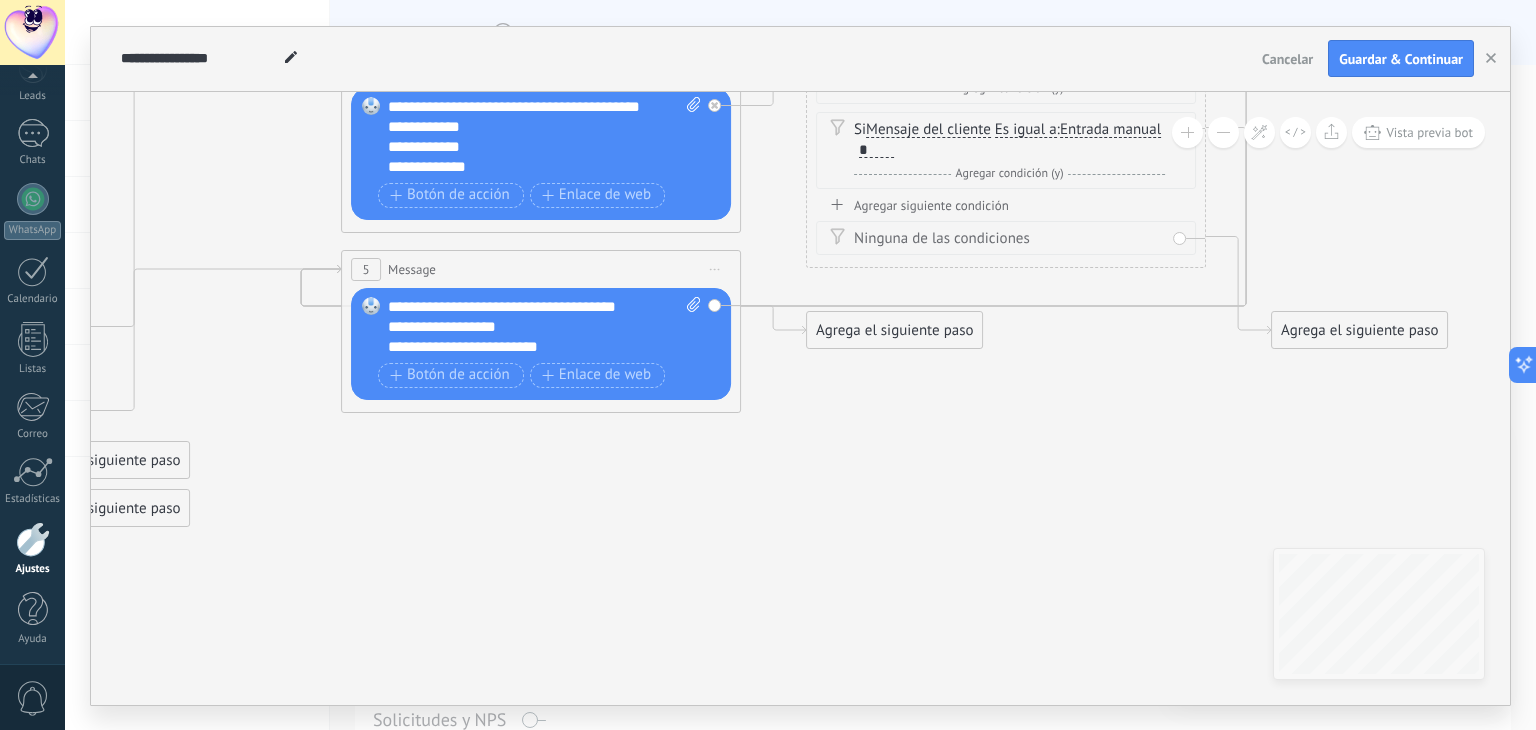 click on "Agrega el siguiente paso" at bounding box center (894, 330) 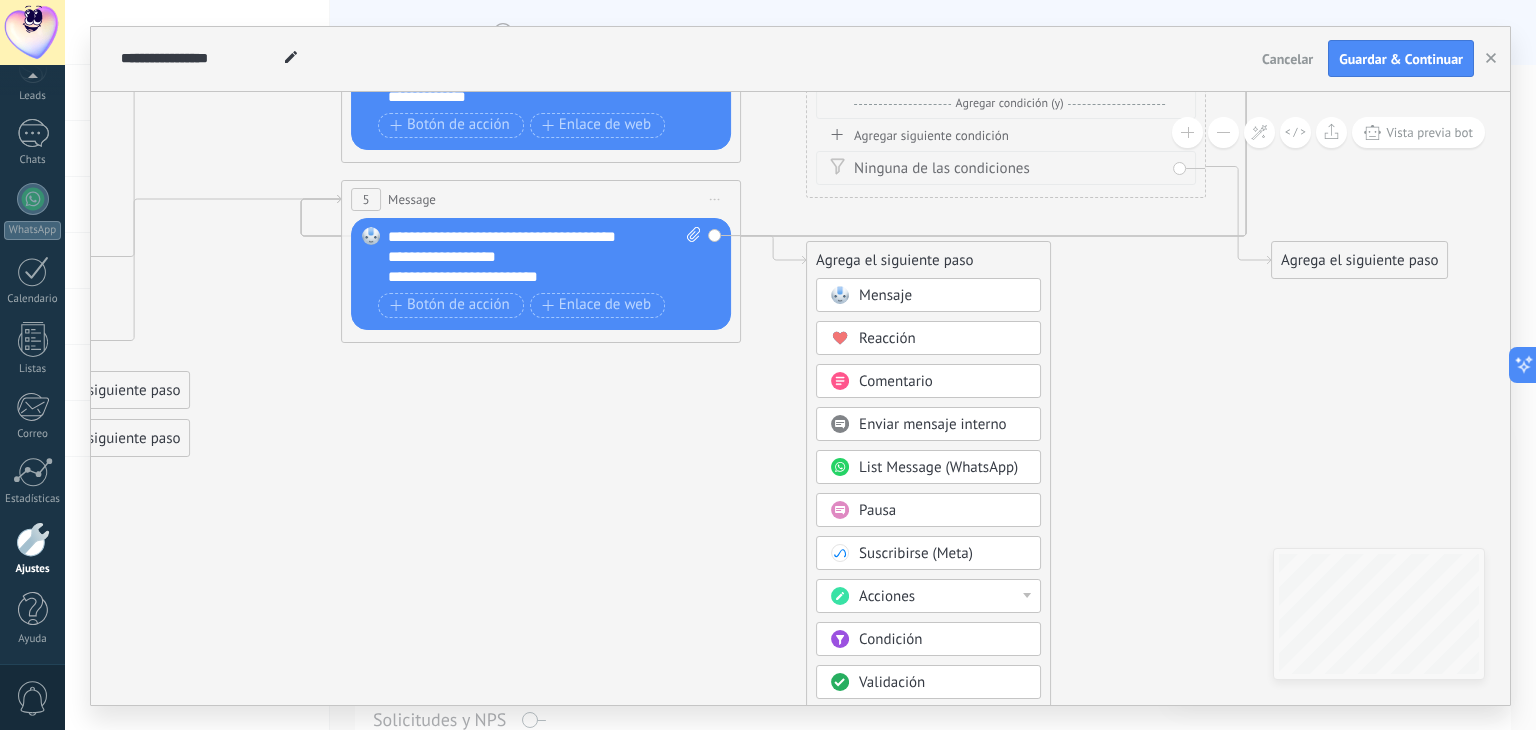 click on "Condición" at bounding box center (943, 640) 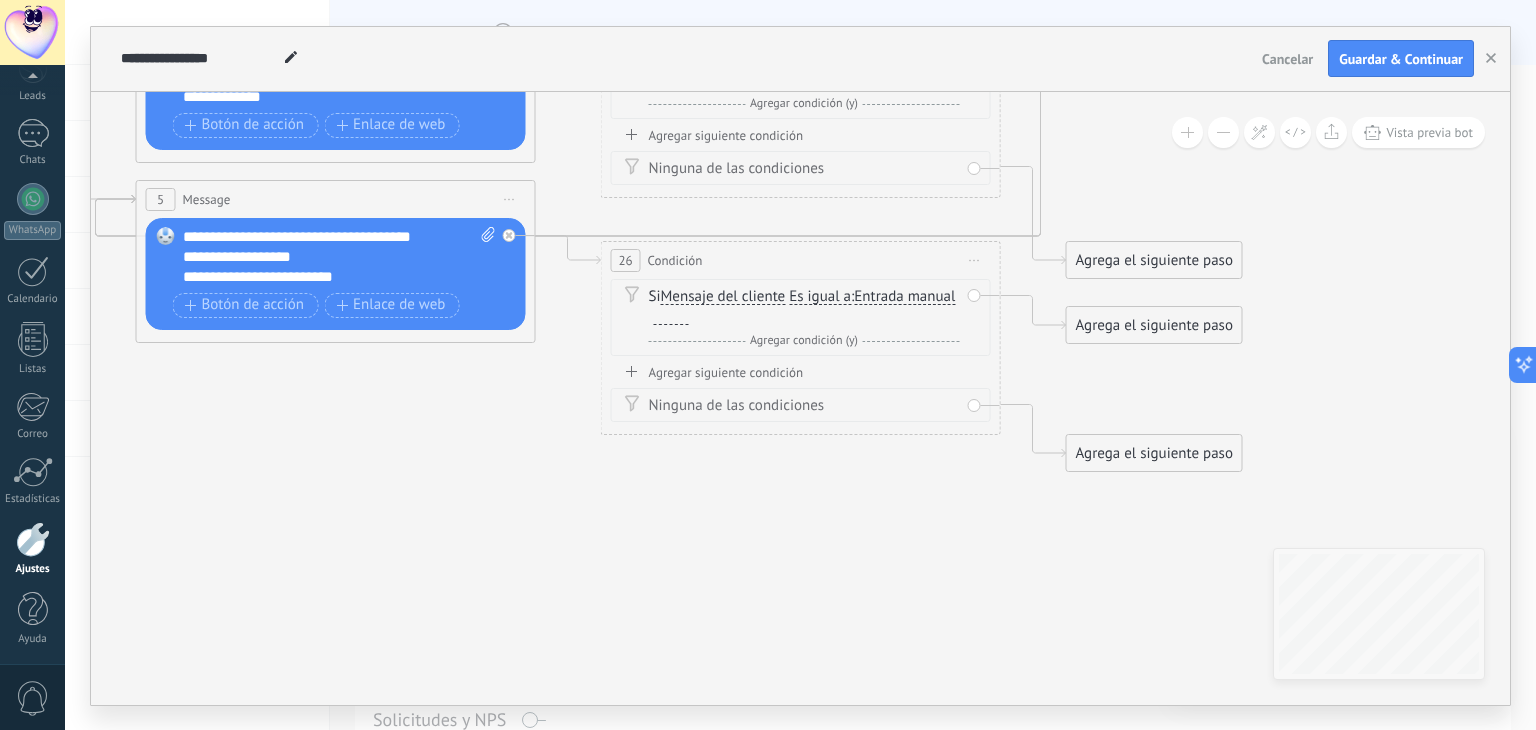 click at bounding box center [671, 317] 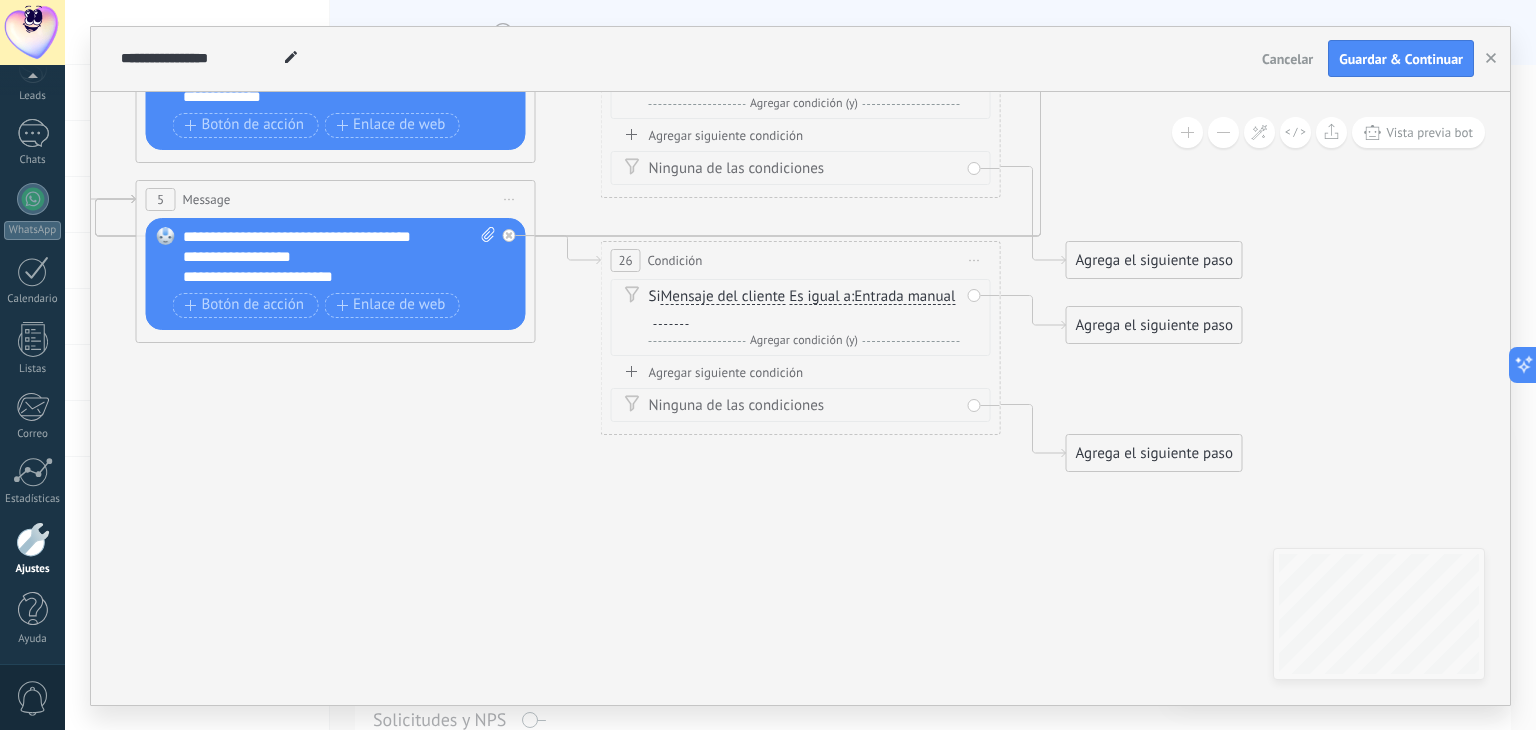 type 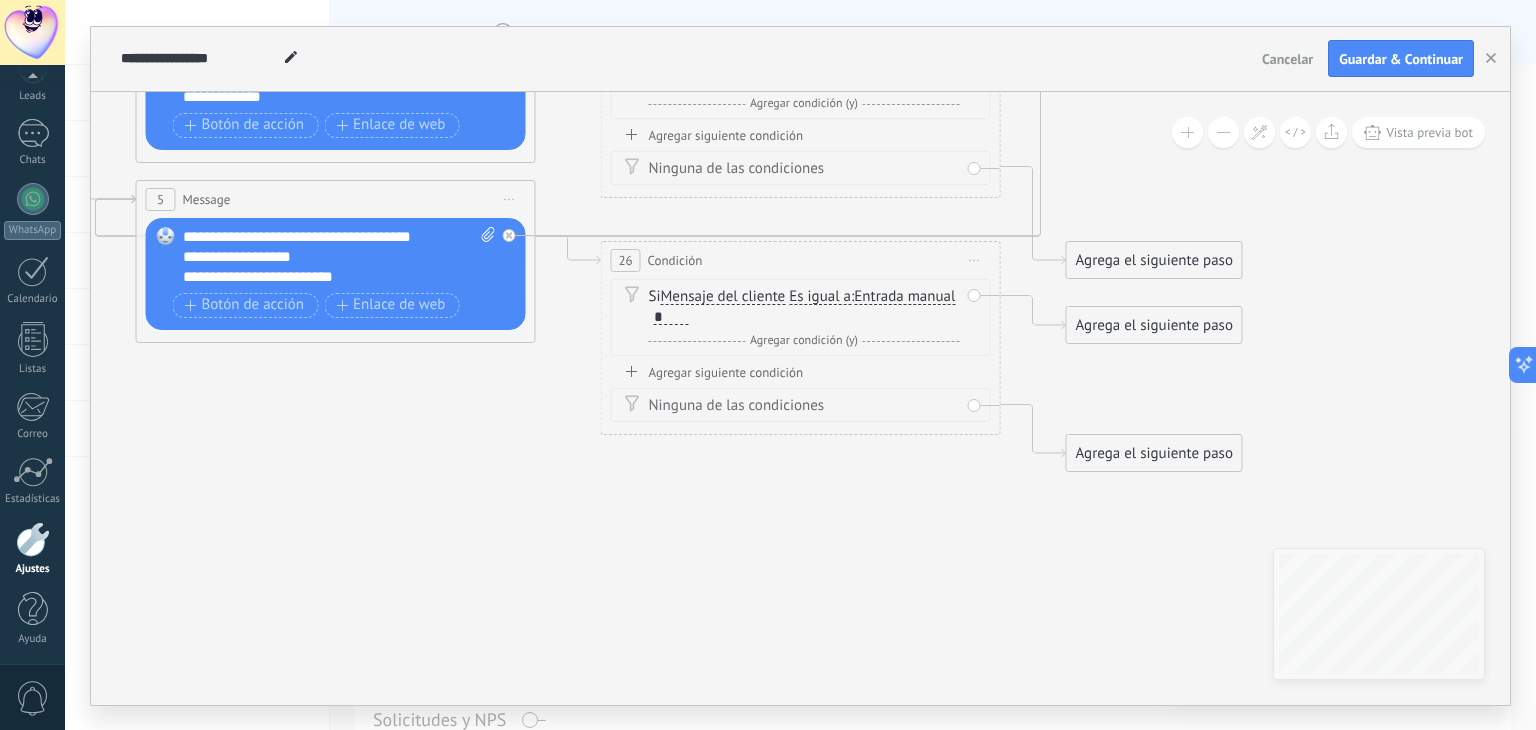click on "Agregar siguiente condición" at bounding box center (801, 372) 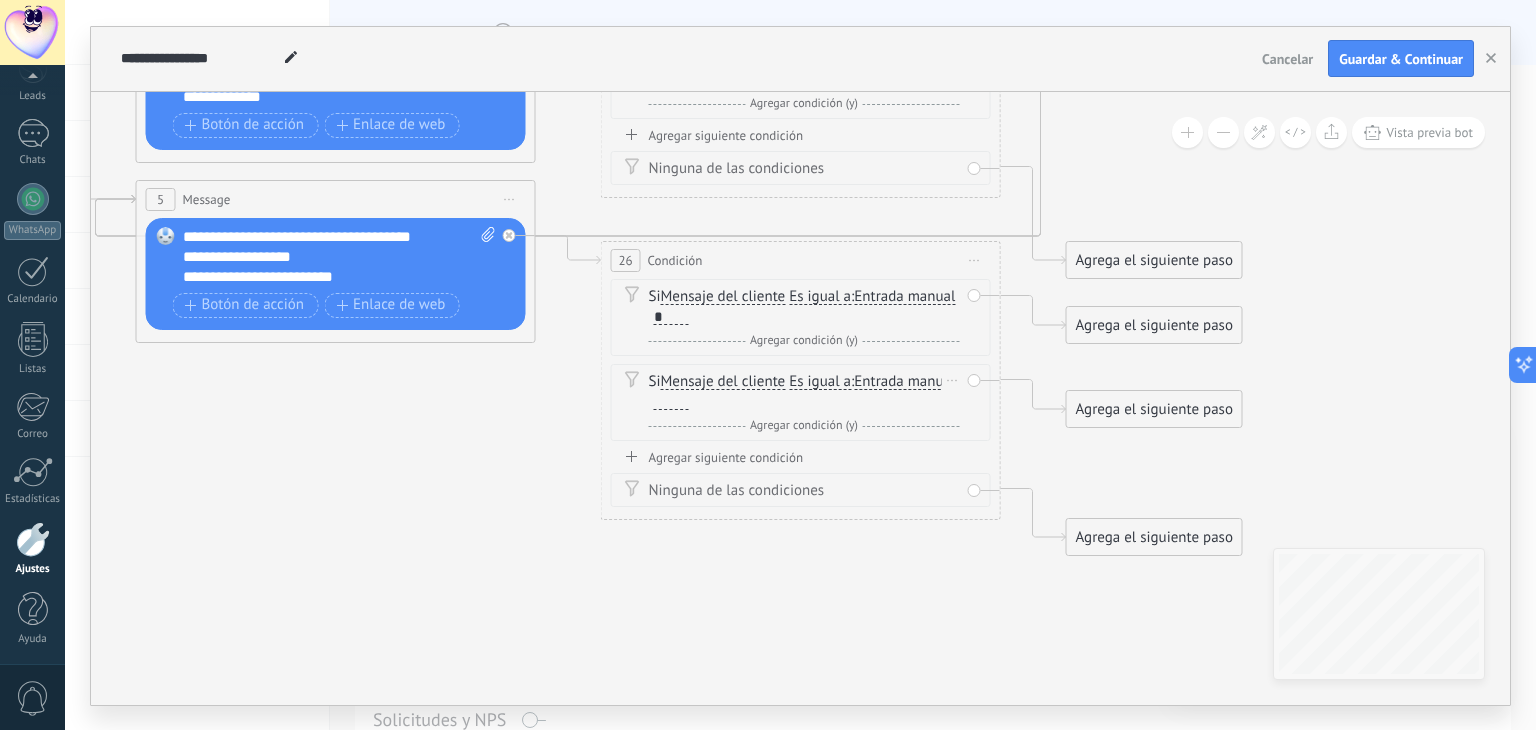 click at bounding box center (671, 402) 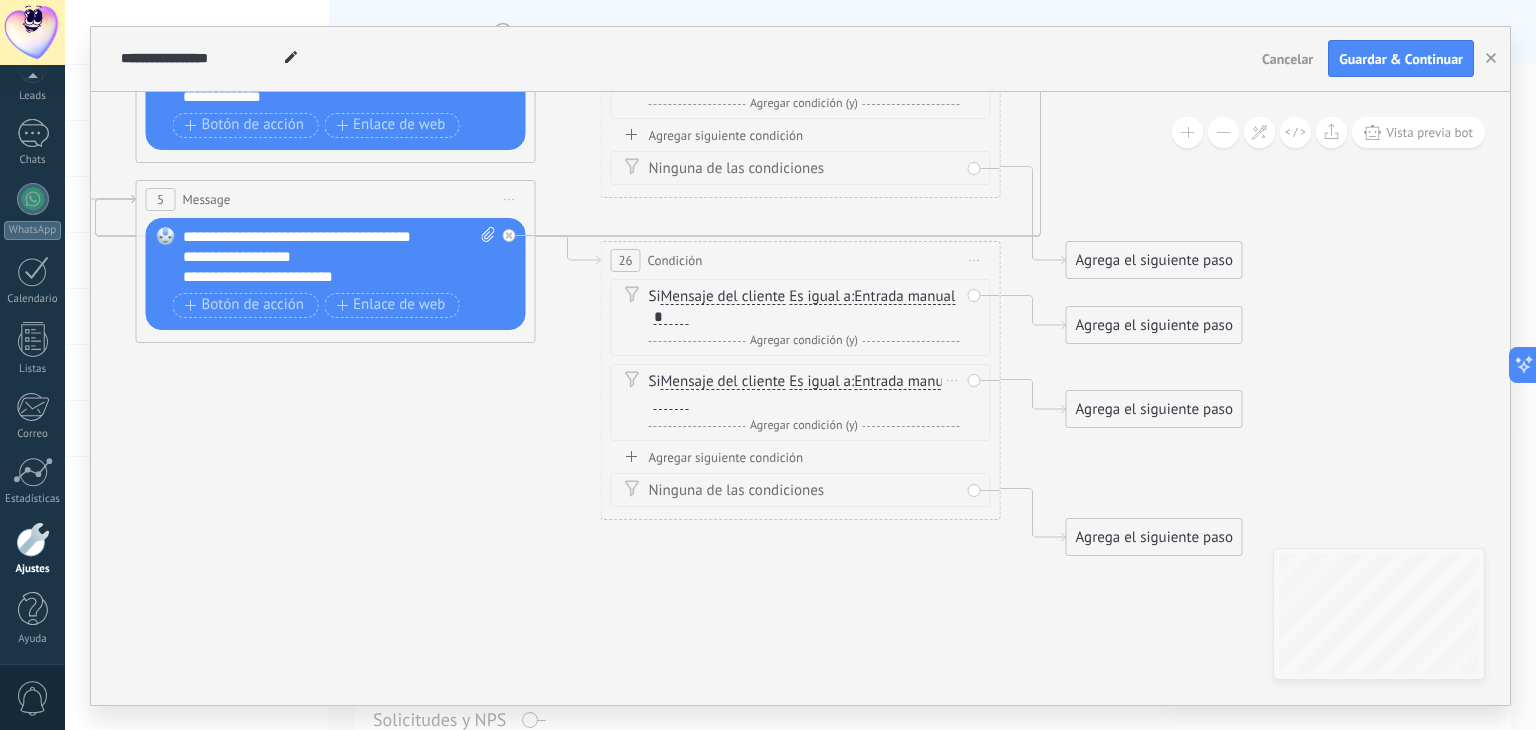 type 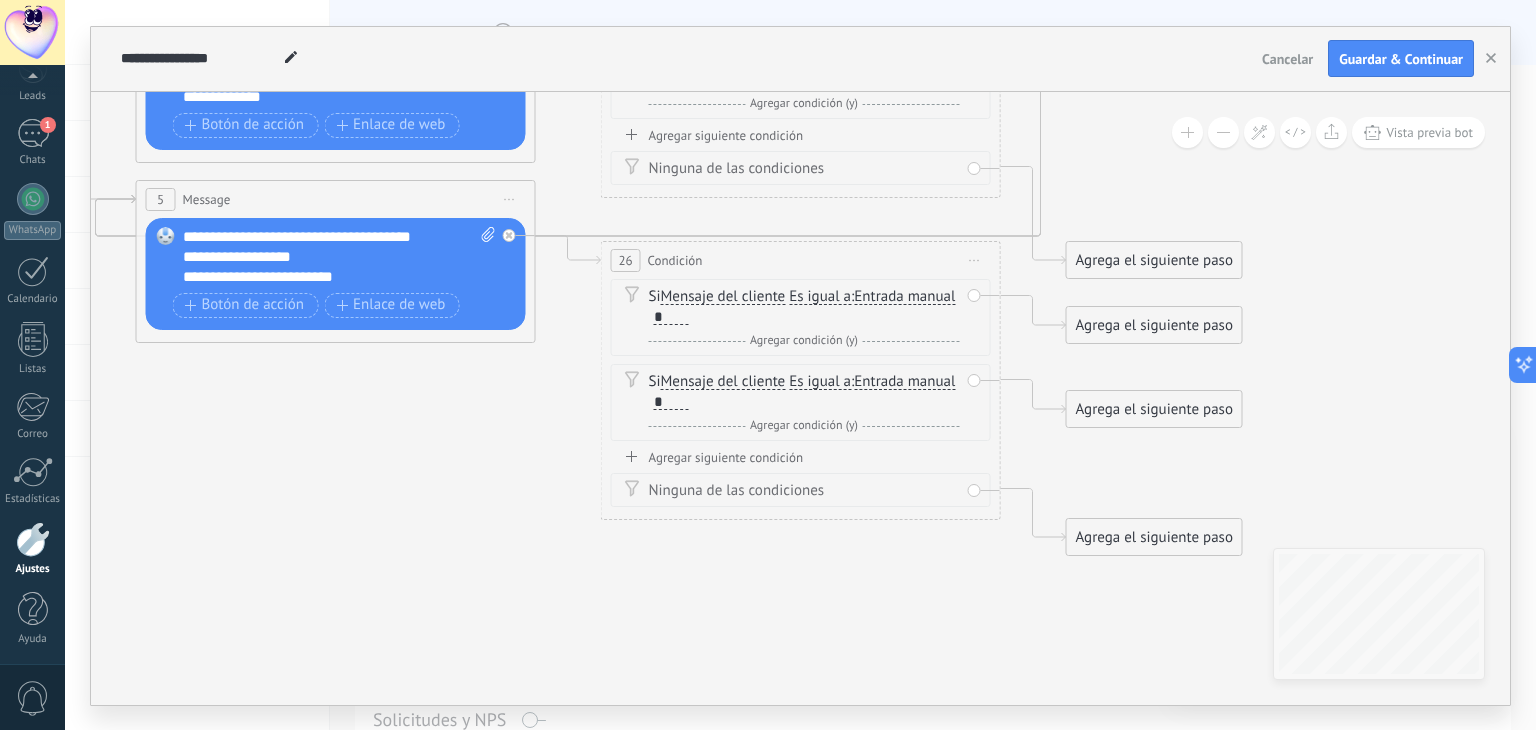 click 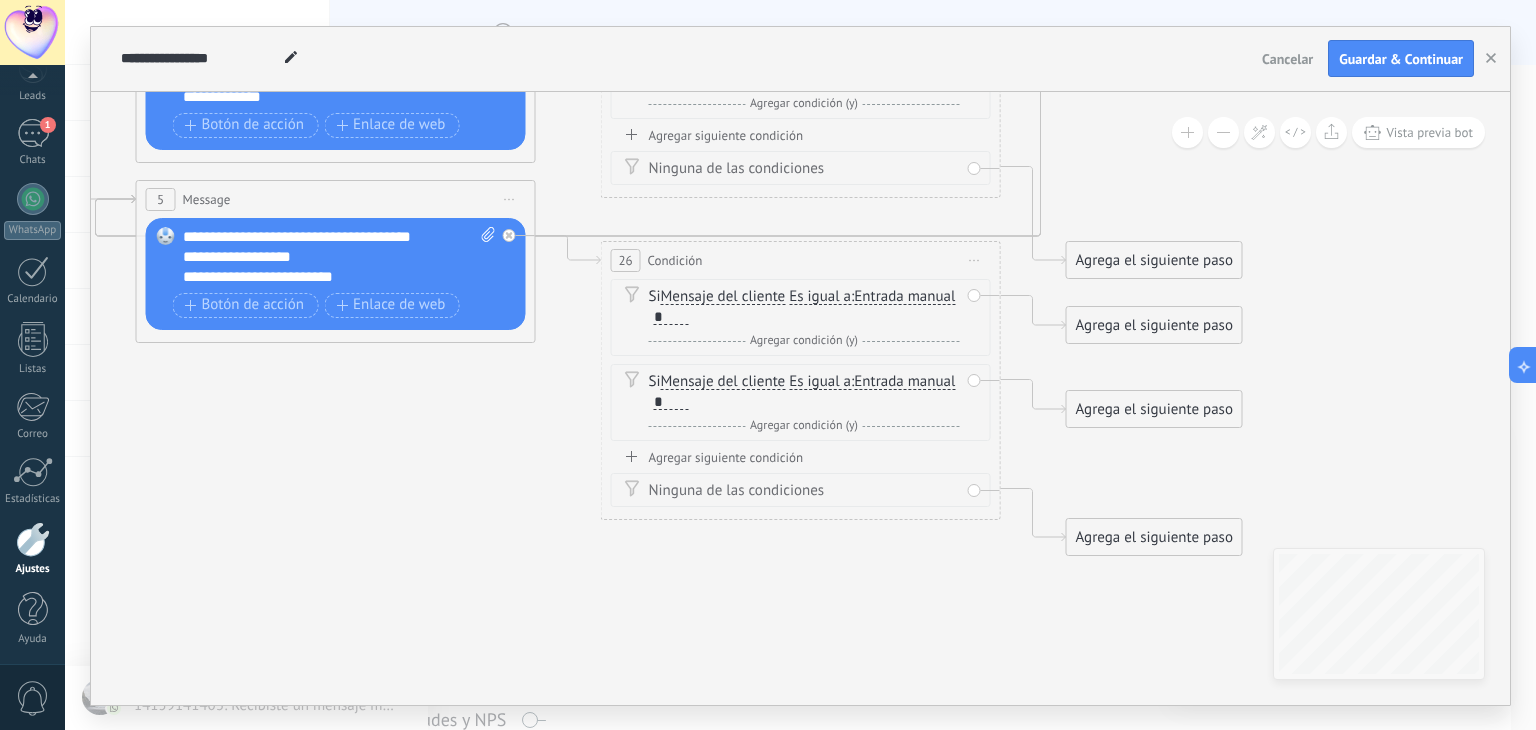click on "Agrega el siguiente paso" at bounding box center [1154, 260] 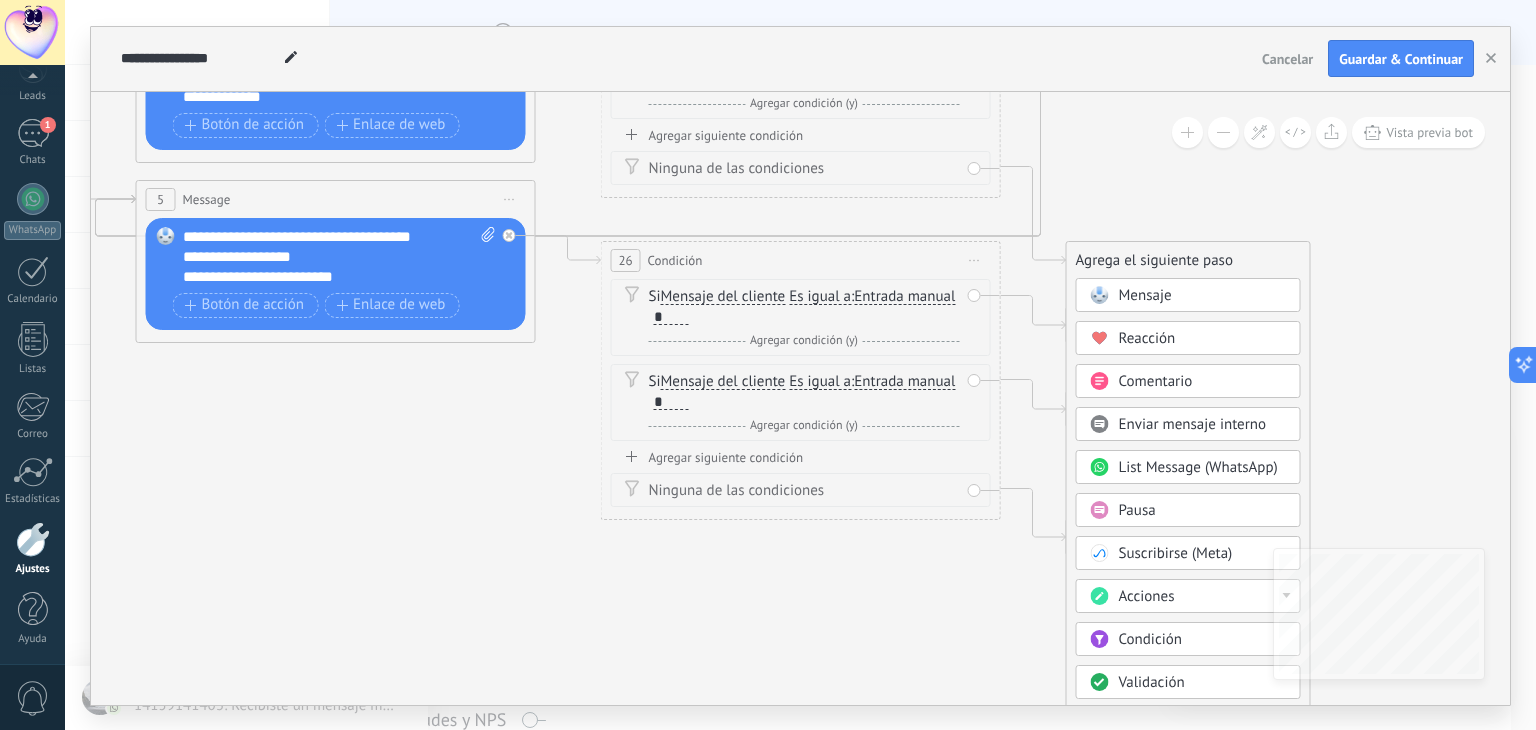 click on "Mensaje" at bounding box center [1203, 296] 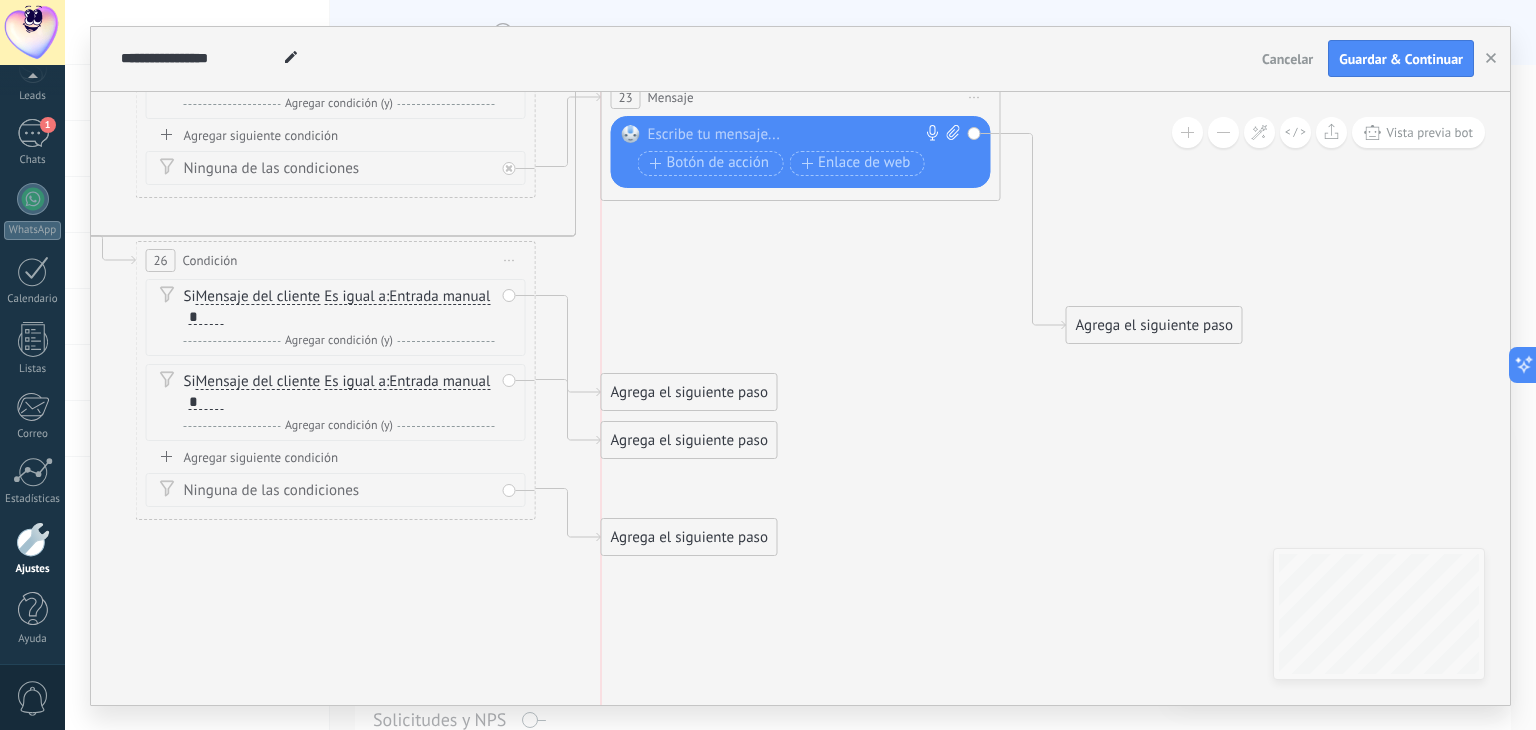 drag, startPoint x: 799, startPoint y: 261, endPoint x: 800, endPoint y: 93, distance: 168.00298 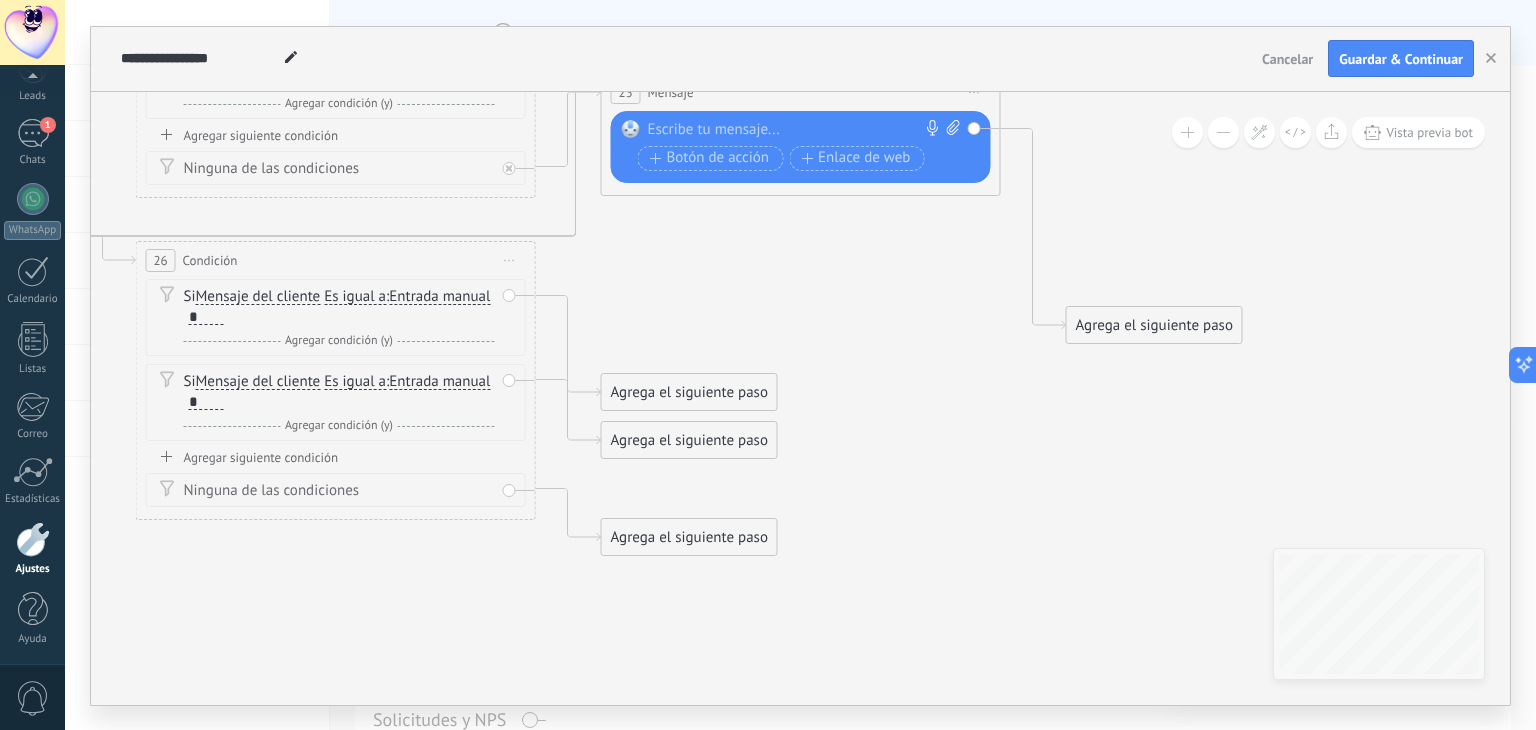 click at bounding box center [796, 130] 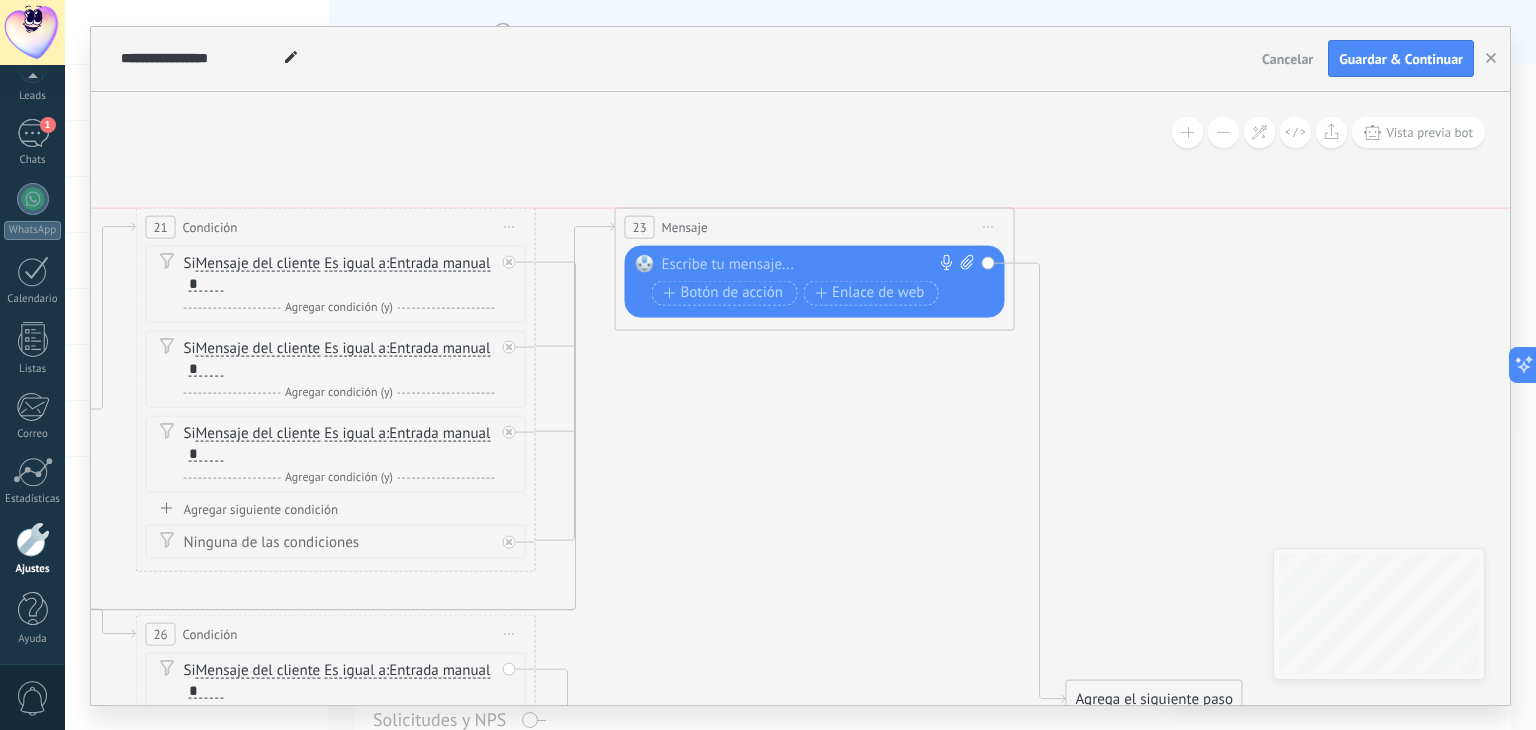 drag, startPoint x: 779, startPoint y: 469, endPoint x: 793, endPoint y: 226, distance: 243.40295 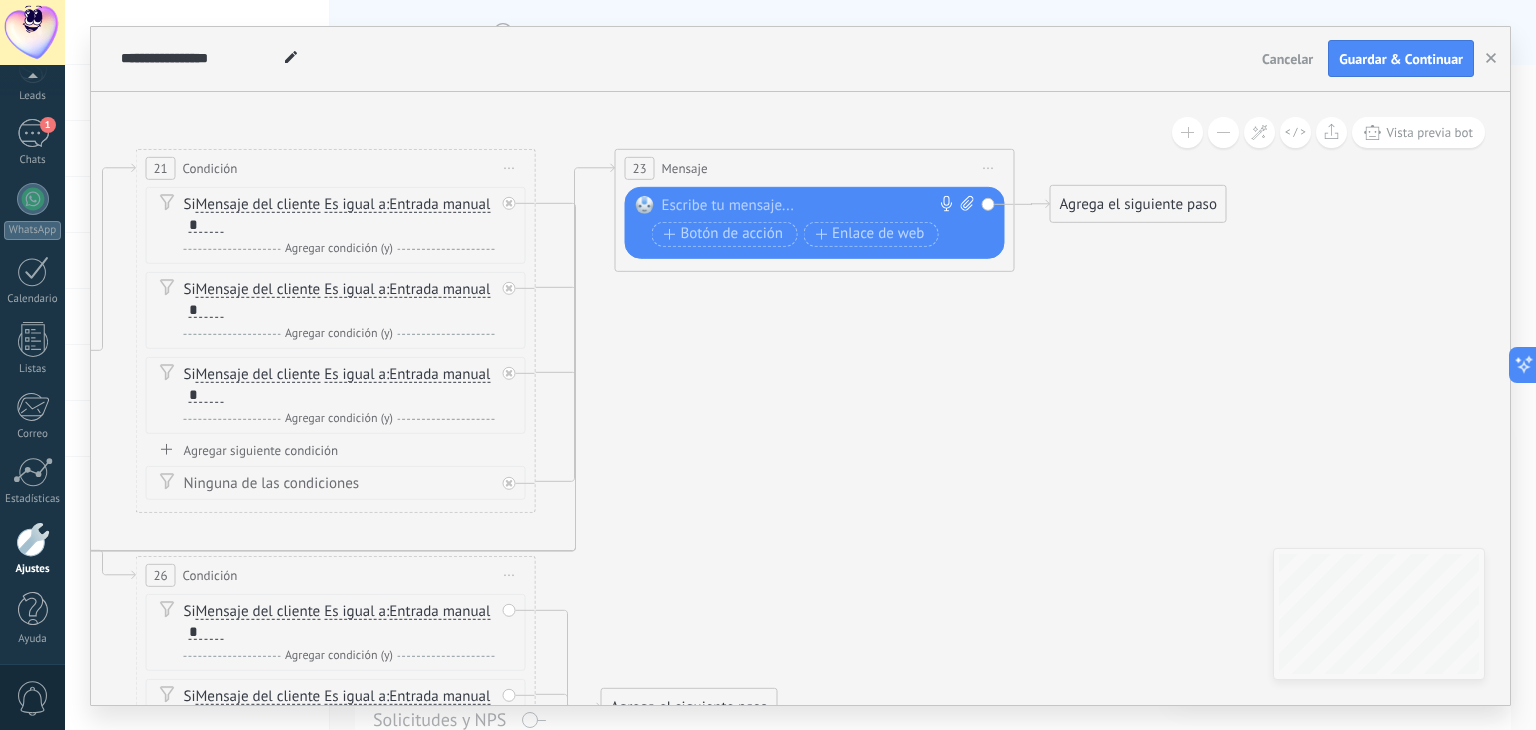 drag, startPoint x: 1136, startPoint y: 641, endPoint x: 1121, endPoint y: 209, distance: 432.26035 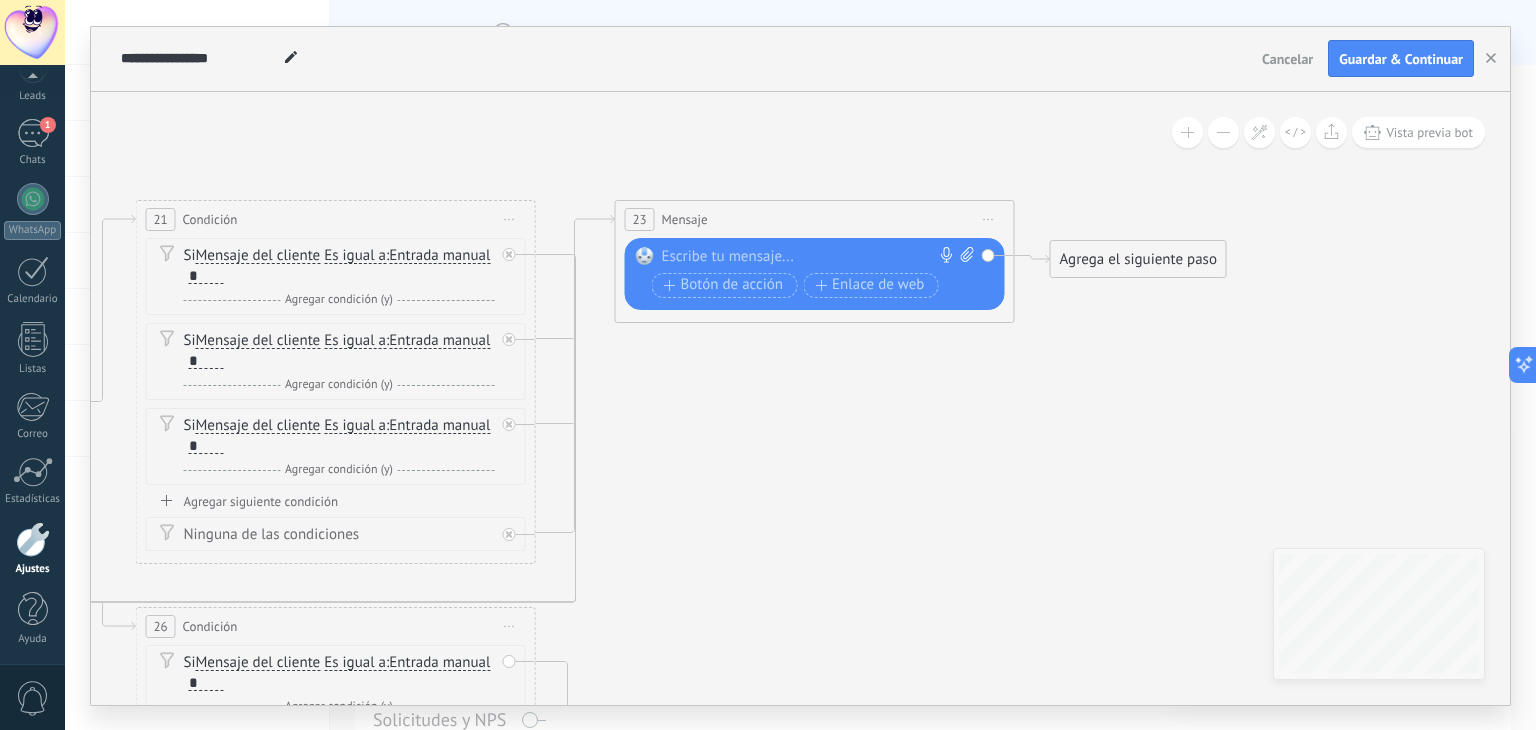 click at bounding box center (811, 257) 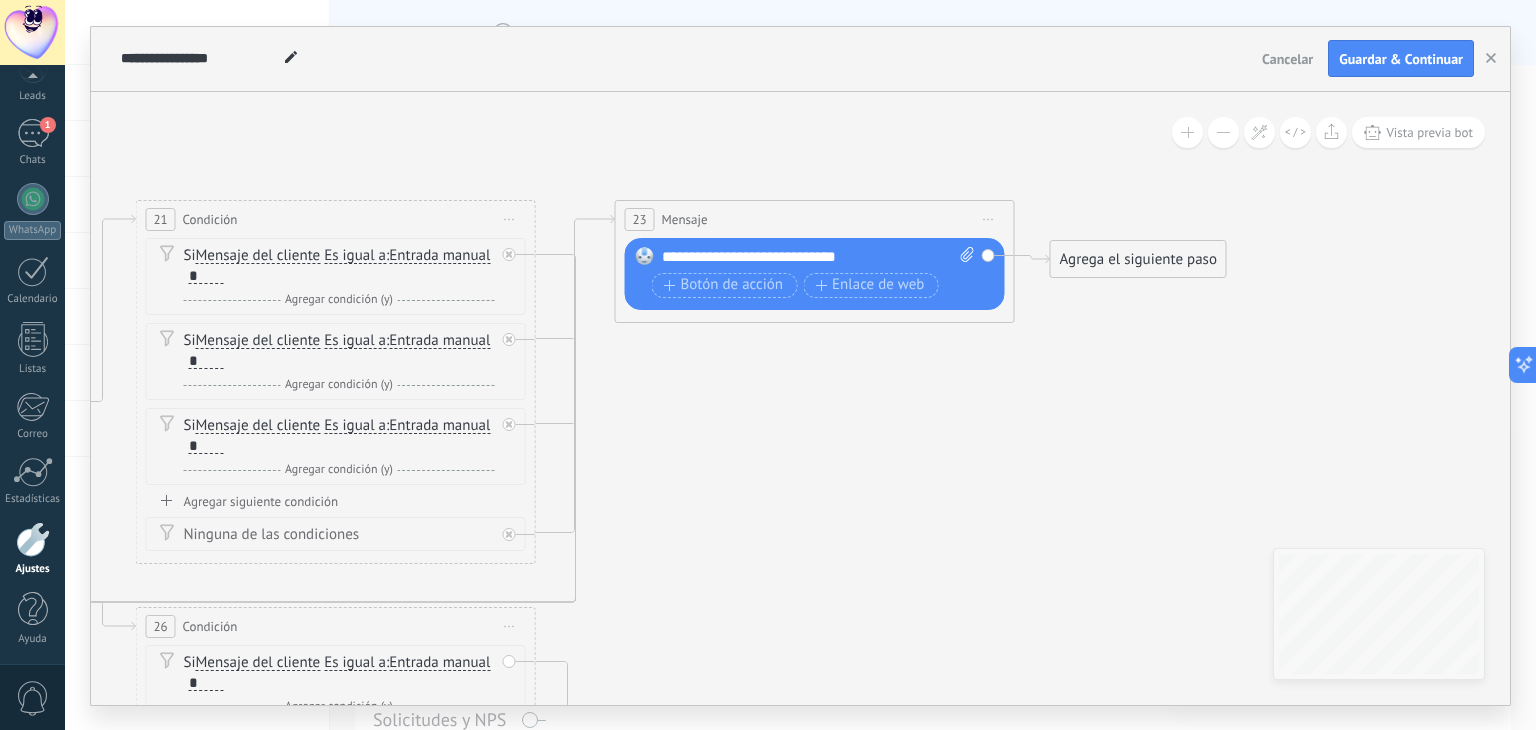 click on "**********" at bounding box center [819, 257] 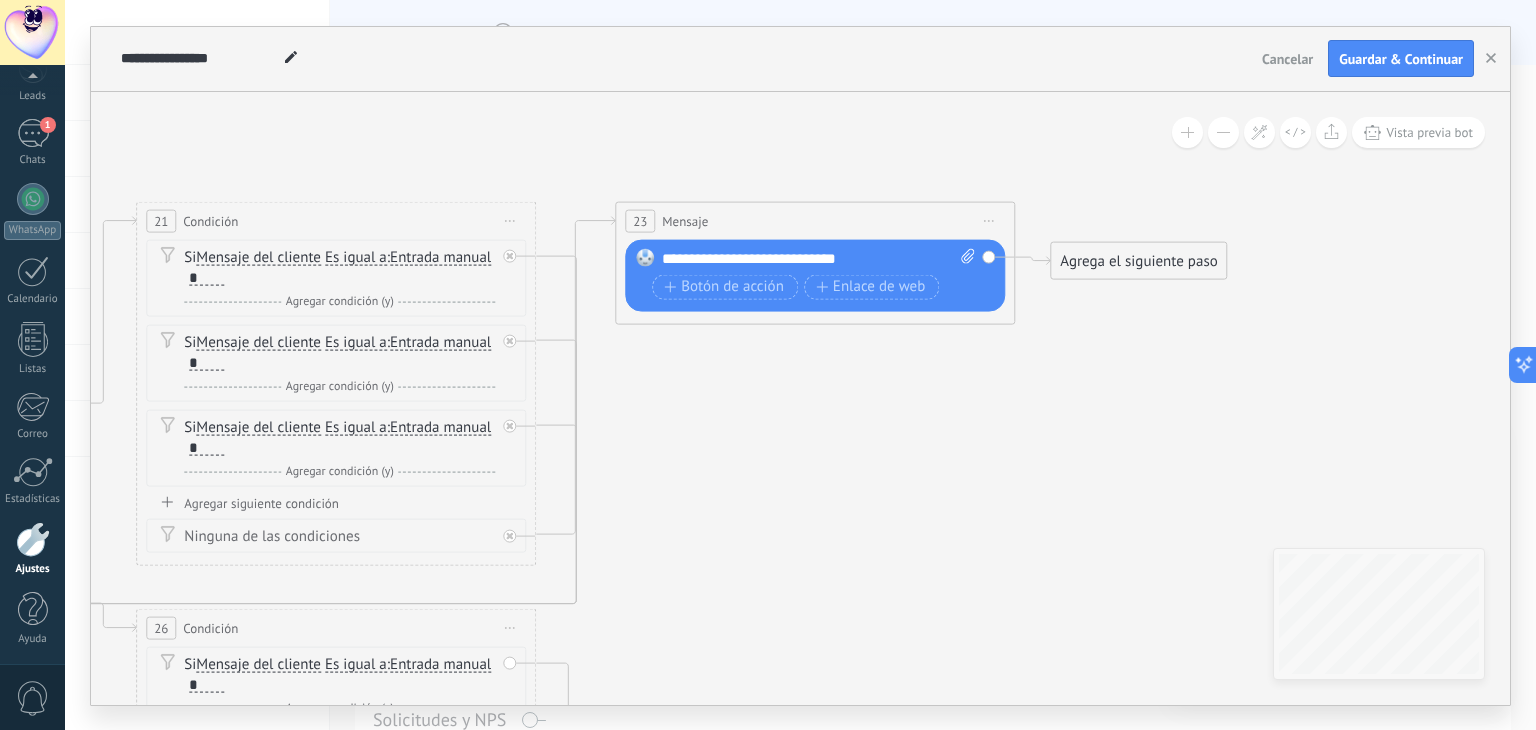 drag, startPoint x: 782, startPoint y: 251, endPoint x: 732, endPoint y: 393, distance: 150.54567 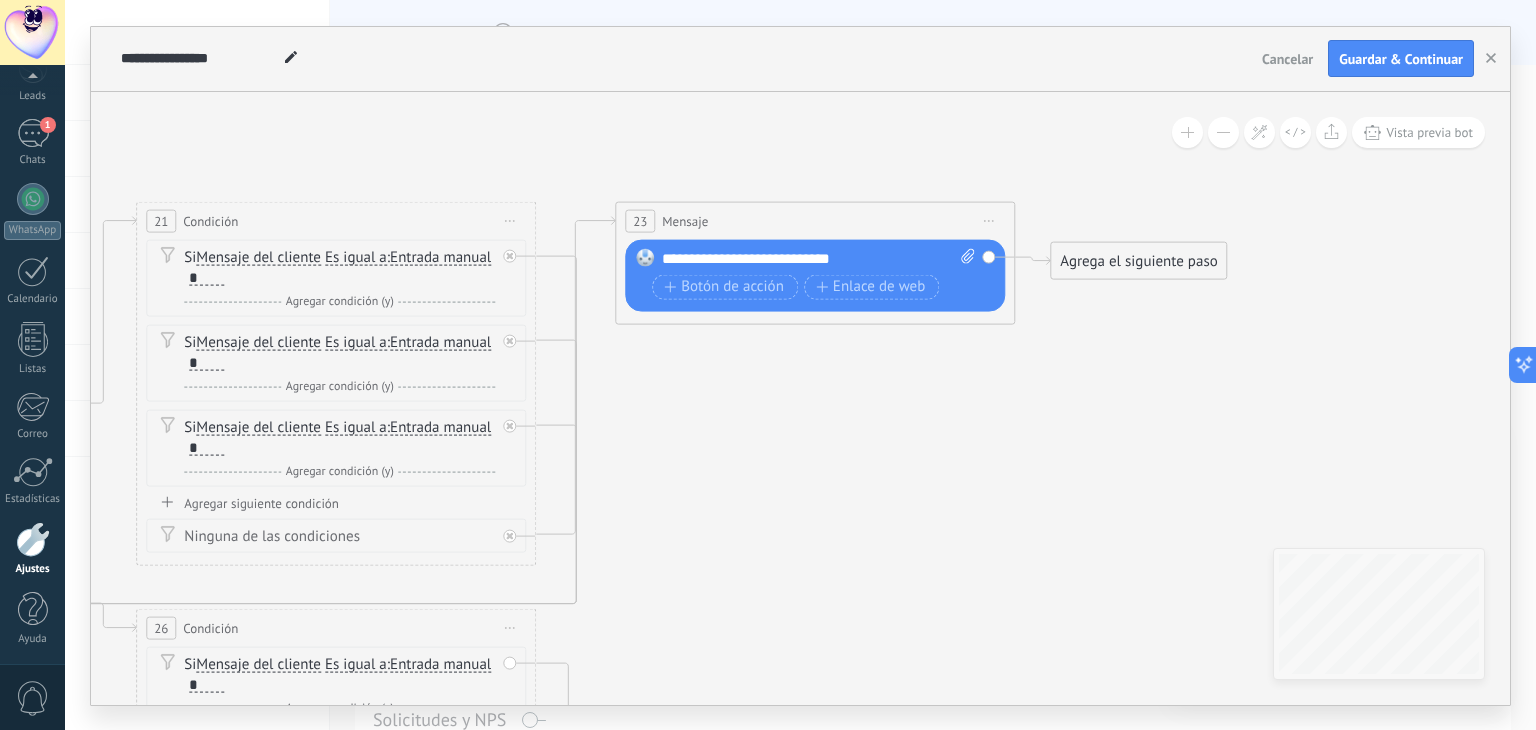 click 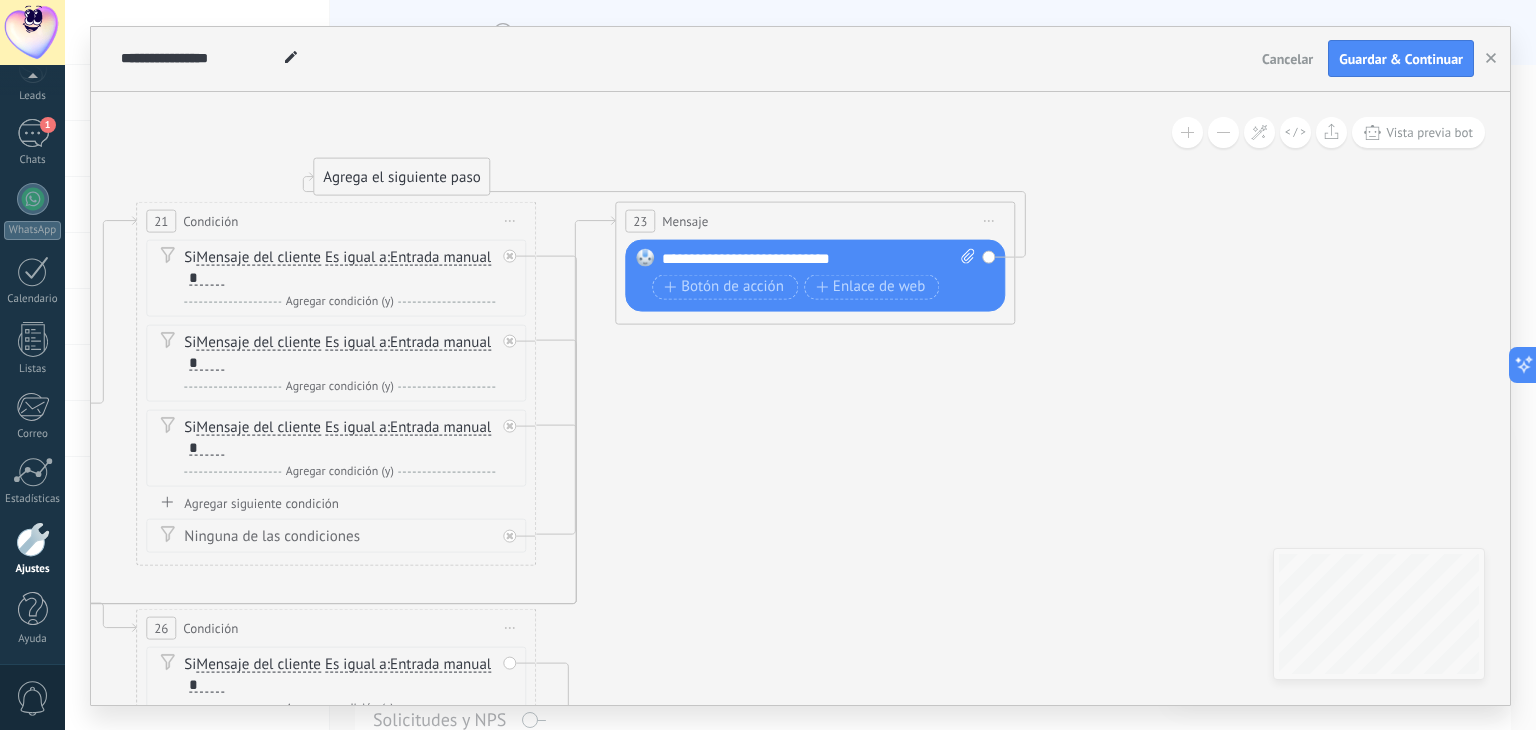 drag, startPoint x: 1107, startPoint y: 273, endPoint x: 356, endPoint y: 173, distance: 757.62854 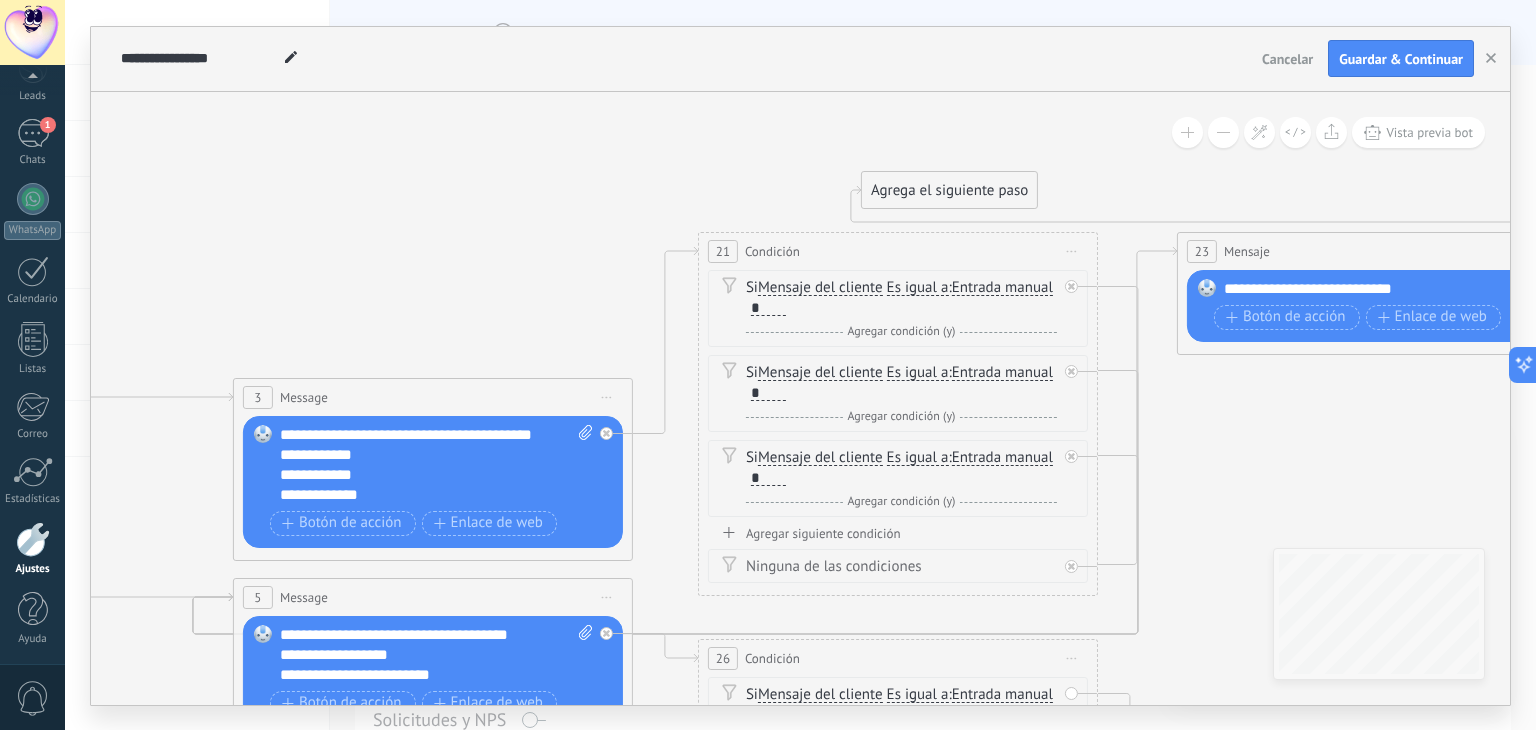 drag, startPoint x: 208, startPoint y: 159, endPoint x: 769, endPoint y: 189, distance: 561.8016 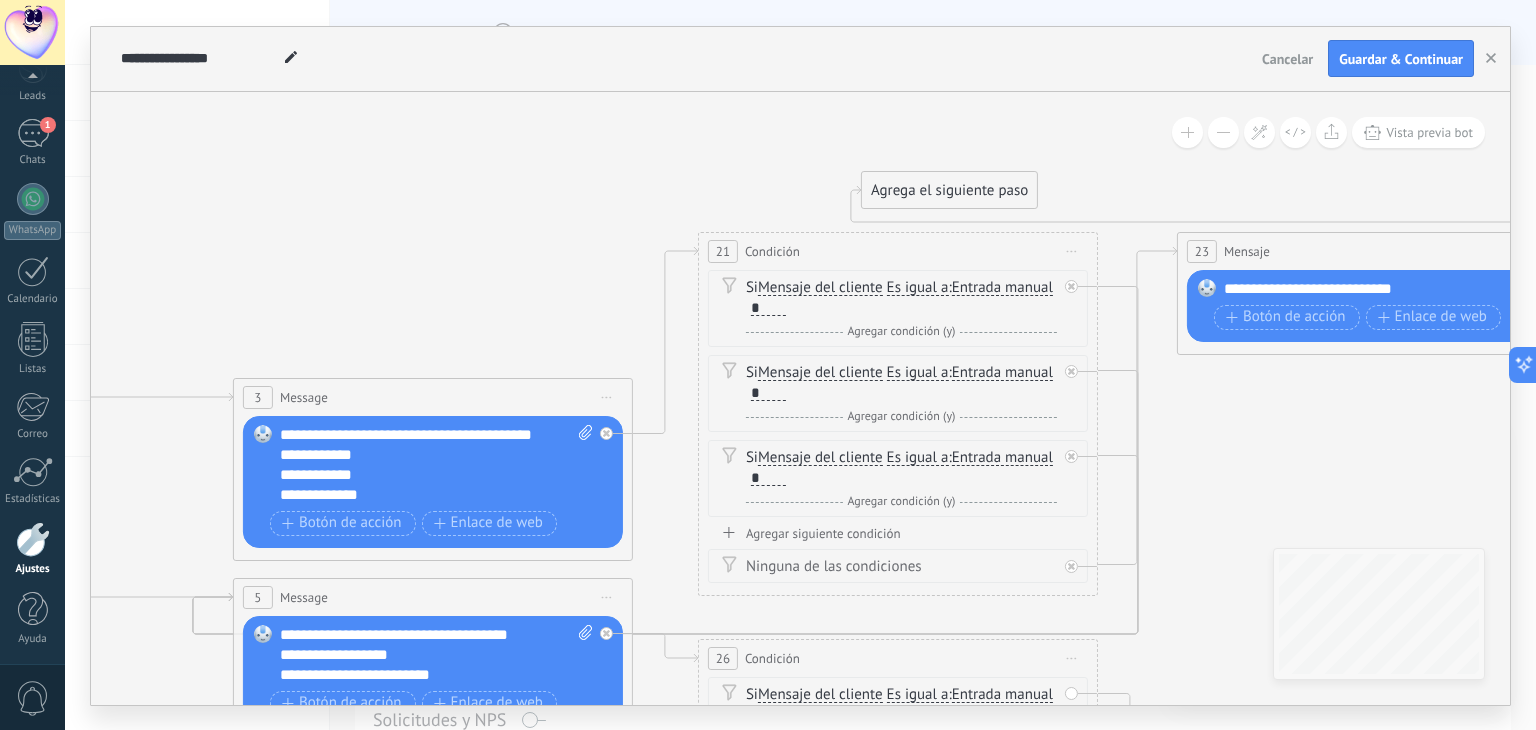 click 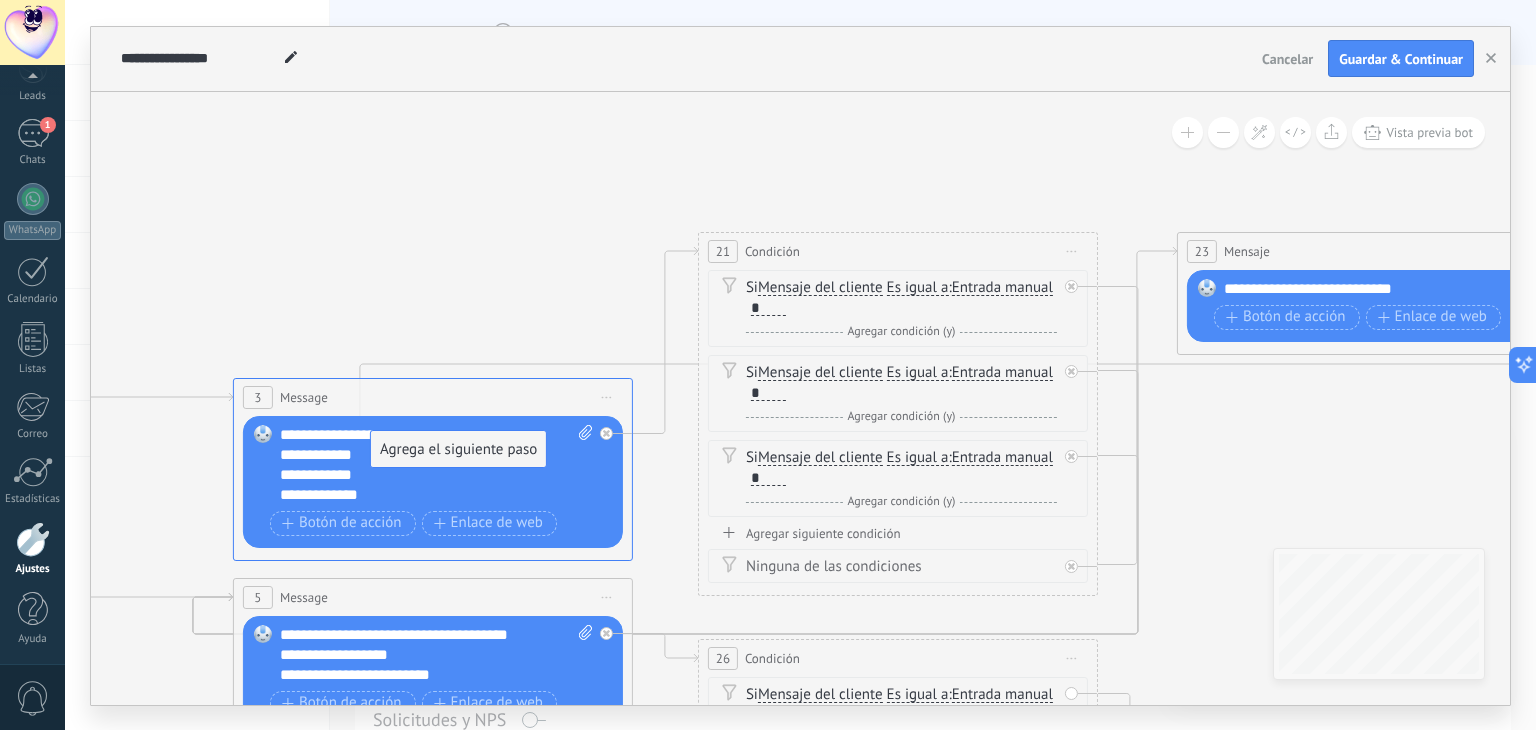 drag, startPoint x: 912, startPoint y: 186, endPoint x: 423, endPoint y: 446, distance: 553.824 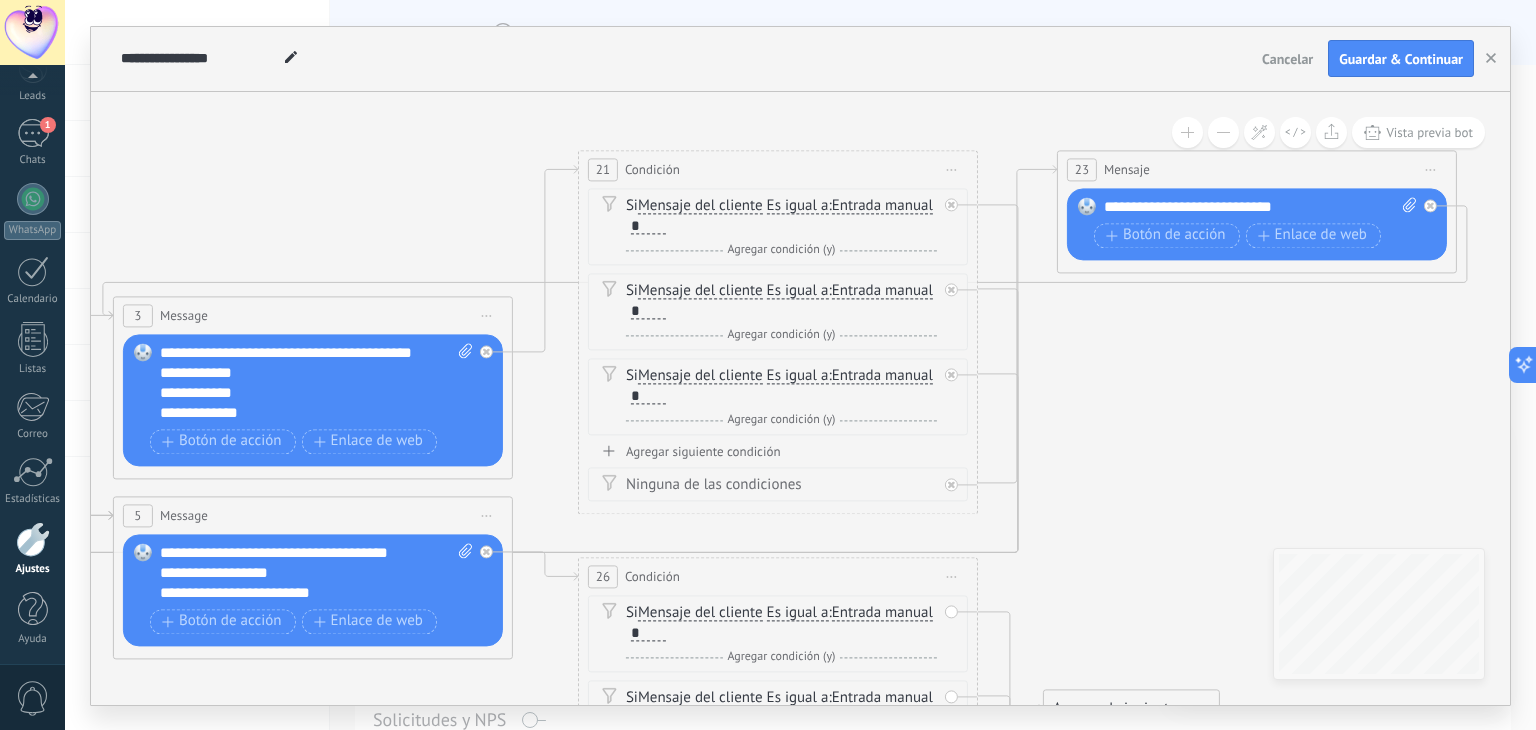 drag, startPoint x: 541, startPoint y: 169, endPoint x: 421, endPoint y: 88, distance: 144.77914 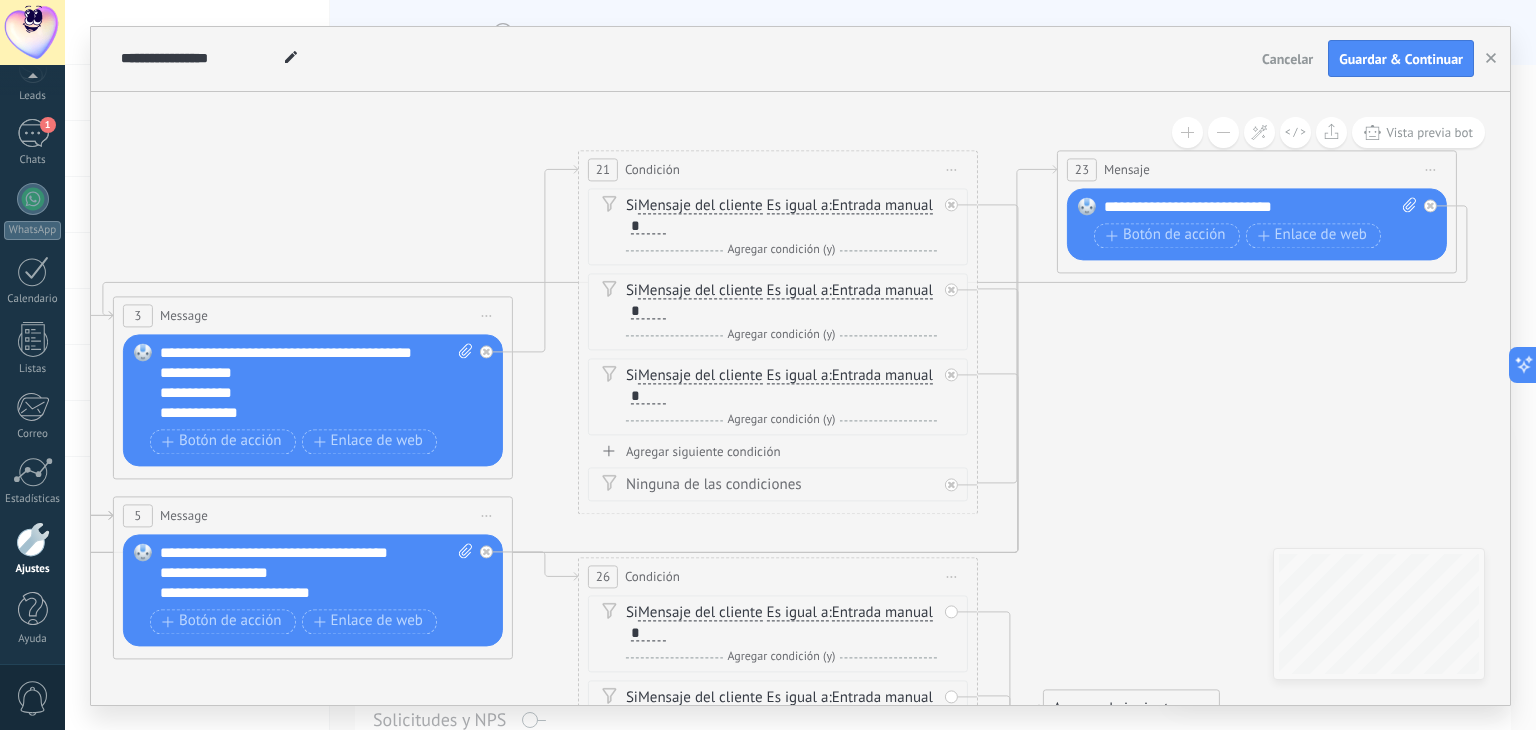 click on "**********" at bounding box center [800, 366] 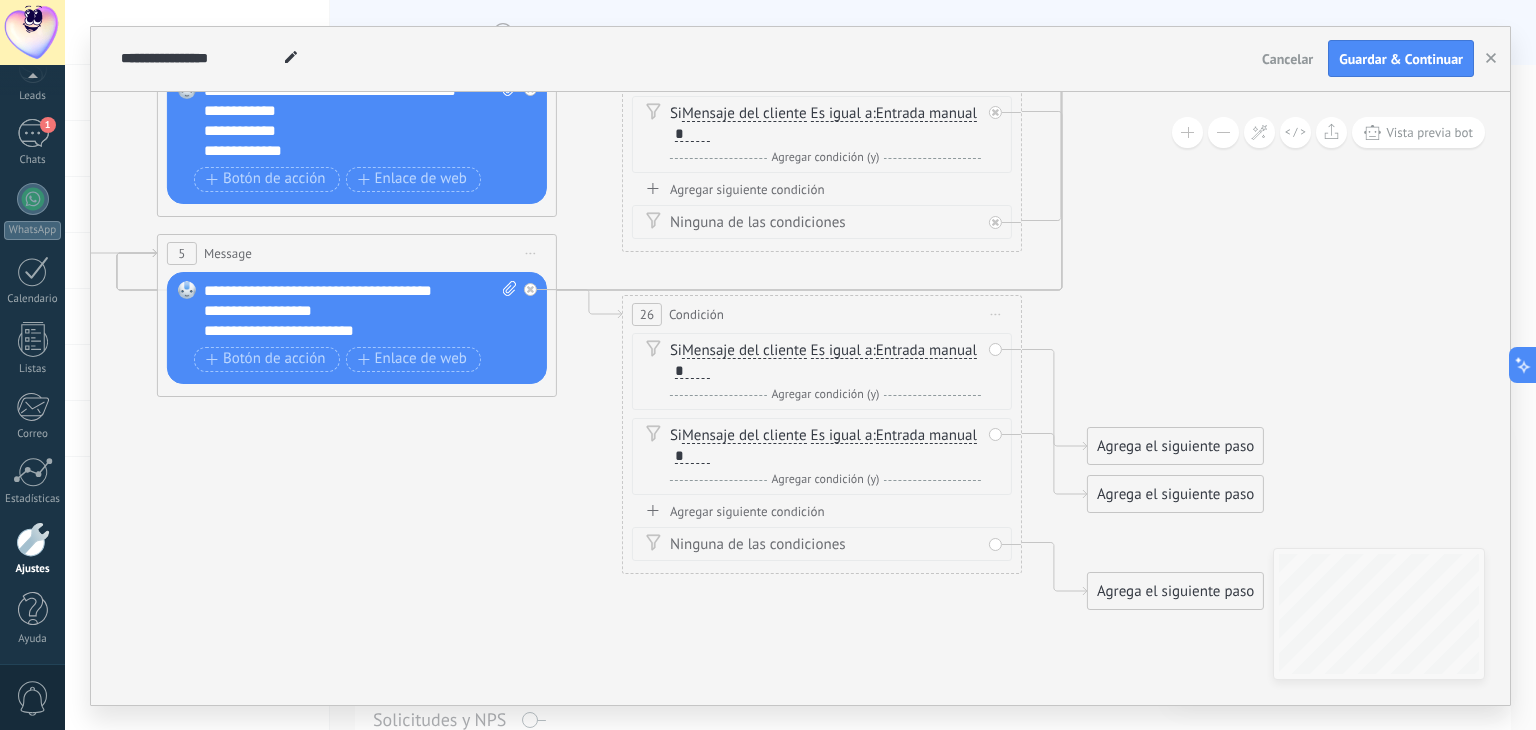 drag, startPoint x: 1088, startPoint y: 457, endPoint x: 1132, endPoint y: 195, distance: 265.66898 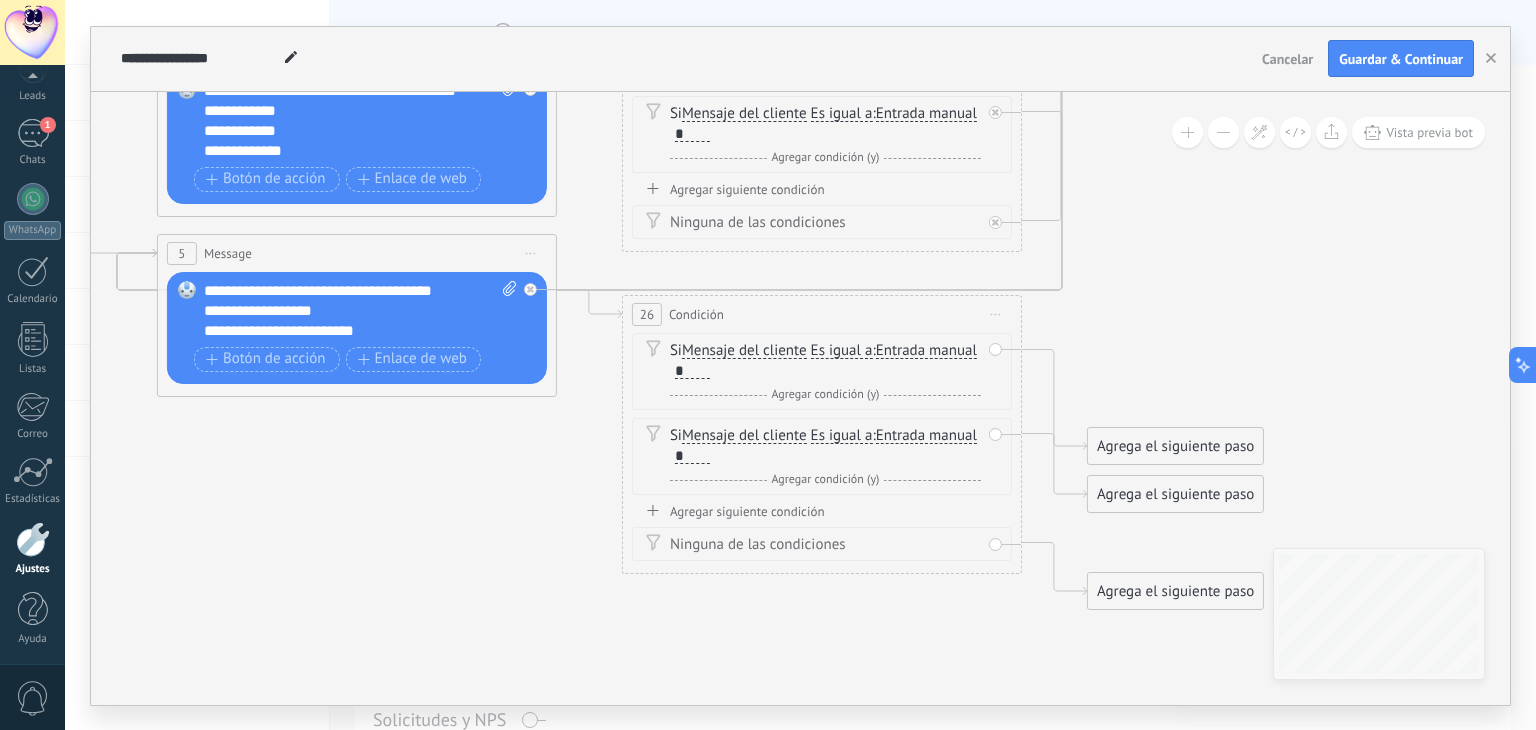 click 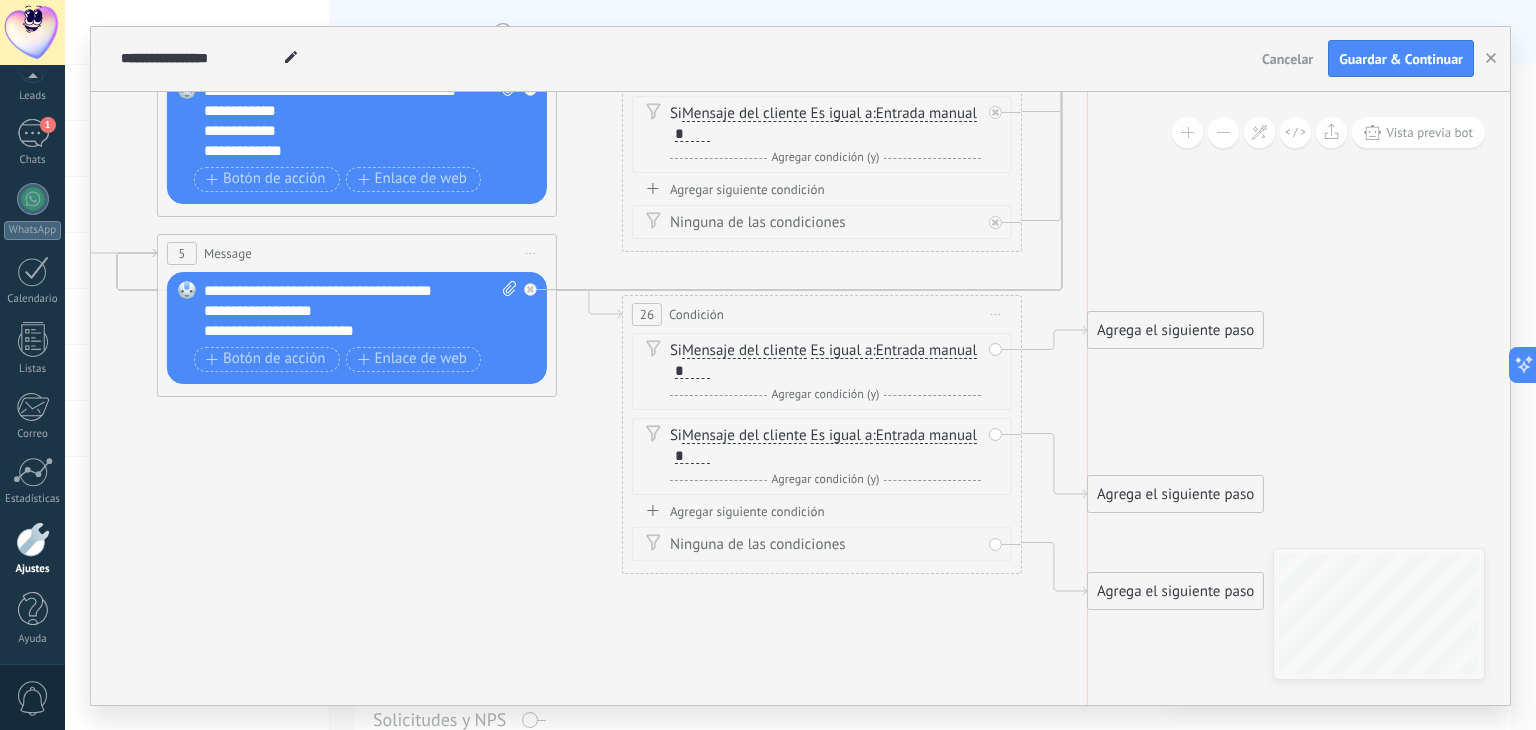 drag, startPoint x: 1181, startPoint y: 436, endPoint x: 1190, endPoint y: 321, distance: 115.35164 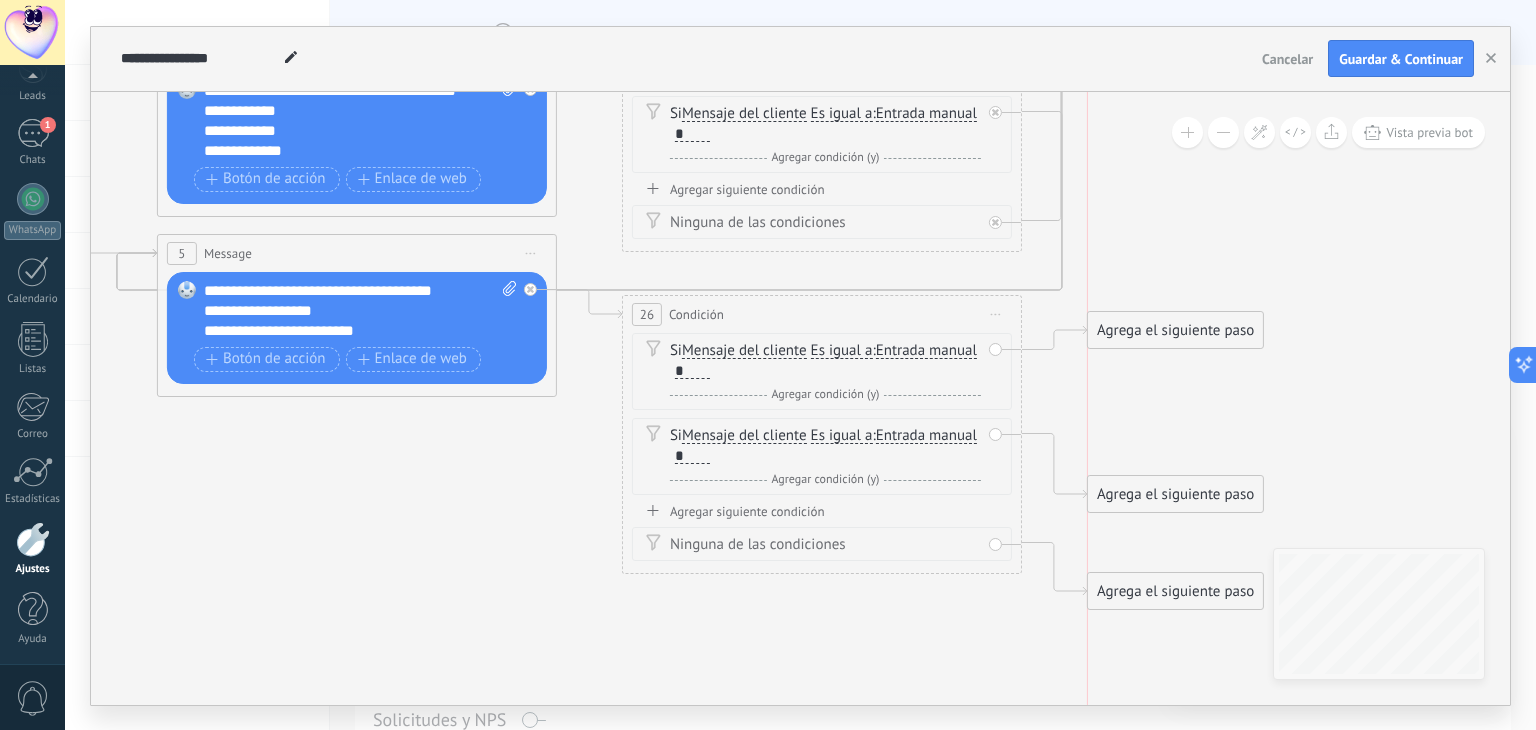 click on "Agrega el siguiente paso" at bounding box center (1175, 330) 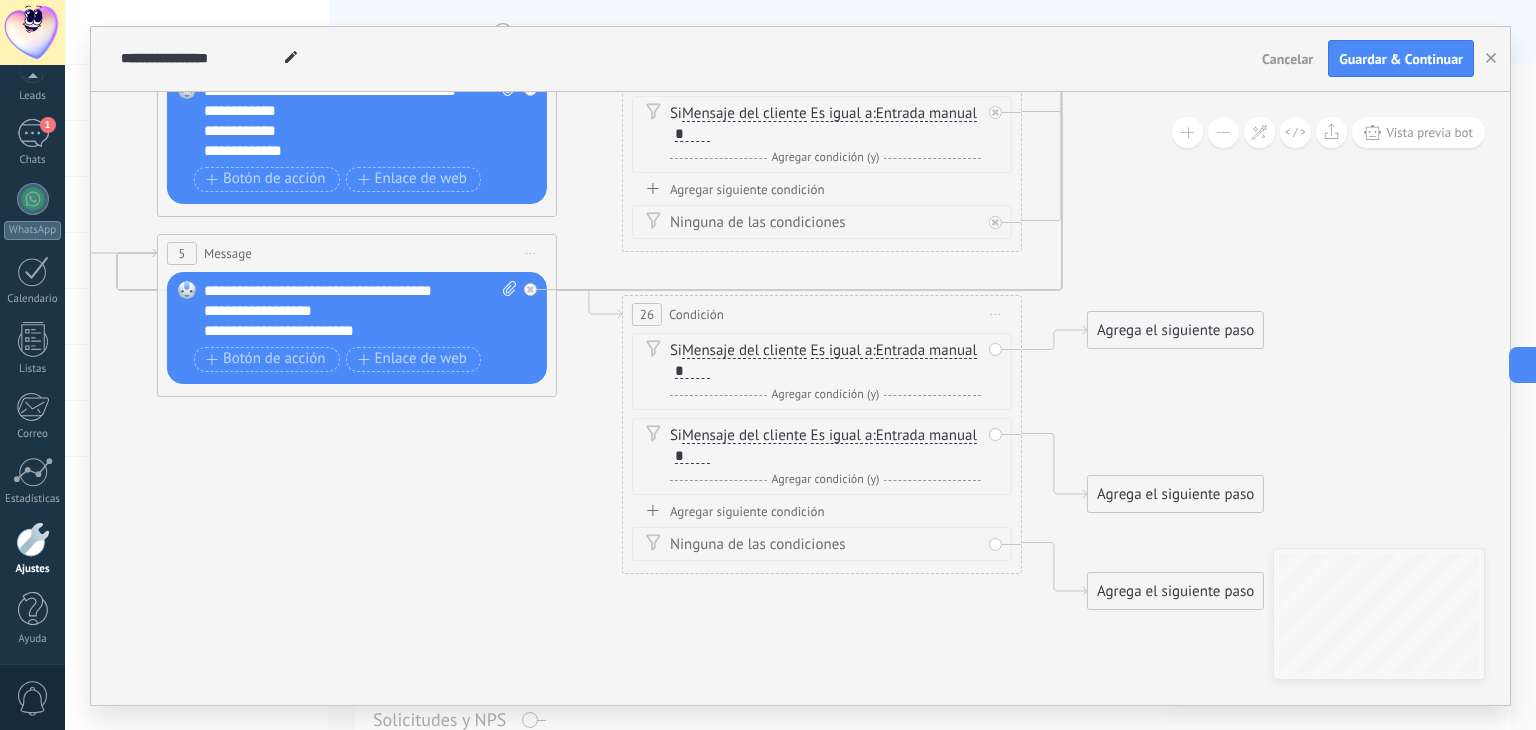click on "Agrega el siguiente paso" at bounding box center [1175, 330] 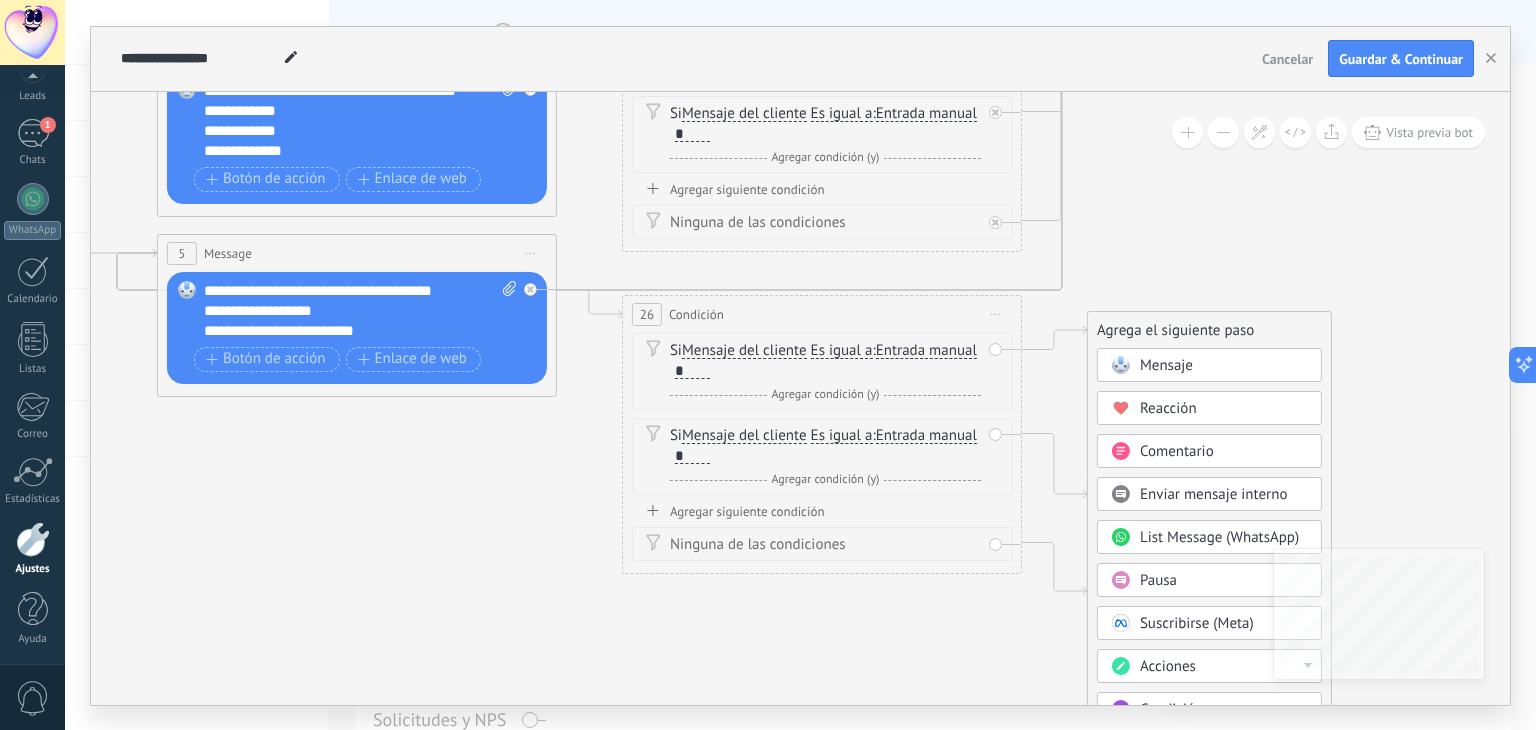 click on "Mensaje" at bounding box center [1166, 365] 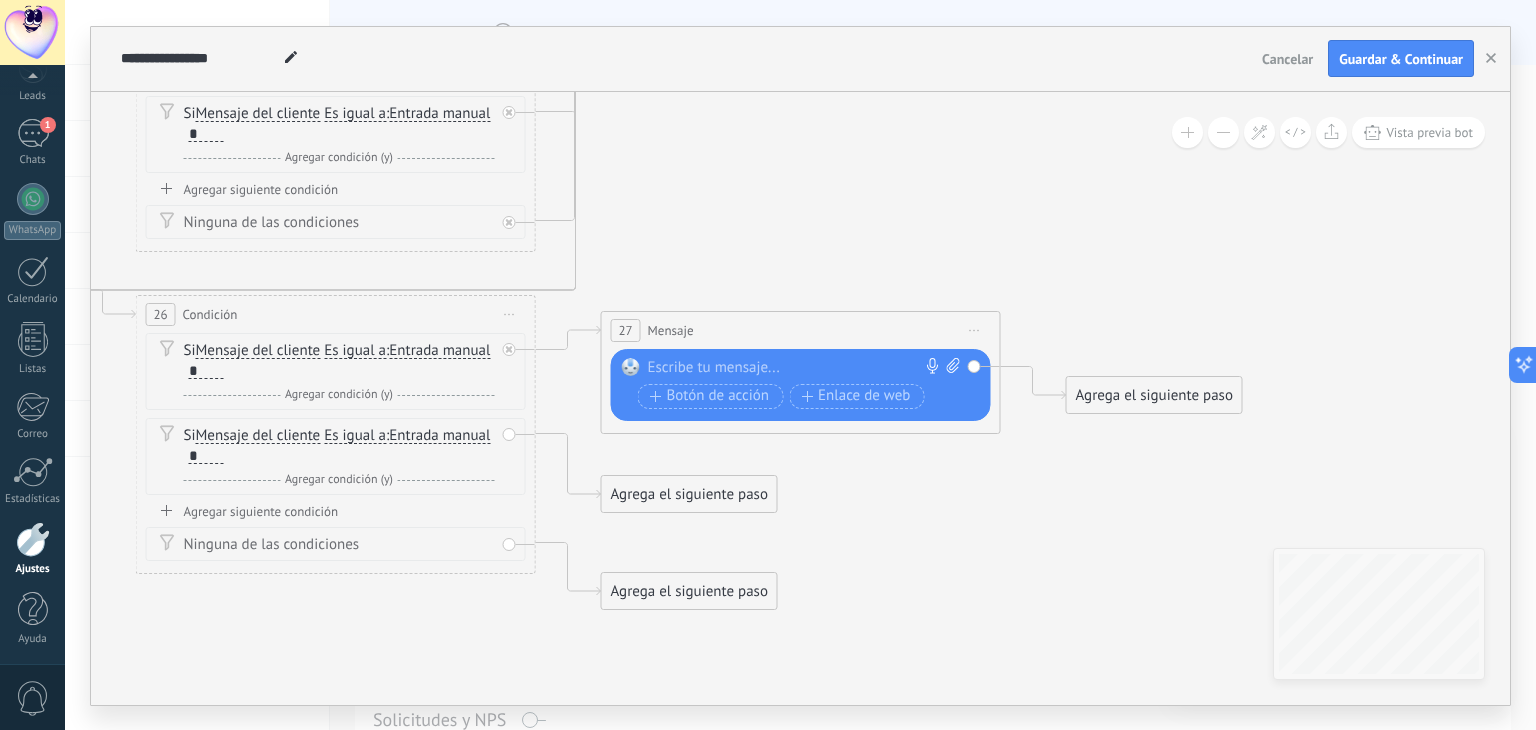 click at bounding box center (796, 368) 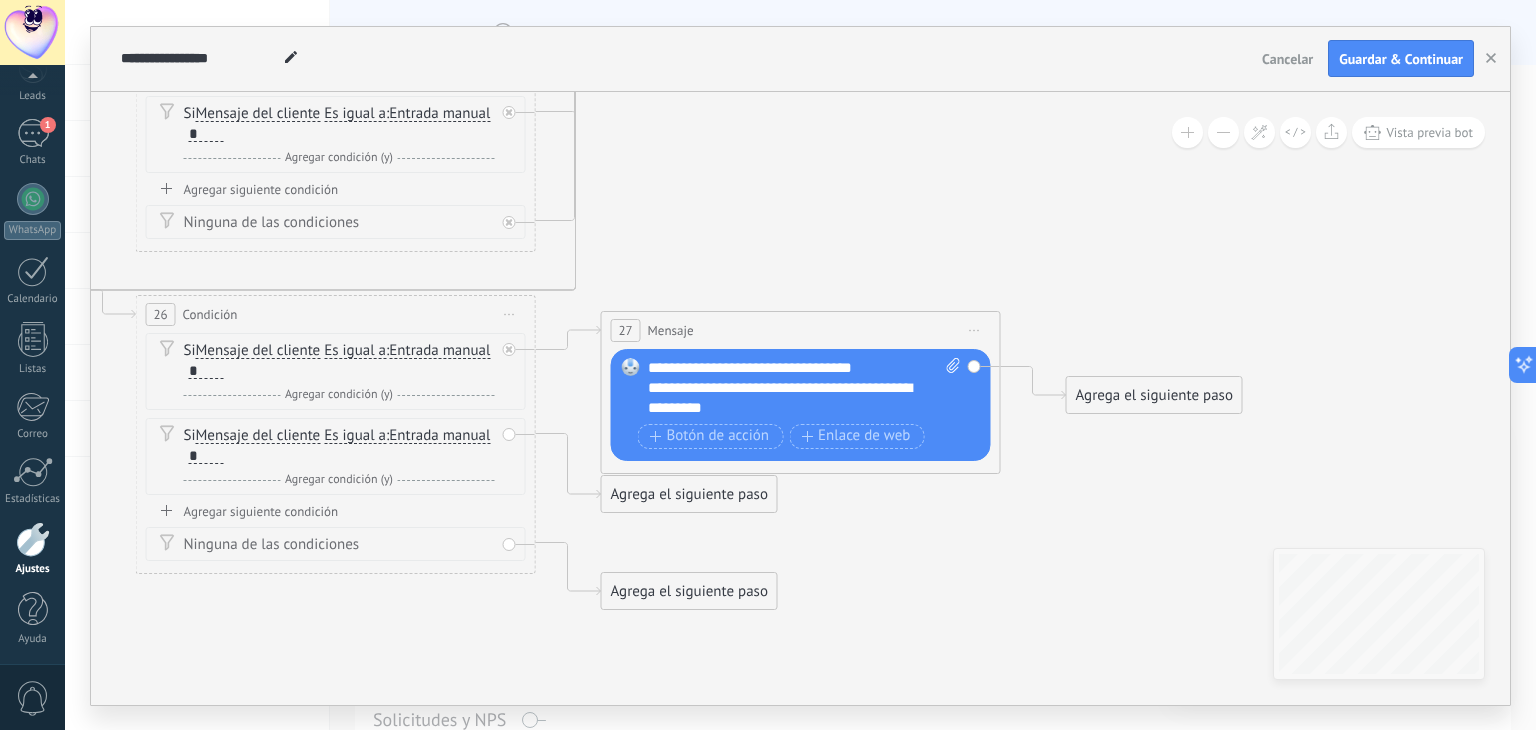 click 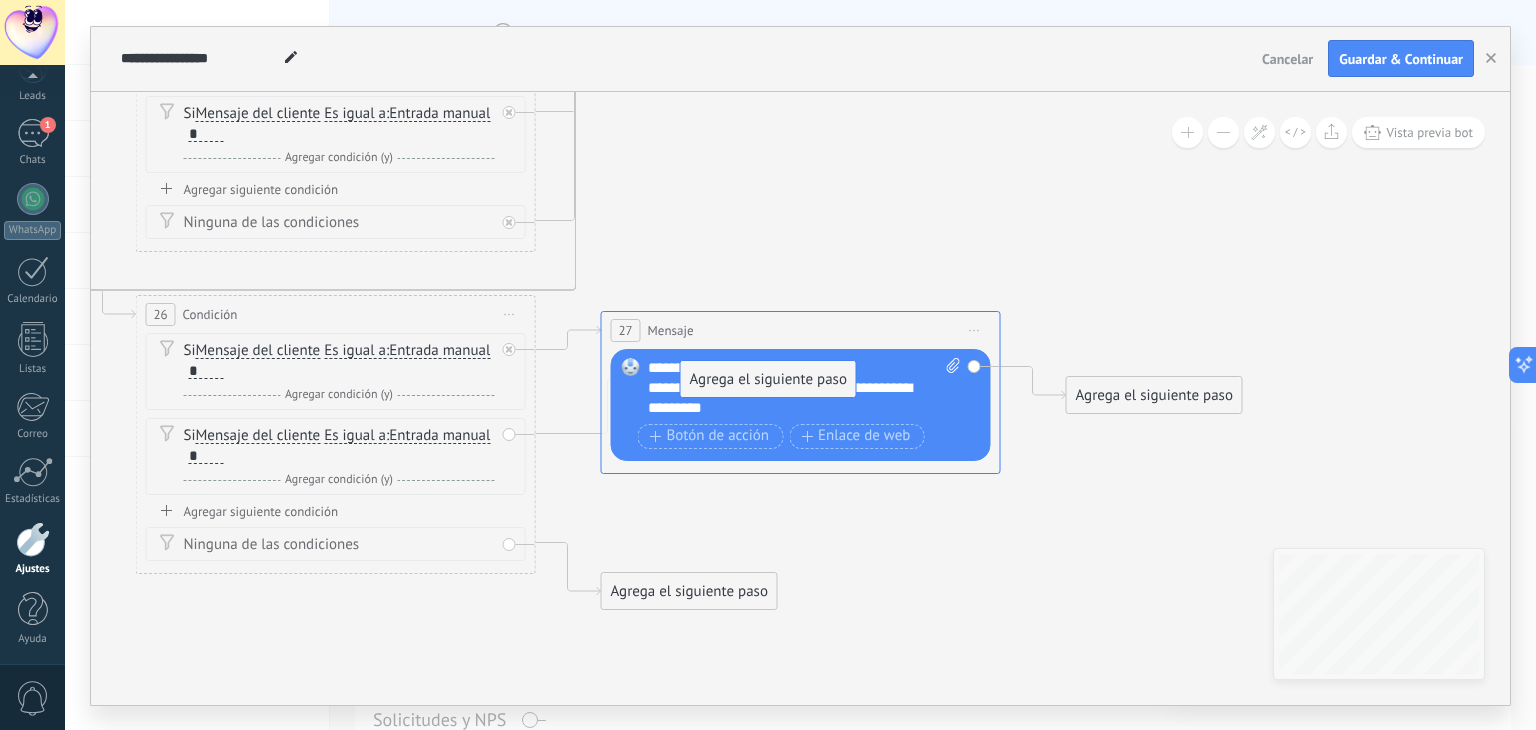 drag, startPoint x: 656, startPoint y: 488, endPoint x: 735, endPoint y: 373, distance: 139.52061 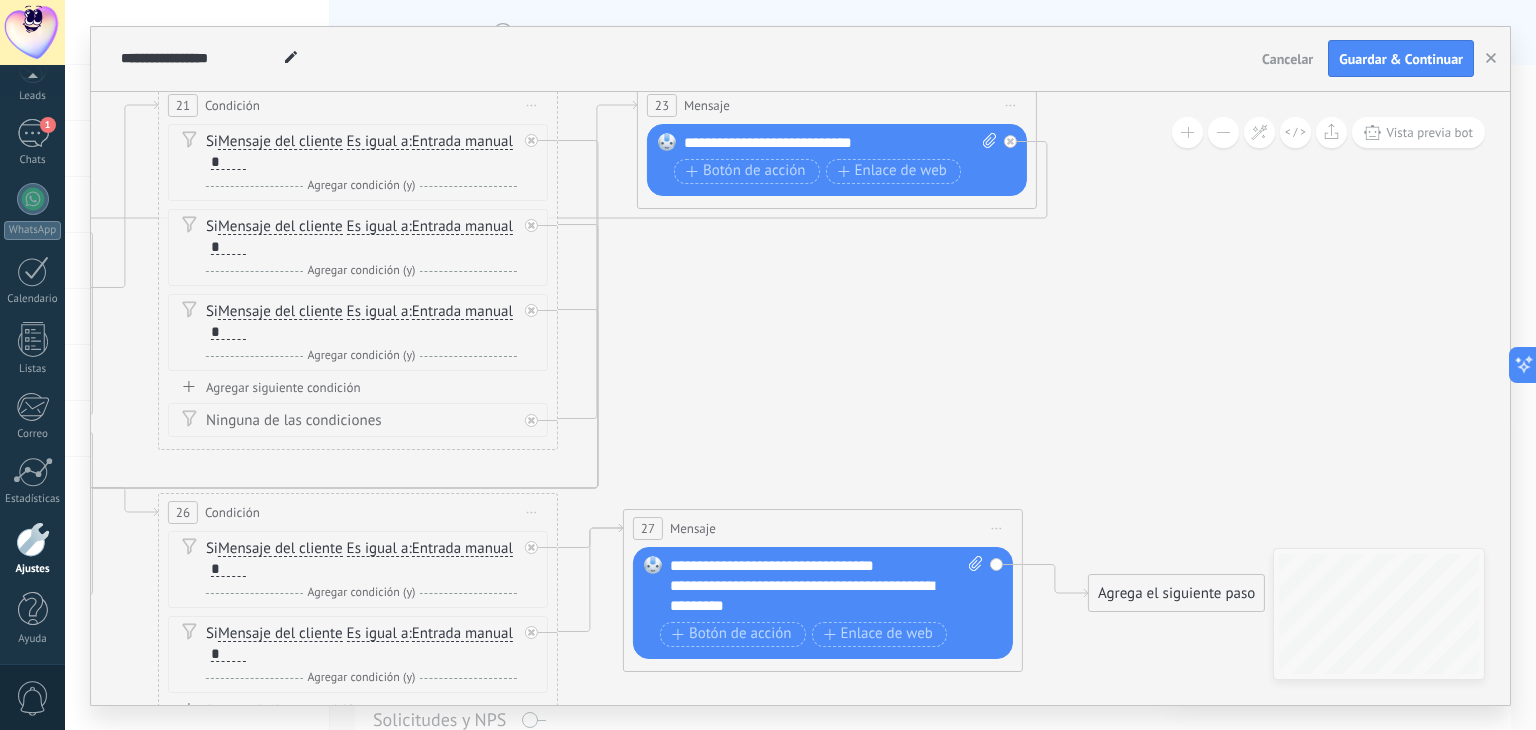 click on "**********" at bounding box center (841, 143) 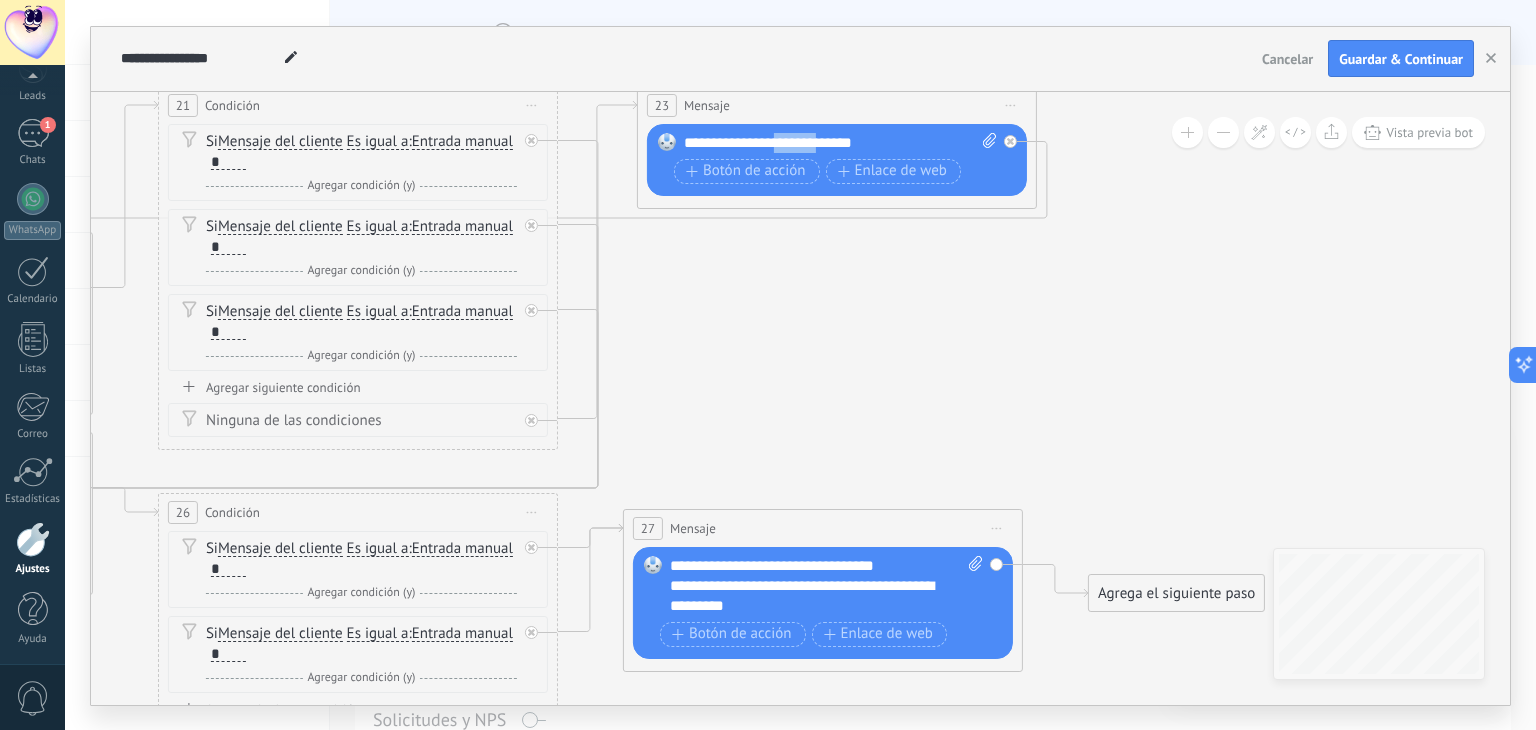 click on "**********" at bounding box center (841, 143) 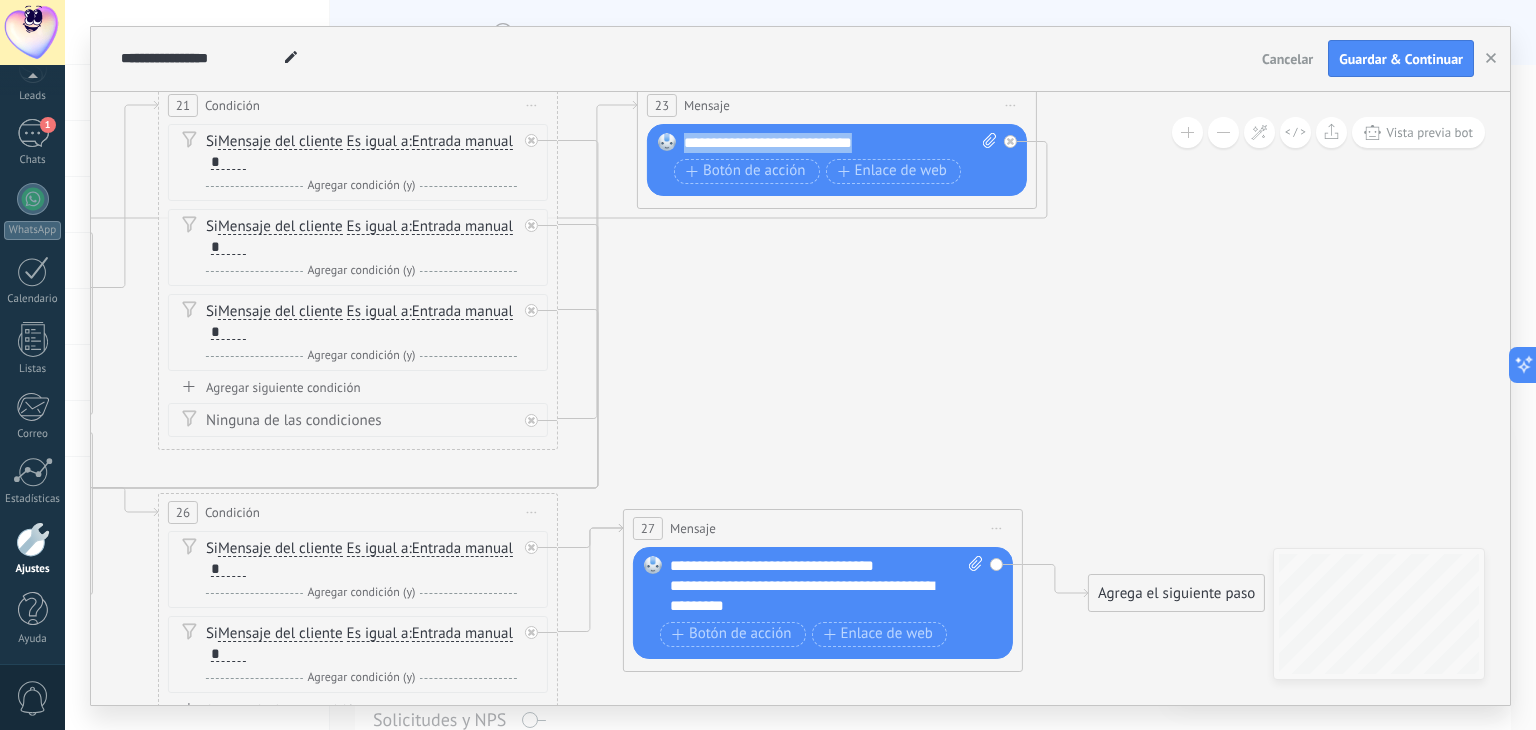 click on "**********" at bounding box center (841, 143) 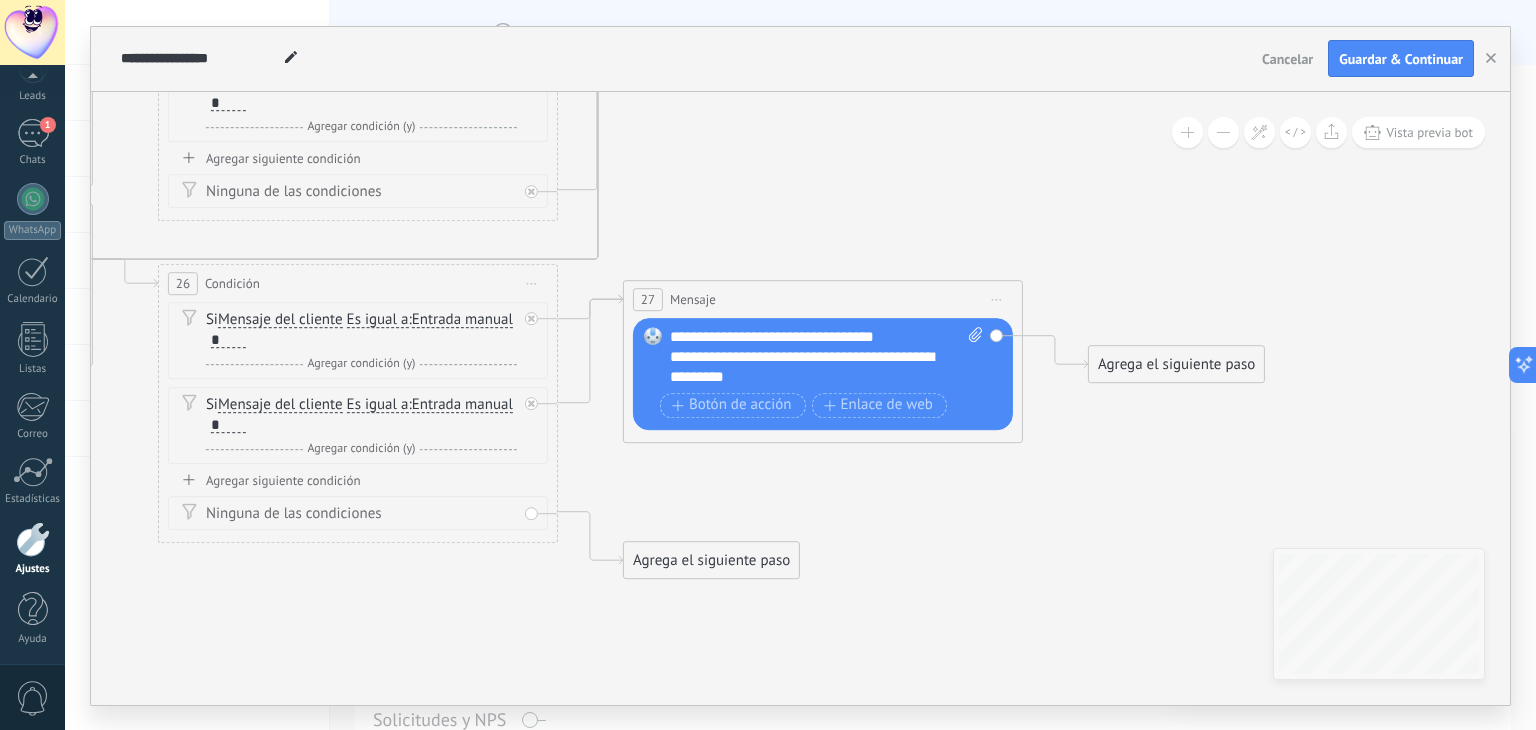 click on "Agrega el siguiente paso" at bounding box center (711, 560) 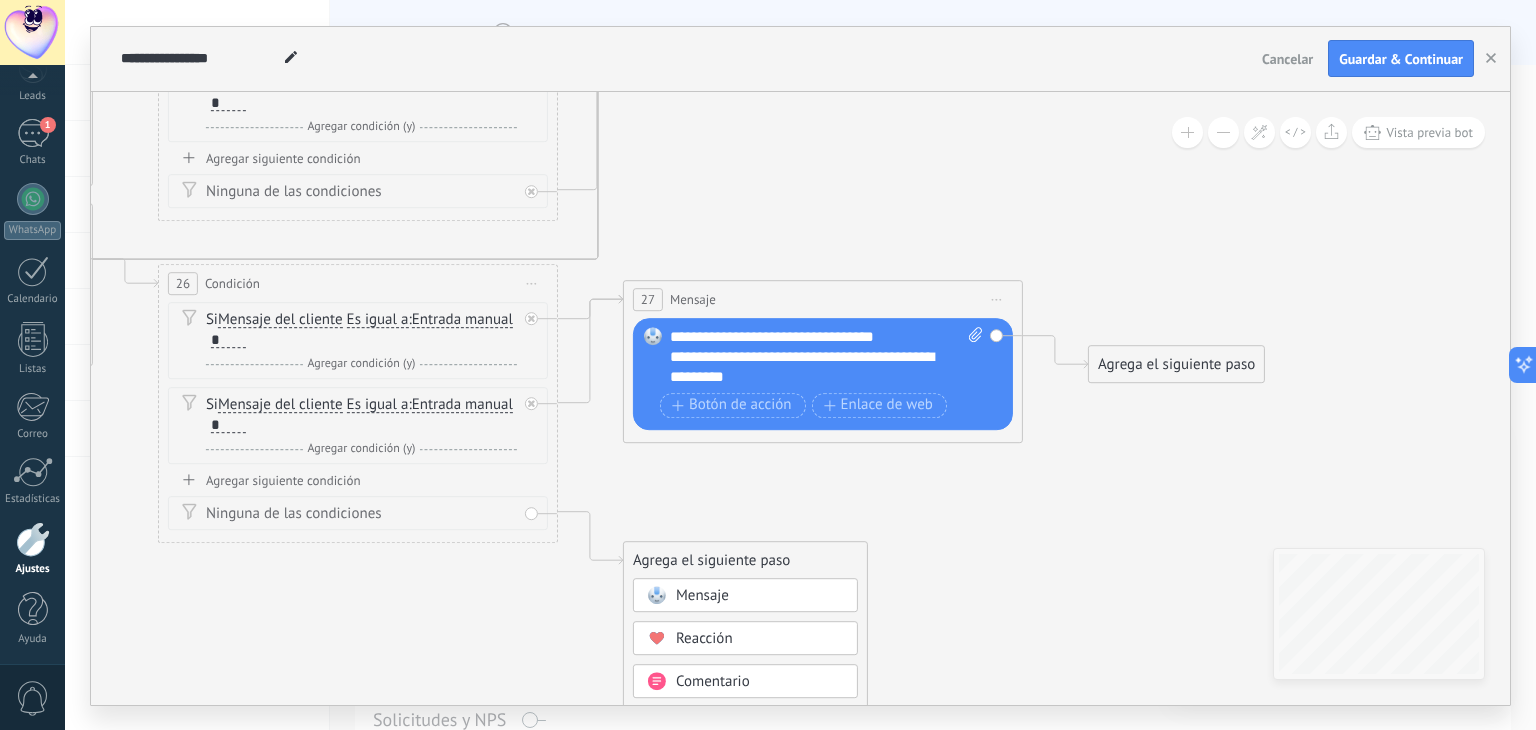 click on "Mensaje" at bounding box center [745, 595] 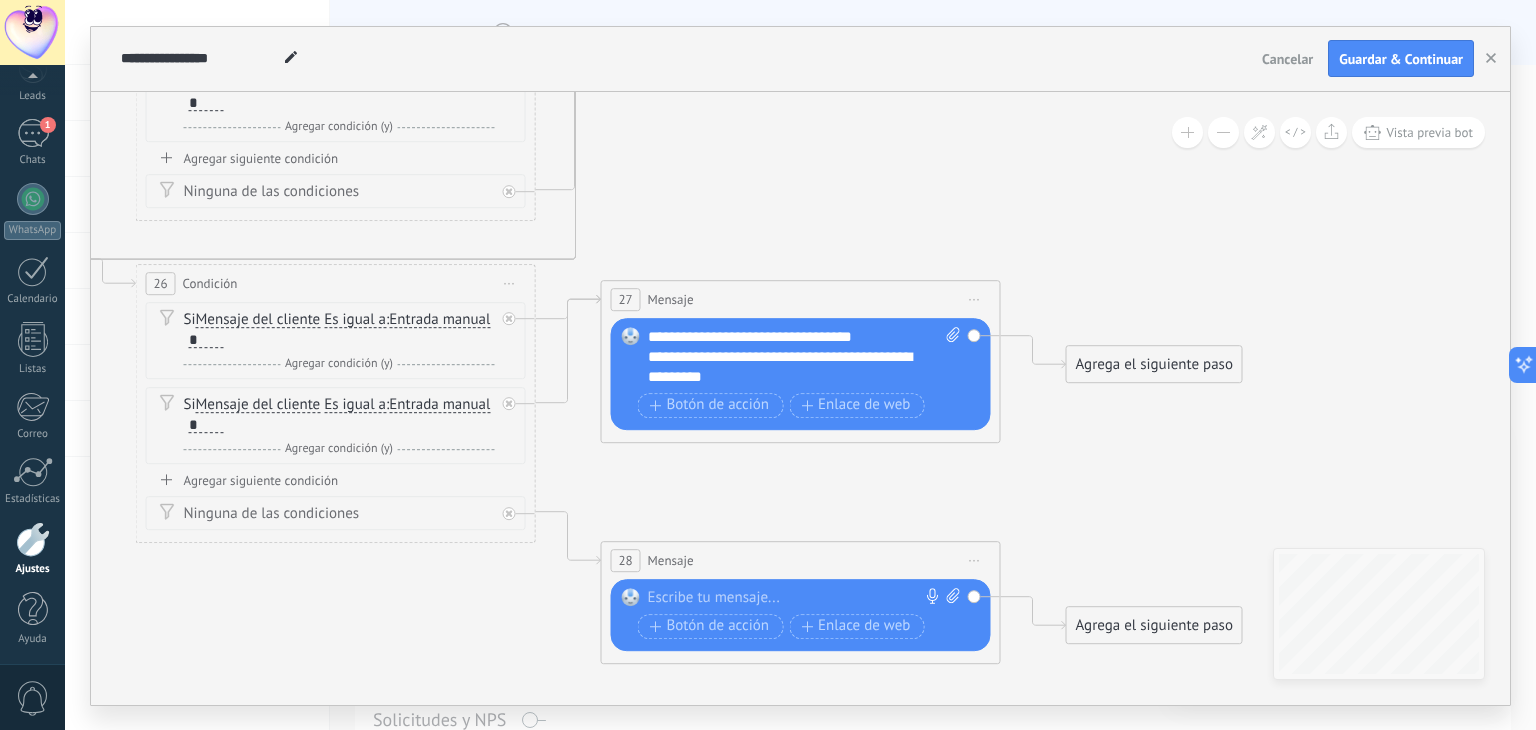 click at bounding box center [796, 598] 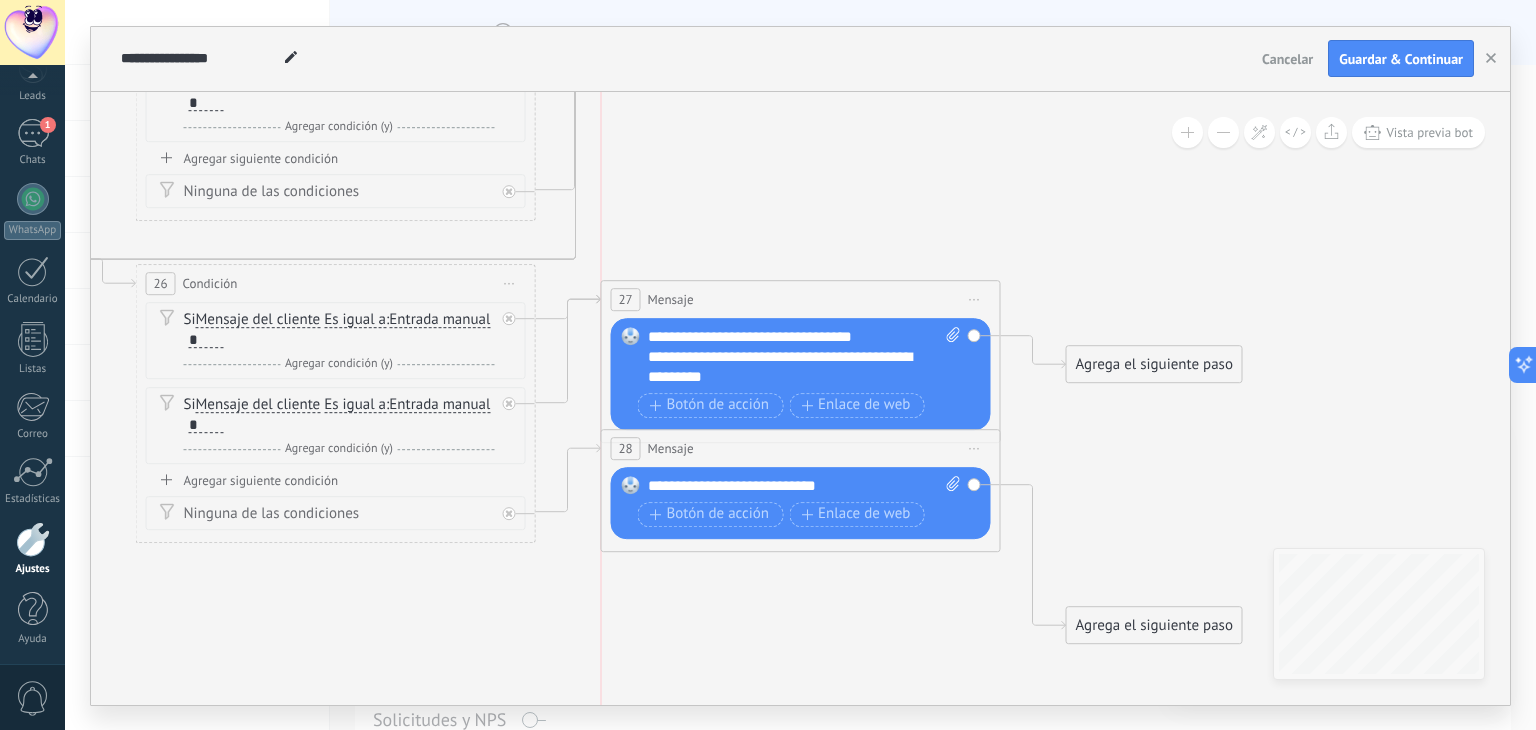 drag, startPoint x: 840, startPoint y: 564, endPoint x: 844, endPoint y: 453, distance: 111.07205 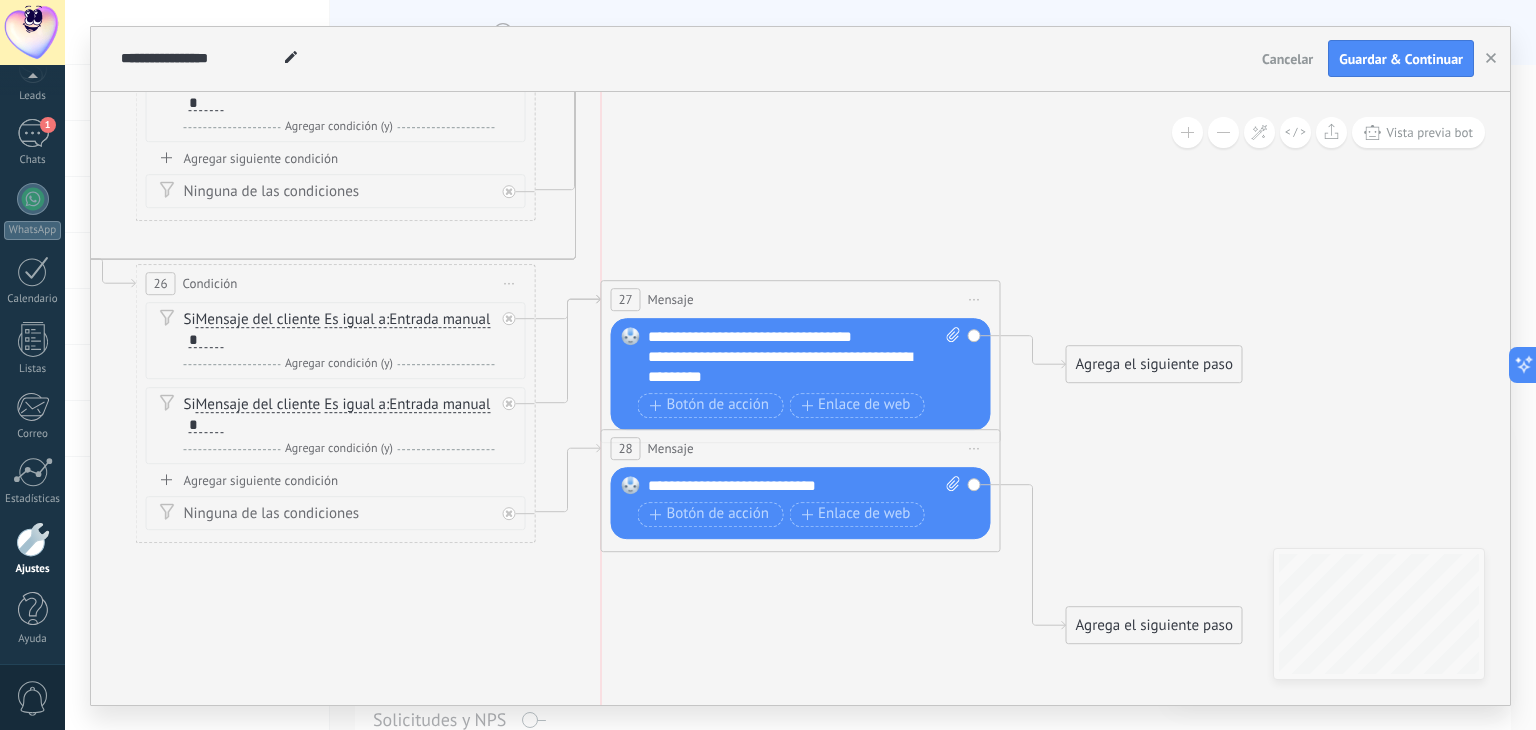 click on "28
Mensaje
*******
(a):
Todos los contactos - canales seleccionados
Todos los contactos - canales seleccionados
Todos los contactos - canal primario
Contacto principal - canales seleccionados
Contacto principal - canal primario
Todos los contactos - canales seleccionados
Todos los contactos - canales seleccionados
Todos los contactos - canal primario" at bounding box center [801, 448] 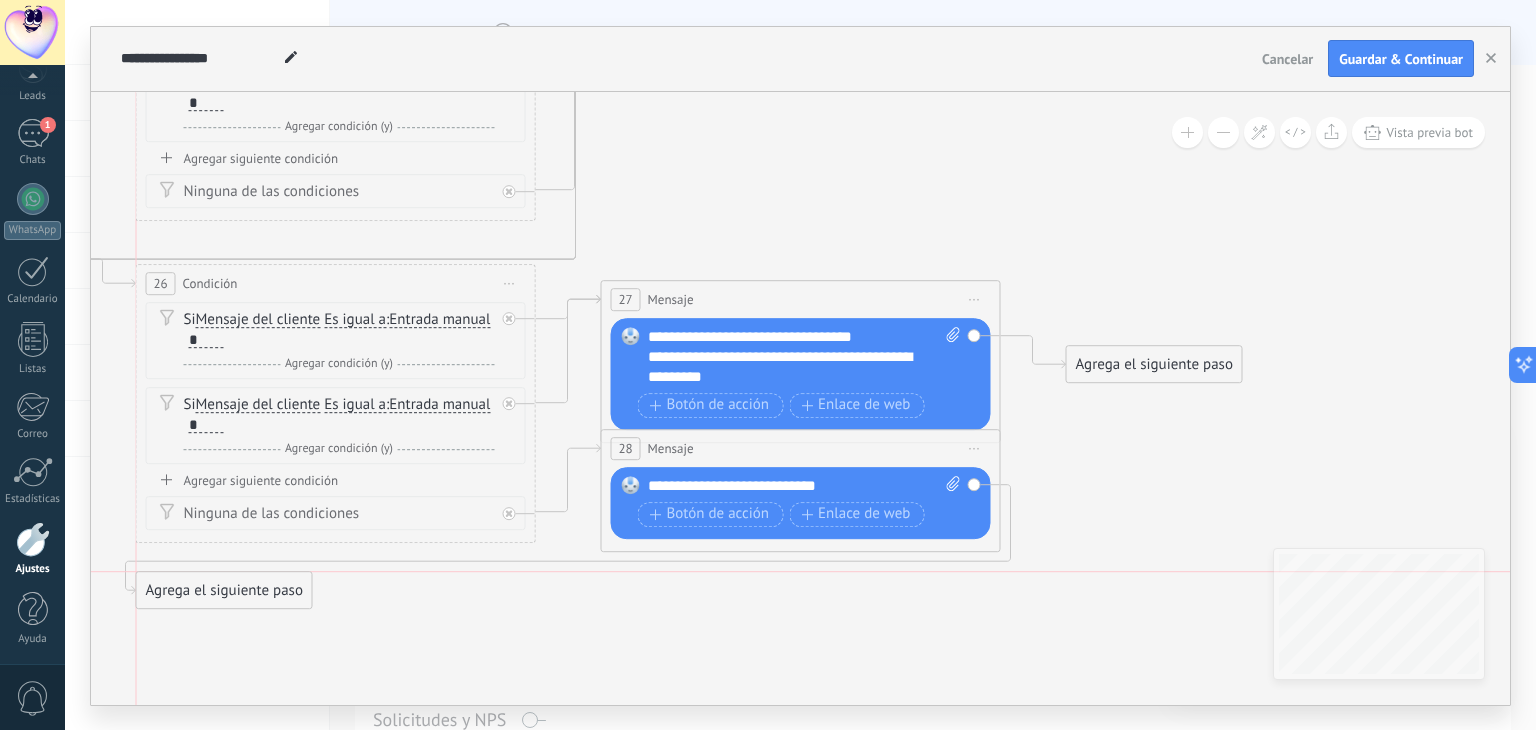drag, startPoint x: 1109, startPoint y: 619, endPoint x: 185, endPoint y: 583, distance: 924.70105 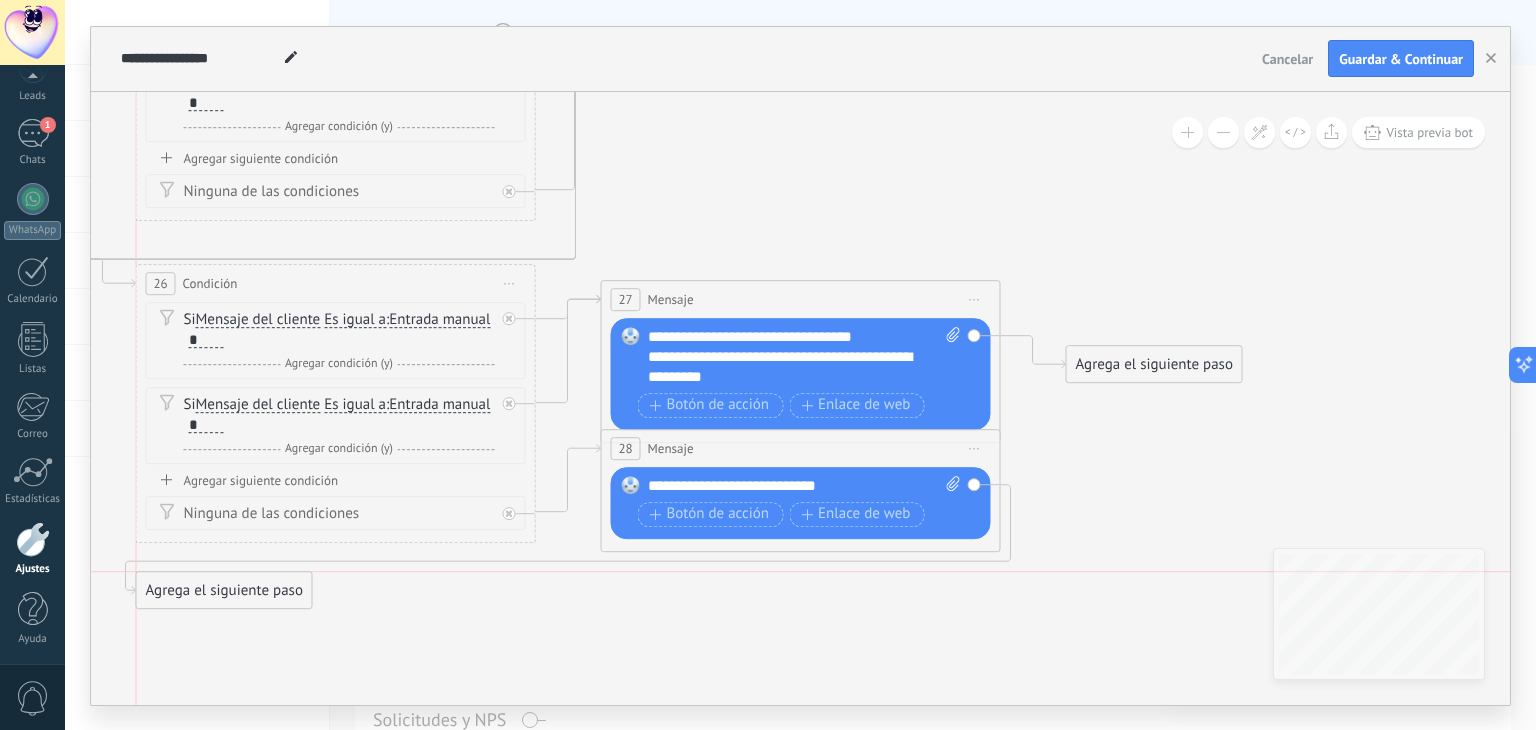 click on "Agrega el siguiente paso" at bounding box center [224, 590] 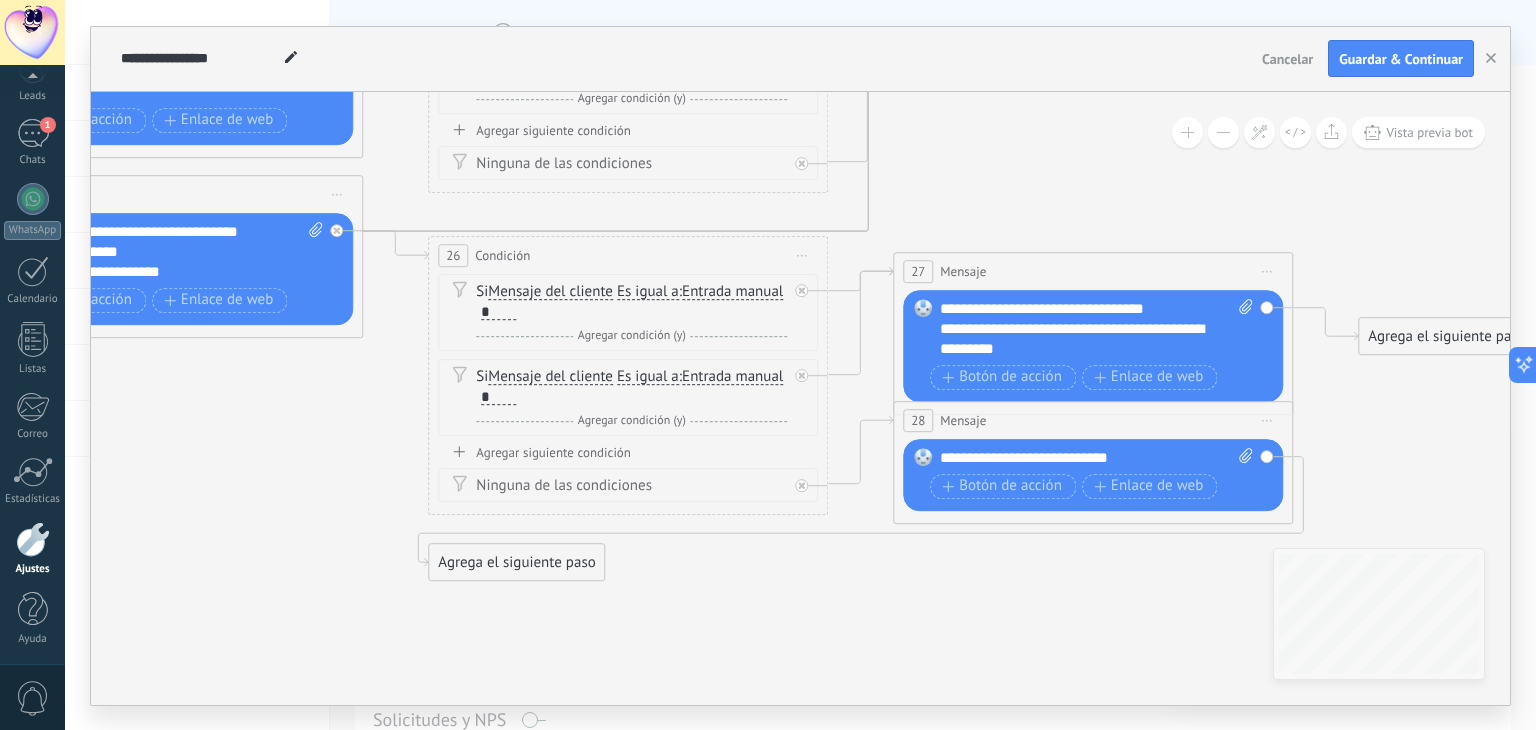 drag, startPoint x: 396, startPoint y: 641, endPoint x: 744, endPoint y: 629, distance: 348.20685 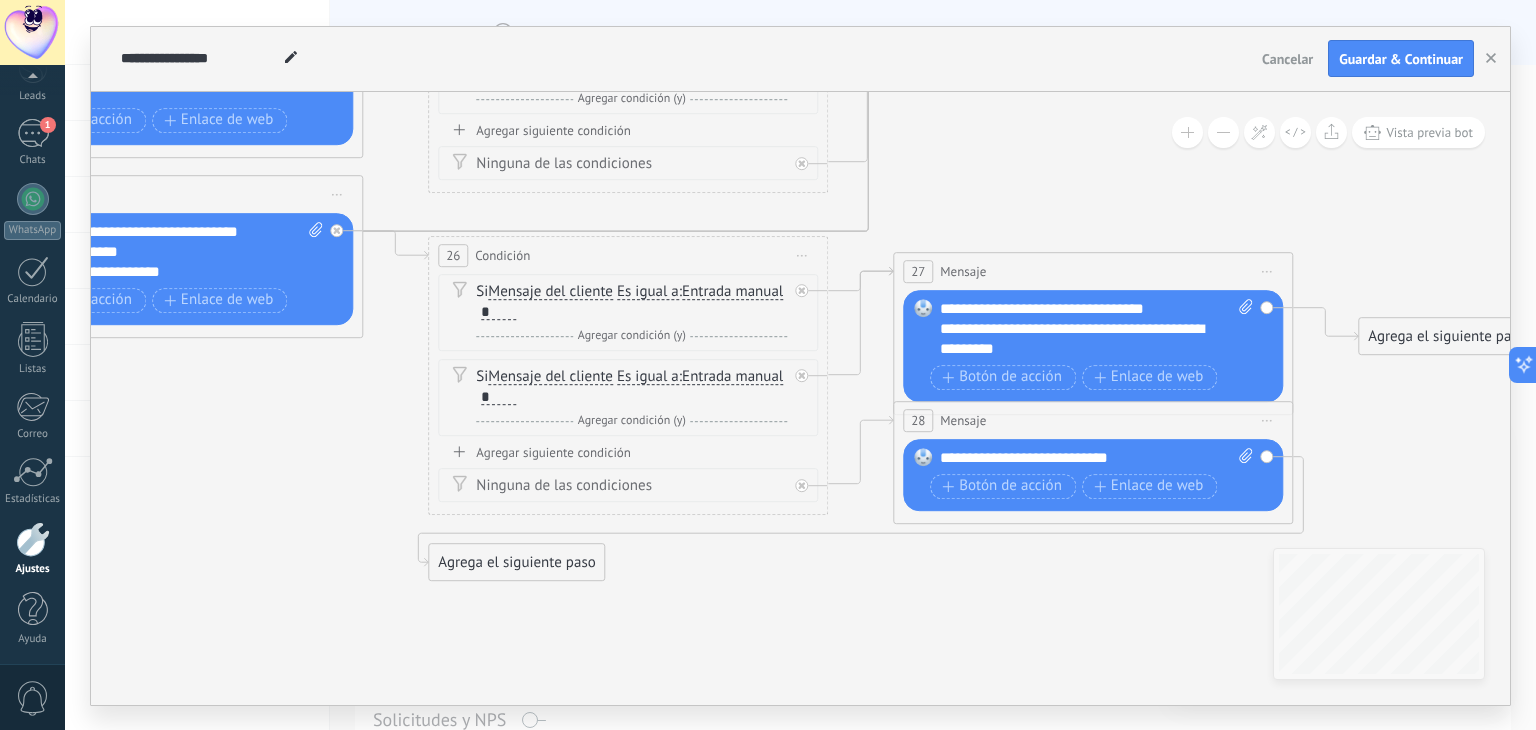 click 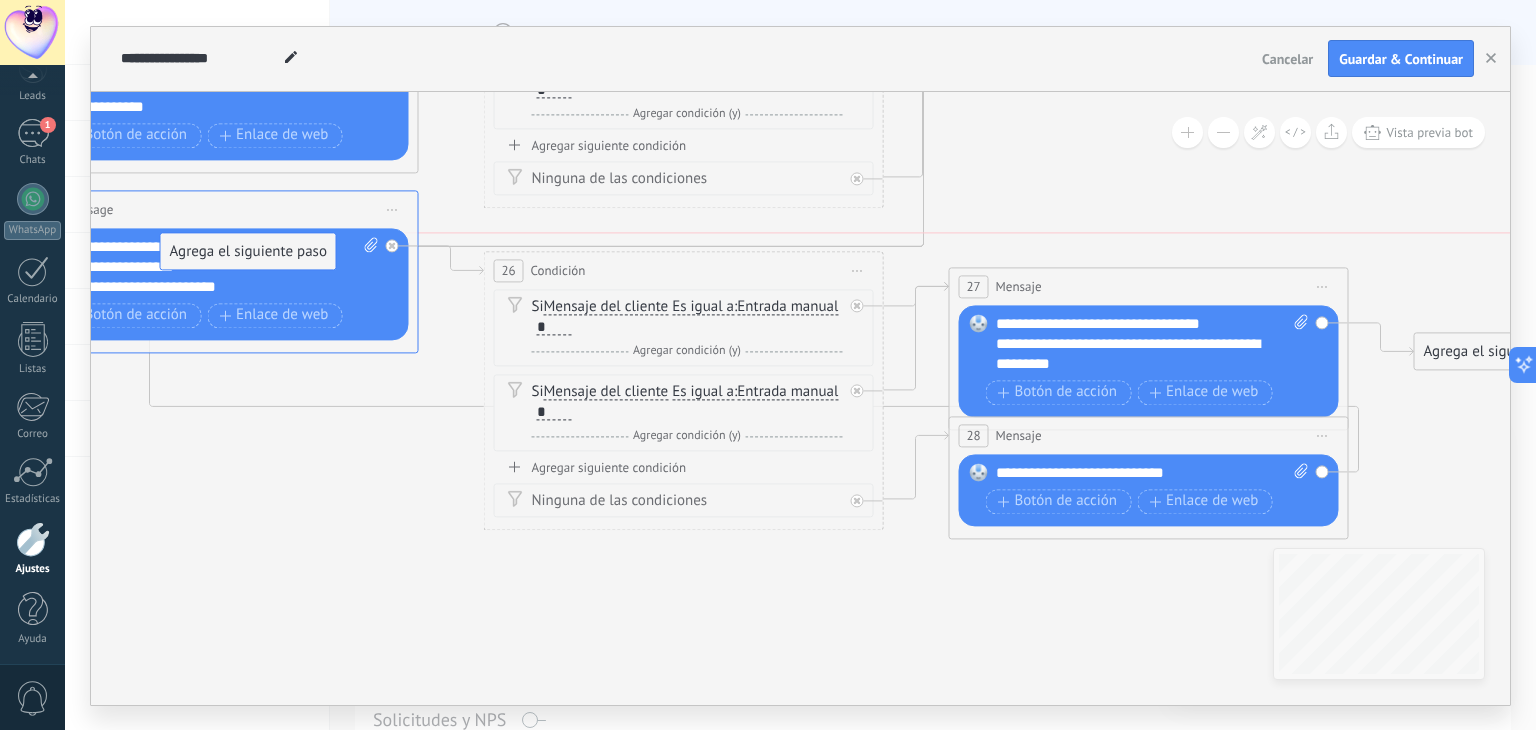 drag, startPoint x: 581, startPoint y: 584, endPoint x: 258, endPoint y: 262, distance: 456.0844 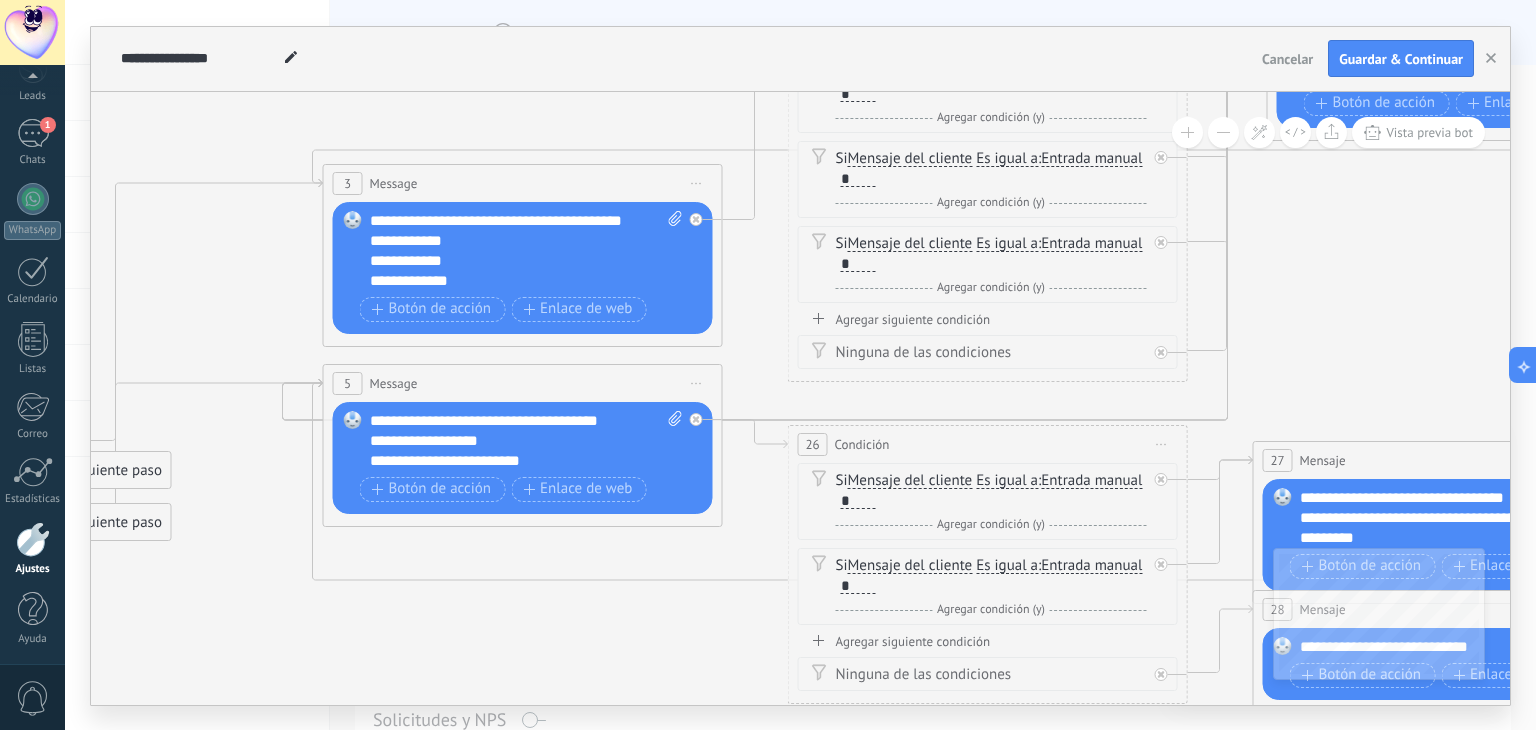 drag, startPoint x: 370, startPoint y: 469, endPoint x: 707, endPoint y: 641, distance: 378.35565 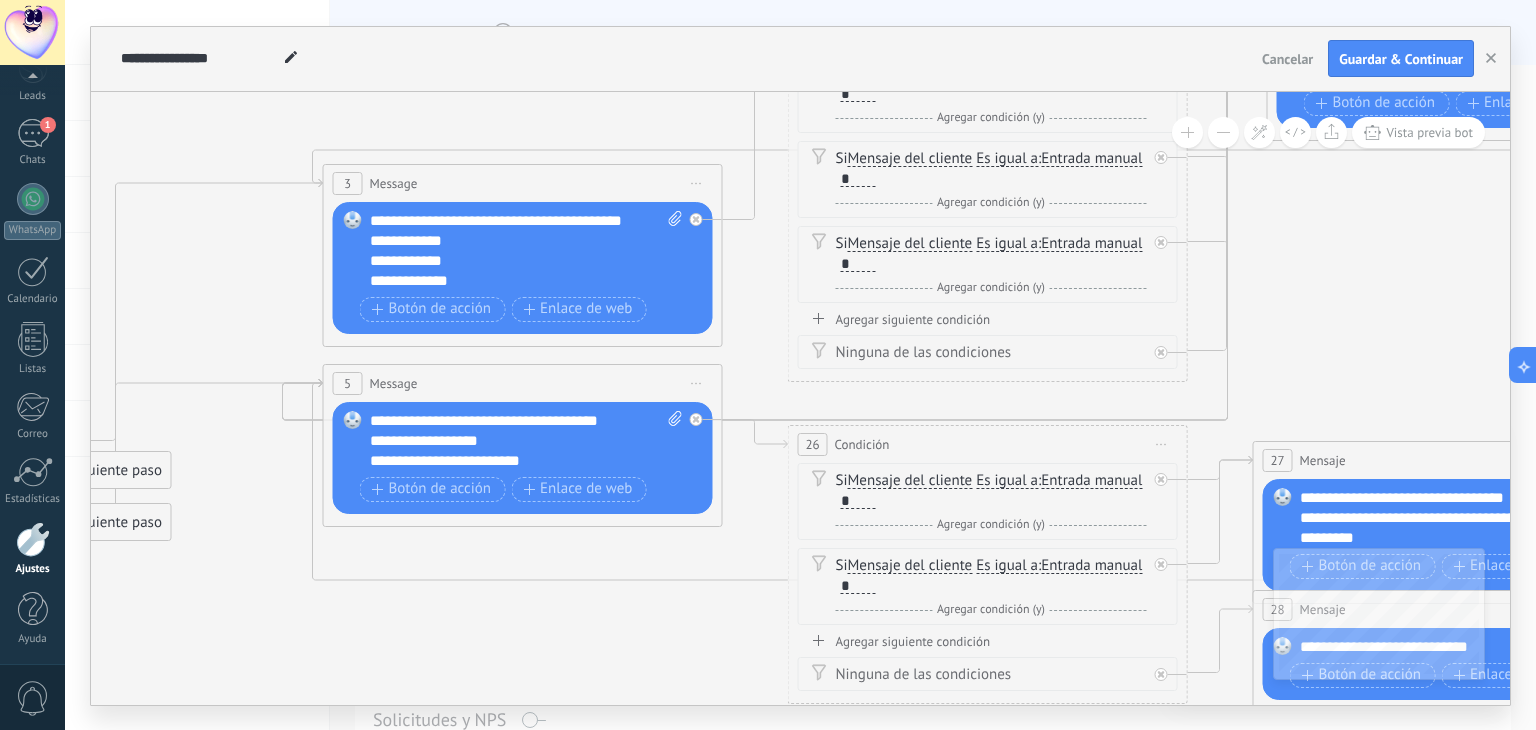 click 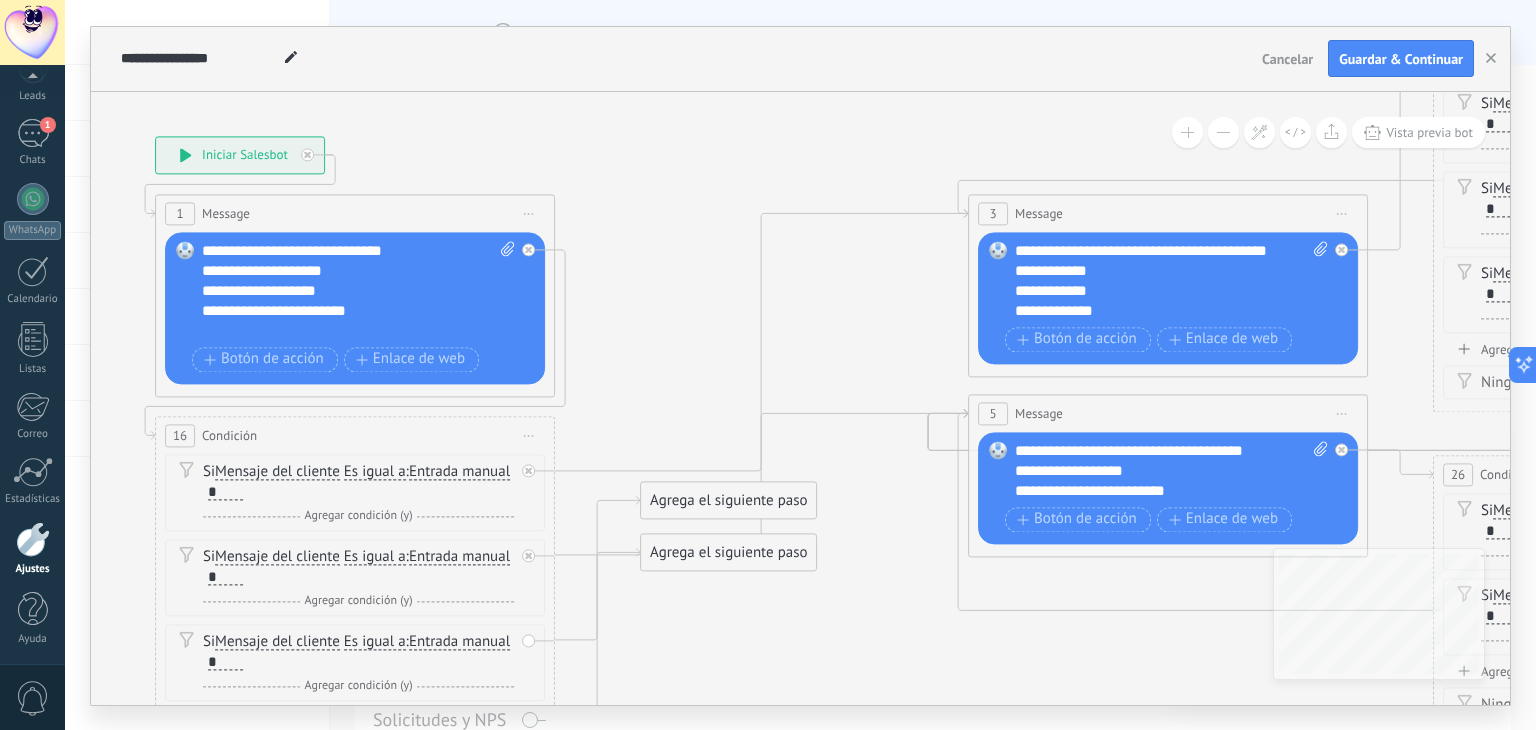 drag, startPoint x: 273, startPoint y: 318, endPoint x: 886, endPoint y: 345, distance: 613.5943 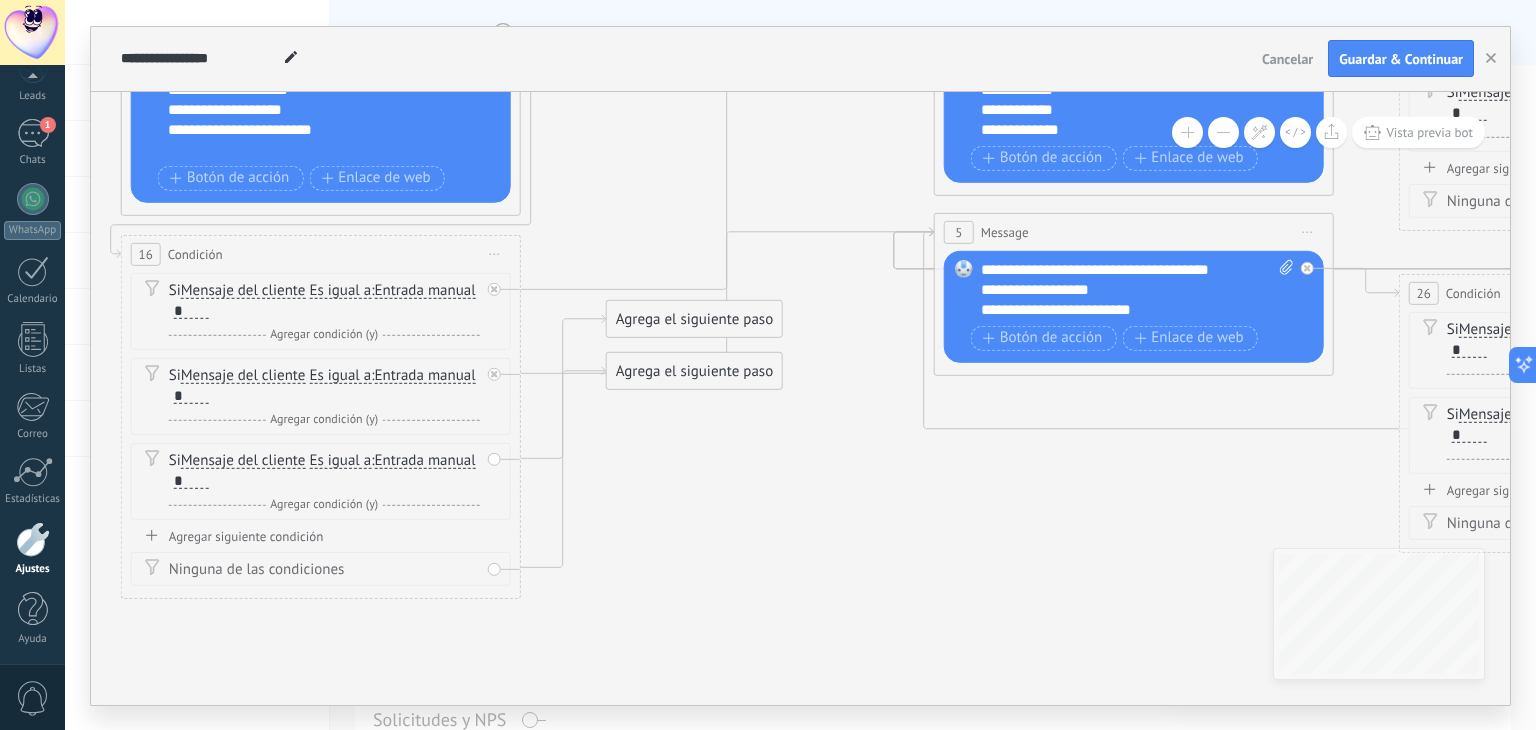 drag, startPoint x: 689, startPoint y: 379, endPoint x: 655, endPoint y: 203, distance: 179.25401 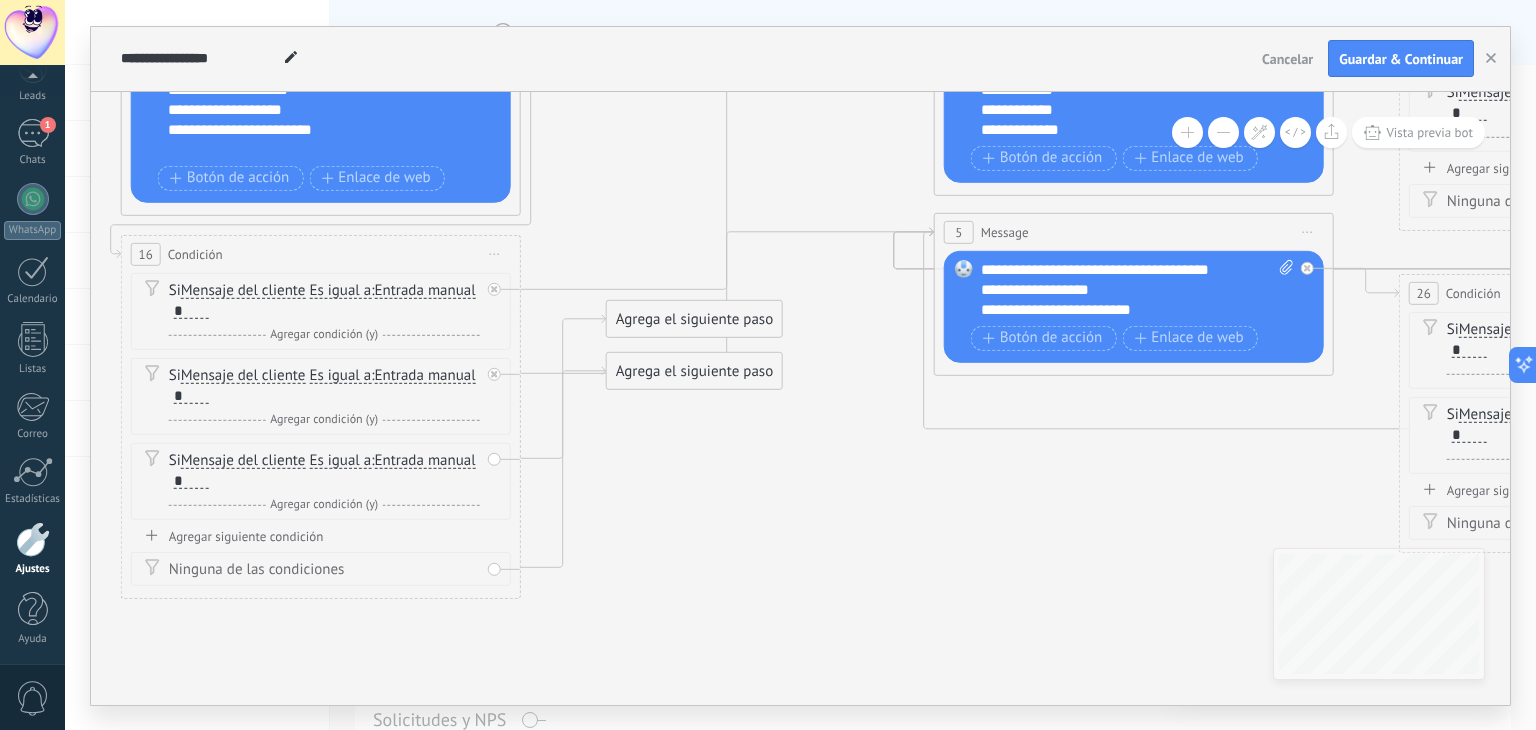 click 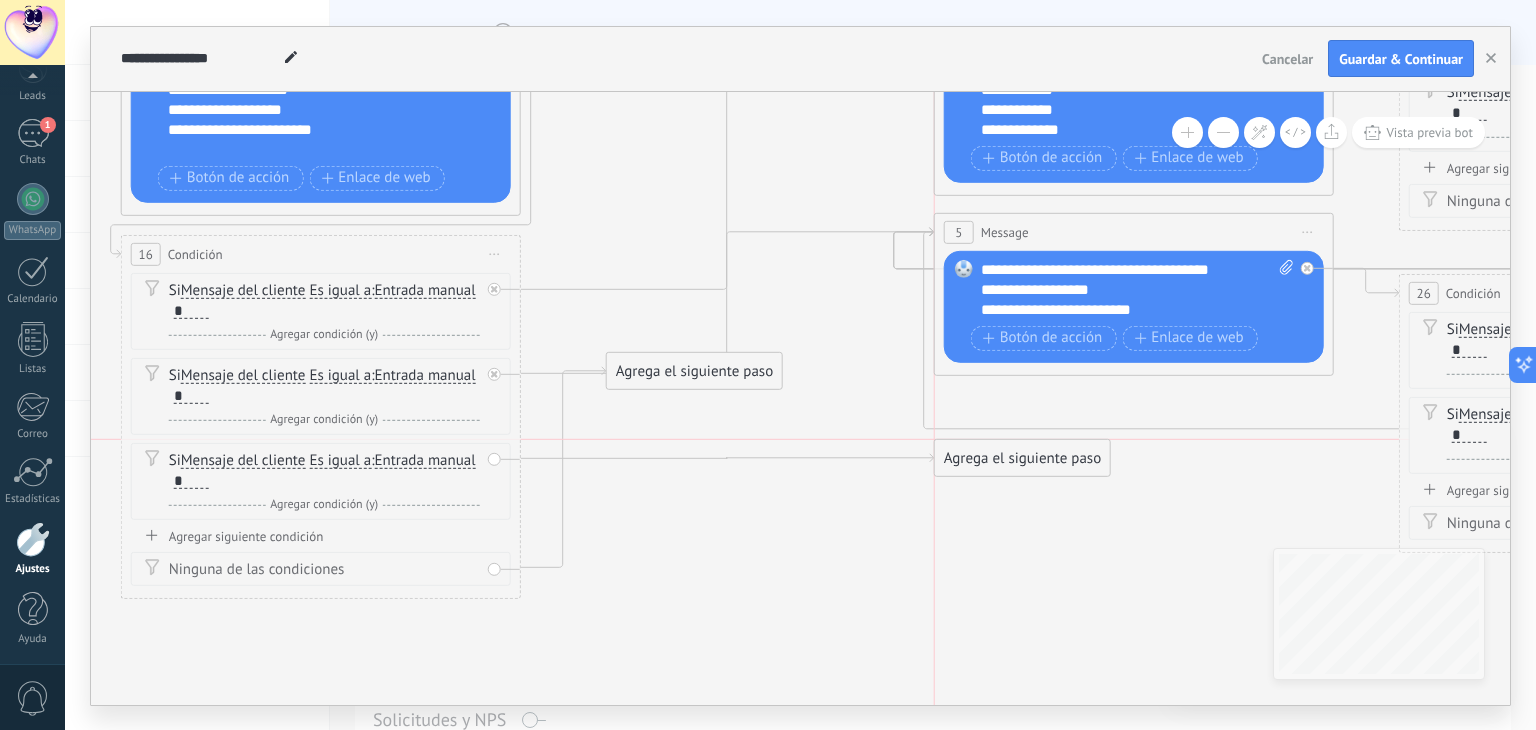 drag, startPoint x: 673, startPoint y: 321, endPoint x: 1006, endPoint y: 457, distance: 359.70126 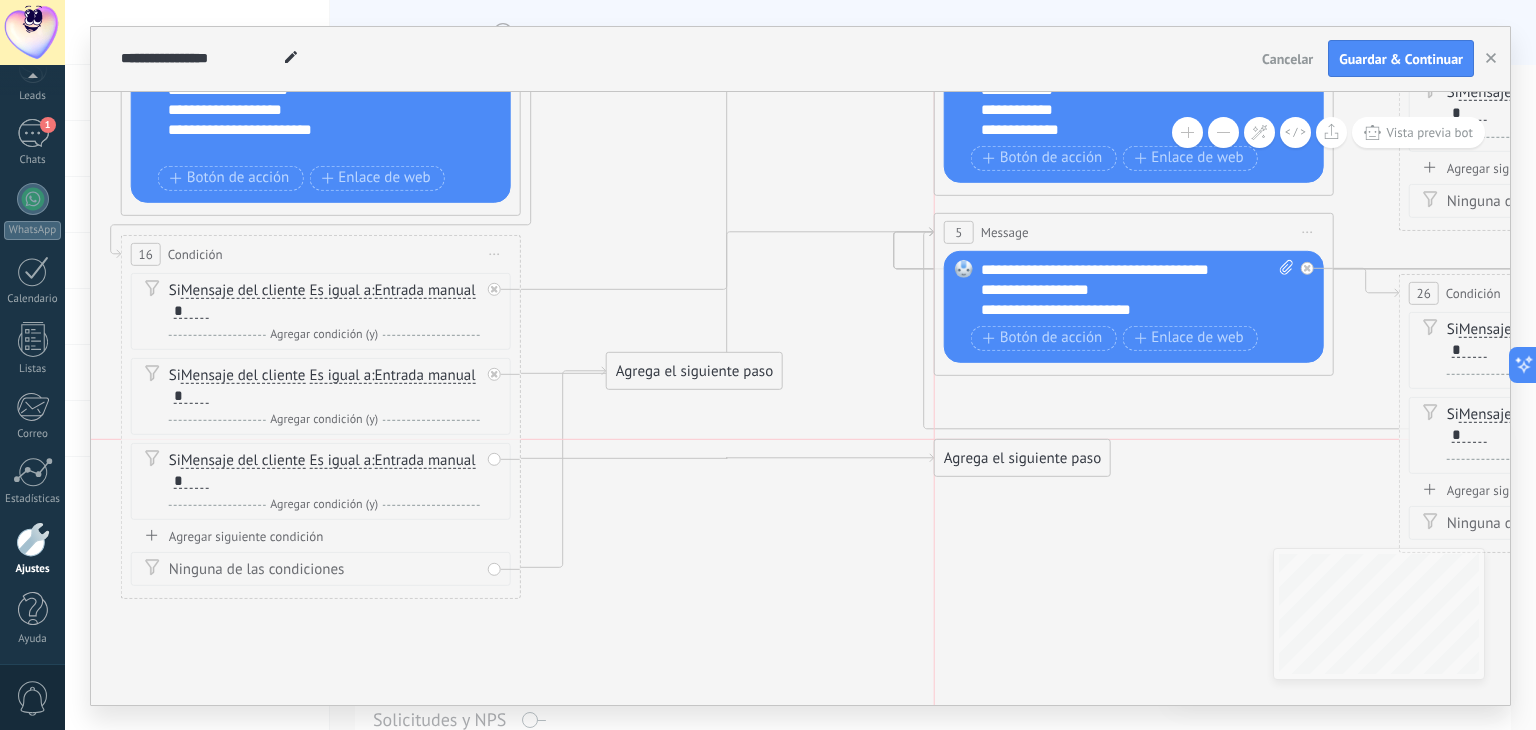 click on "Agrega el siguiente paso" at bounding box center (1022, 457) 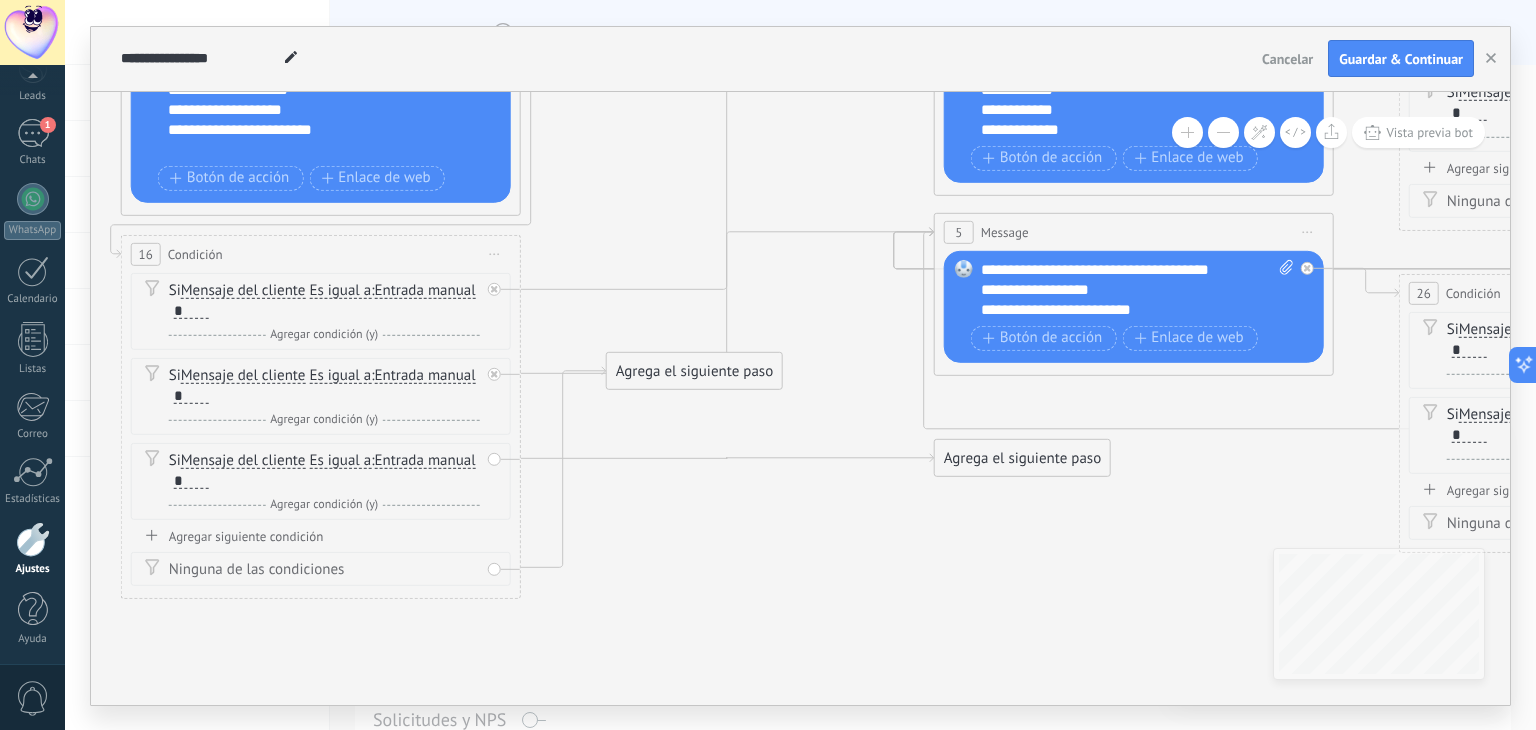 click on "Agrega el siguiente paso" at bounding box center [1022, 457] 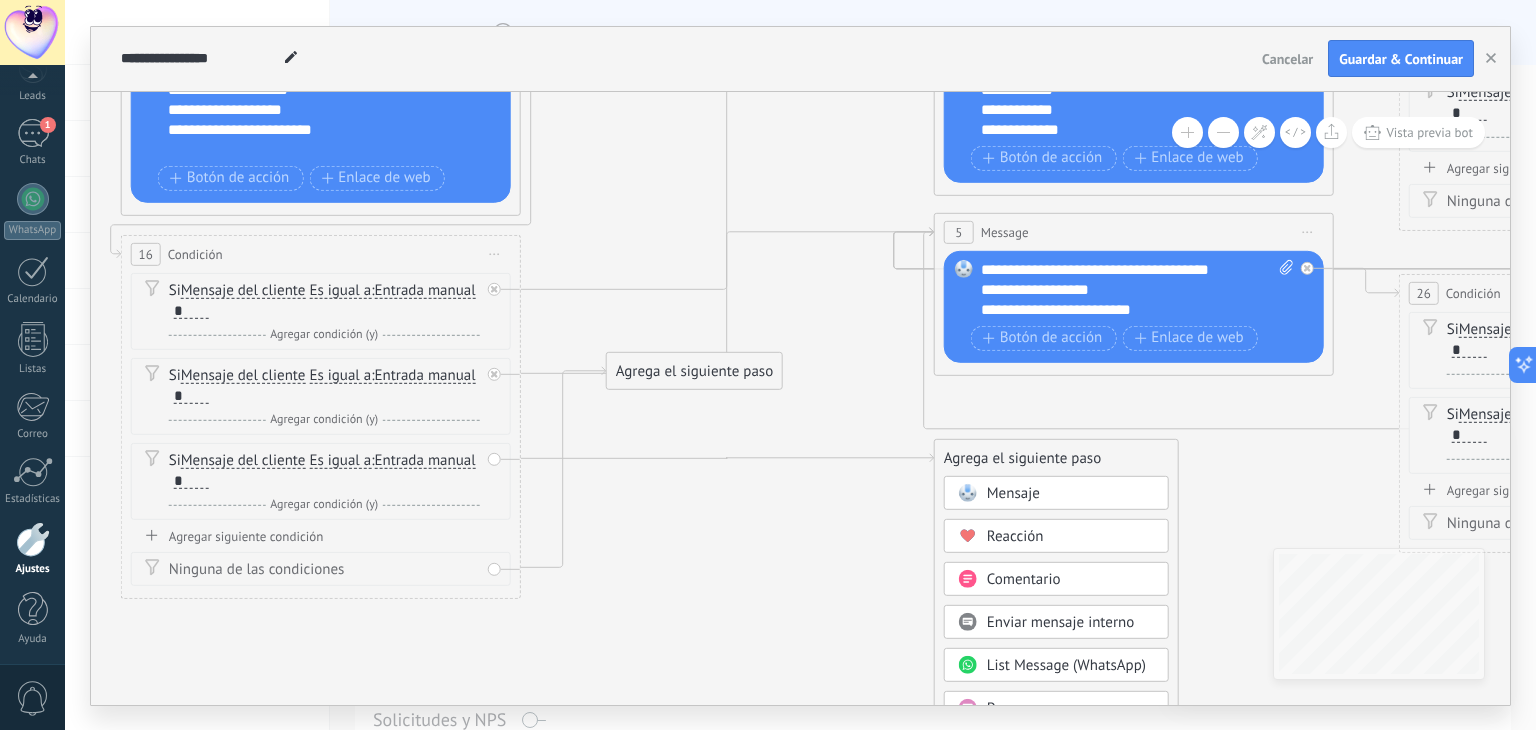 click on "Mensaje" at bounding box center (1071, 493) 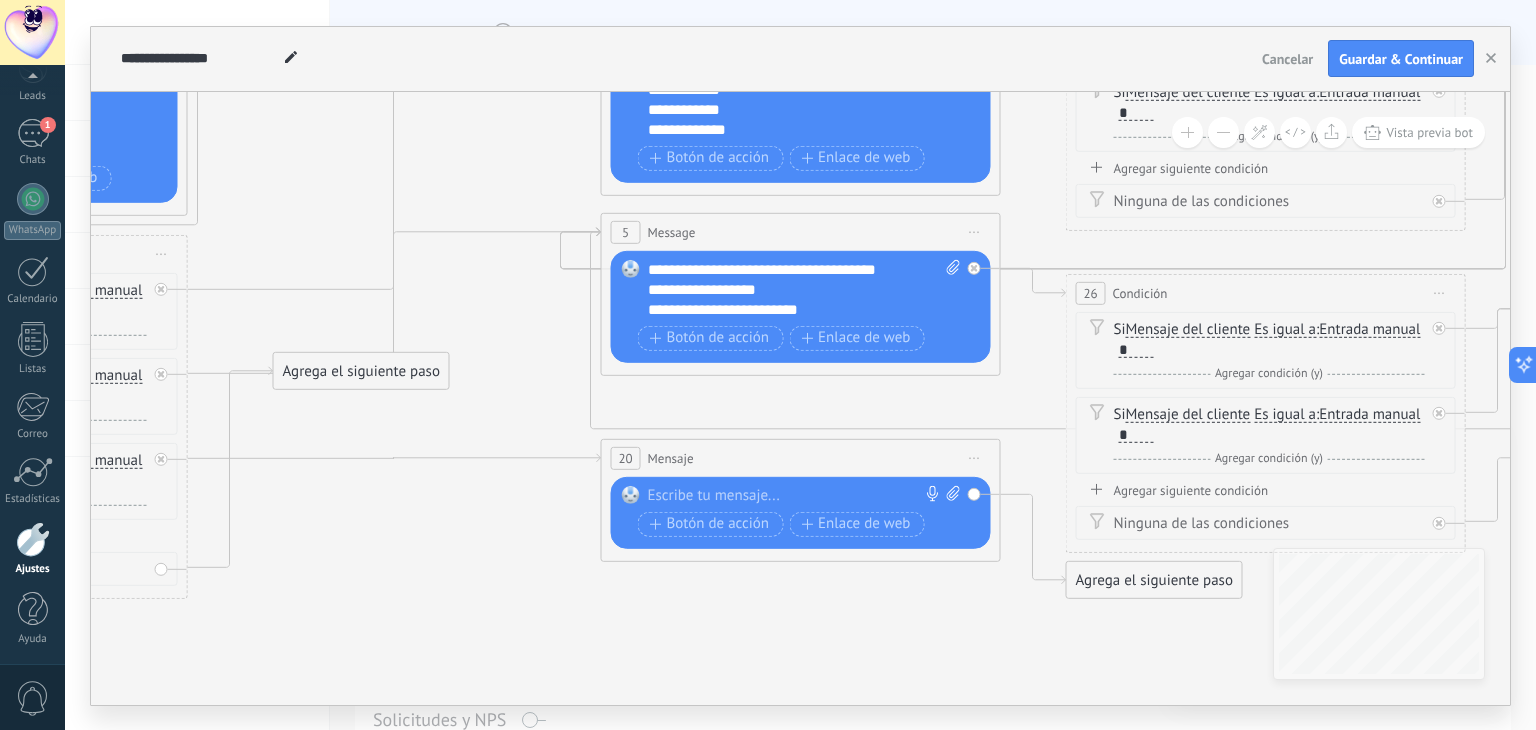 click at bounding box center [796, 495] 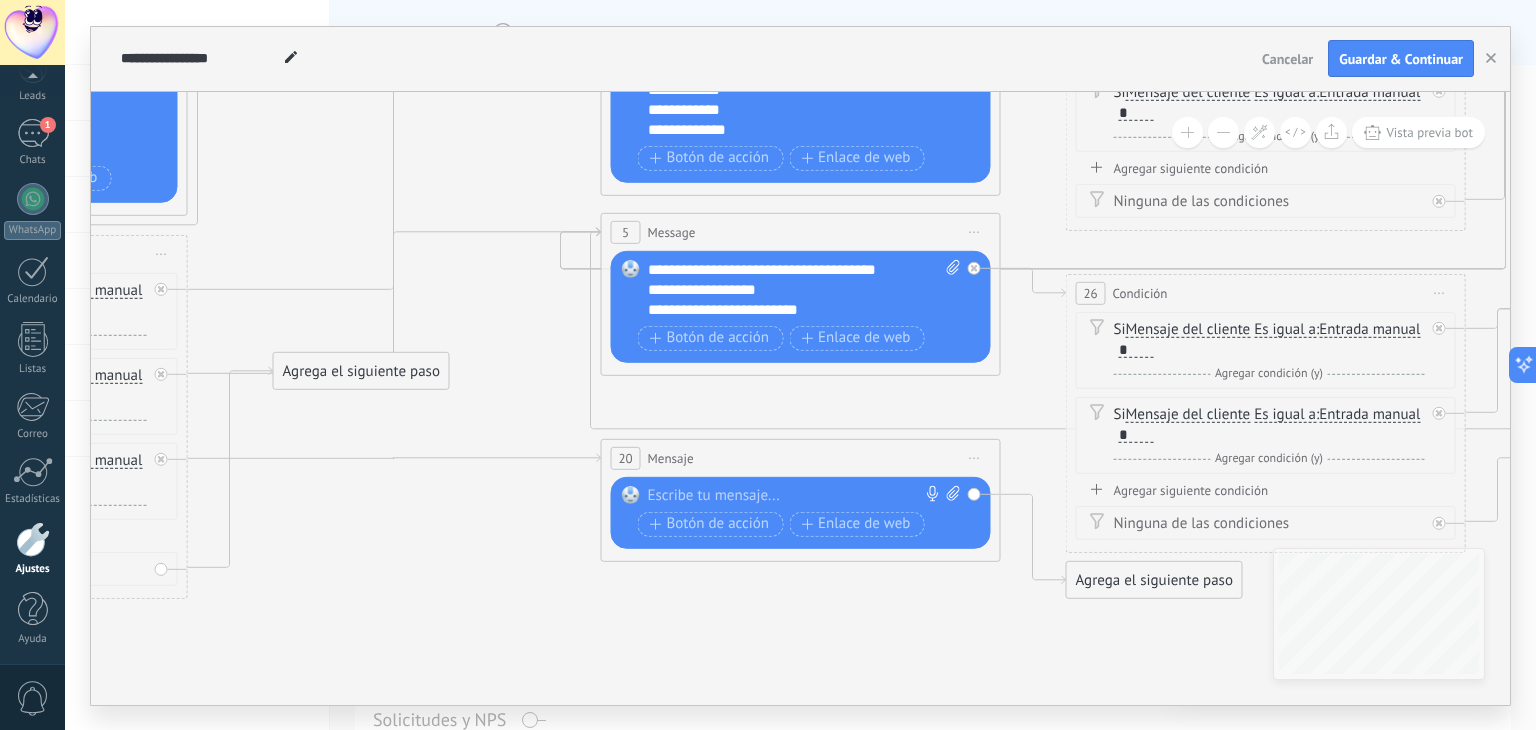 type 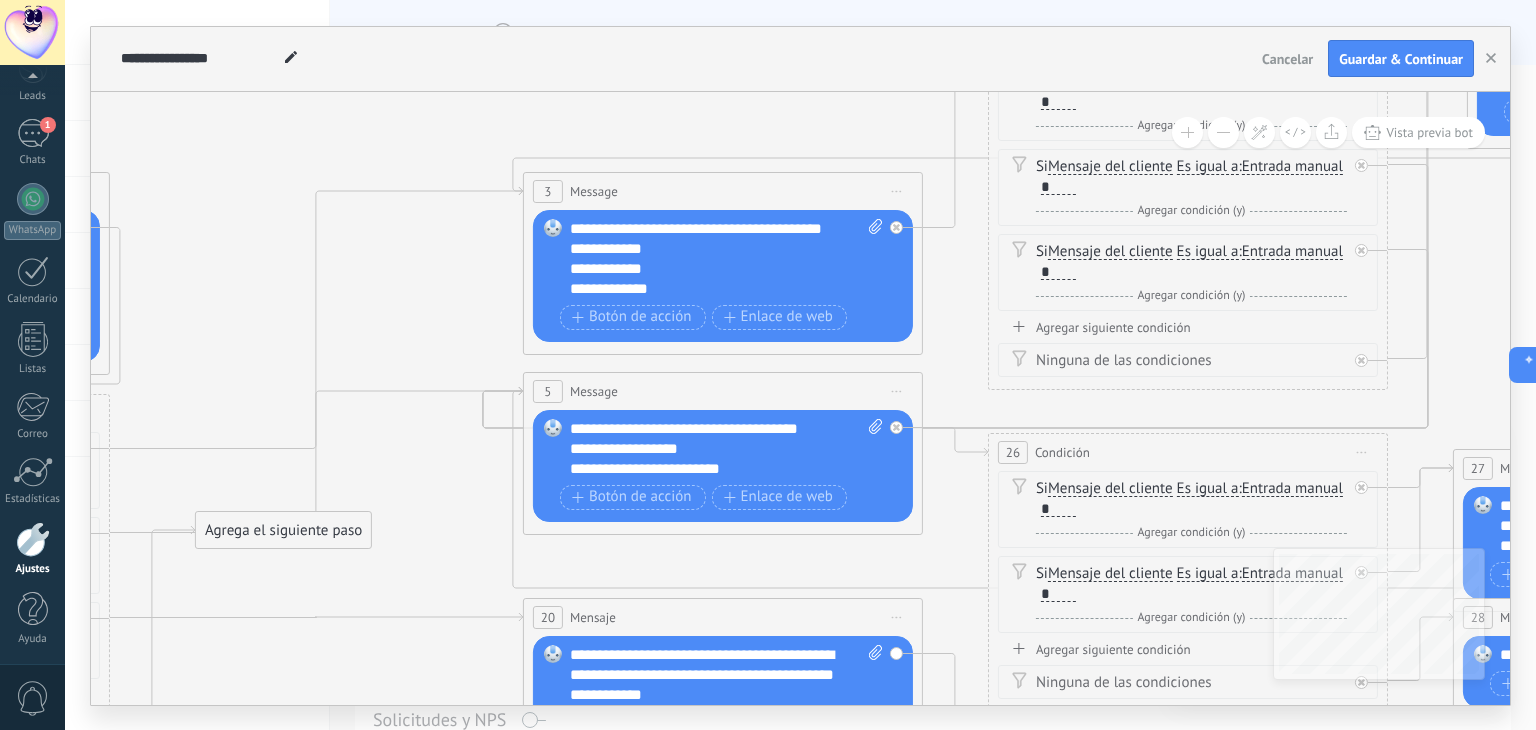 drag, startPoint x: 1036, startPoint y: 239, endPoint x: 956, endPoint y: 406, distance: 185.1729 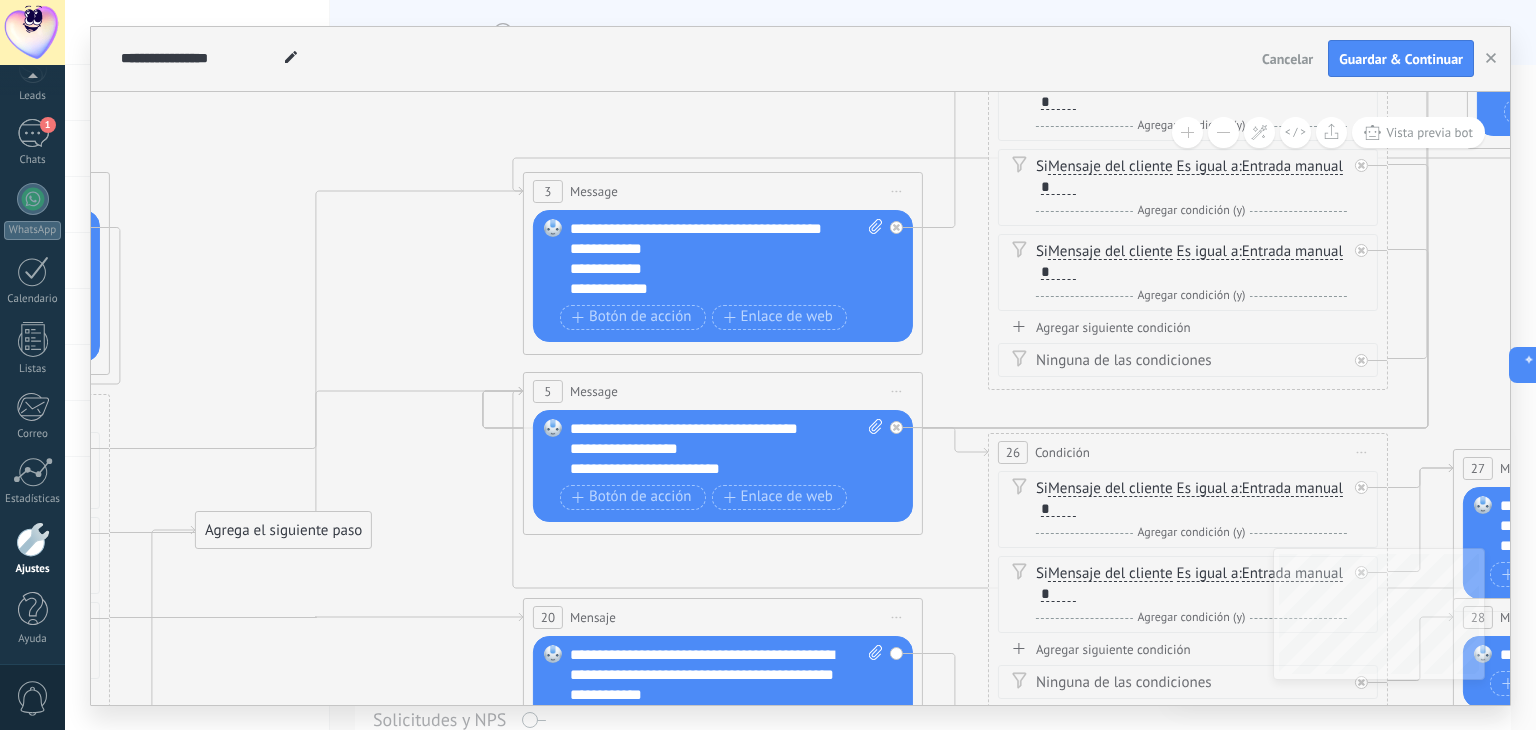 click 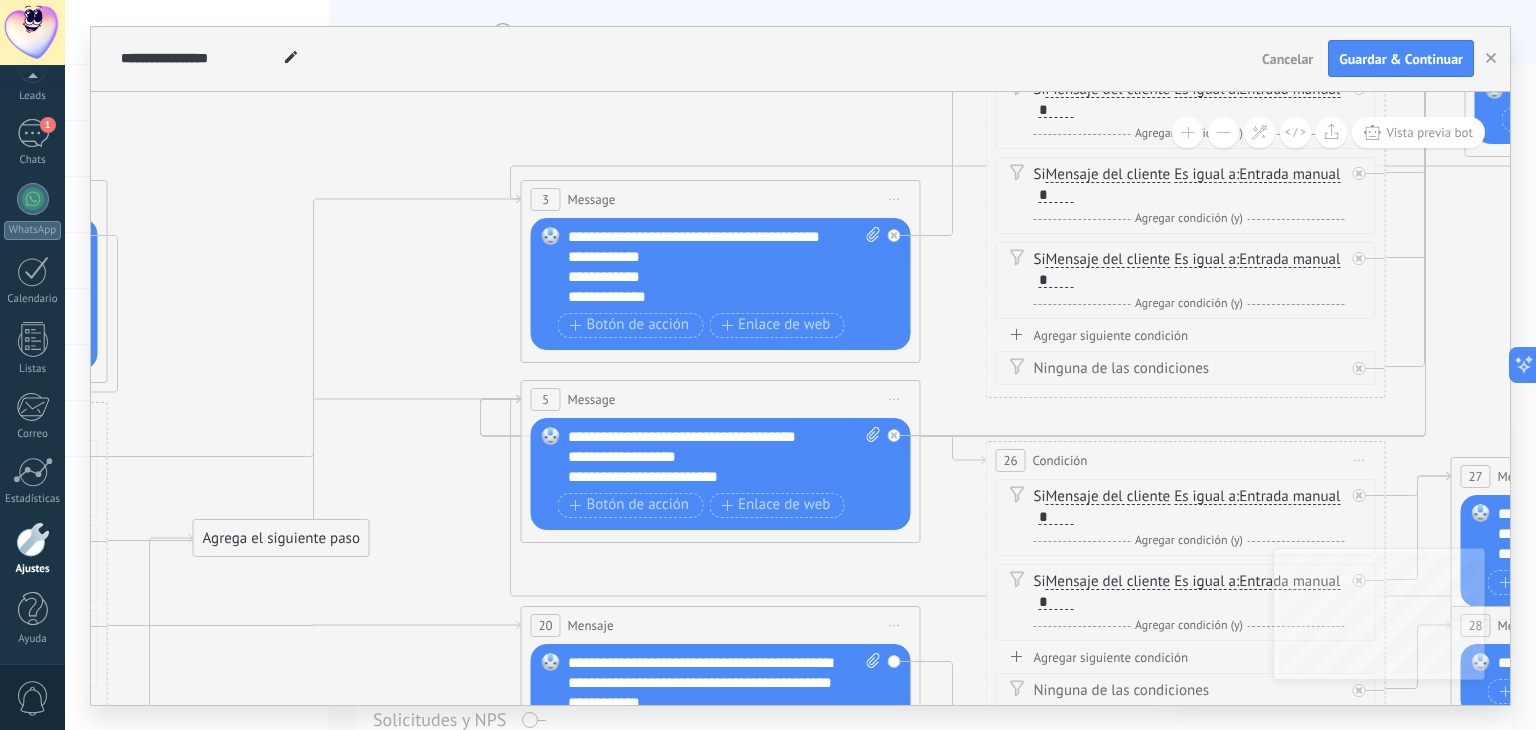click on "**********" at bounding box center (725, 457) 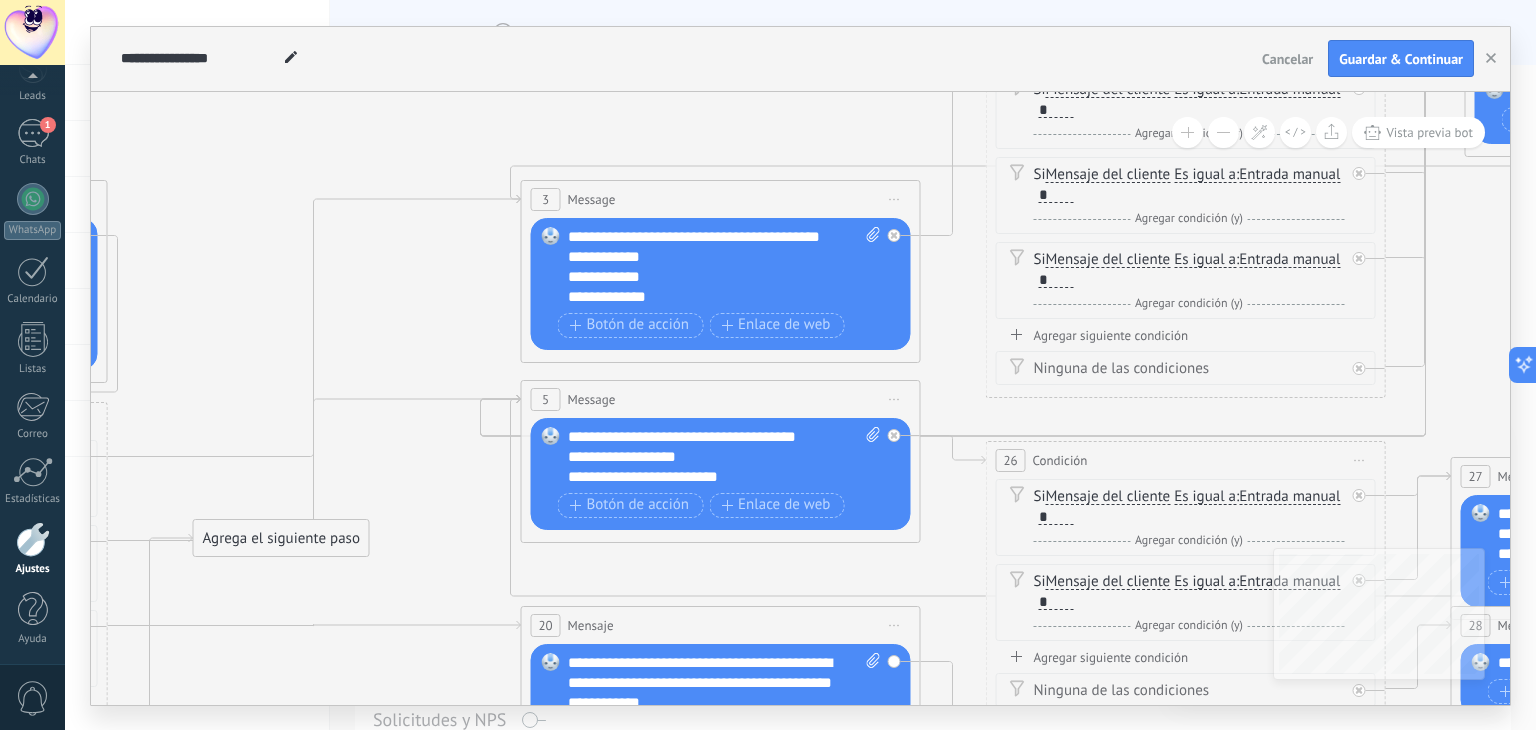 click on "**********" at bounding box center [707, 297] 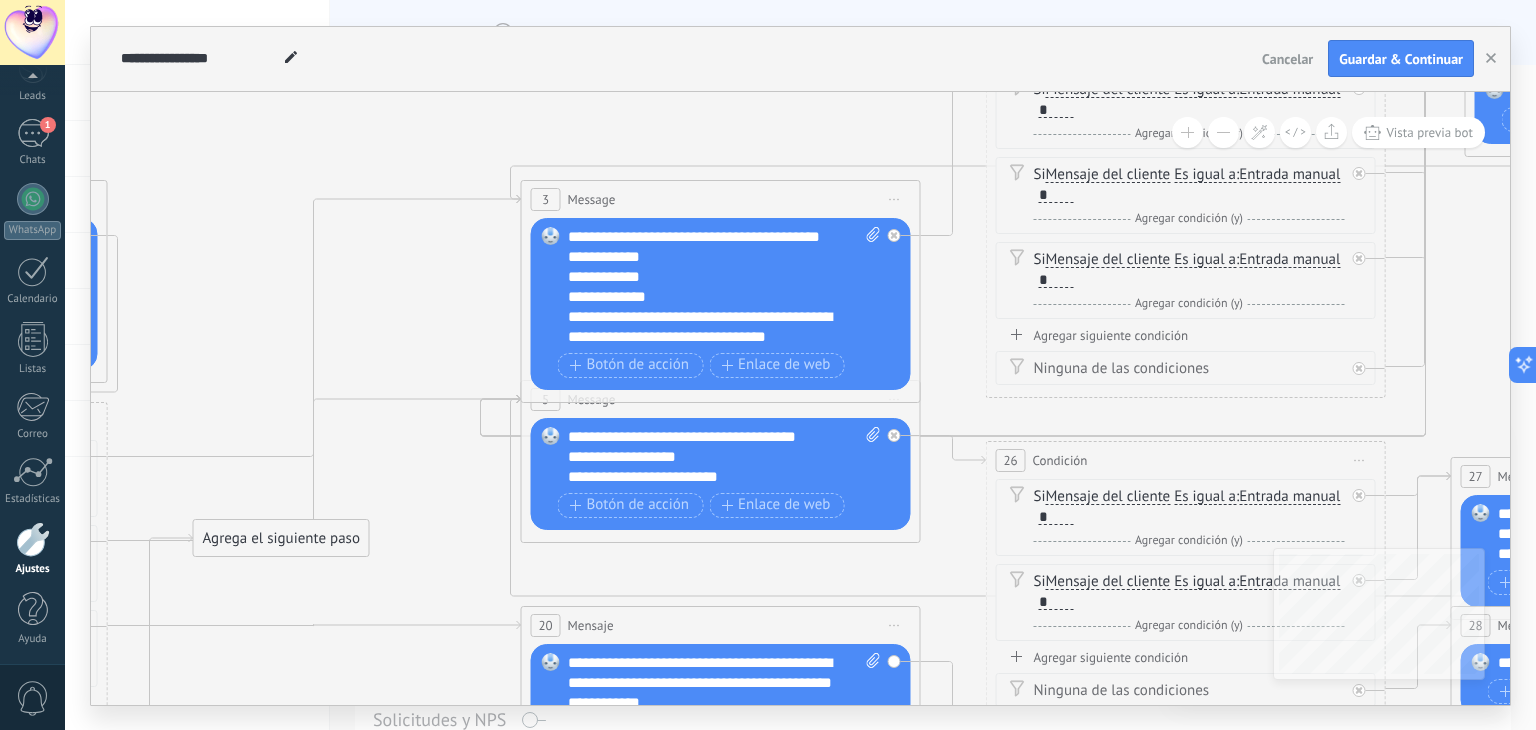 click 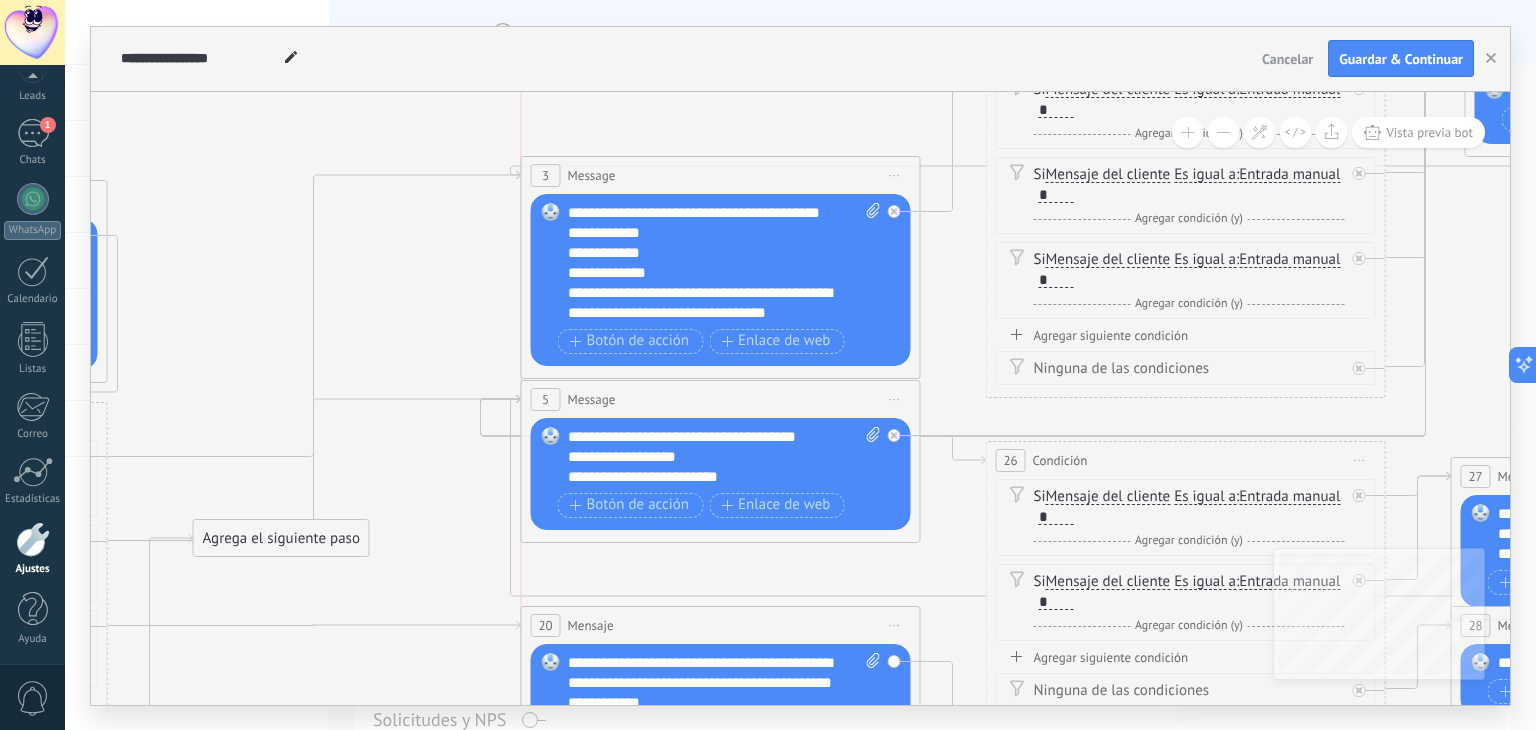drag, startPoint x: 711, startPoint y: 193, endPoint x: 712, endPoint y: 169, distance: 24.020824 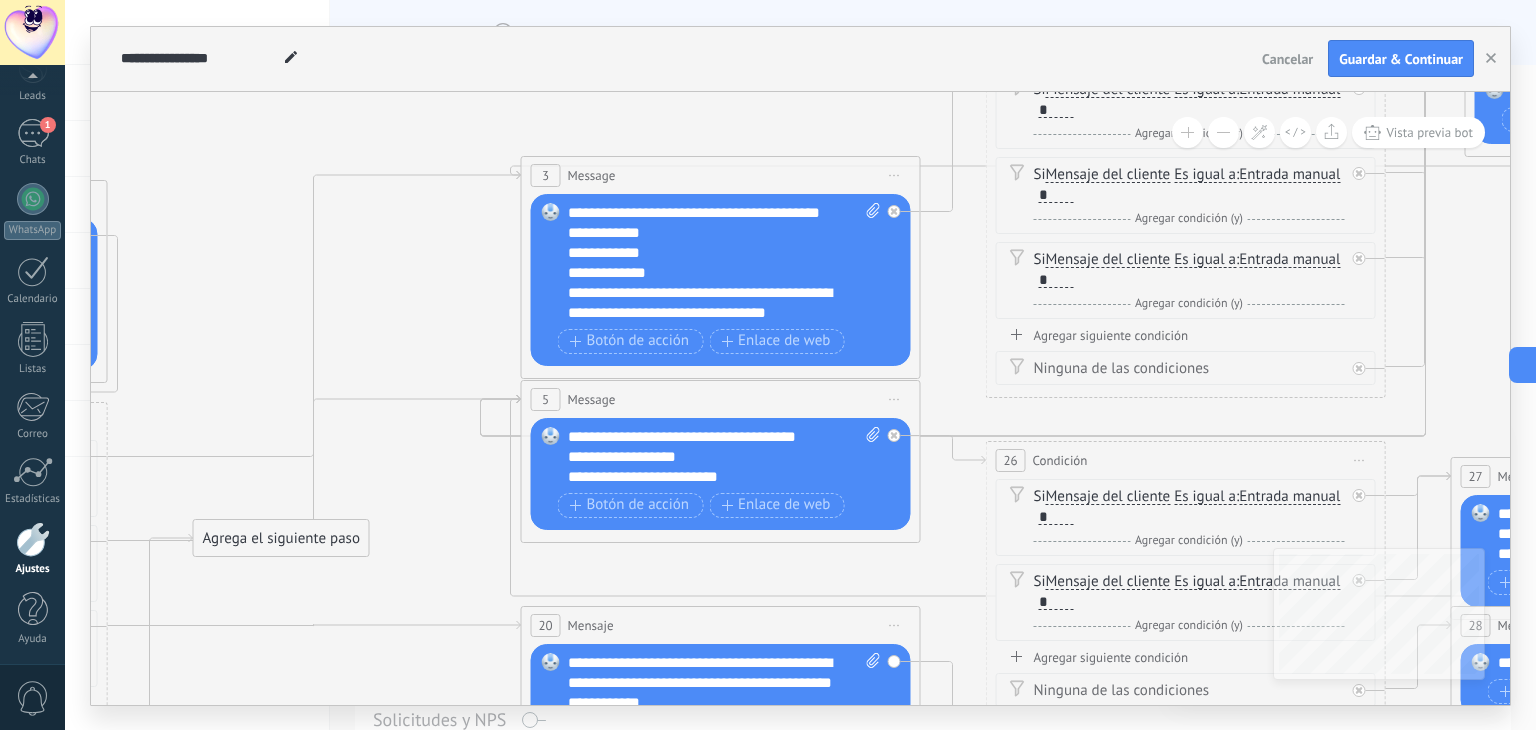 click 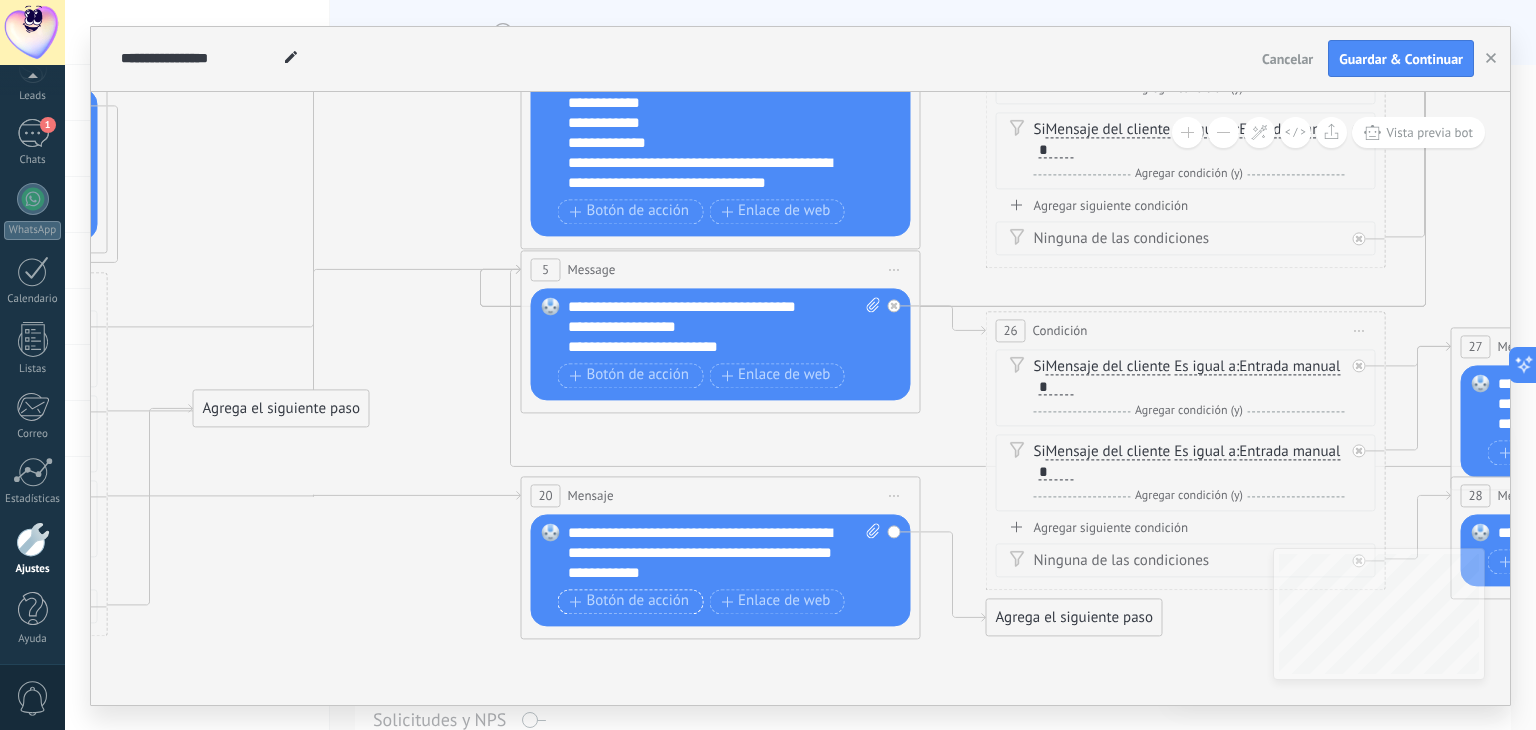 click on "Botón de acción" at bounding box center [630, 602] 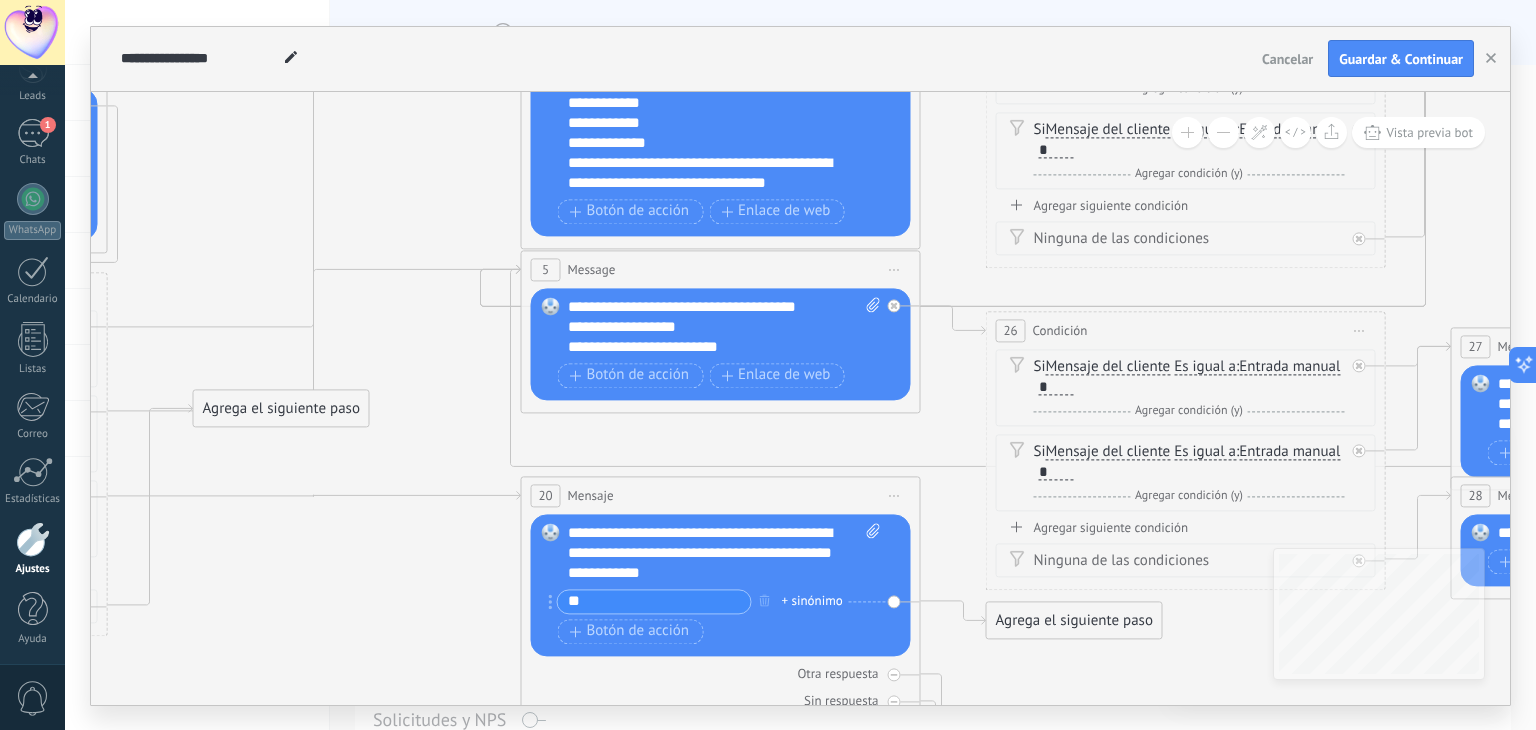 type on "*" 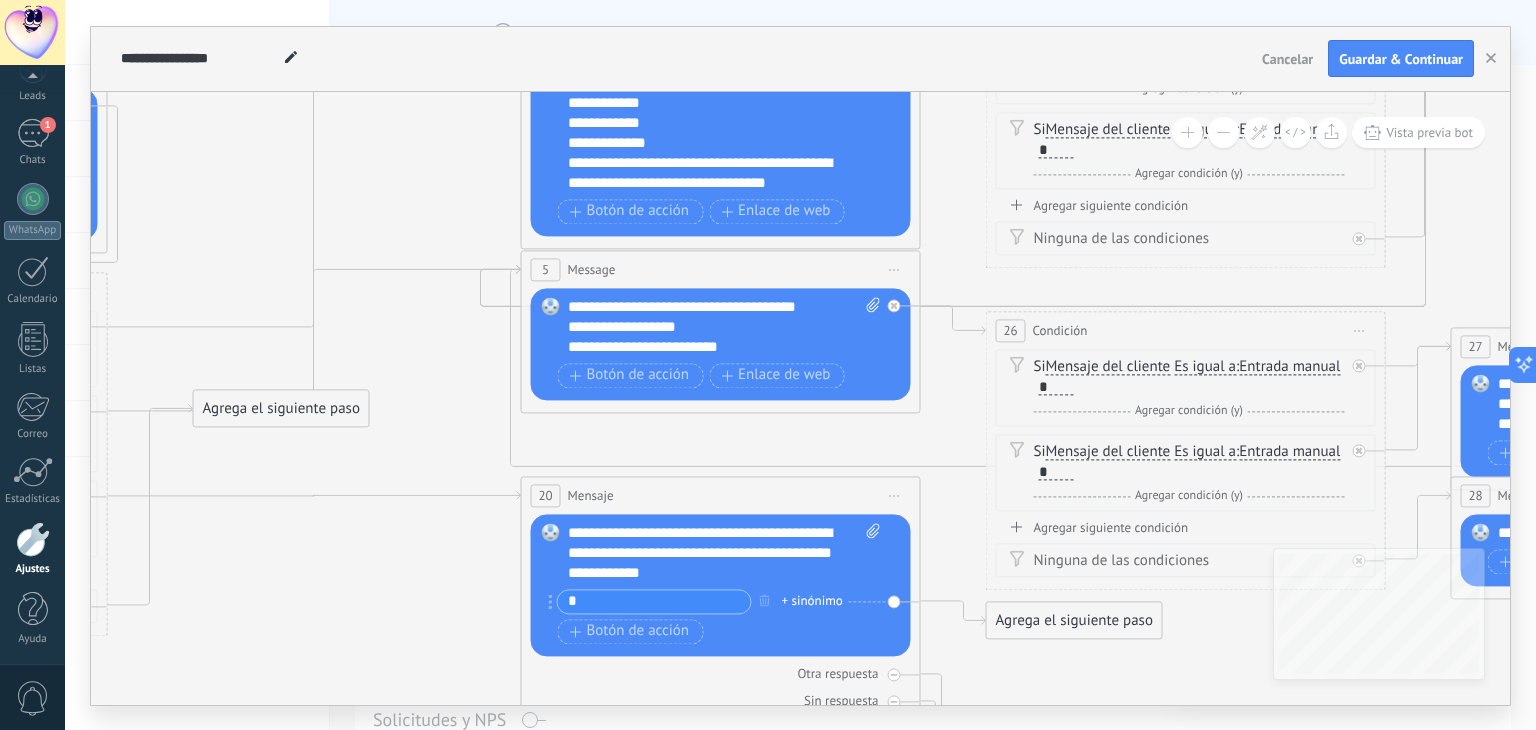 type 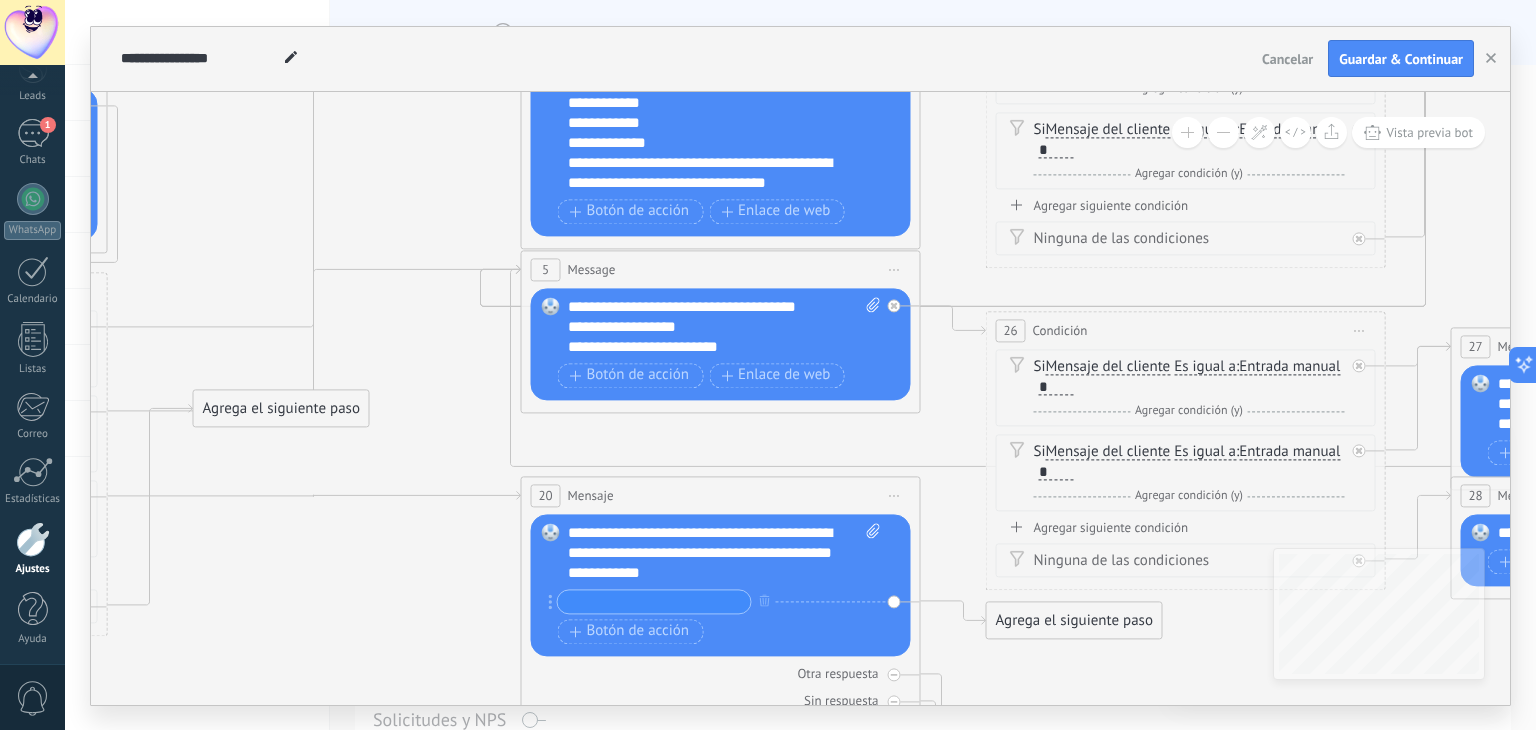click on "**********" at bounding box center [725, 553] 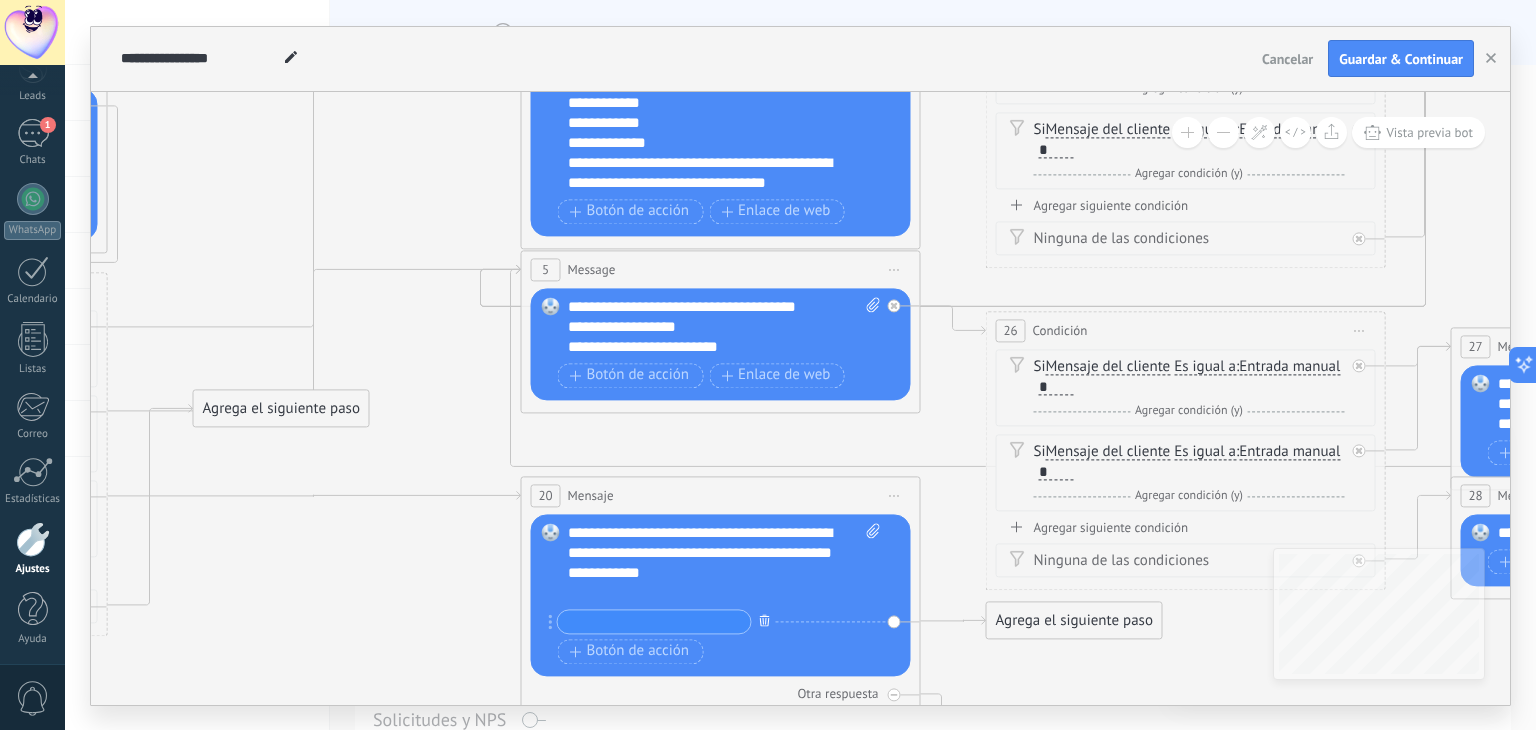 click 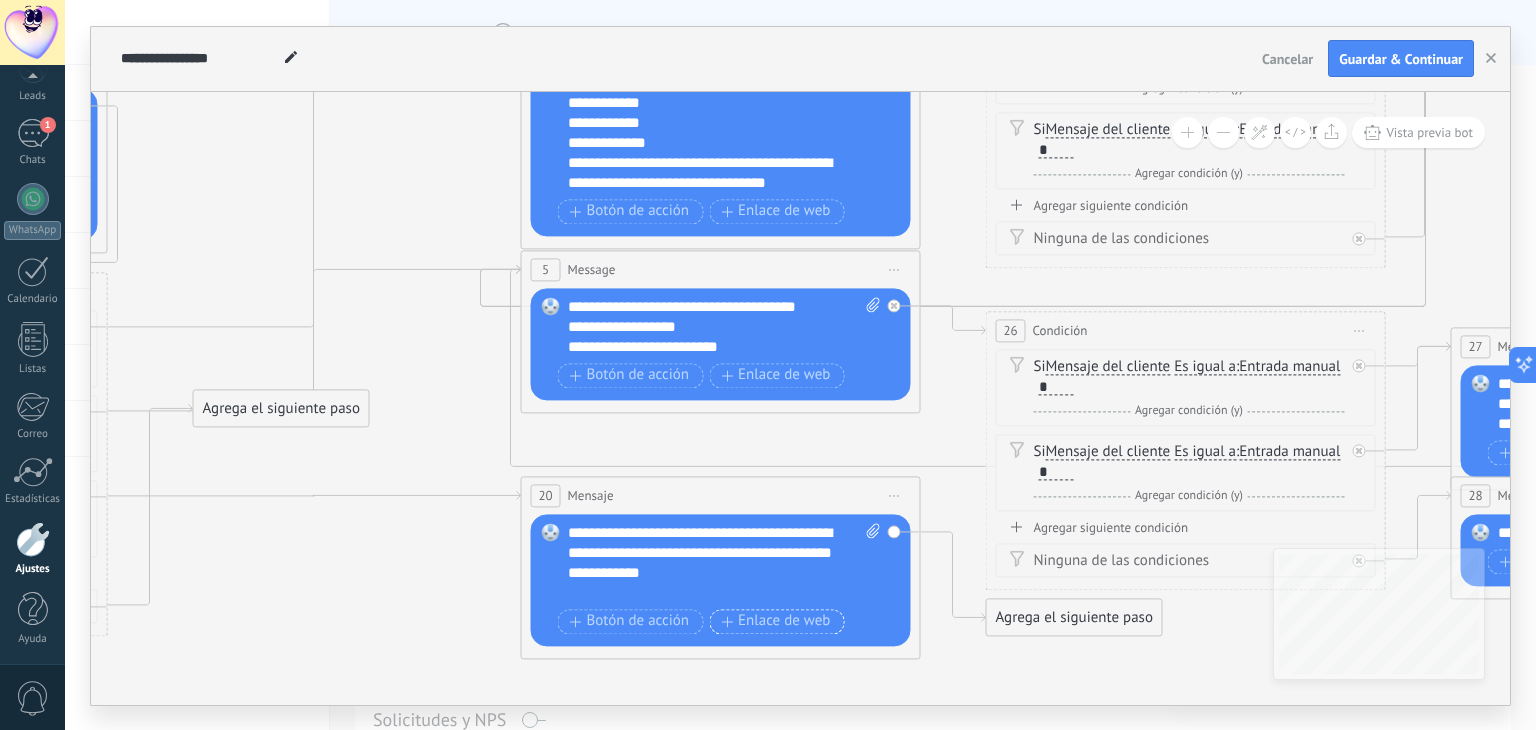 click on "Enlace de web" at bounding box center [775, 622] 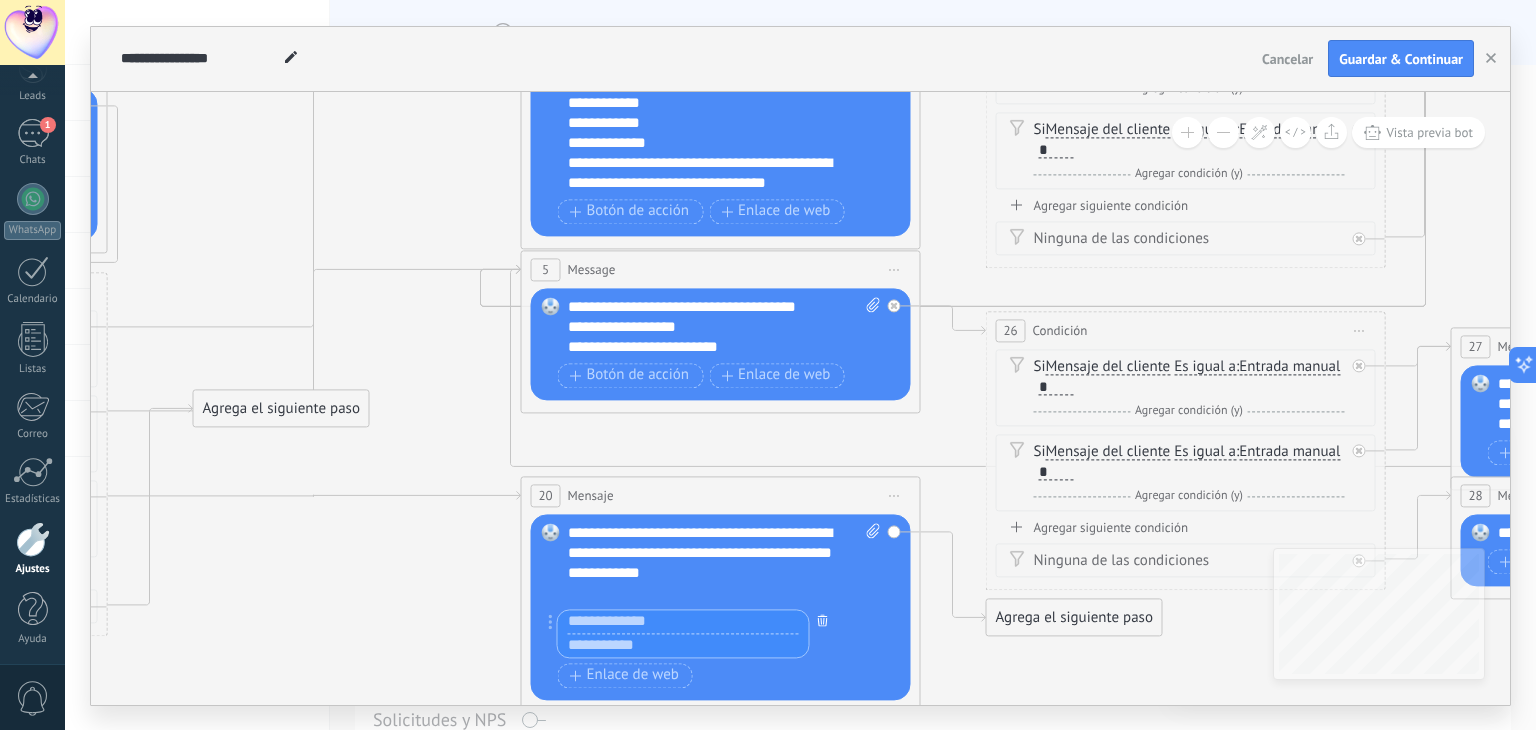 click 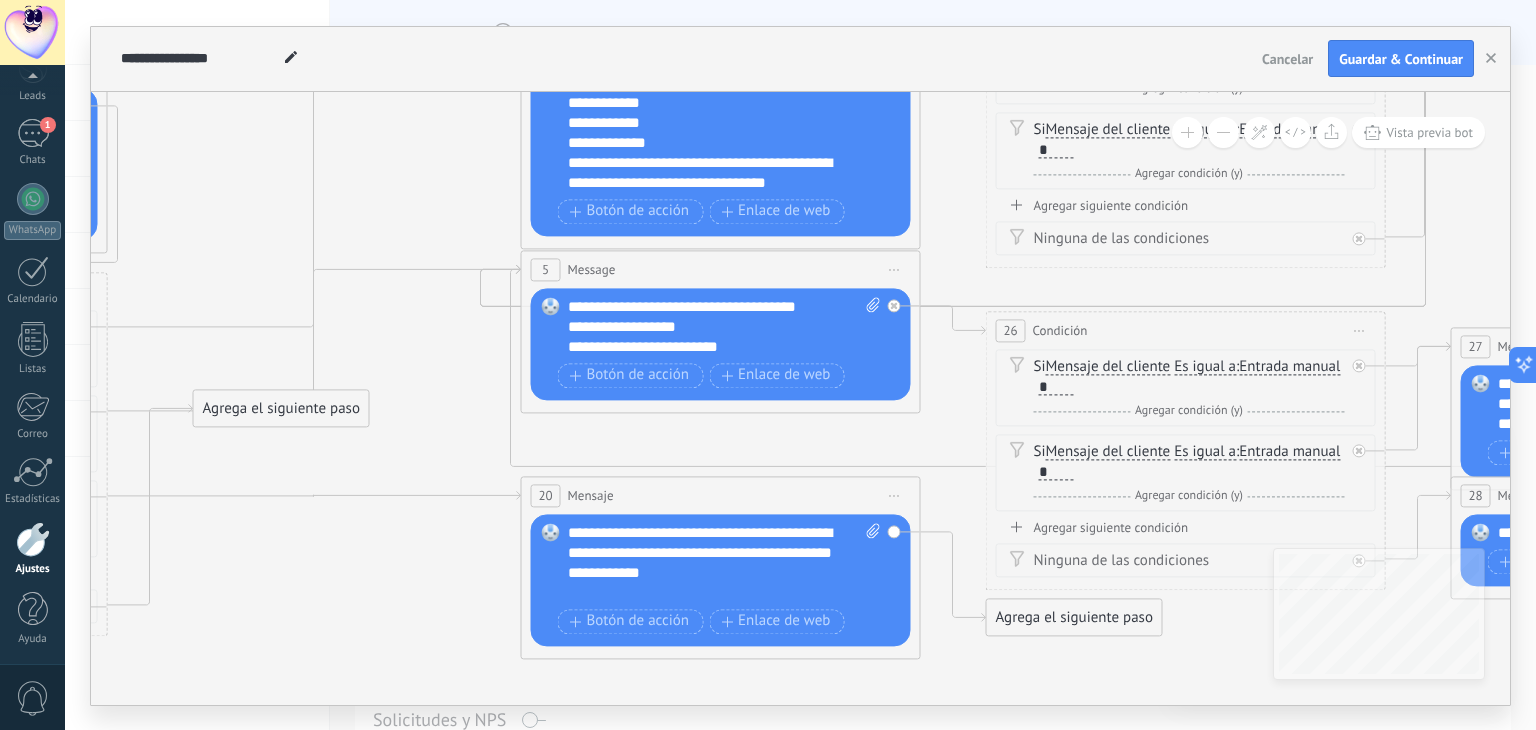 click at bounding box center (715, 593) 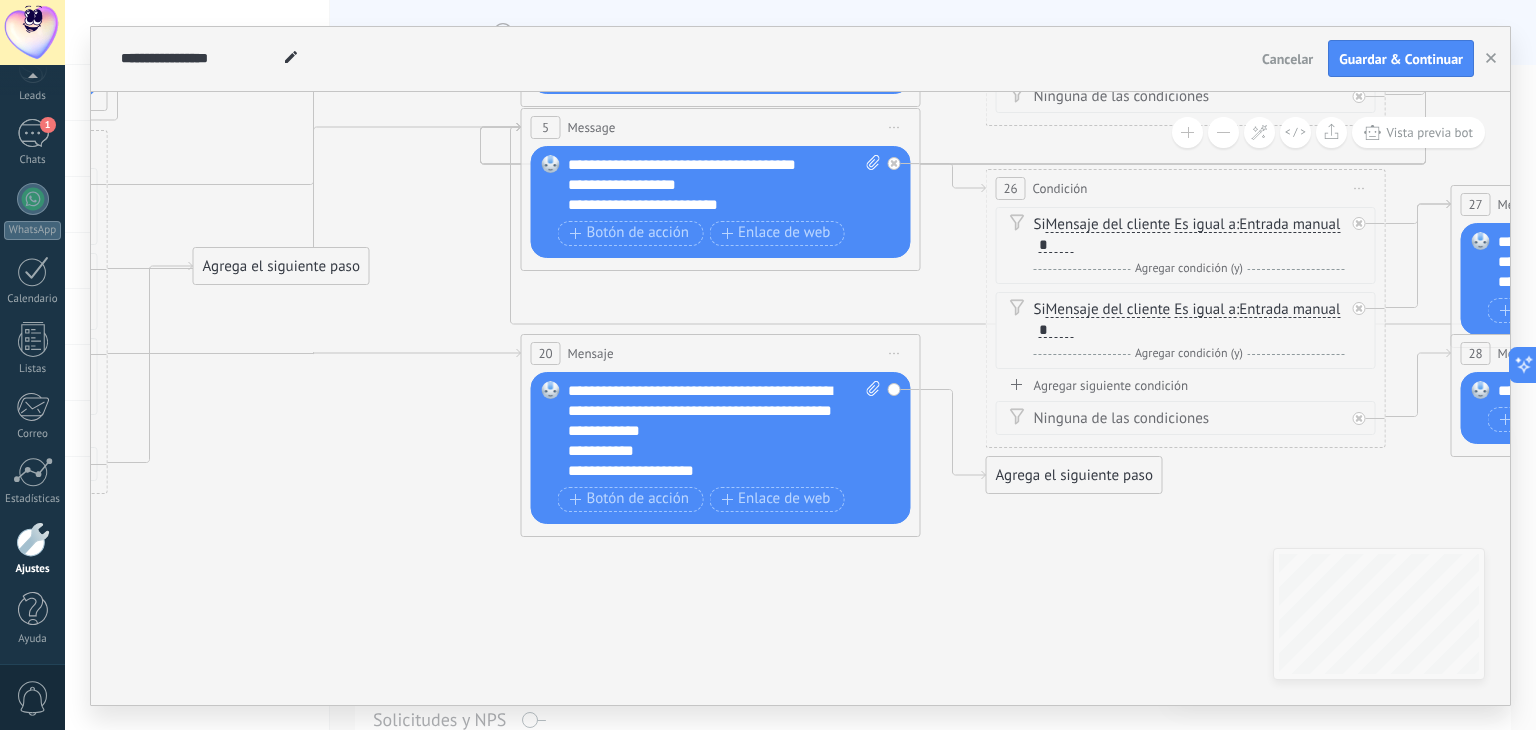 click on "Agrega el siguiente paso" at bounding box center (1074, 475) 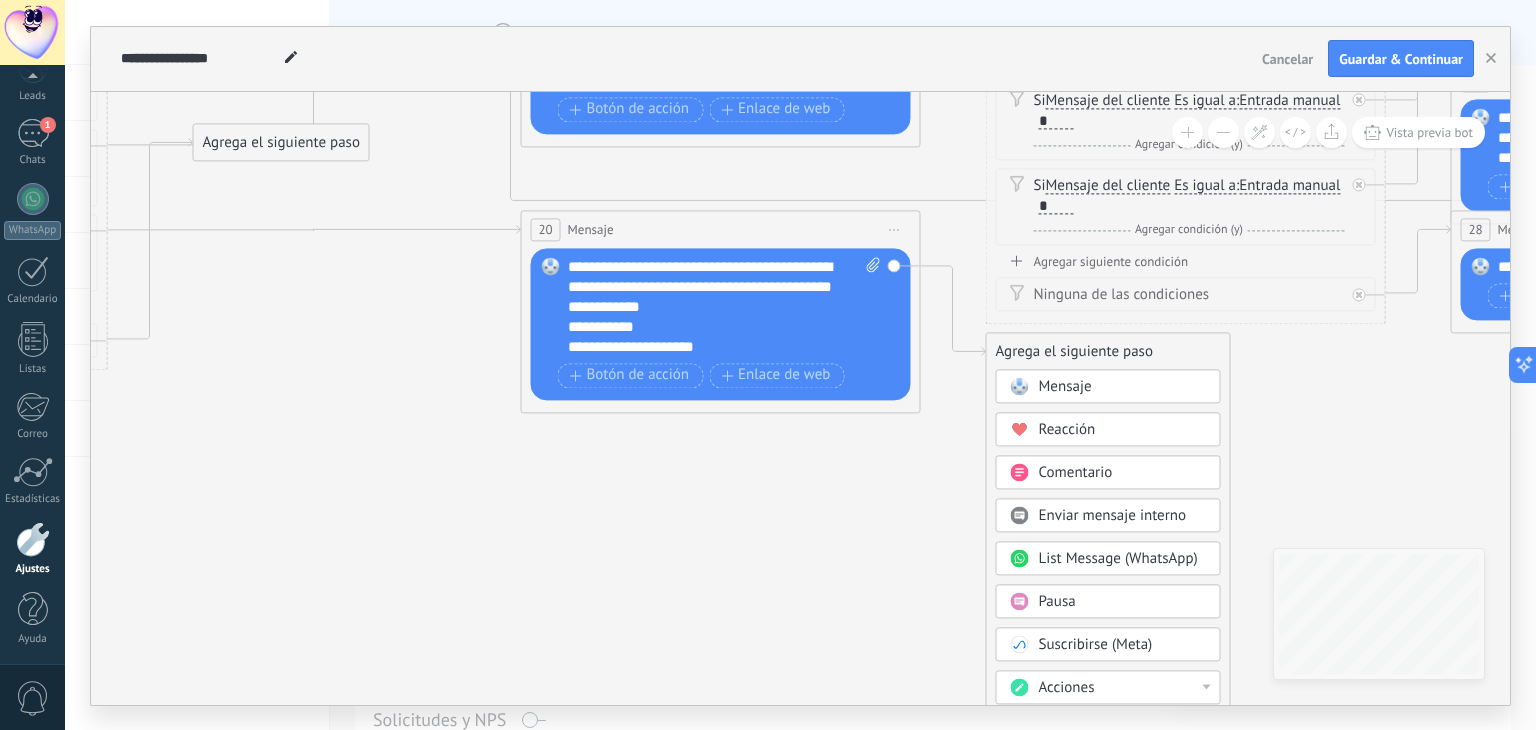 drag, startPoint x: 1097, startPoint y: 569, endPoint x: 1097, endPoint y: 613, distance: 44 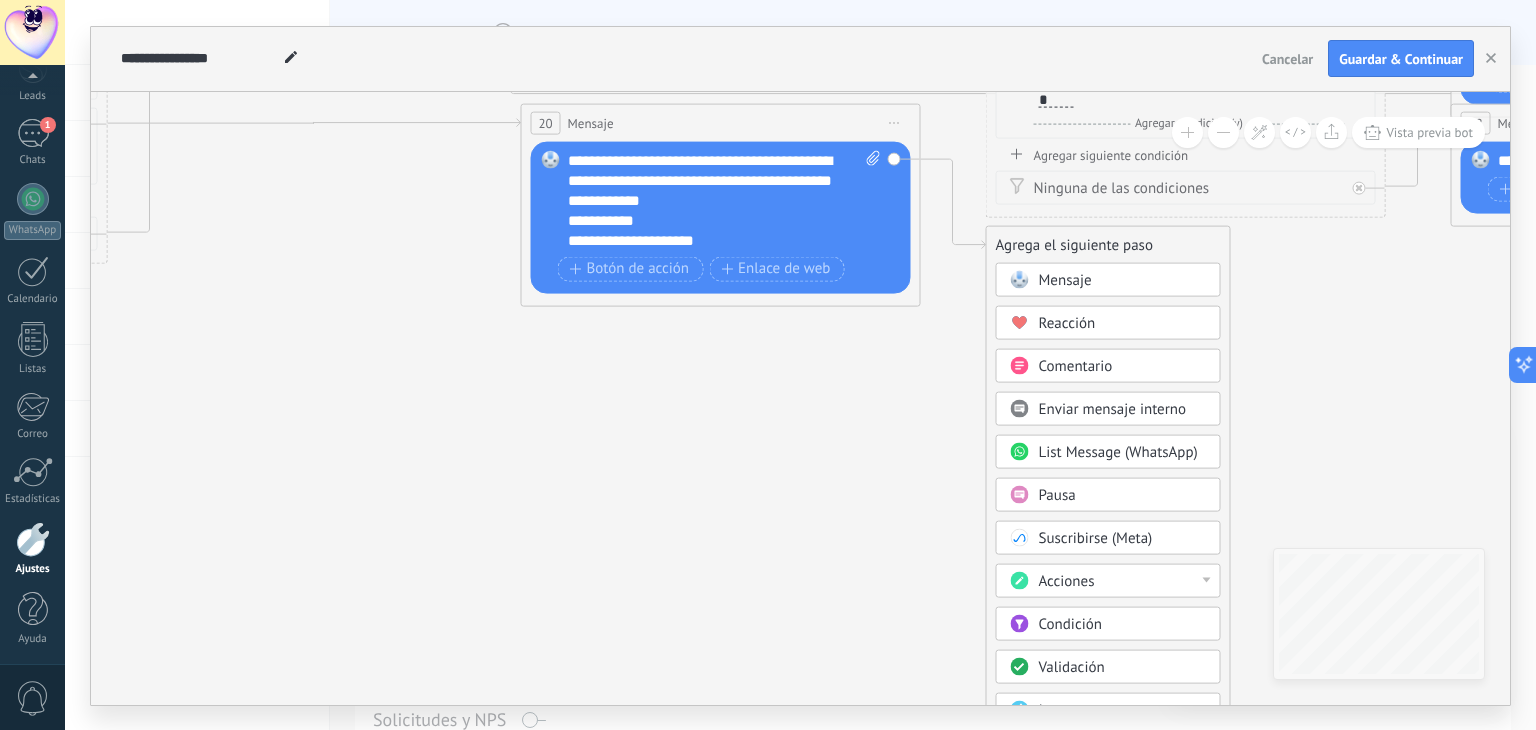 click on "Condición" at bounding box center [1070, 623] 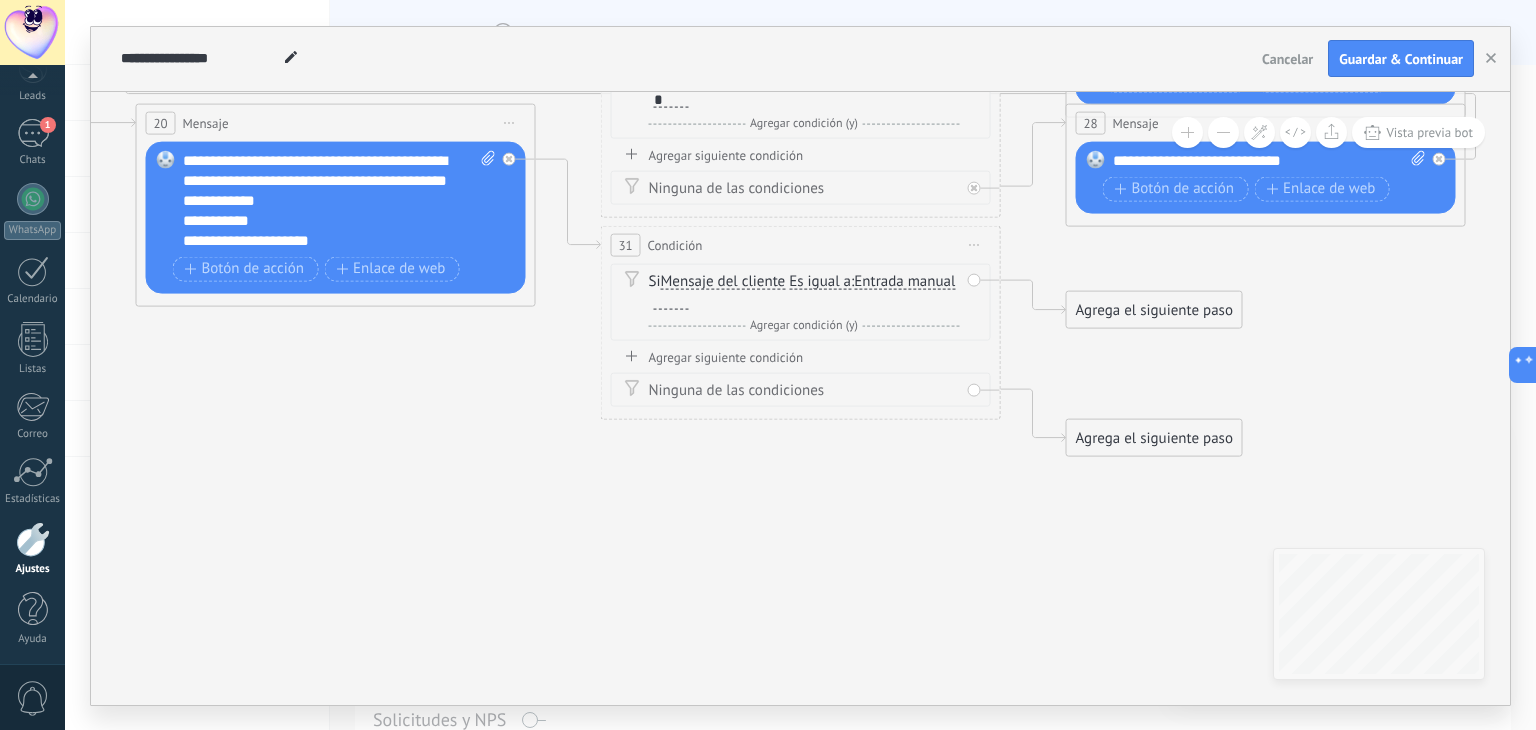 click at bounding box center [671, 301] 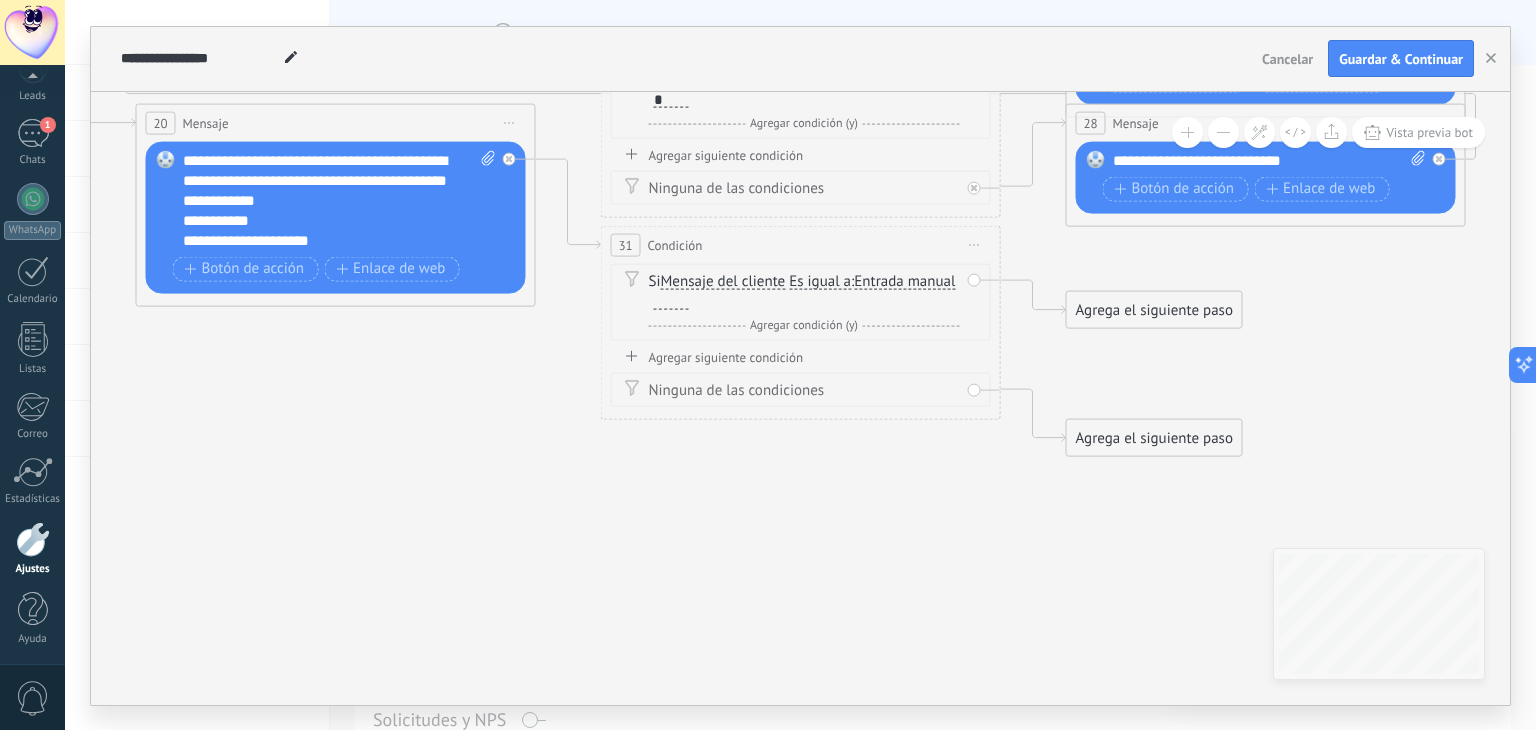 type 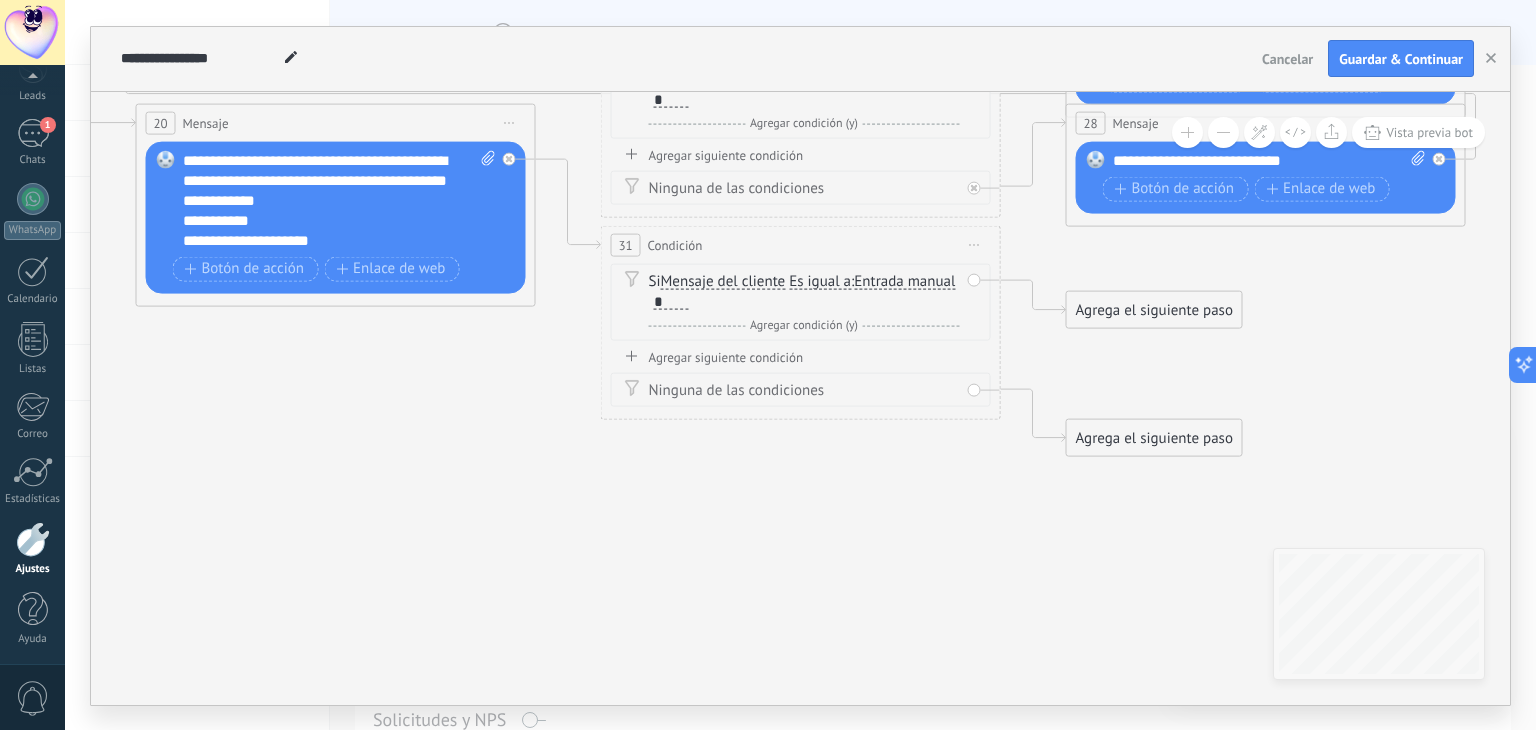 click on "Agregar siguiente condición" at bounding box center (801, 356) 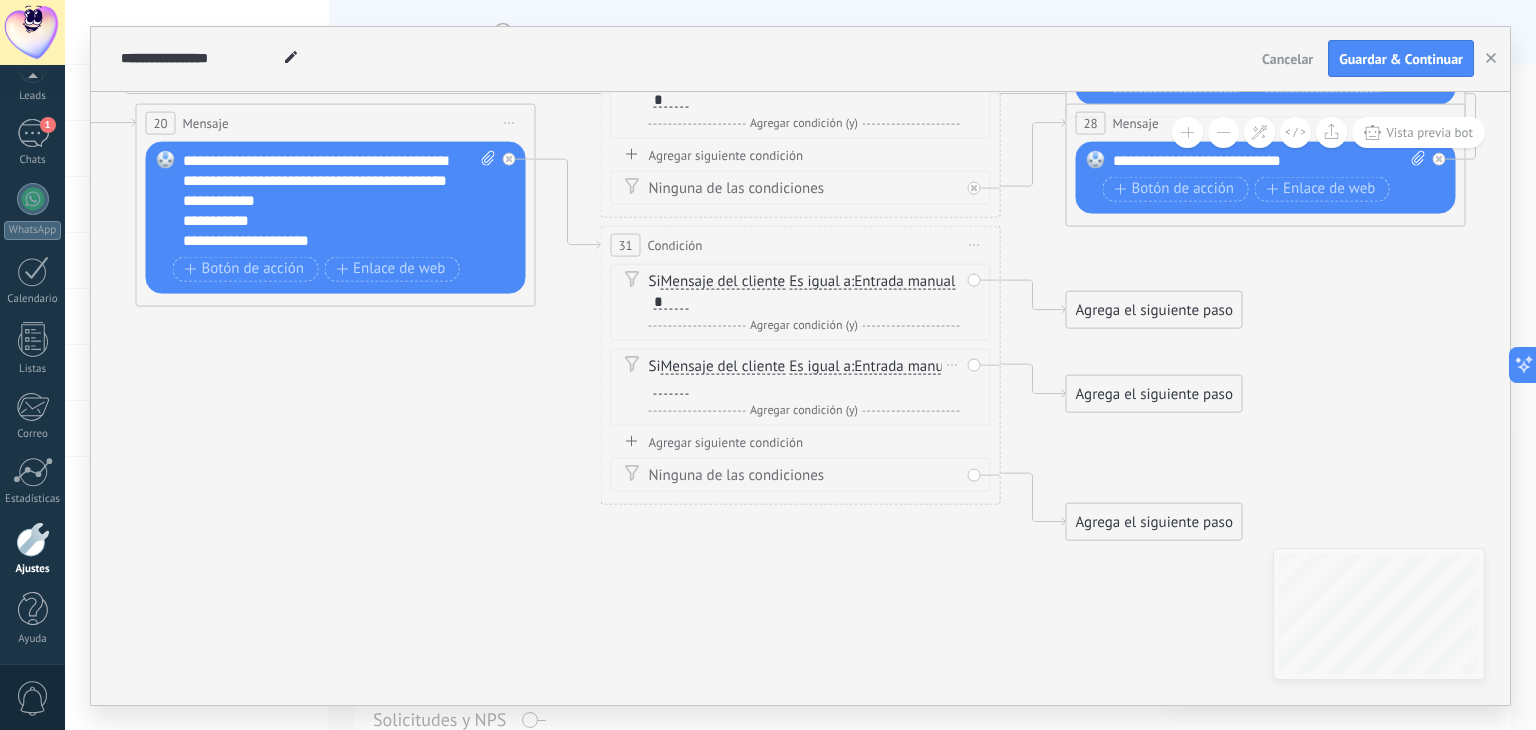 click at bounding box center (671, 386) 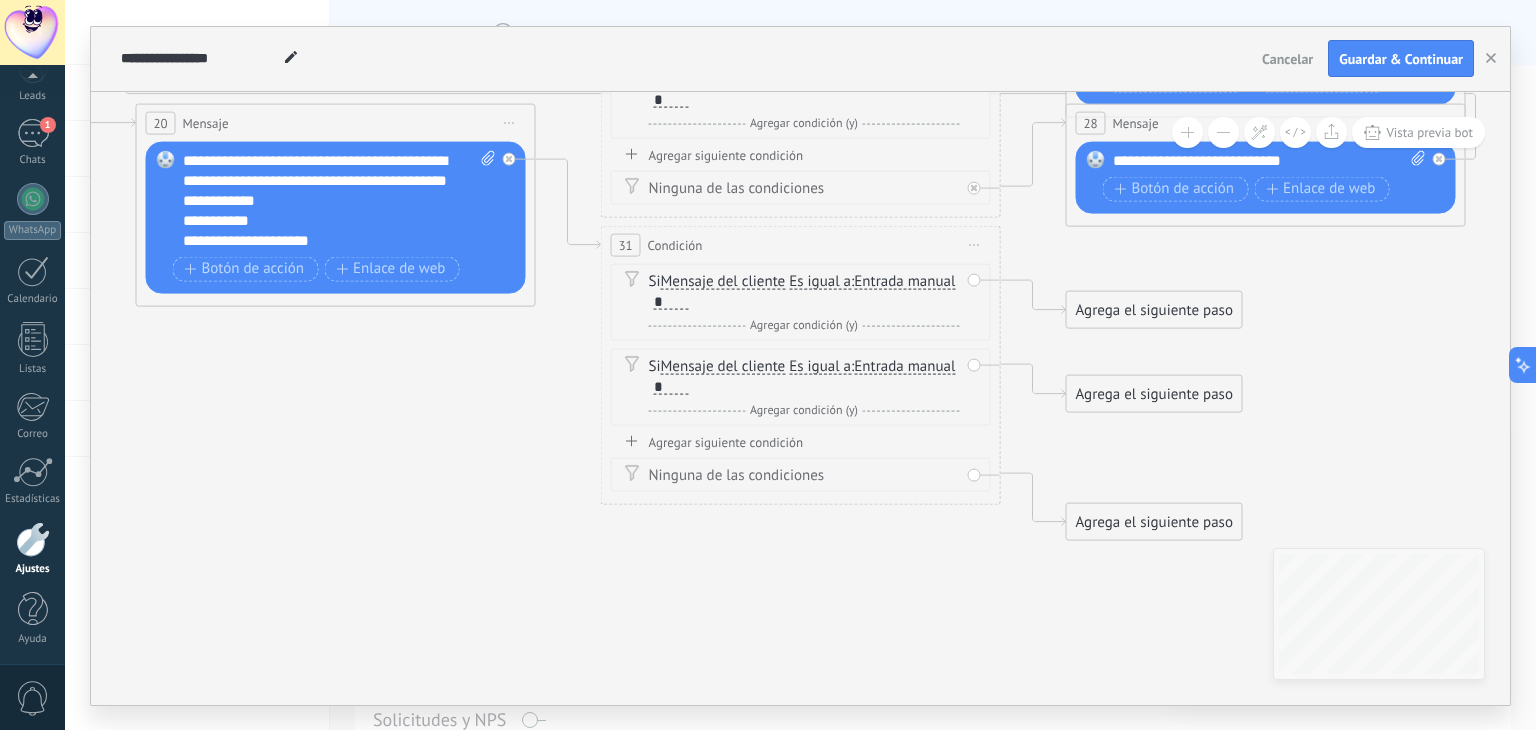 click on "**********" at bounding box center (1270, 160) 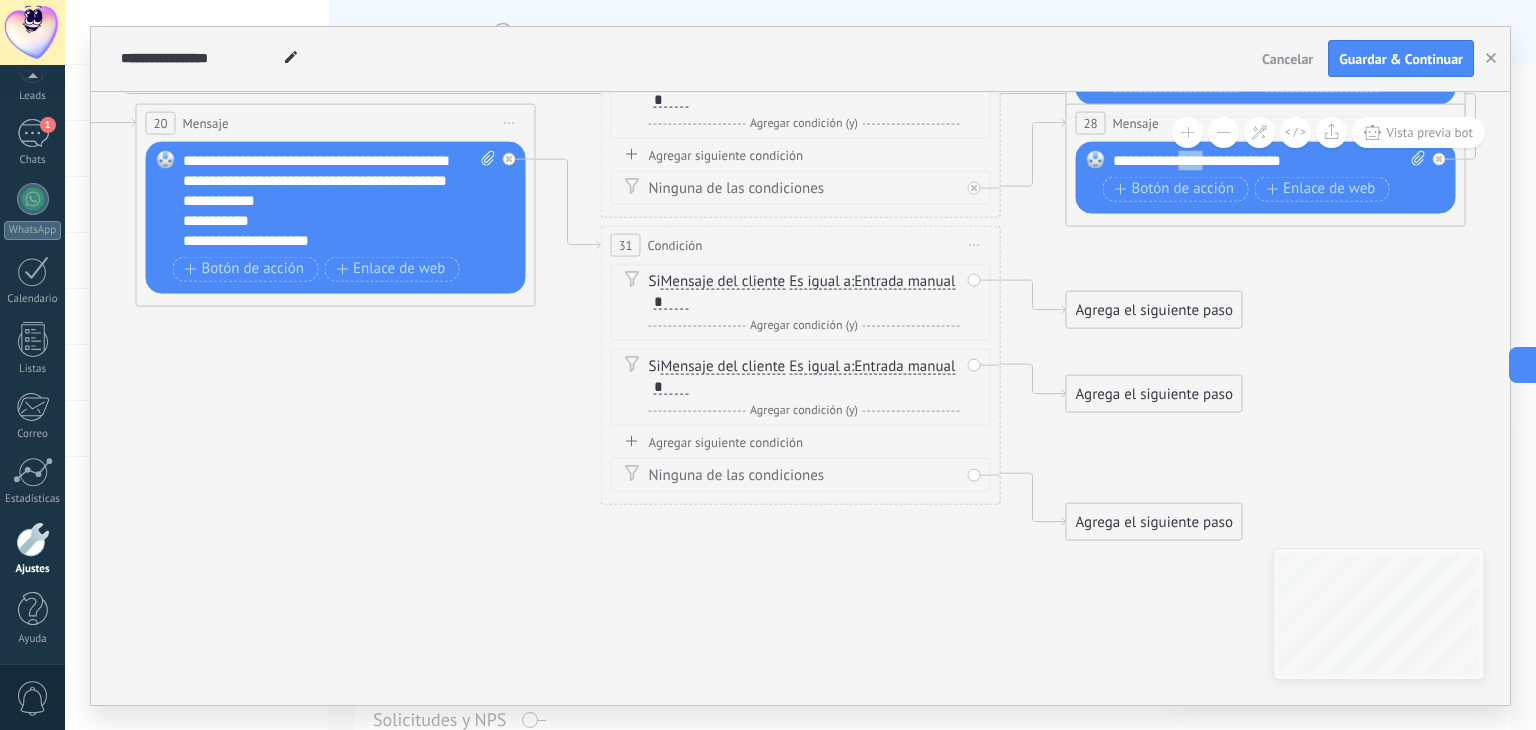 click on "**********" at bounding box center [1270, 160] 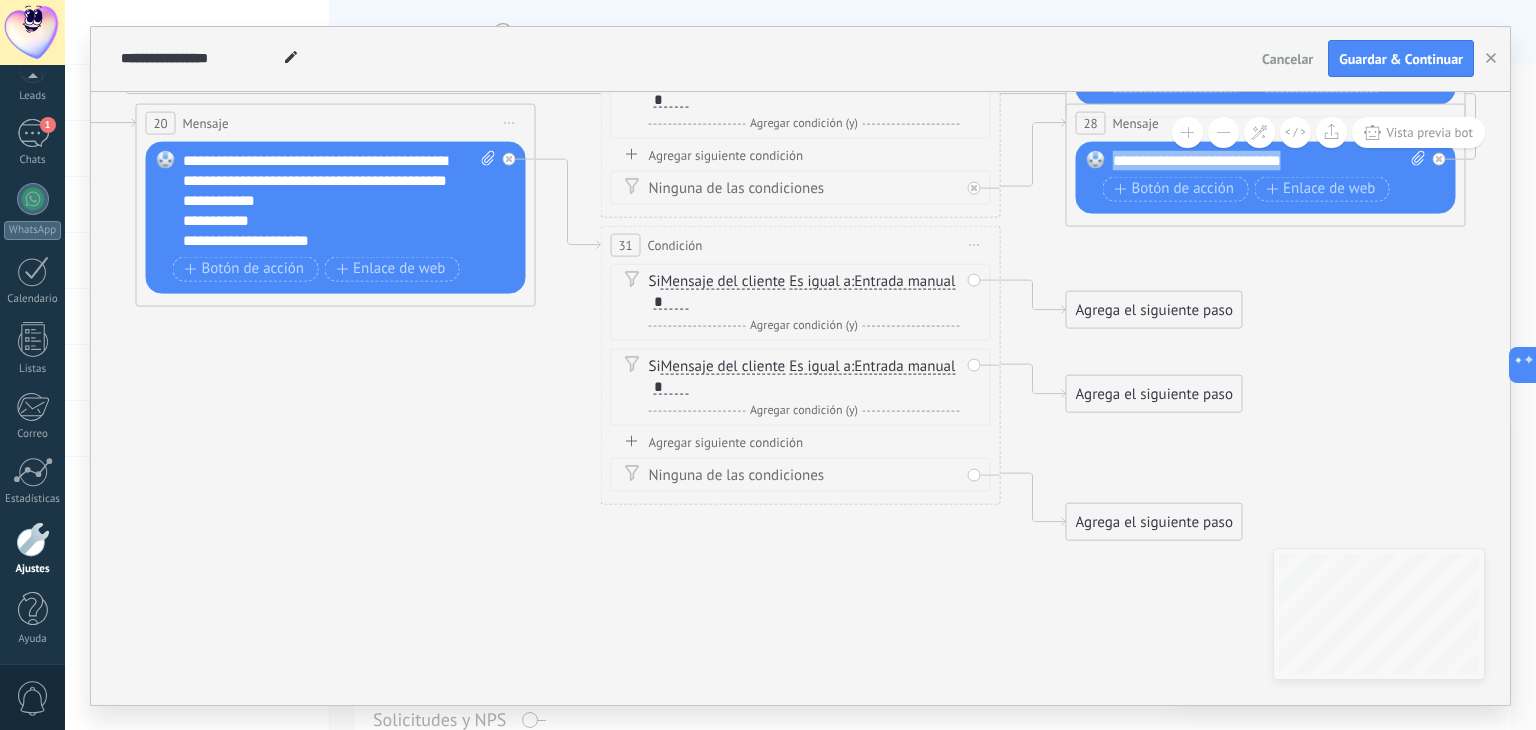 click on "**********" at bounding box center [1270, 160] 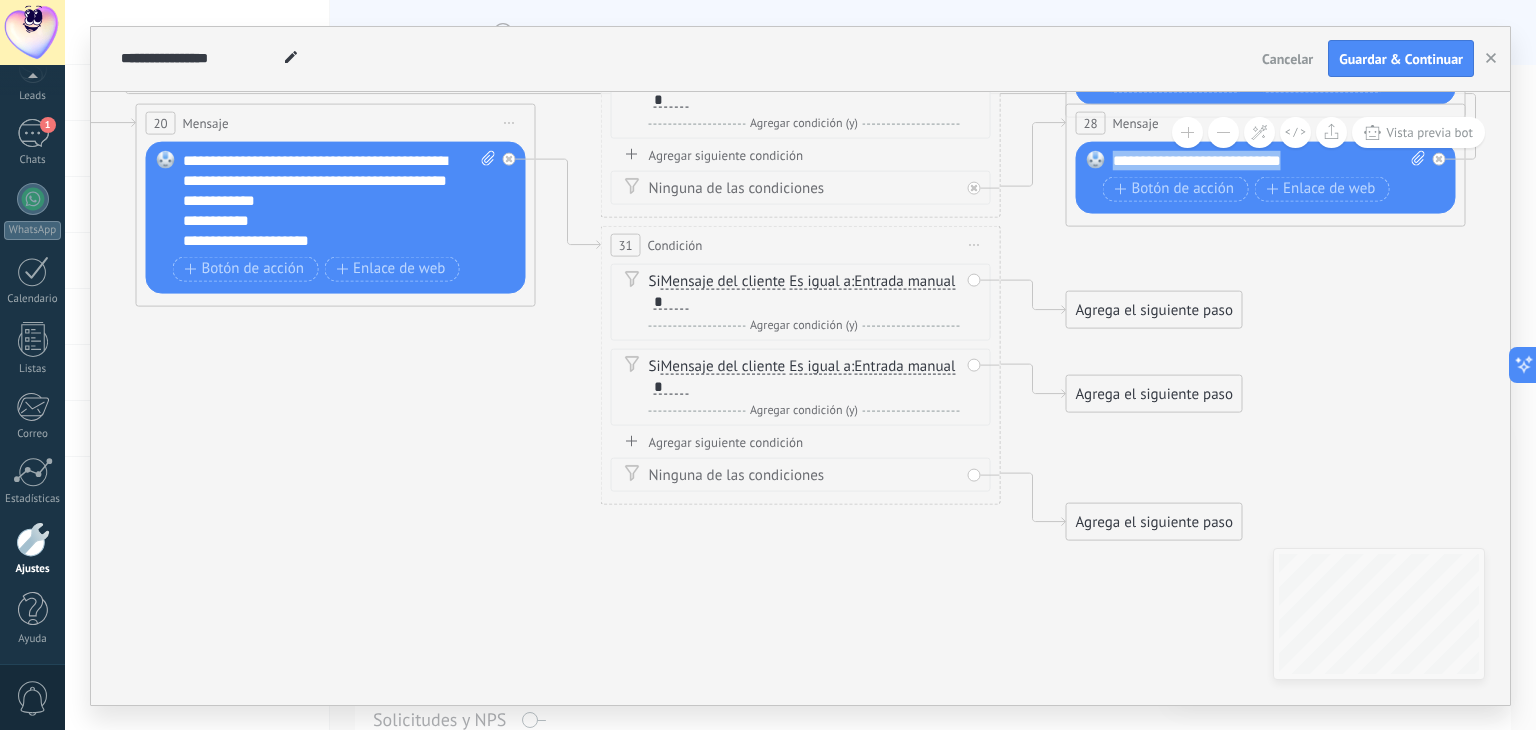 copy on "**********" 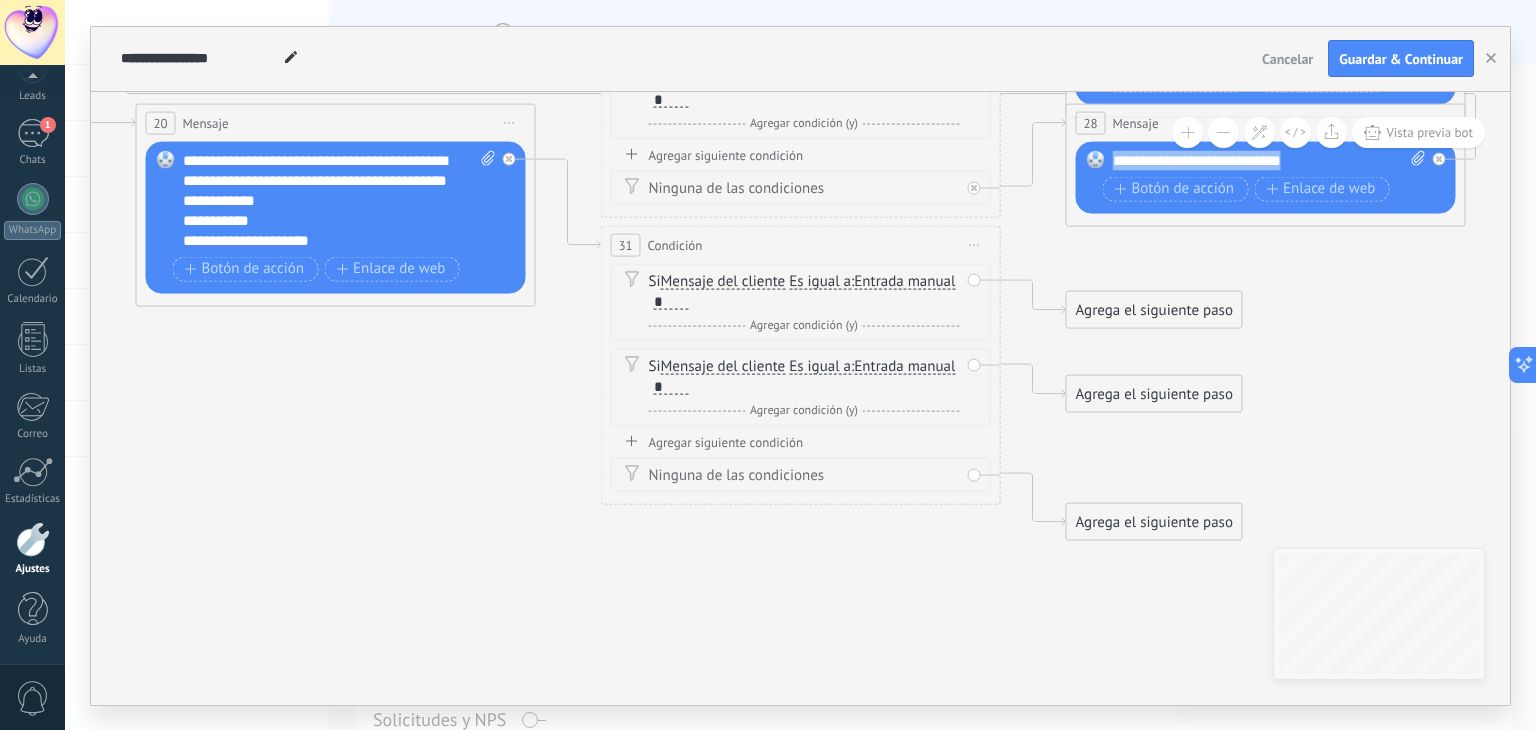 click on "Agrega el siguiente paso" at bounding box center (1154, 521) 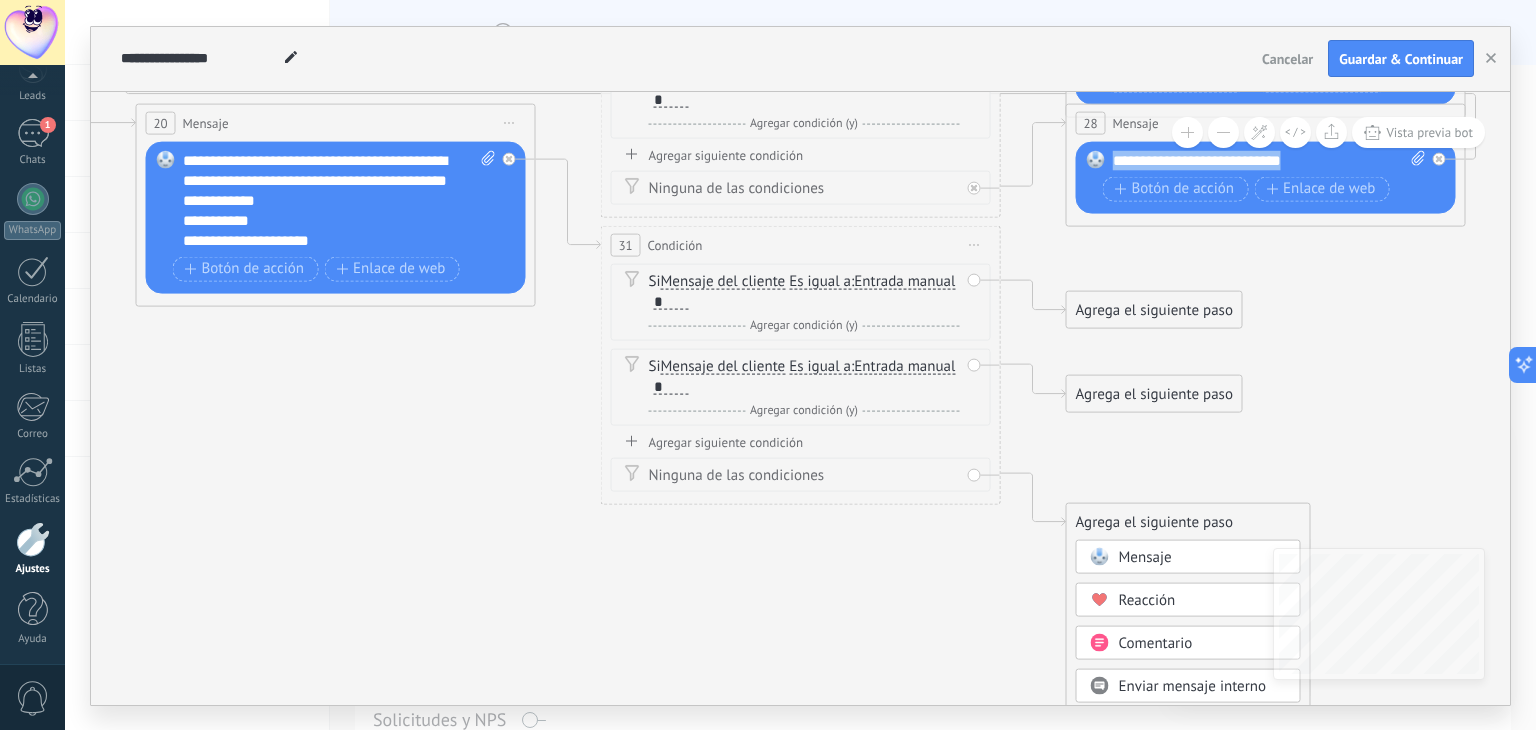 click on "Mensaje" at bounding box center [1145, 556] 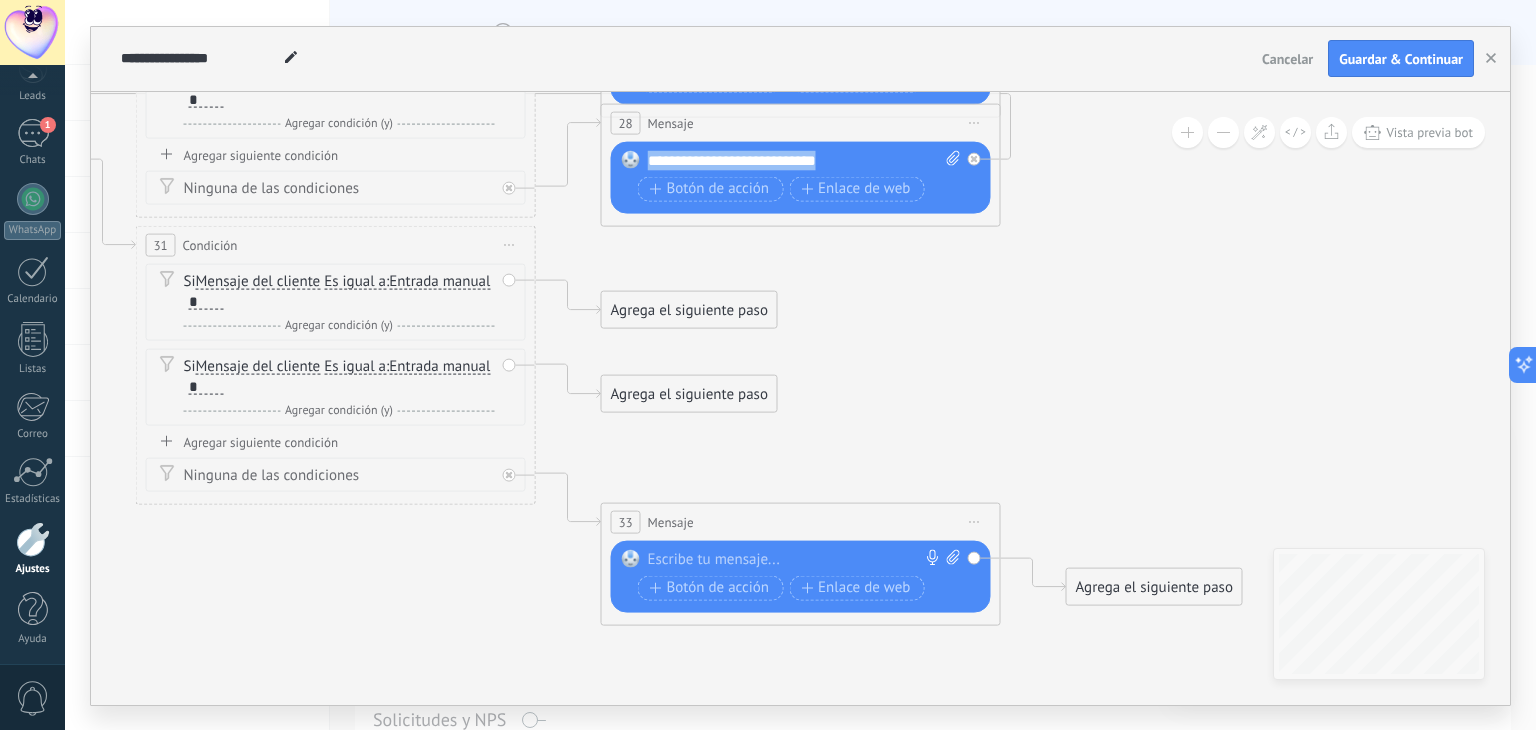paste 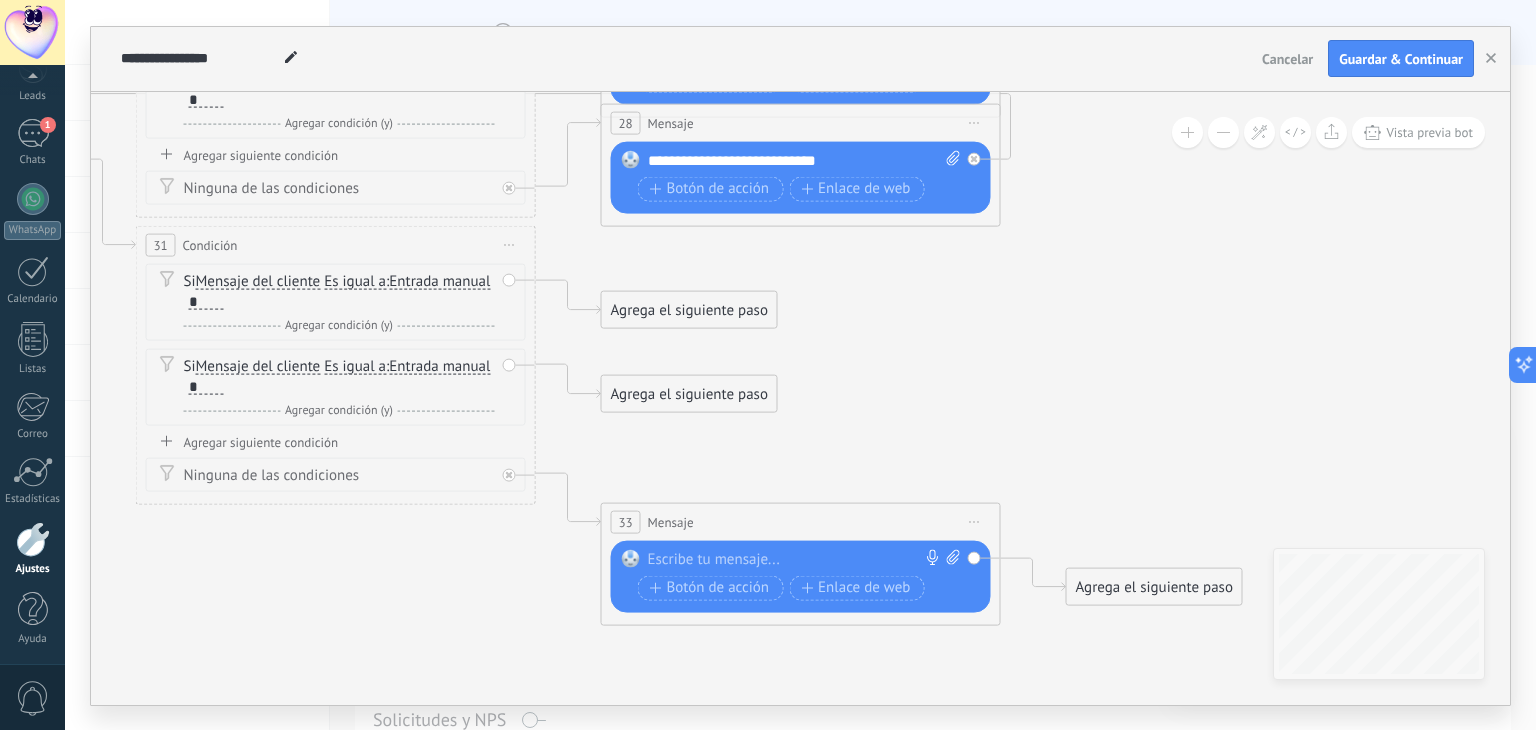 click at bounding box center (796, 559) 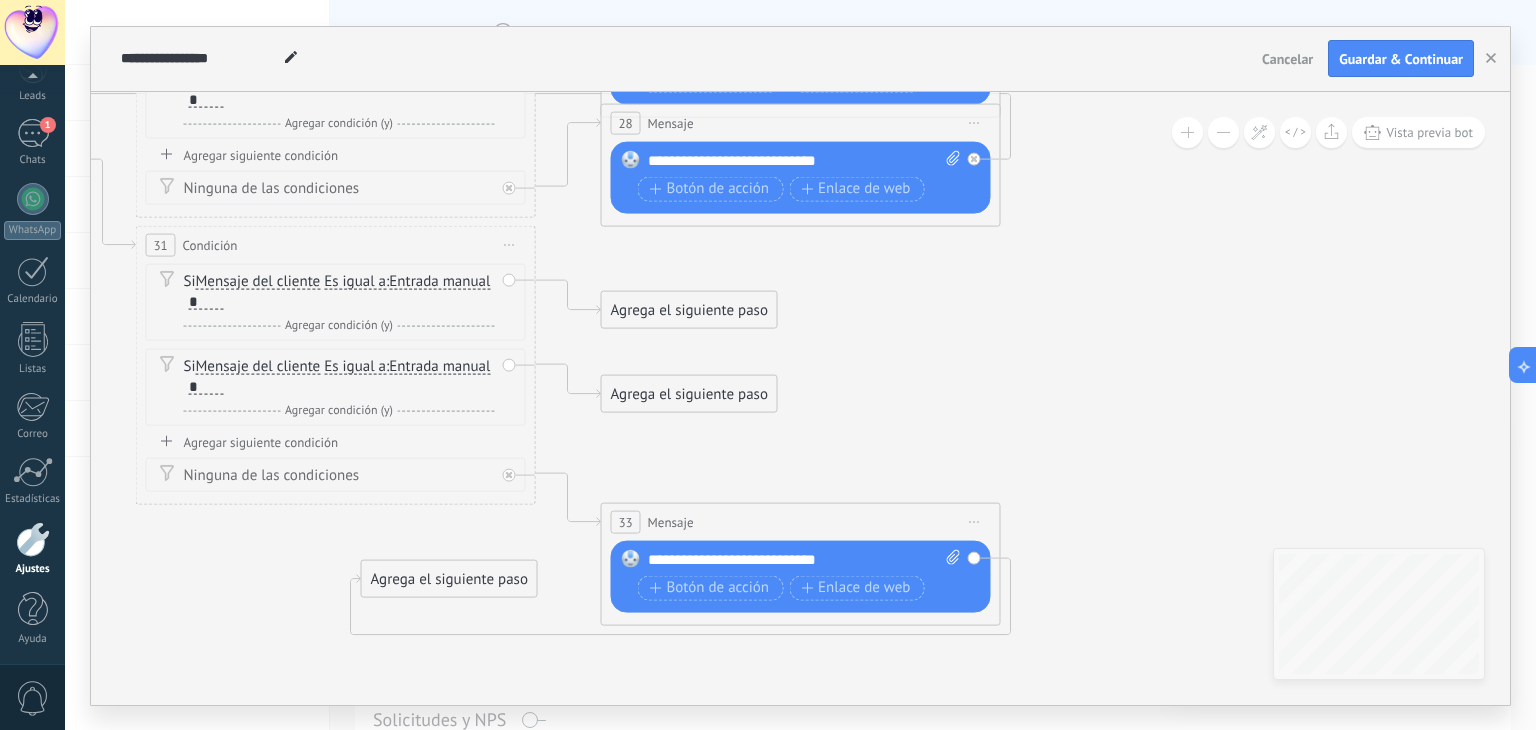 drag, startPoint x: 1103, startPoint y: 585, endPoint x: 342, endPoint y: 563, distance: 761.31793 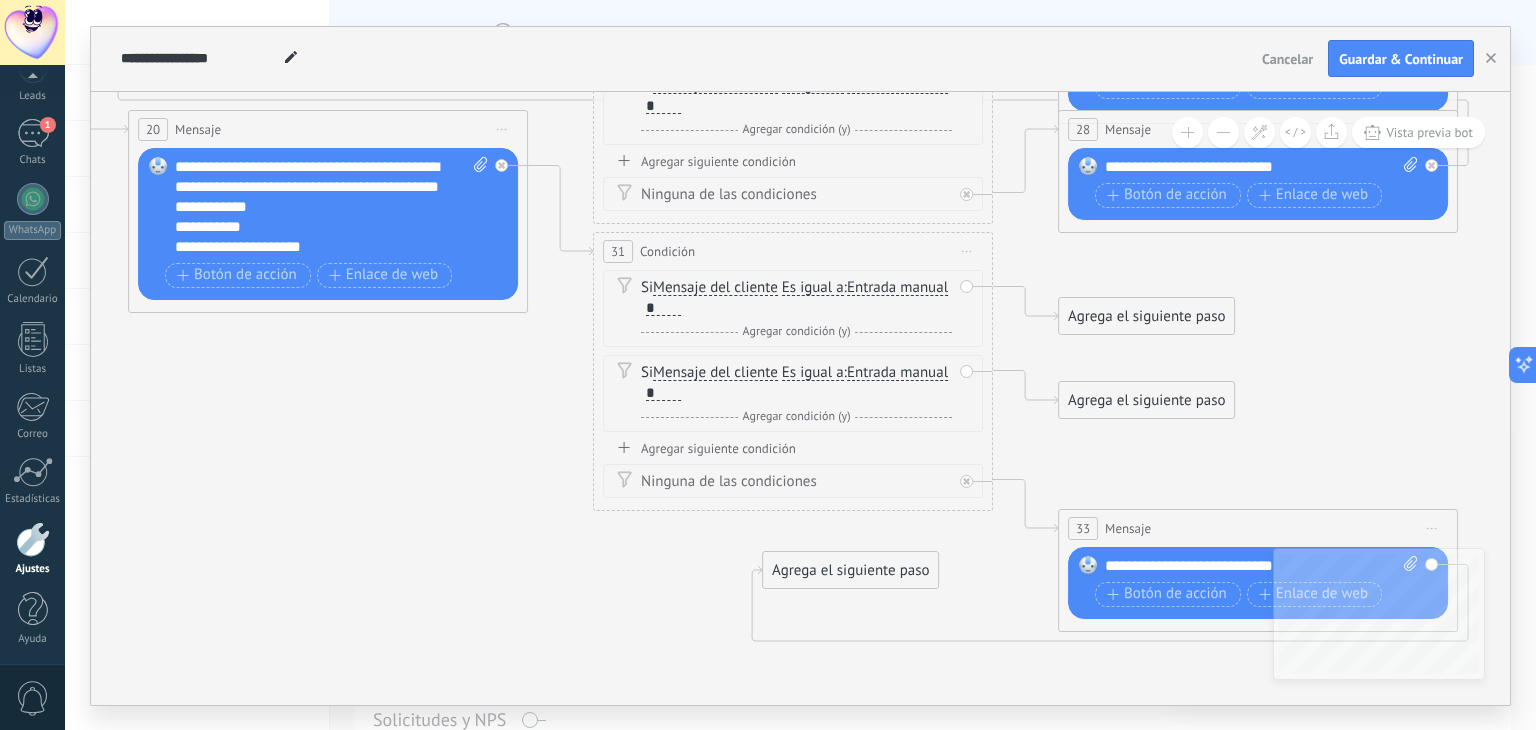 drag, startPoint x: 196, startPoint y: 541, endPoint x: 655, endPoint y: 545, distance: 459.01743 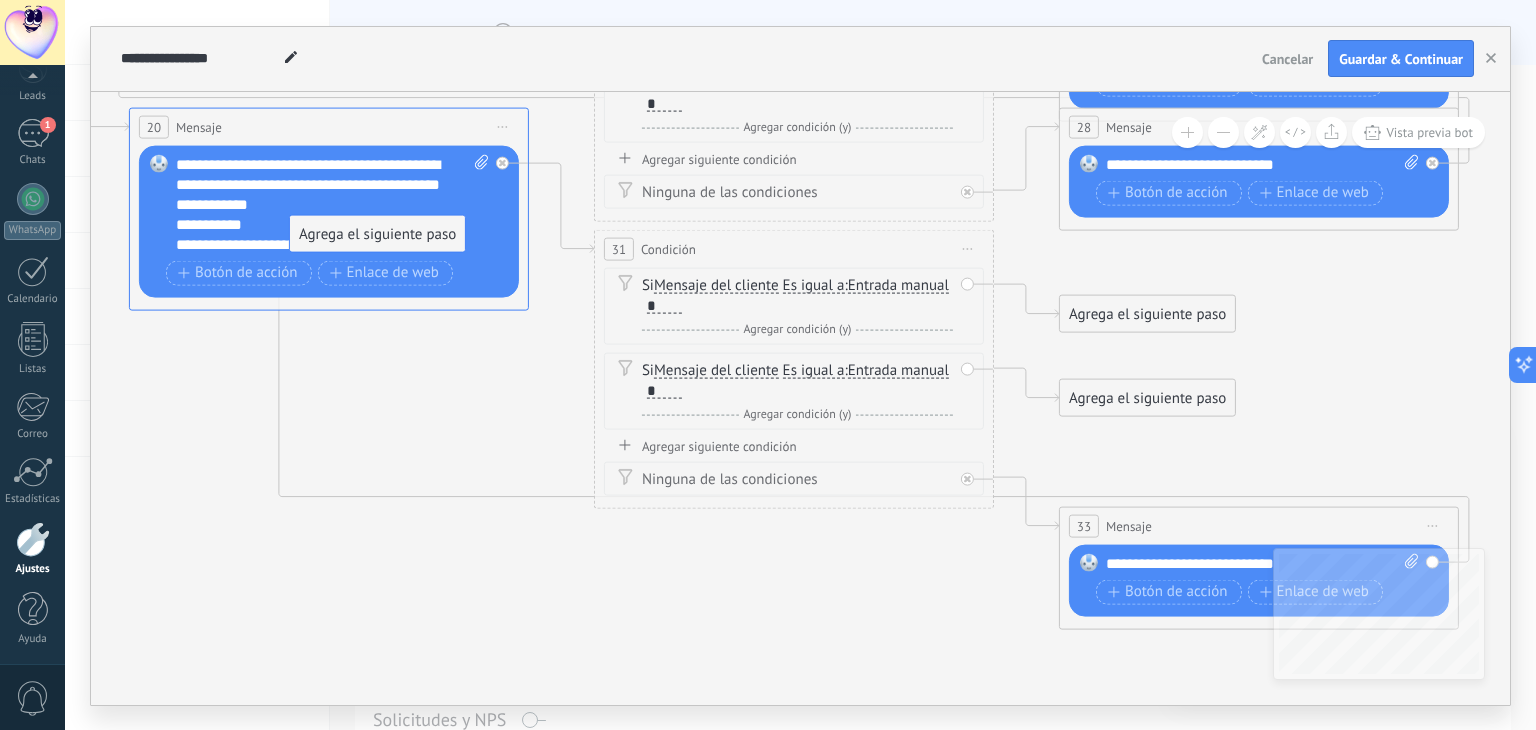 drag, startPoint x: 856, startPoint y: 575, endPoint x: 378, endPoint y: 229, distance: 590.0847 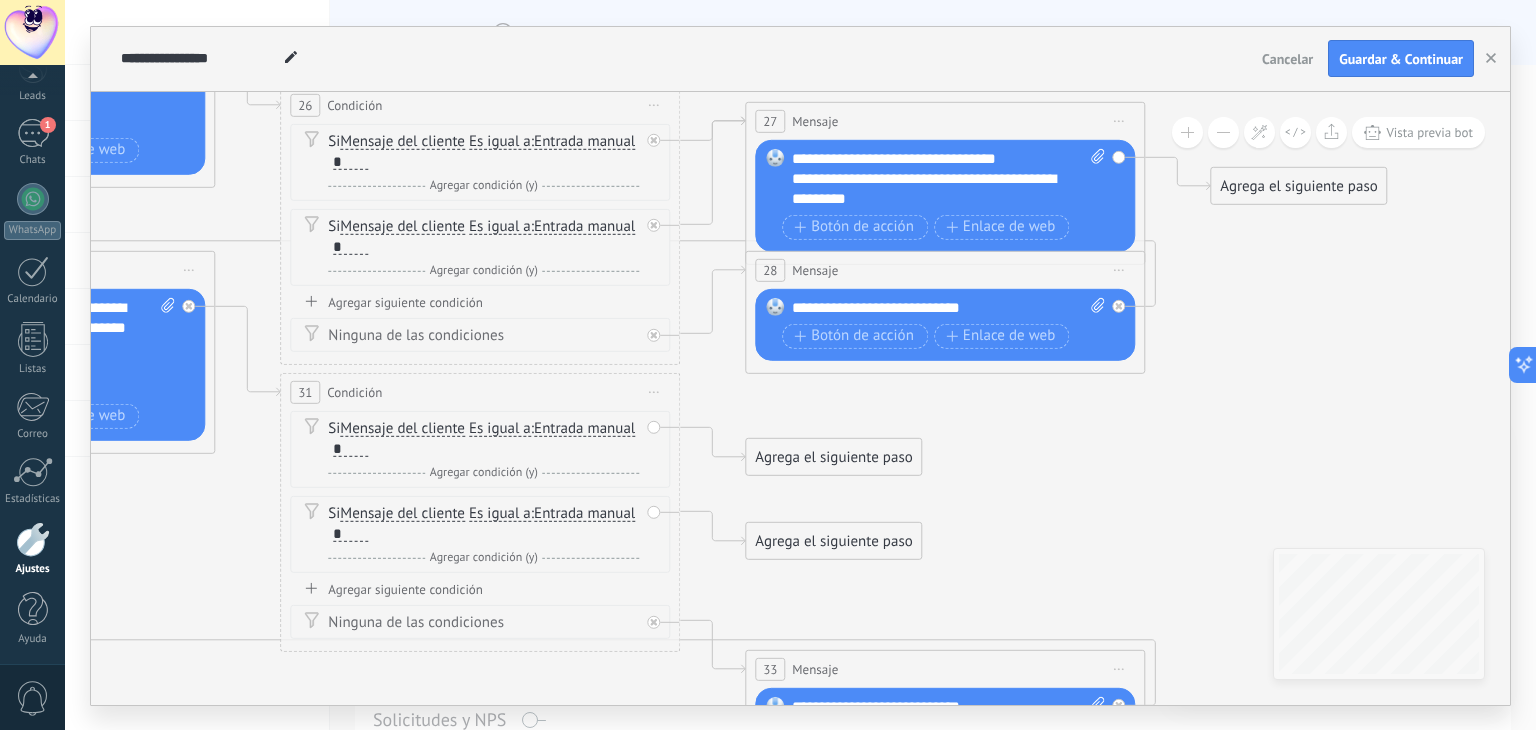 drag, startPoint x: 1115, startPoint y: 449, endPoint x: 801, endPoint y: 592, distance: 345.029 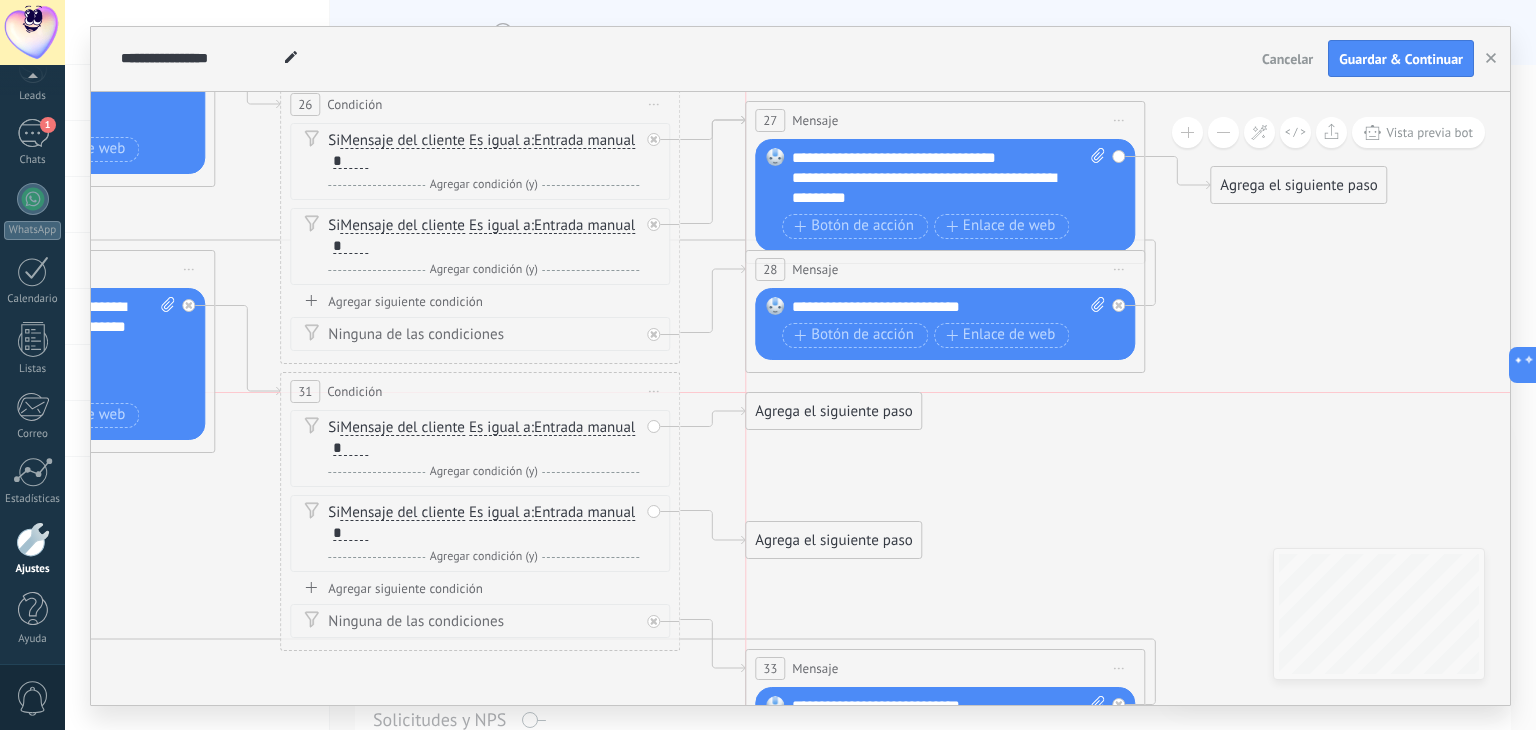 drag, startPoint x: 836, startPoint y: 469, endPoint x: 836, endPoint y: 425, distance: 44 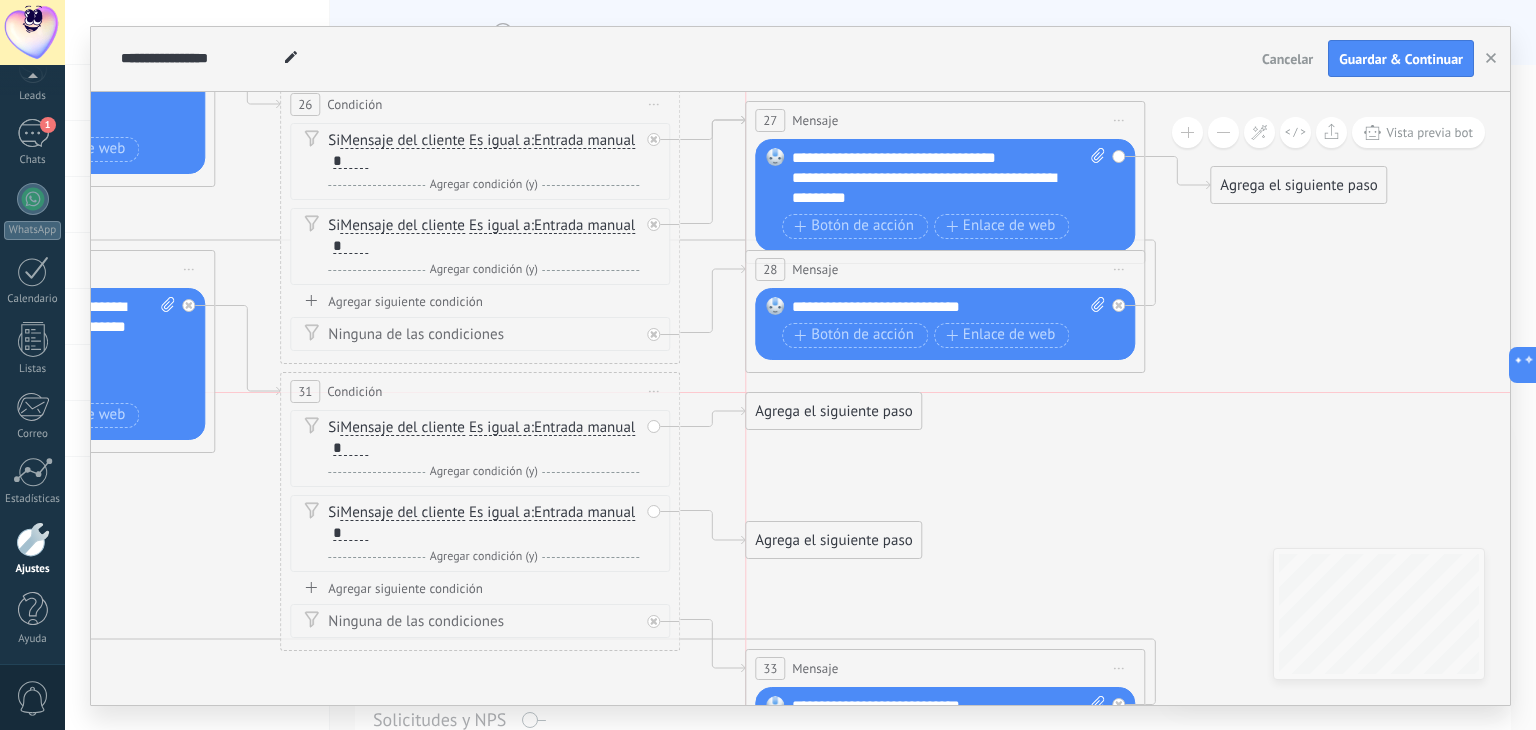 click on "Agrega el siguiente paso" at bounding box center [833, 411] 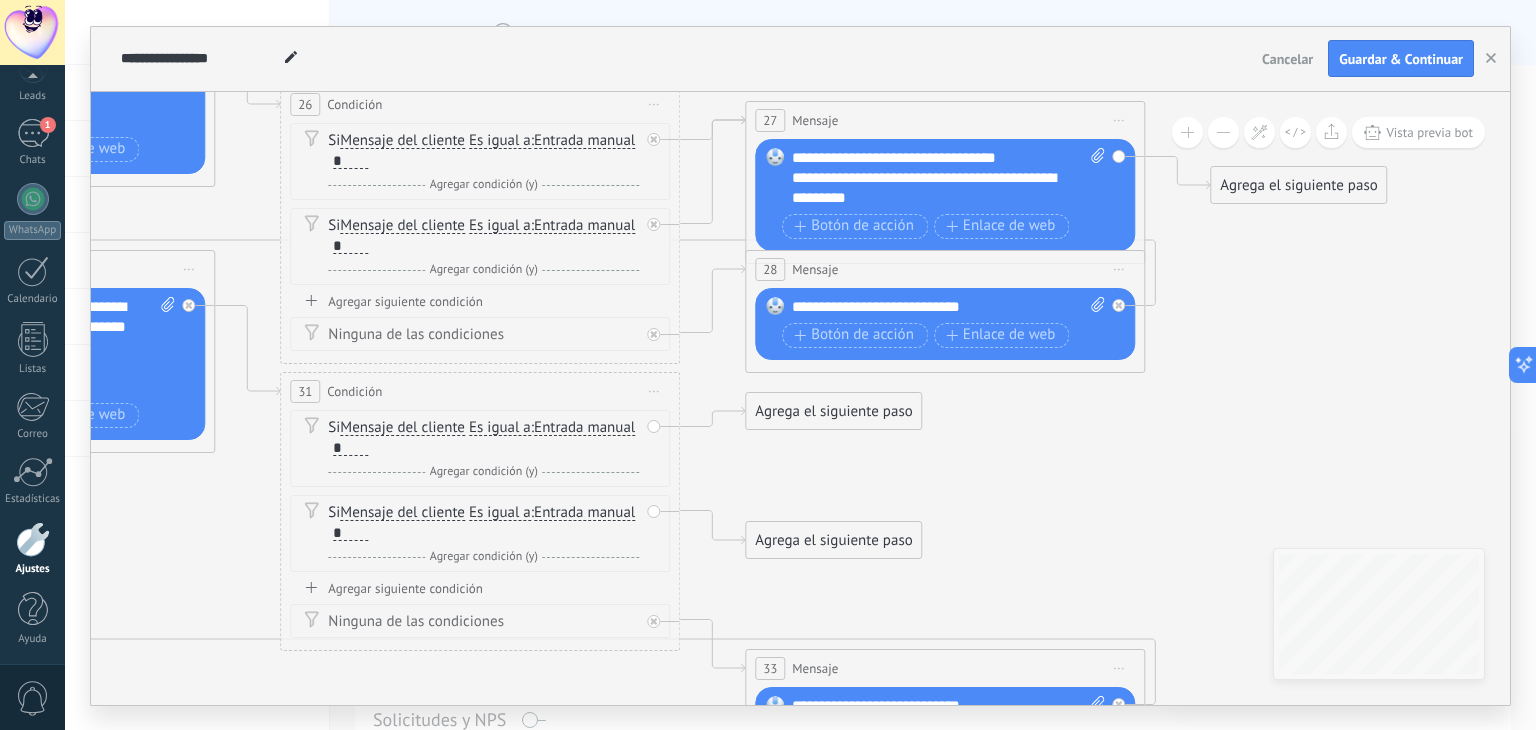 click on "Agrega el siguiente paso" at bounding box center [833, 411] 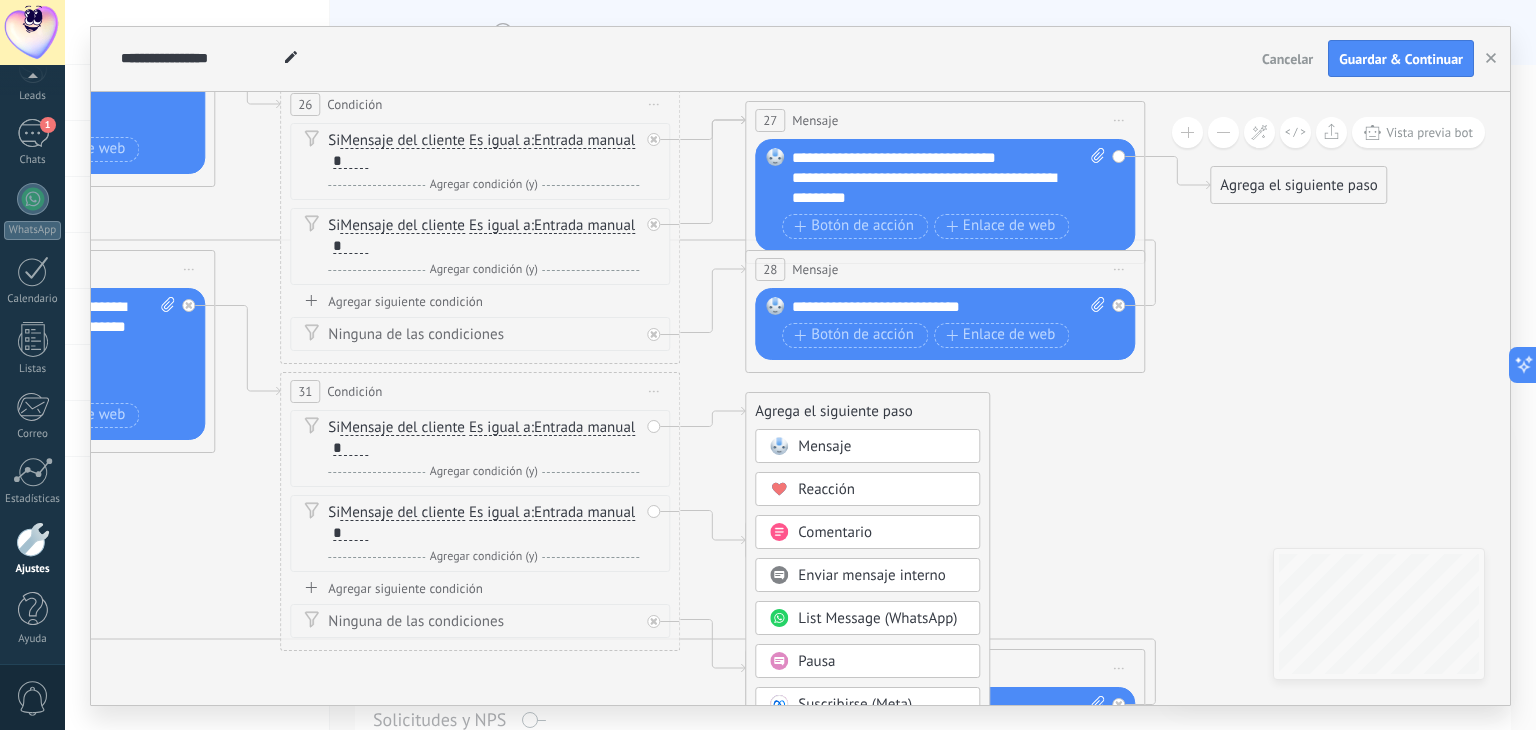 click on "Mensaje" at bounding box center [882, 447] 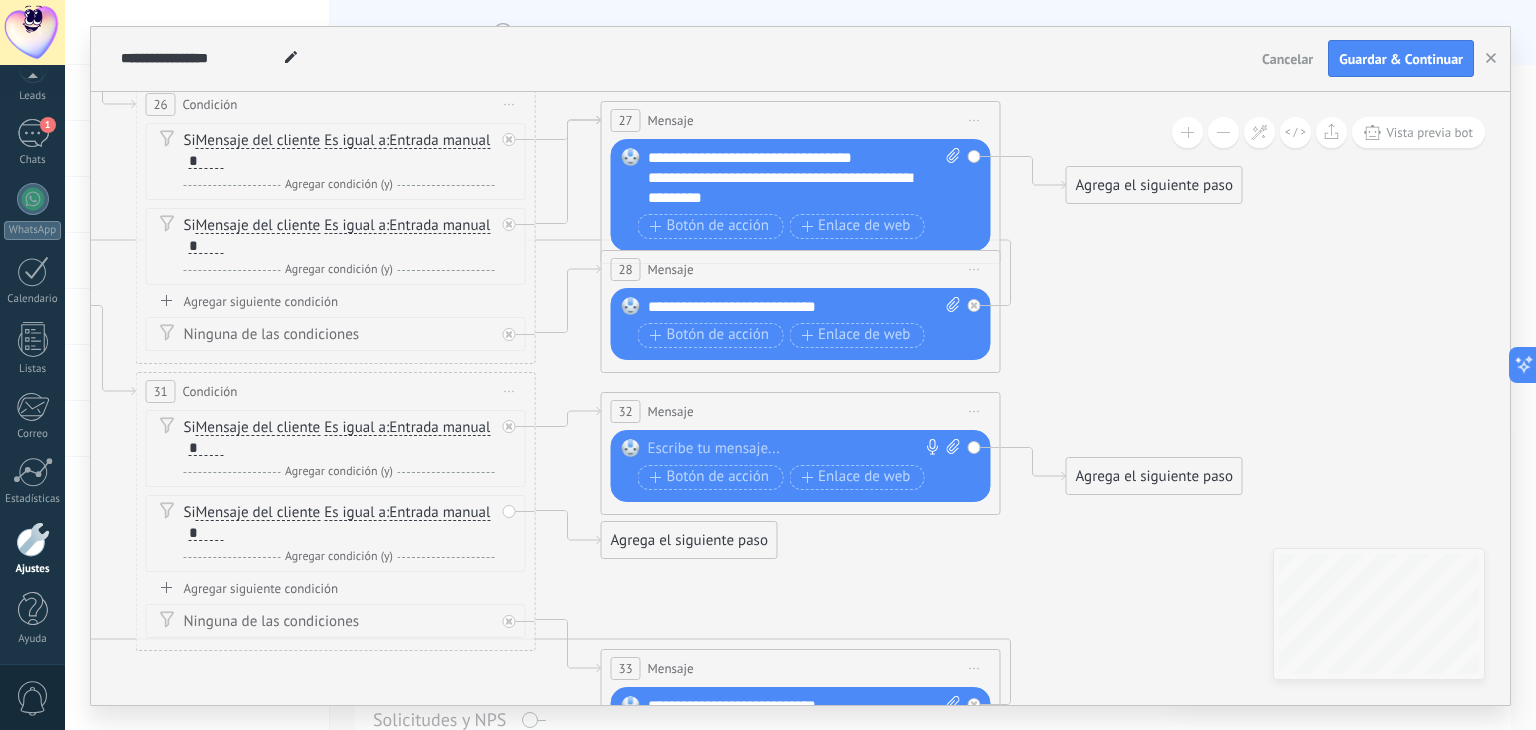 click at bounding box center [796, 449] 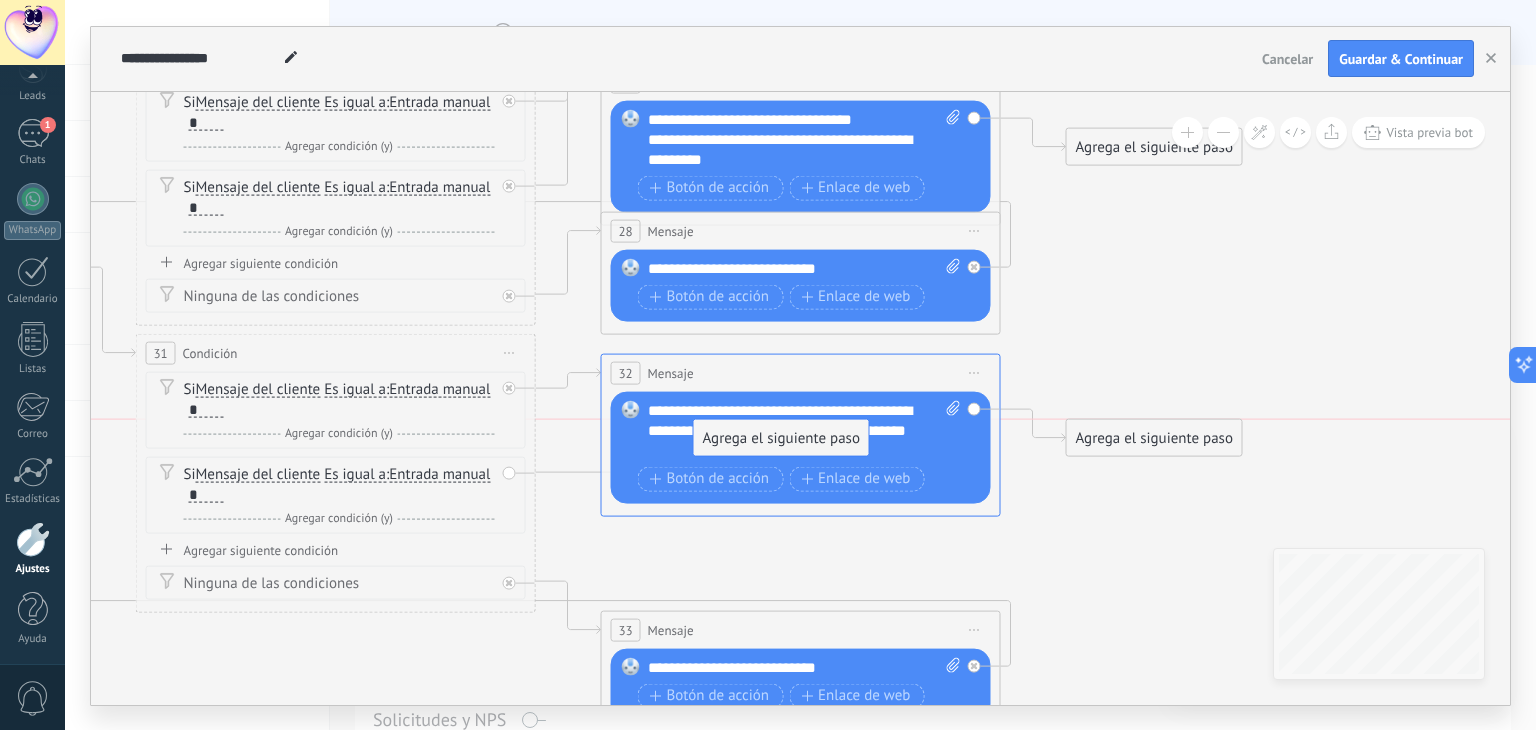 drag, startPoint x: 691, startPoint y: 552, endPoint x: 784, endPoint y: 441, distance: 144.81023 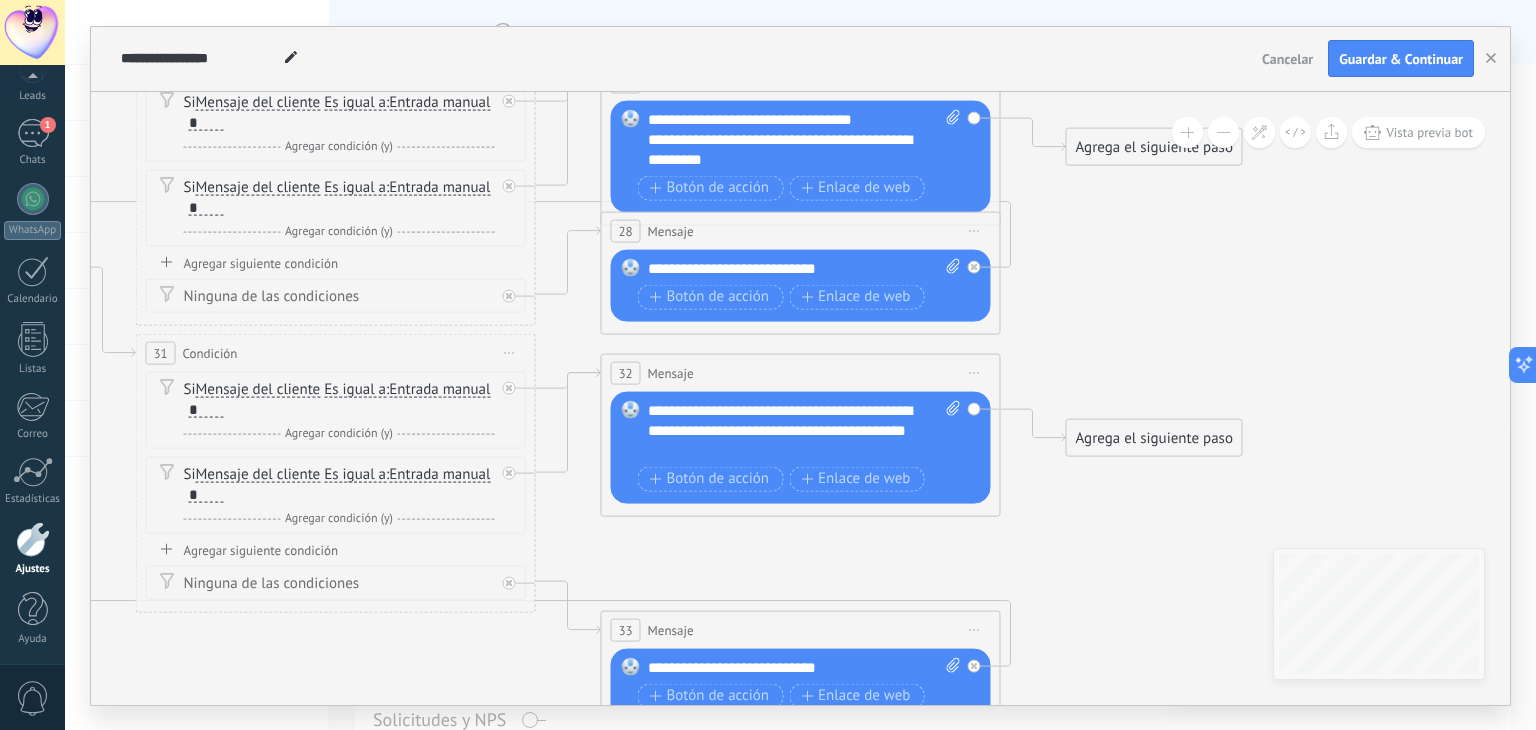 click on "**********" at bounding box center (805, 430) 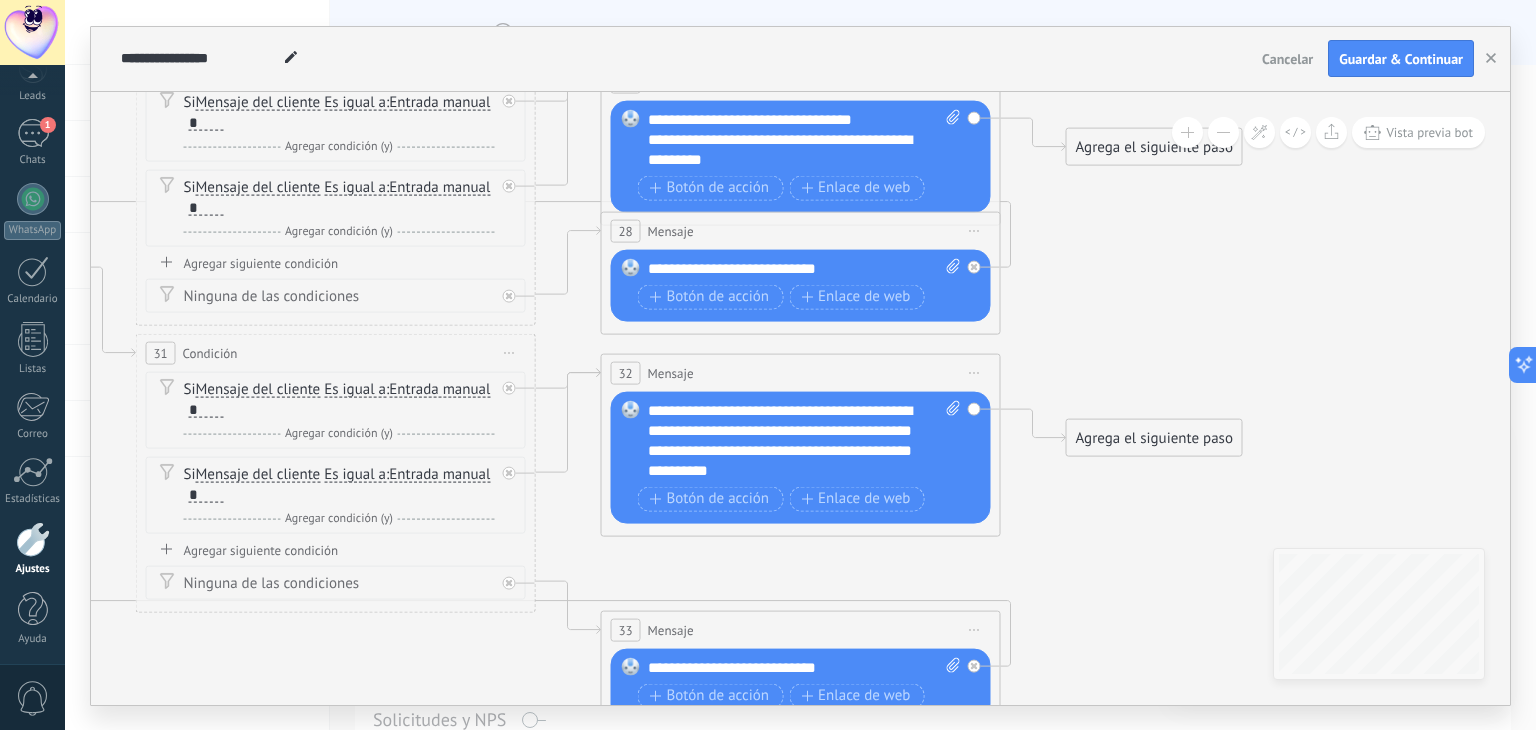 click 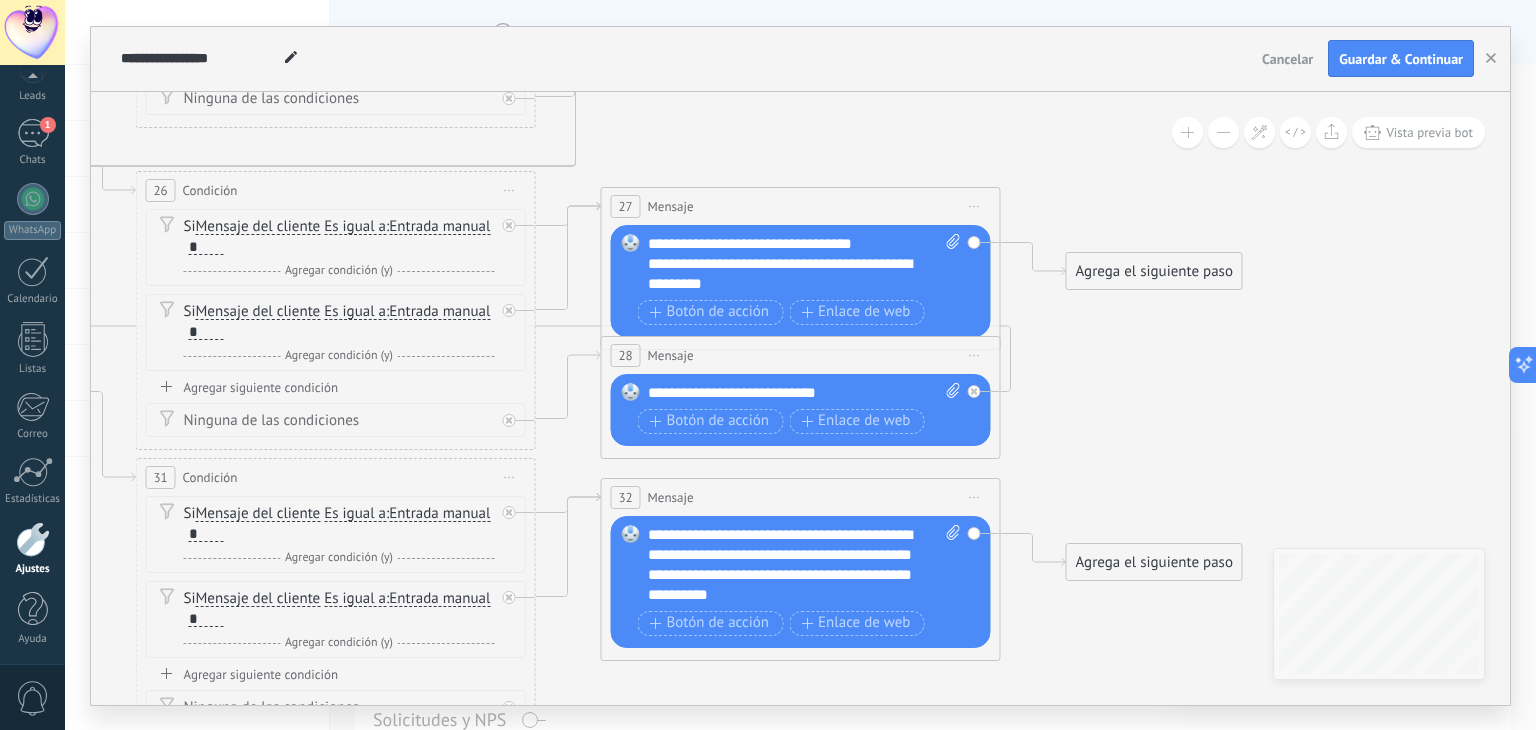 click on "Agrega el siguiente paso" at bounding box center (1154, 271) 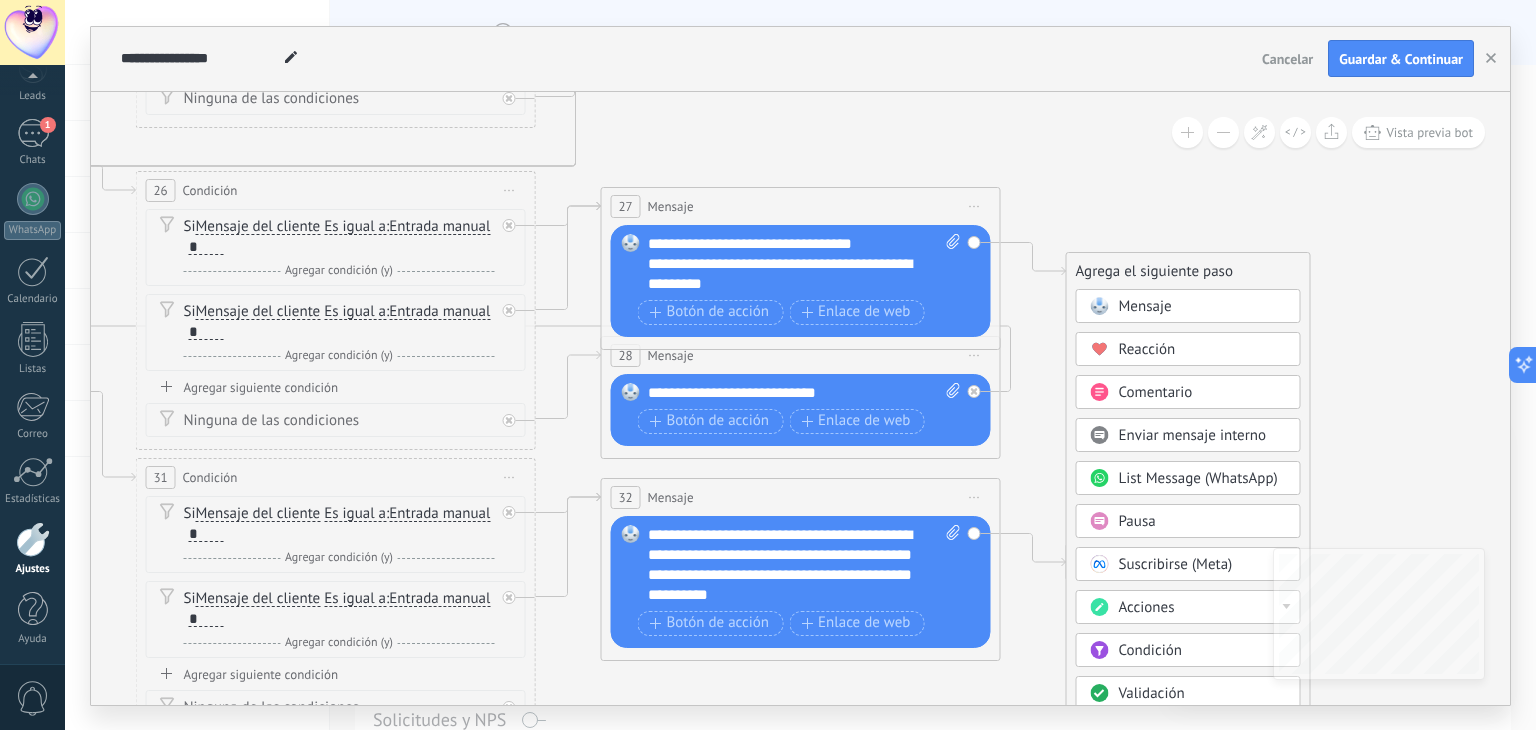 click on "**********" at bounding box center (805, 264) 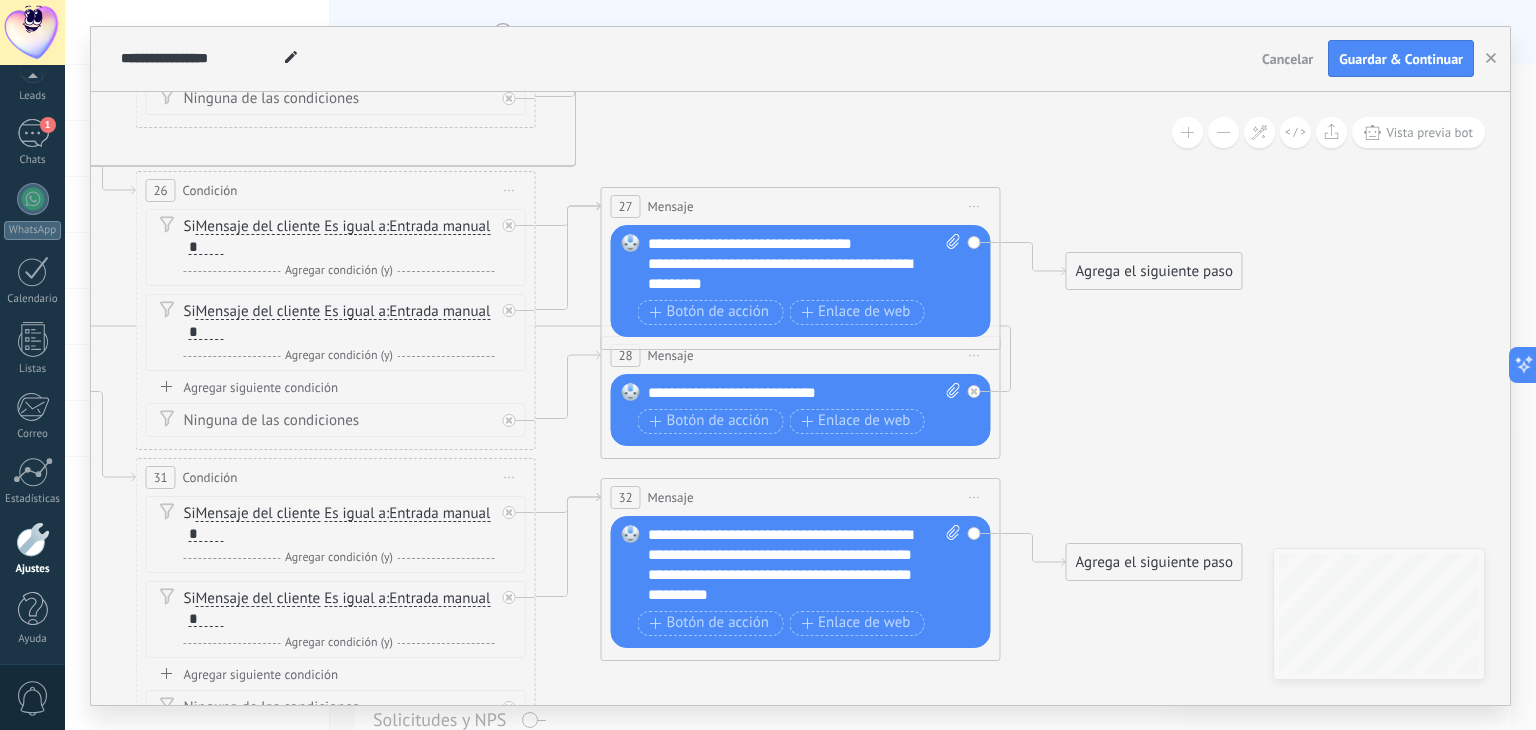 type 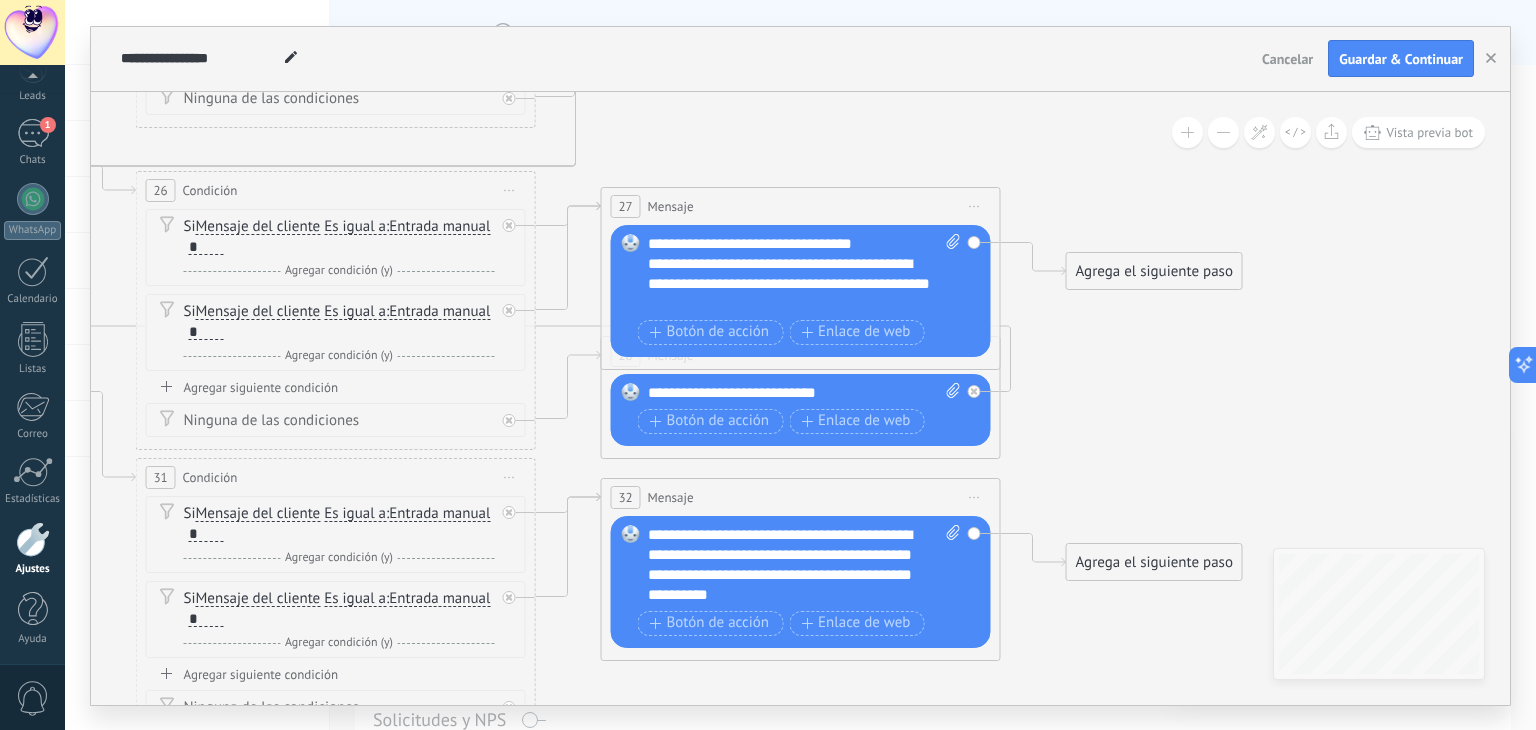 click 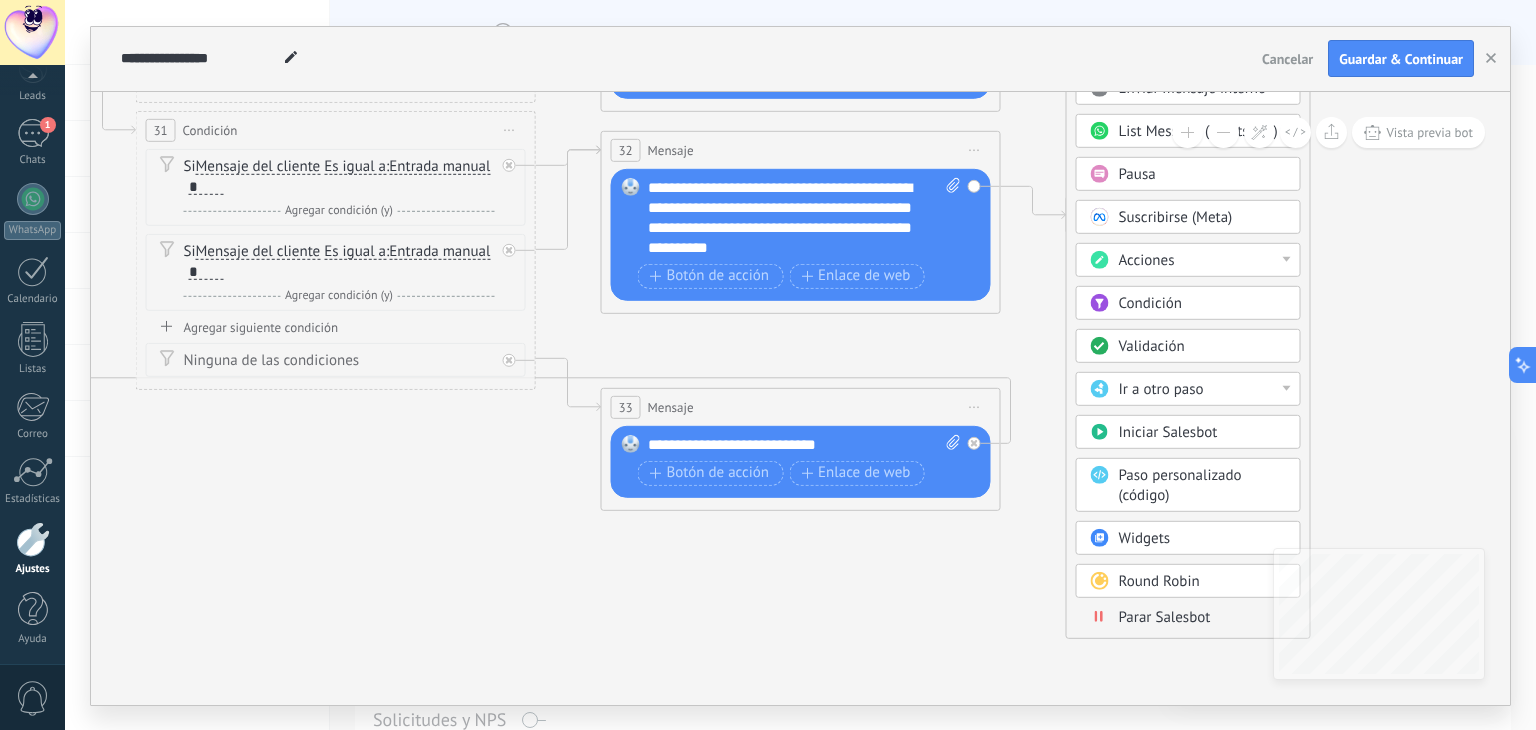 click on "Parar Salesbot" at bounding box center (1188, 617) 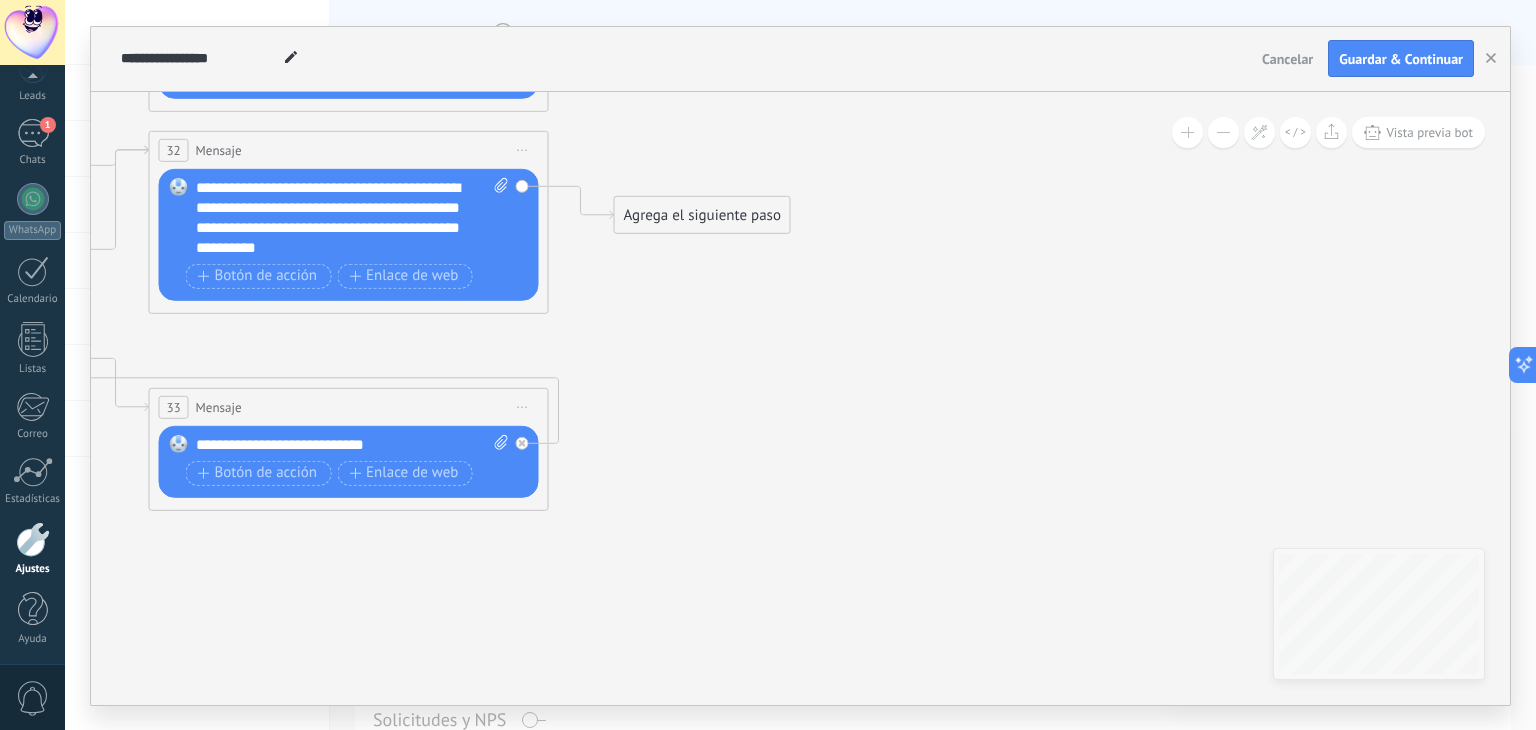click on "Agrega el siguiente paso" at bounding box center [702, 214] 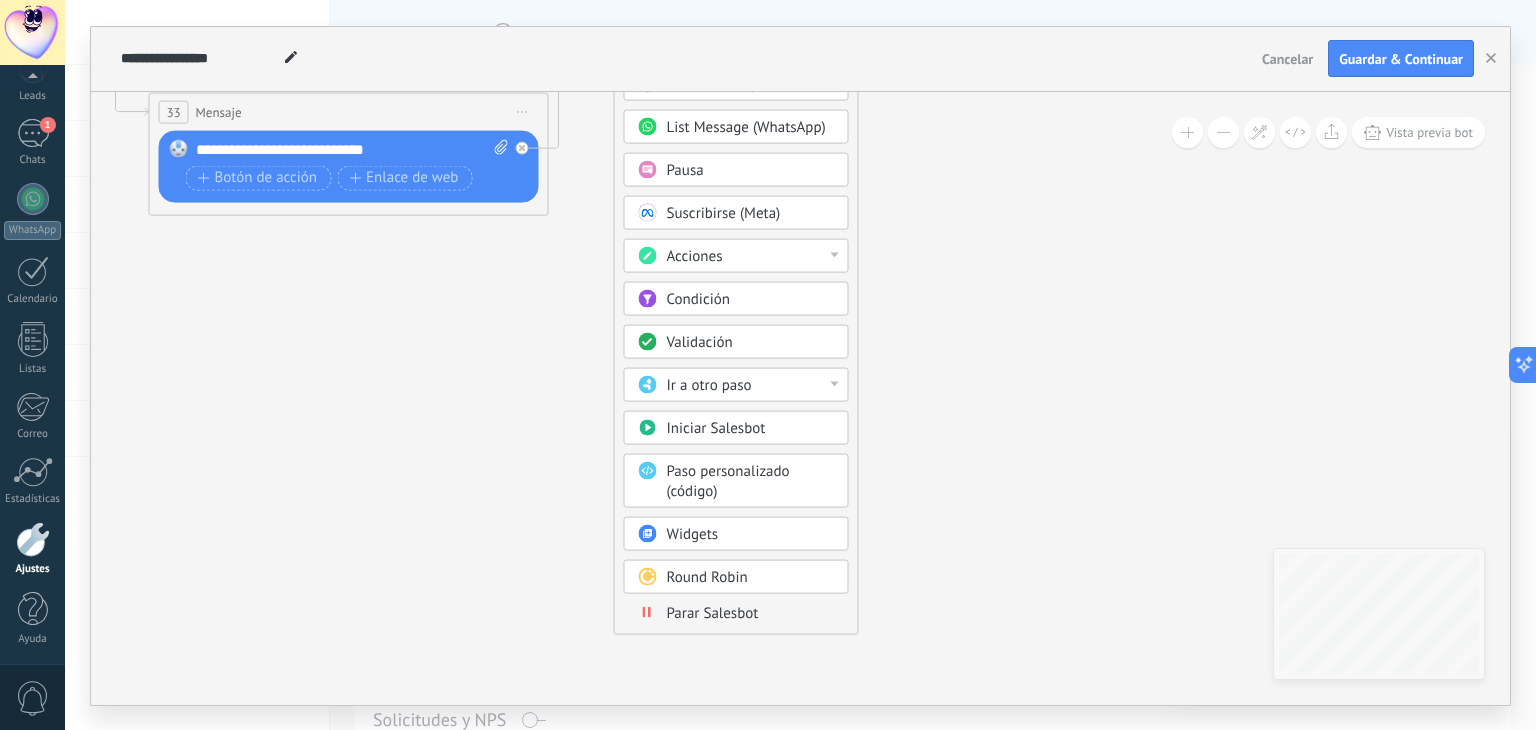 click on "Parar Salesbot" at bounding box center [713, 612] 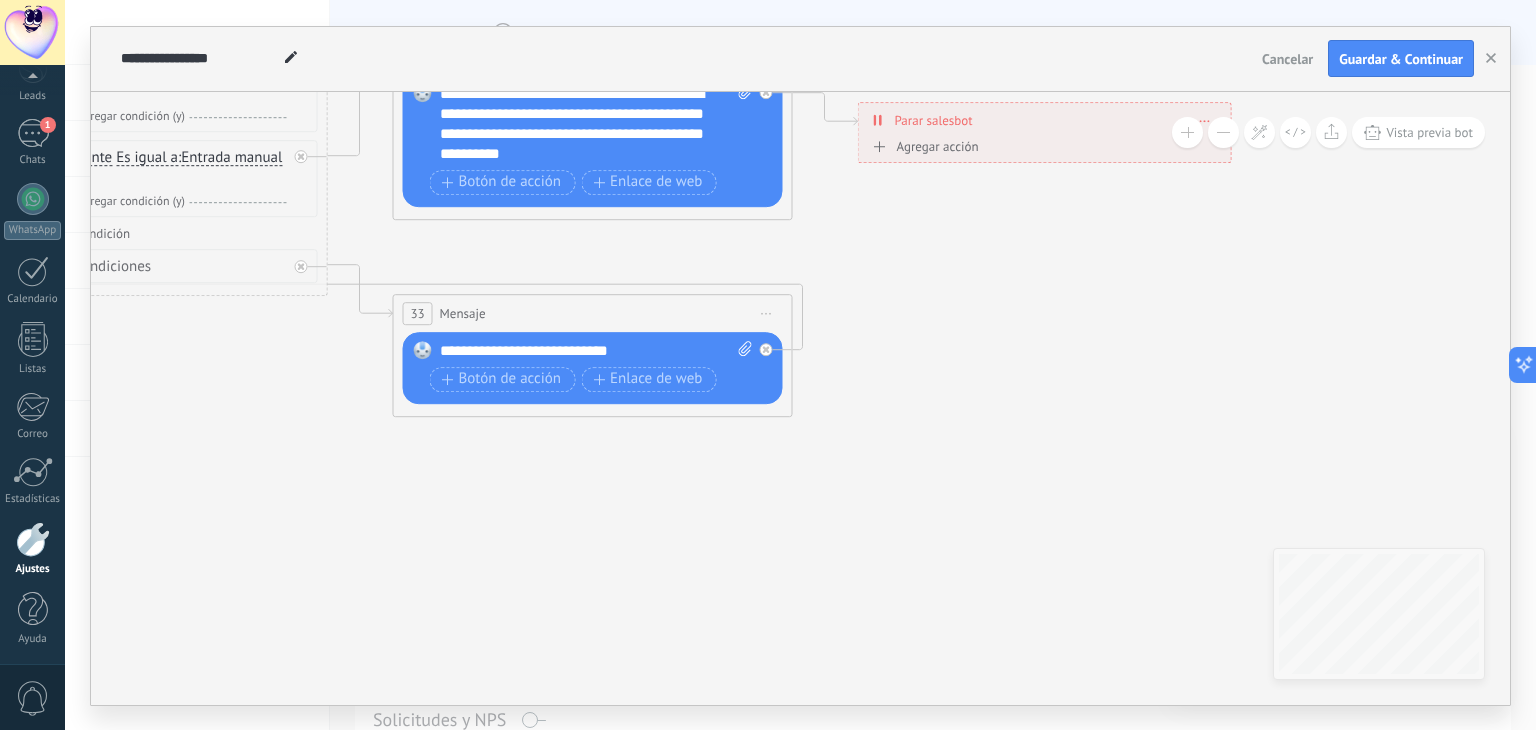 drag, startPoint x: 656, startPoint y: 299, endPoint x: 906, endPoint y: 508, distance: 325.85425 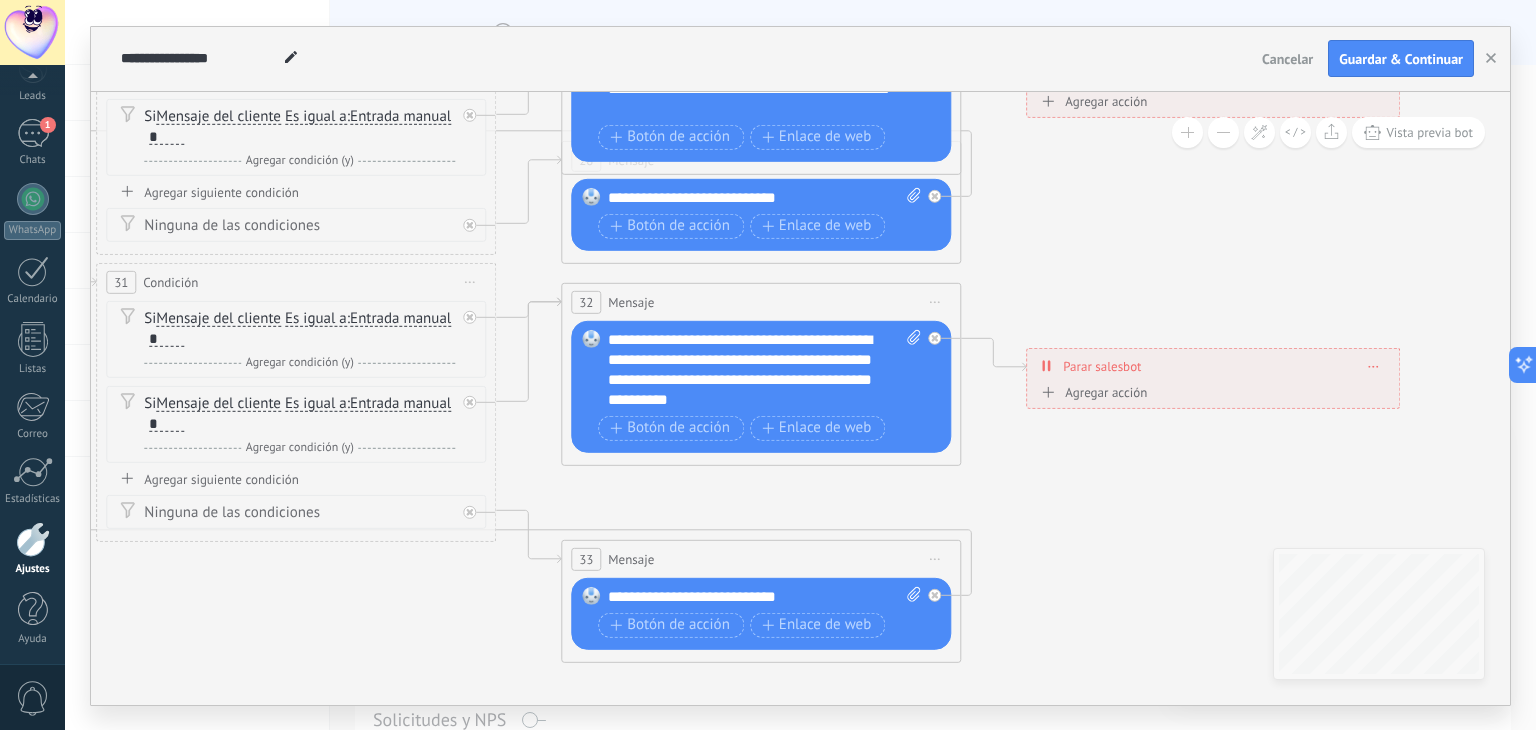 drag, startPoint x: 912, startPoint y: 366, endPoint x: 1075, endPoint y: 605, distance: 289.29224 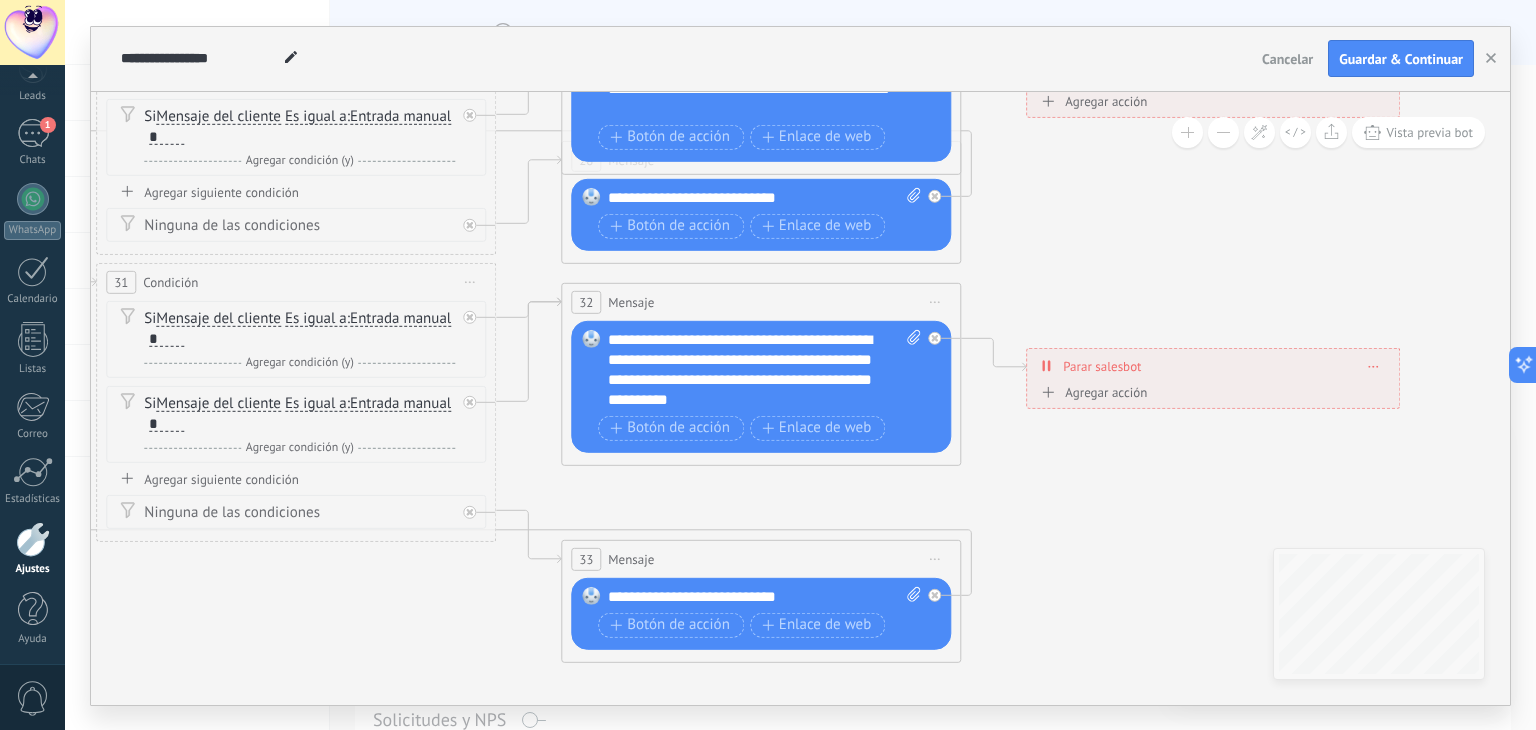 click 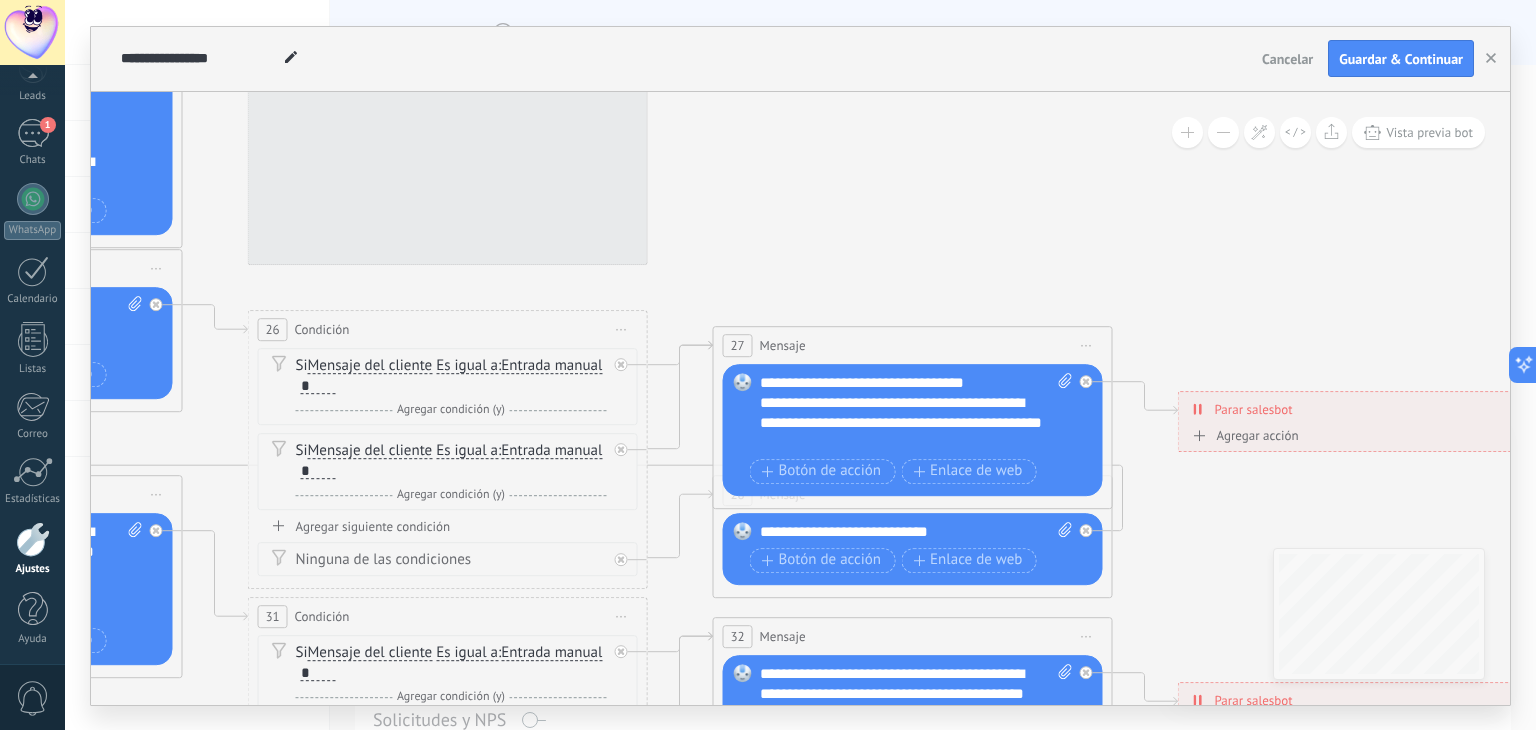drag, startPoint x: 1093, startPoint y: 317, endPoint x: 1251, endPoint y: 677, distance: 393.14627 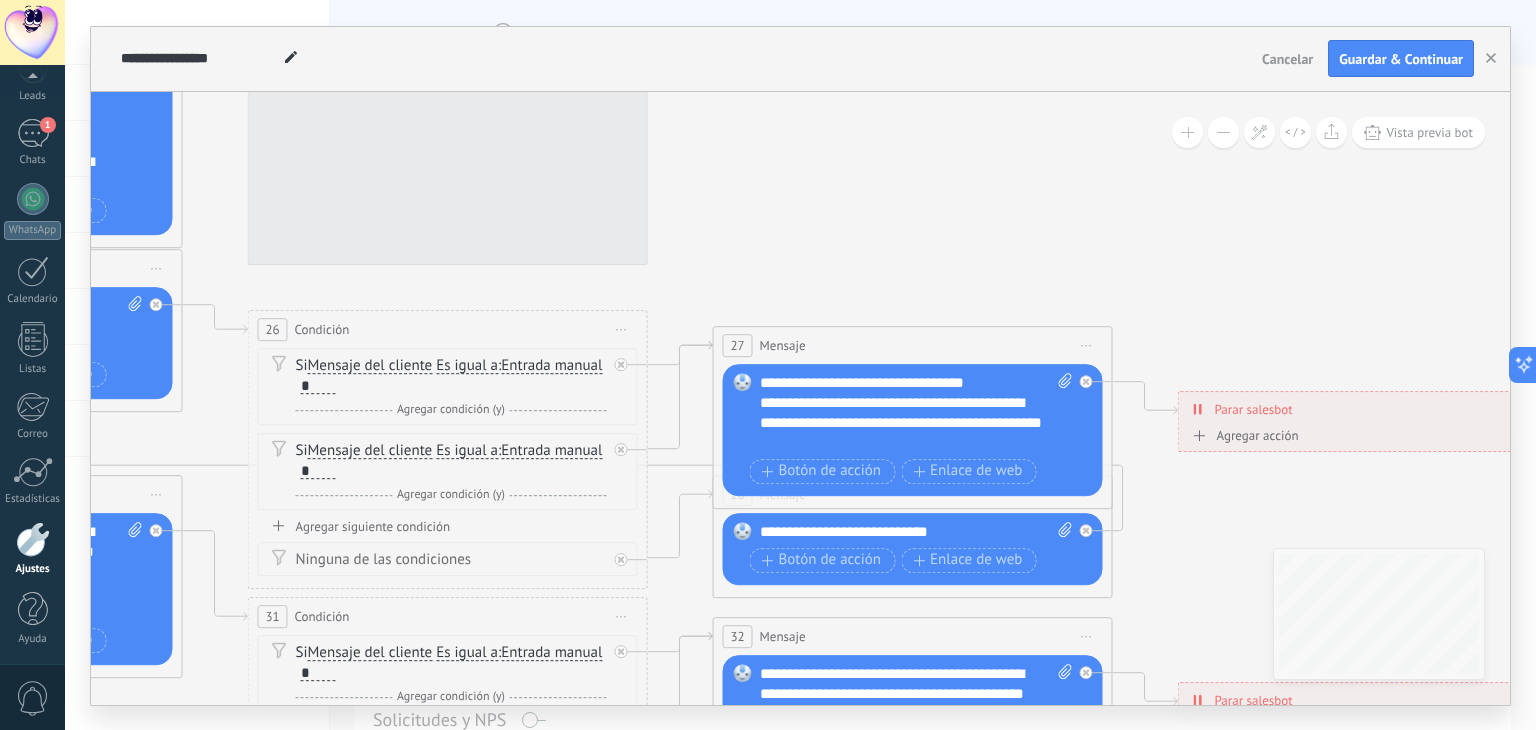 click 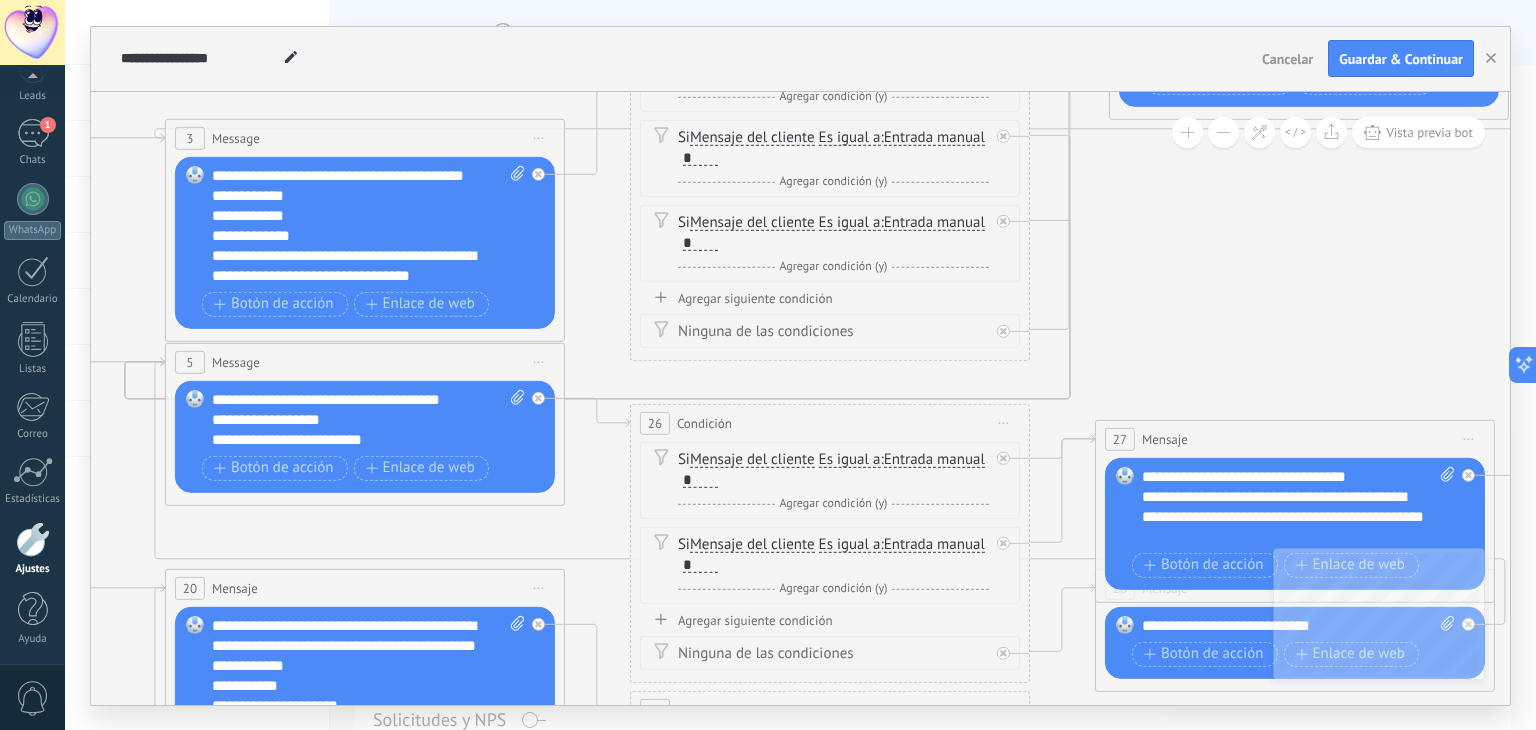 drag, startPoint x: 1036, startPoint y: 265, endPoint x: 1411, endPoint y: 329, distance: 380.42212 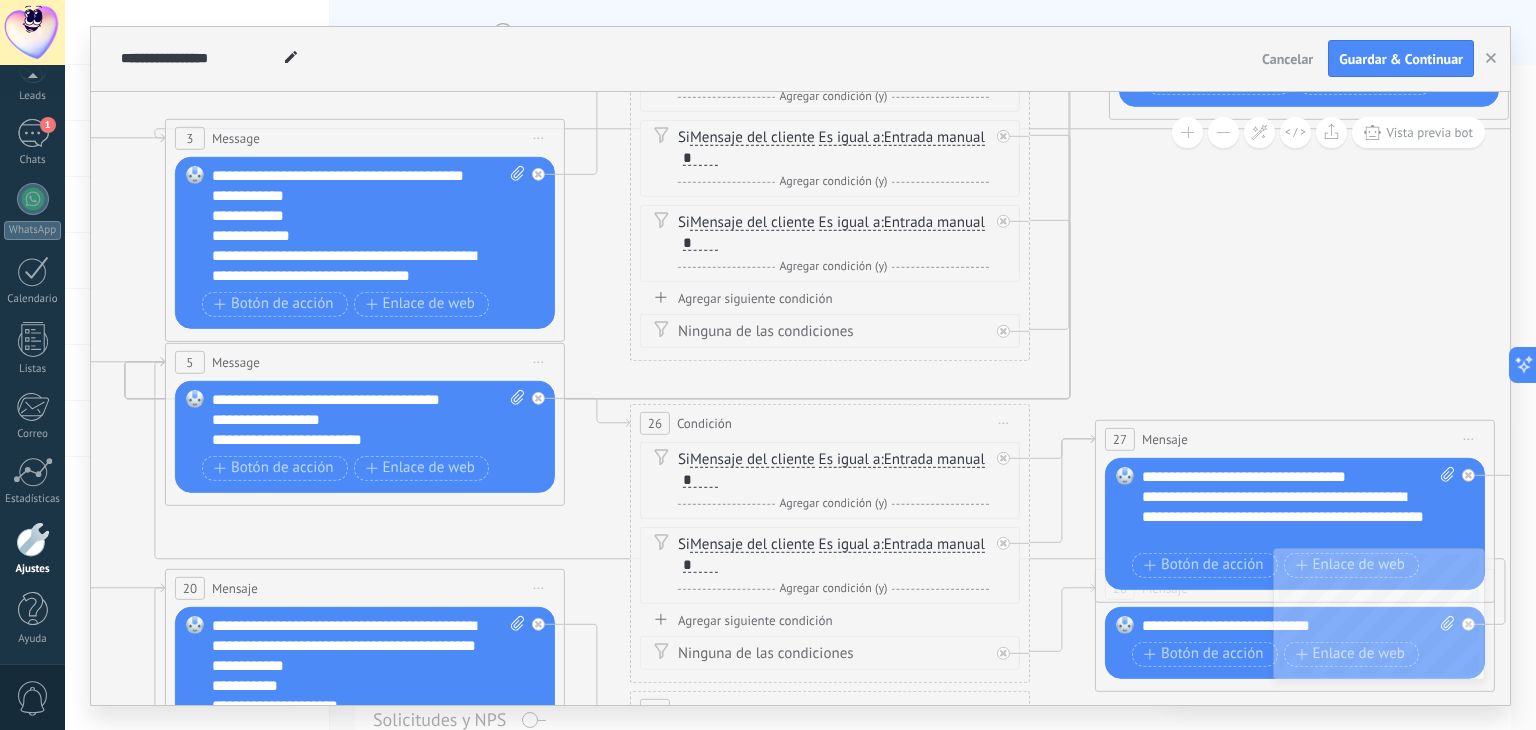 click 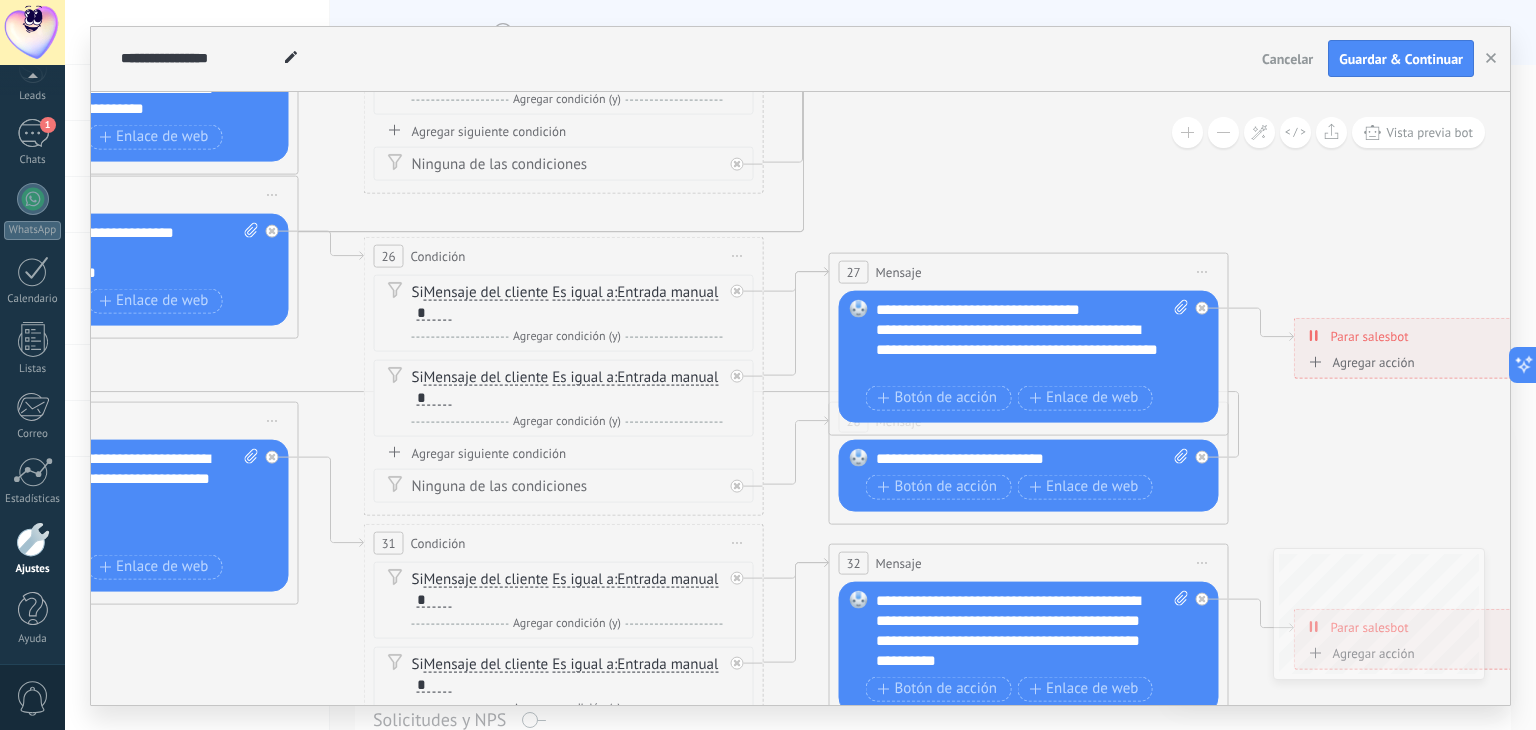 drag, startPoint x: 1320, startPoint y: 290, endPoint x: 1048, endPoint y: 121, distance: 320.22647 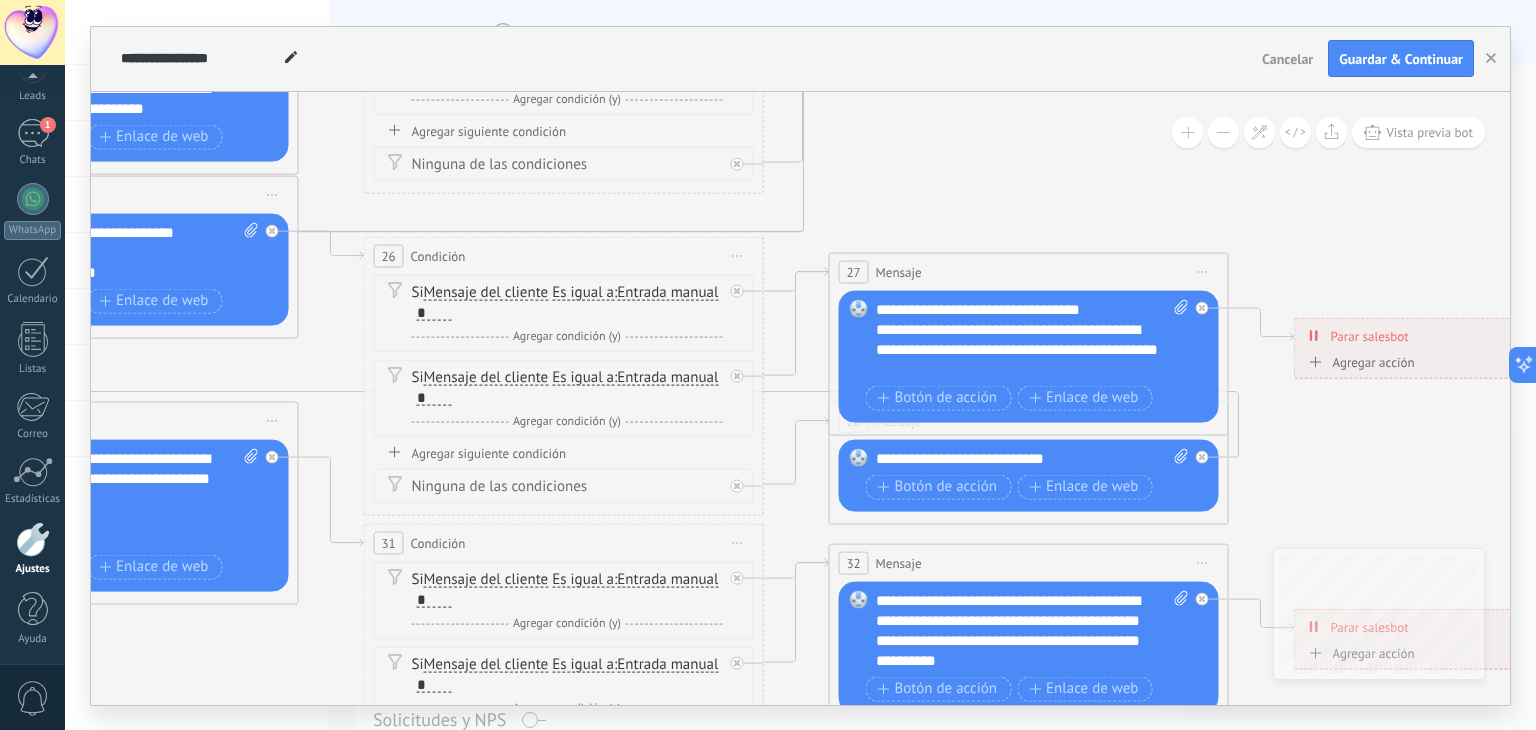 click 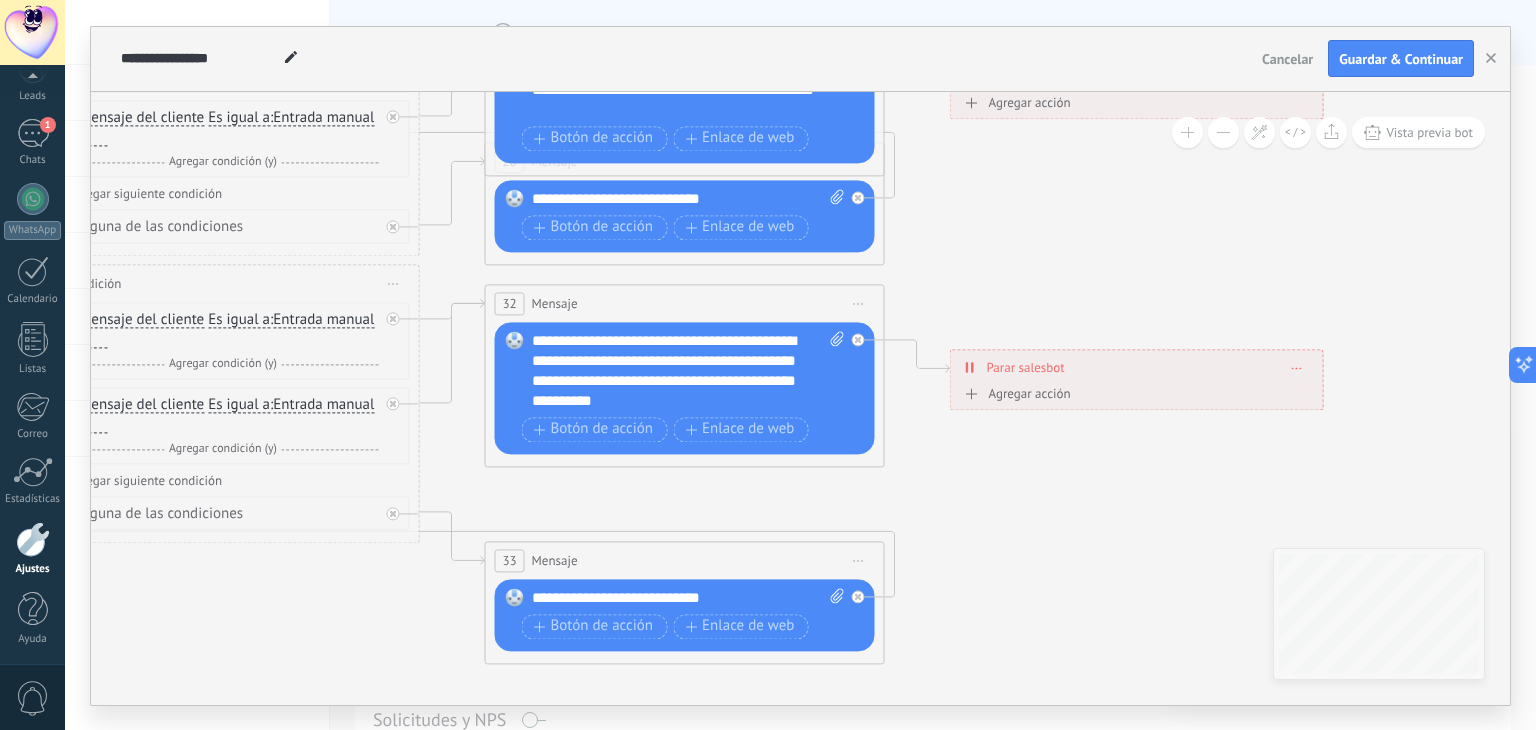 drag, startPoint x: 1238, startPoint y: 397, endPoint x: 960, endPoint y: 177, distance: 354.51938 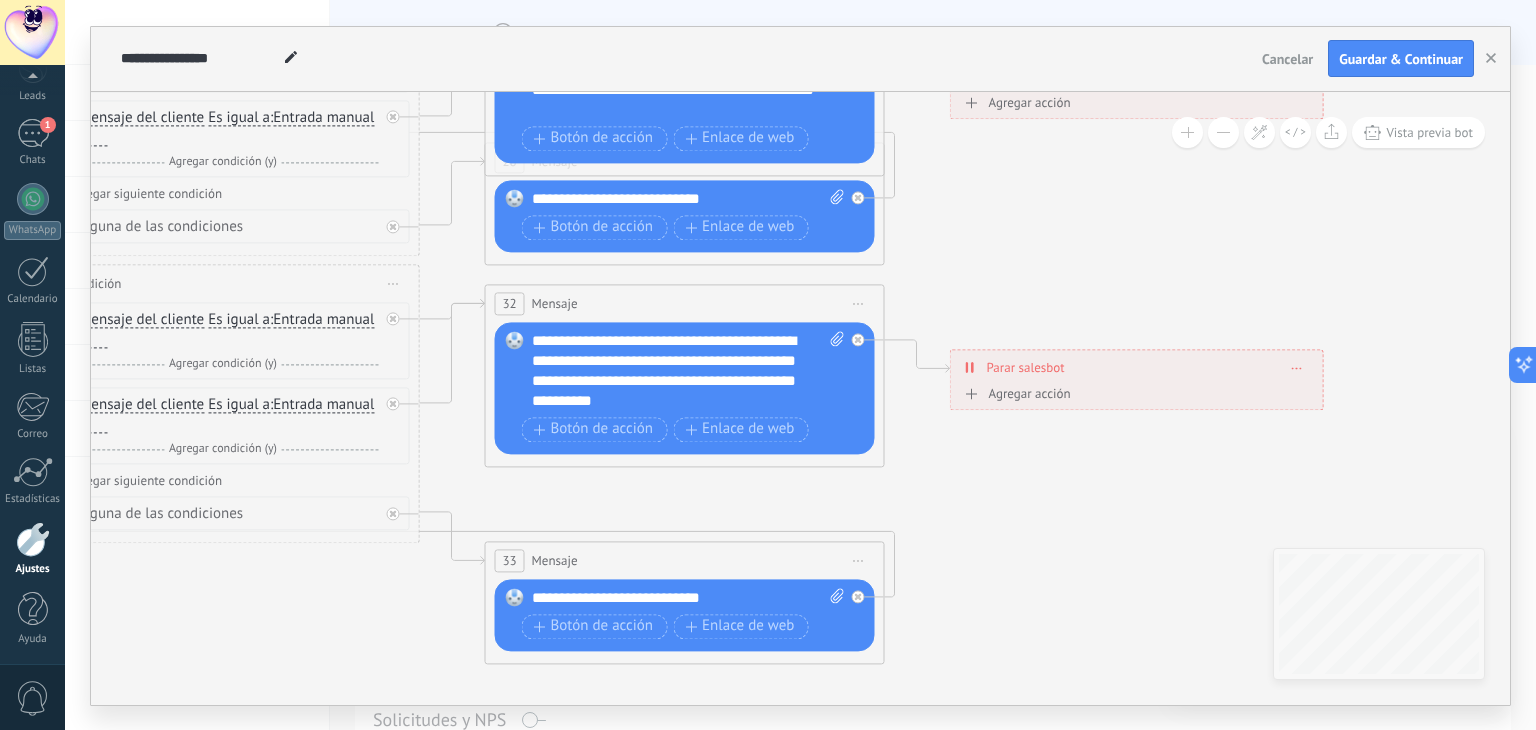 click 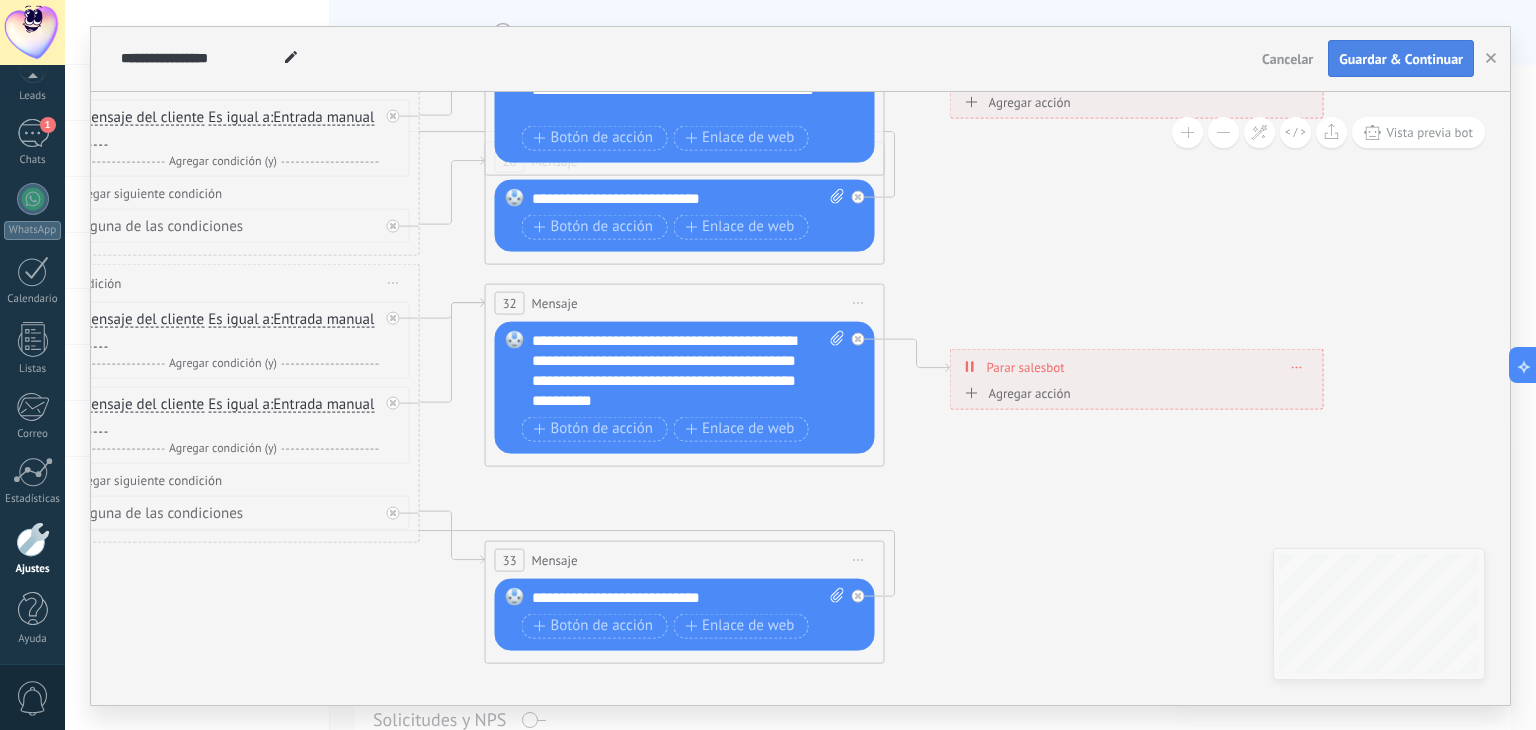 click on "Guardar & Continuar" at bounding box center [1401, 59] 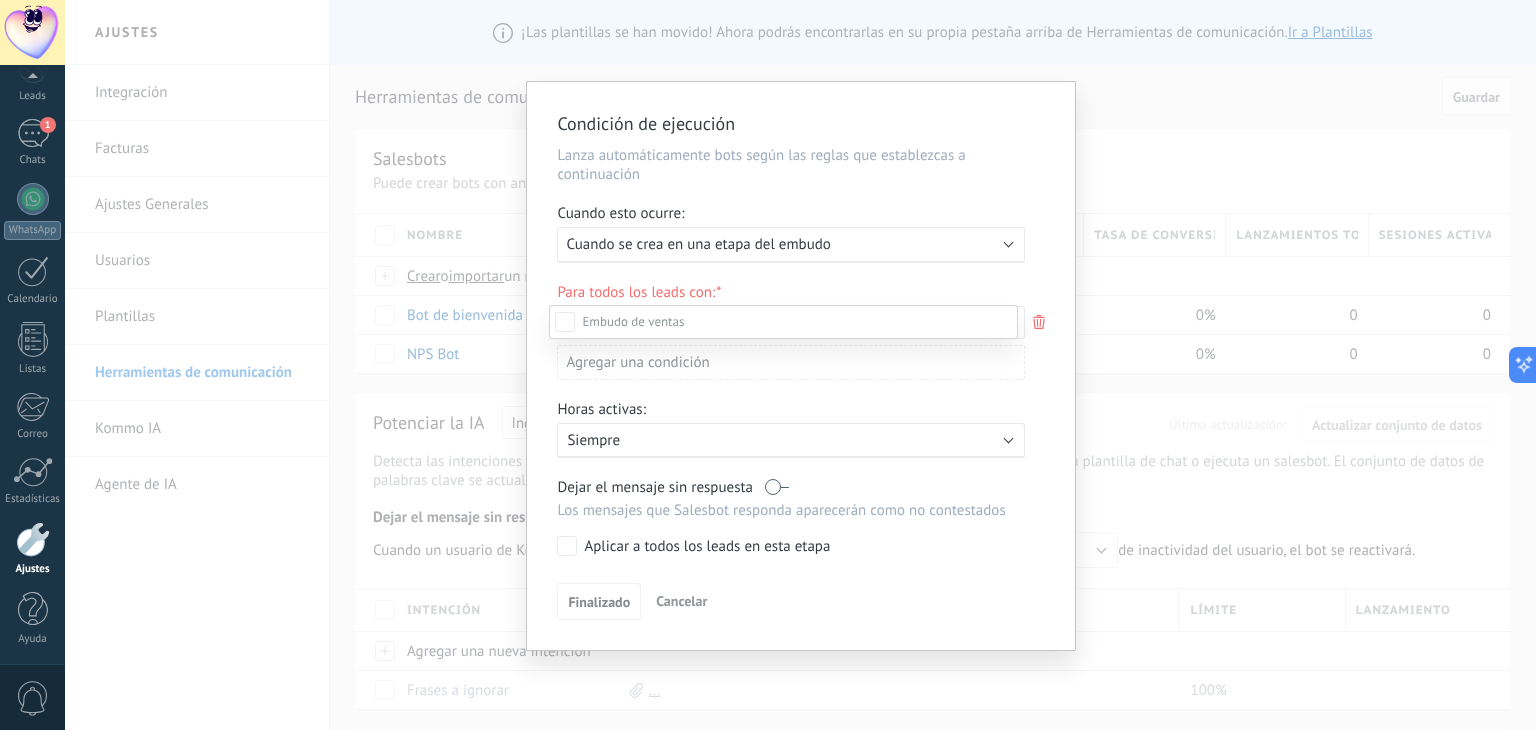 click on "Incoming leads Contacto inicial Negociación Debate contractual Discusión de contrato Logrado con éxito Venta Perdido" at bounding box center [783, 516] 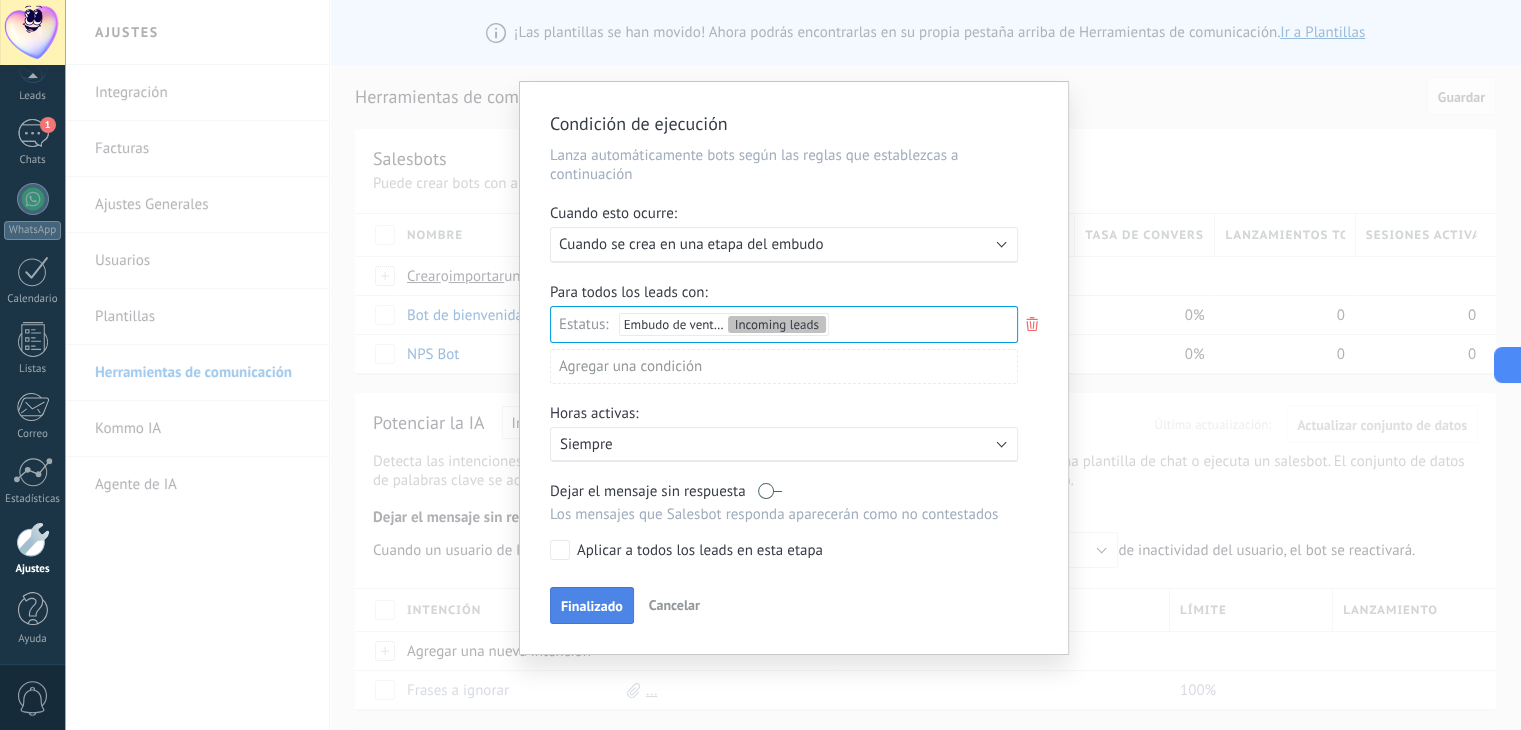 click on "Finalizado" at bounding box center (592, 606) 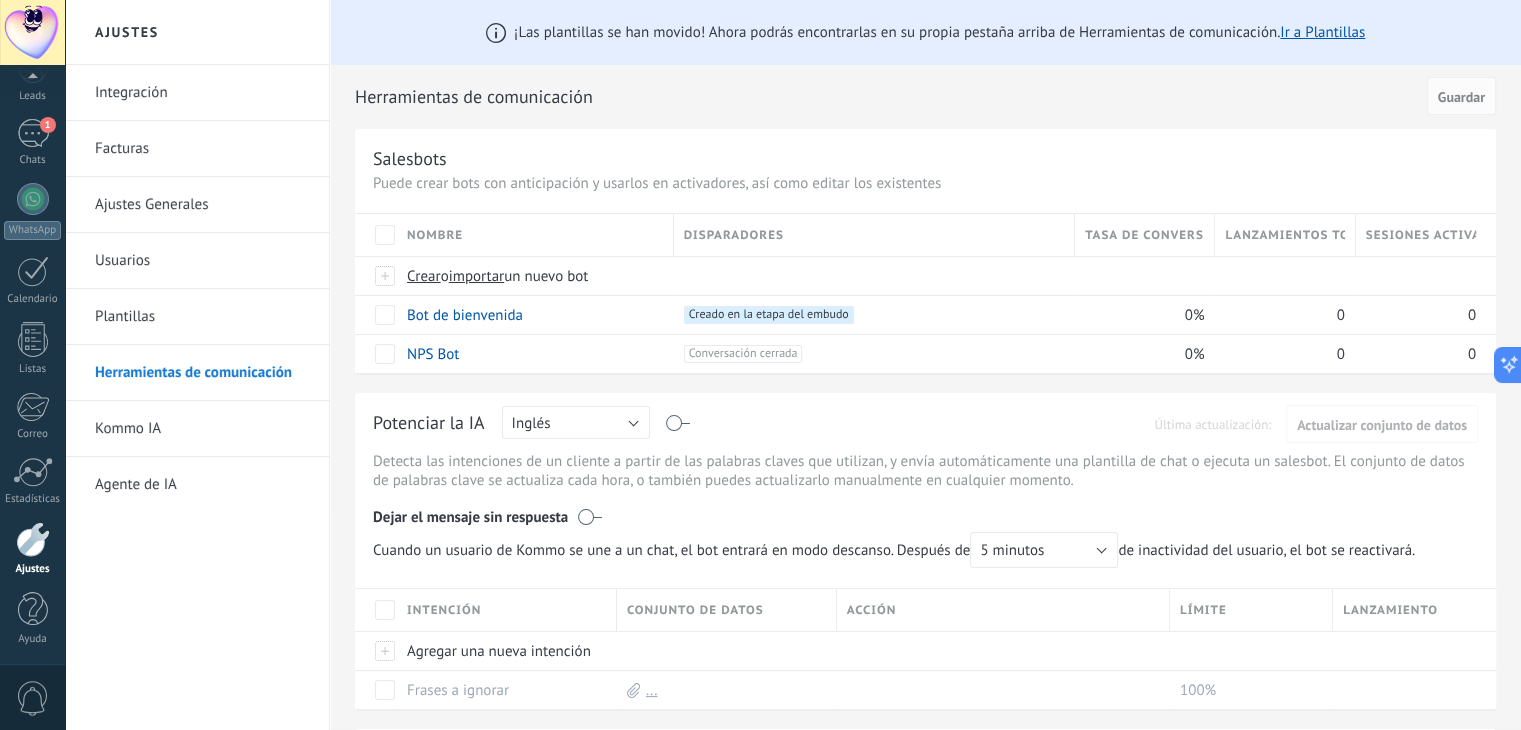 click at bounding box center (33, 539) 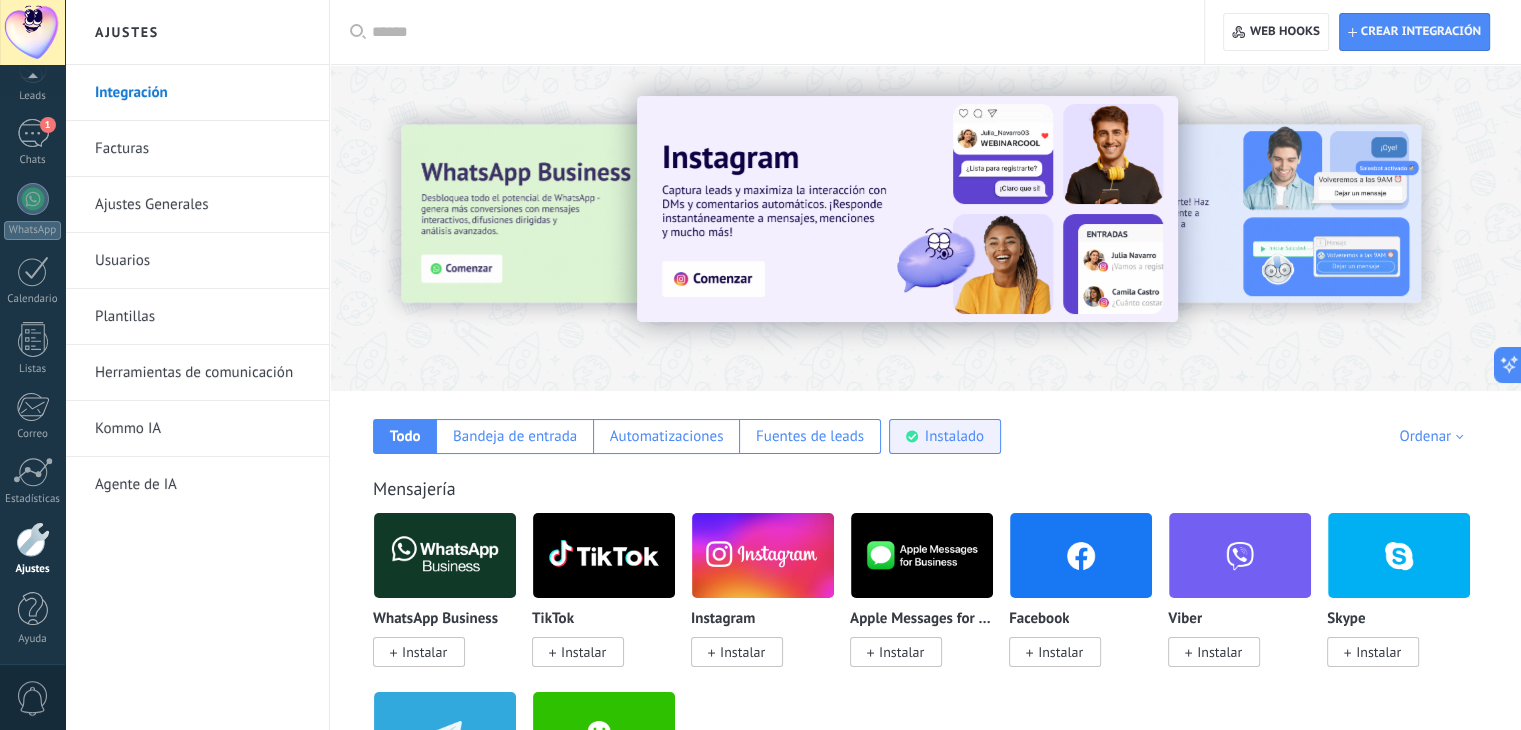 click on "Instalado" at bounding box center (945, 436) 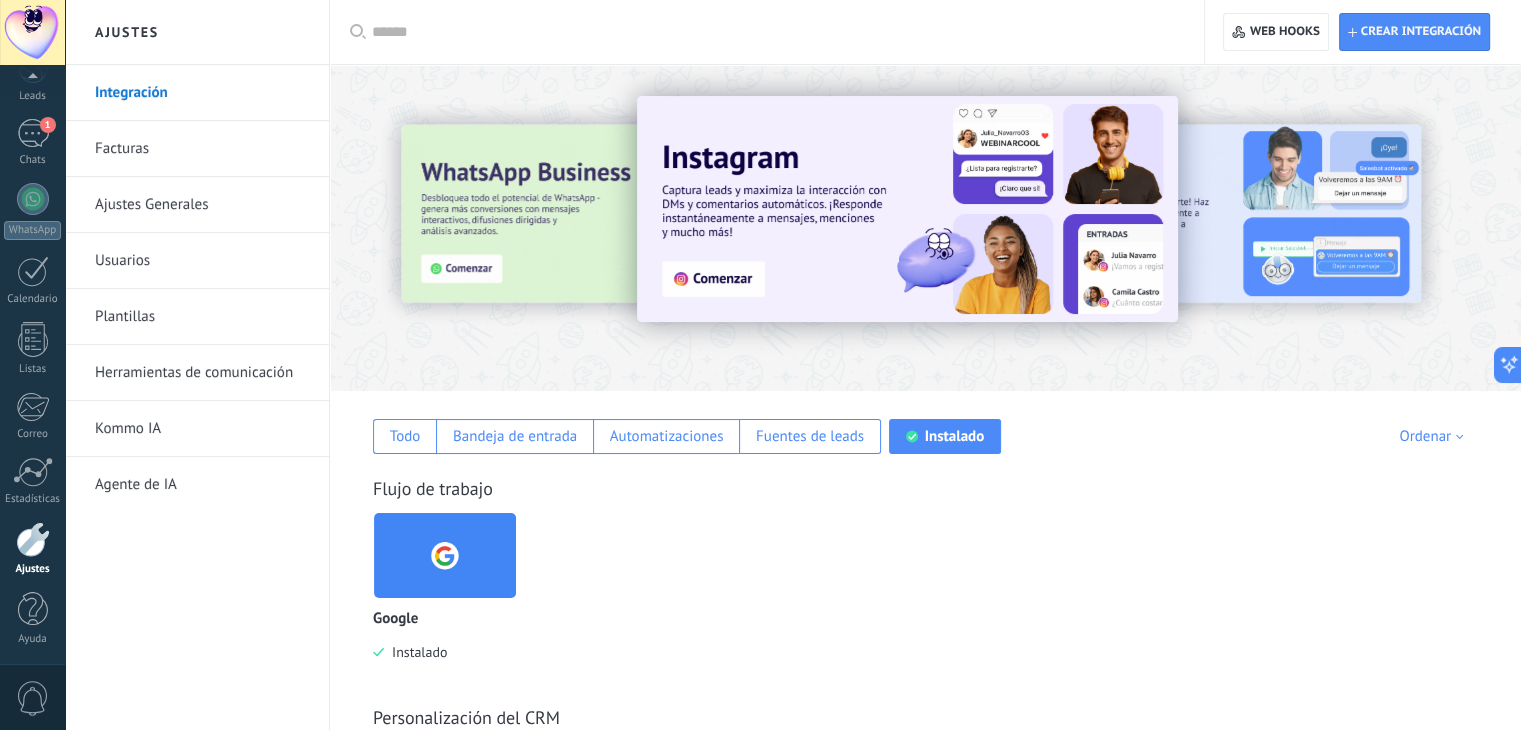 scroll, scrollTop: 216, scrollLeft: 0, axis: vertical 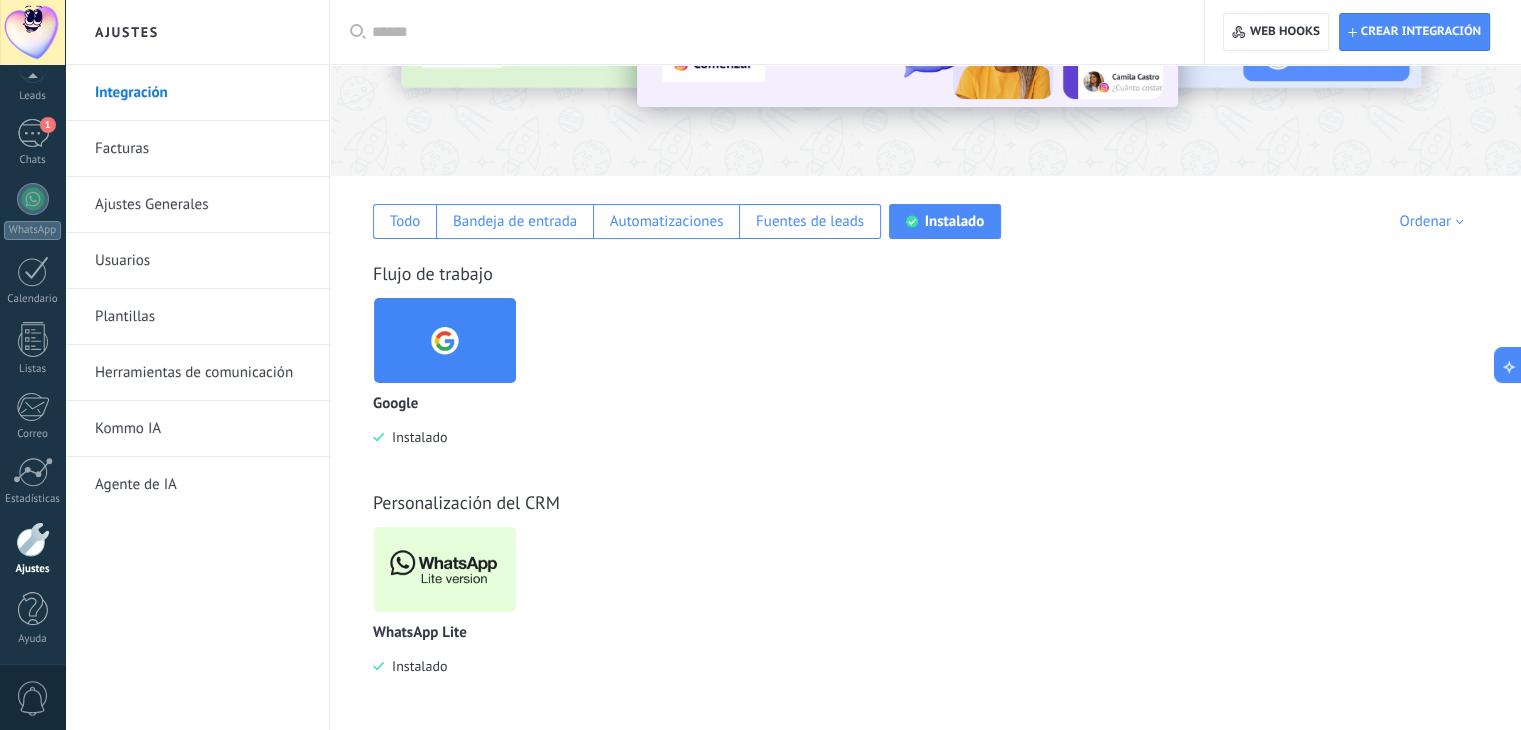 click at bounding box center (445, 569) 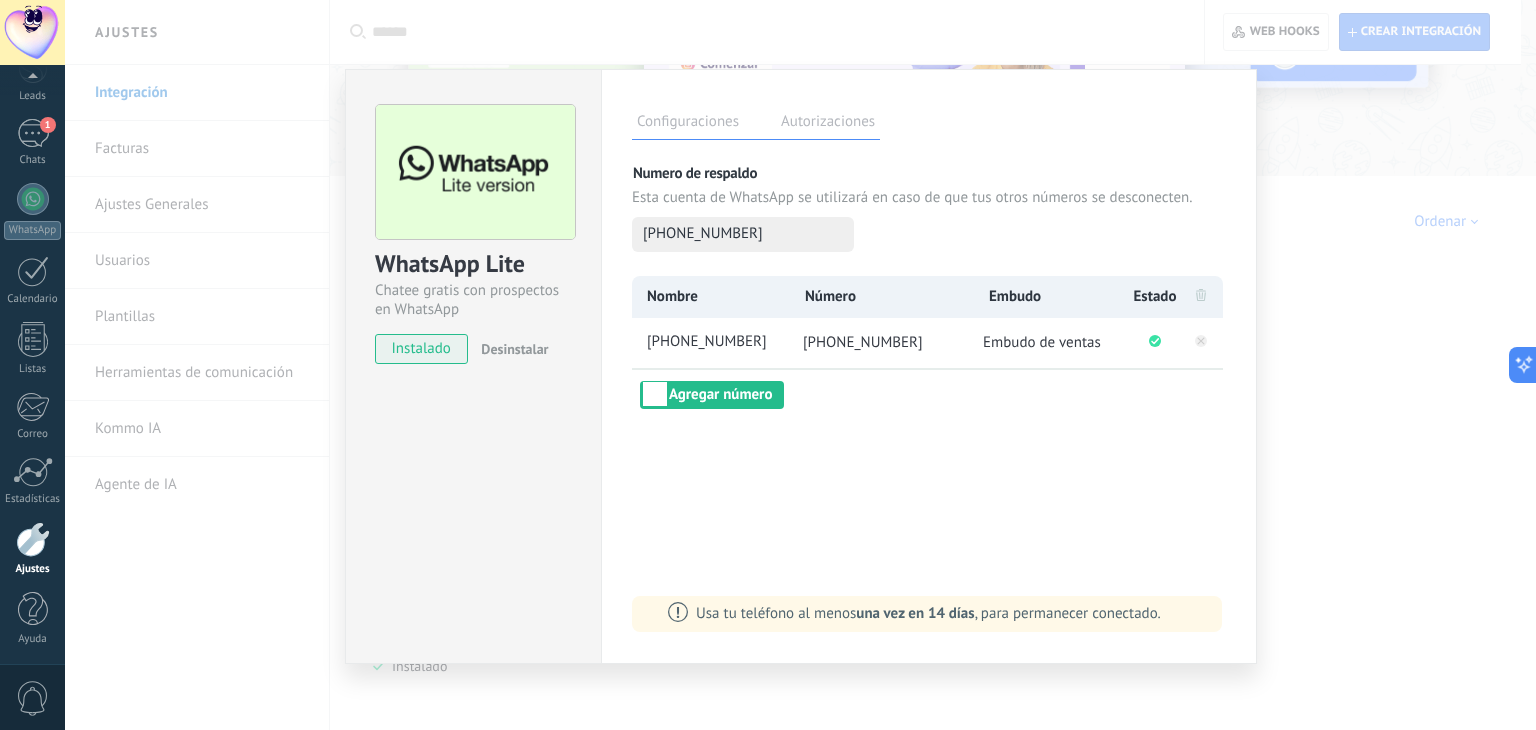 click on "Embudo de ventas" at bounding box center [1042, 342] 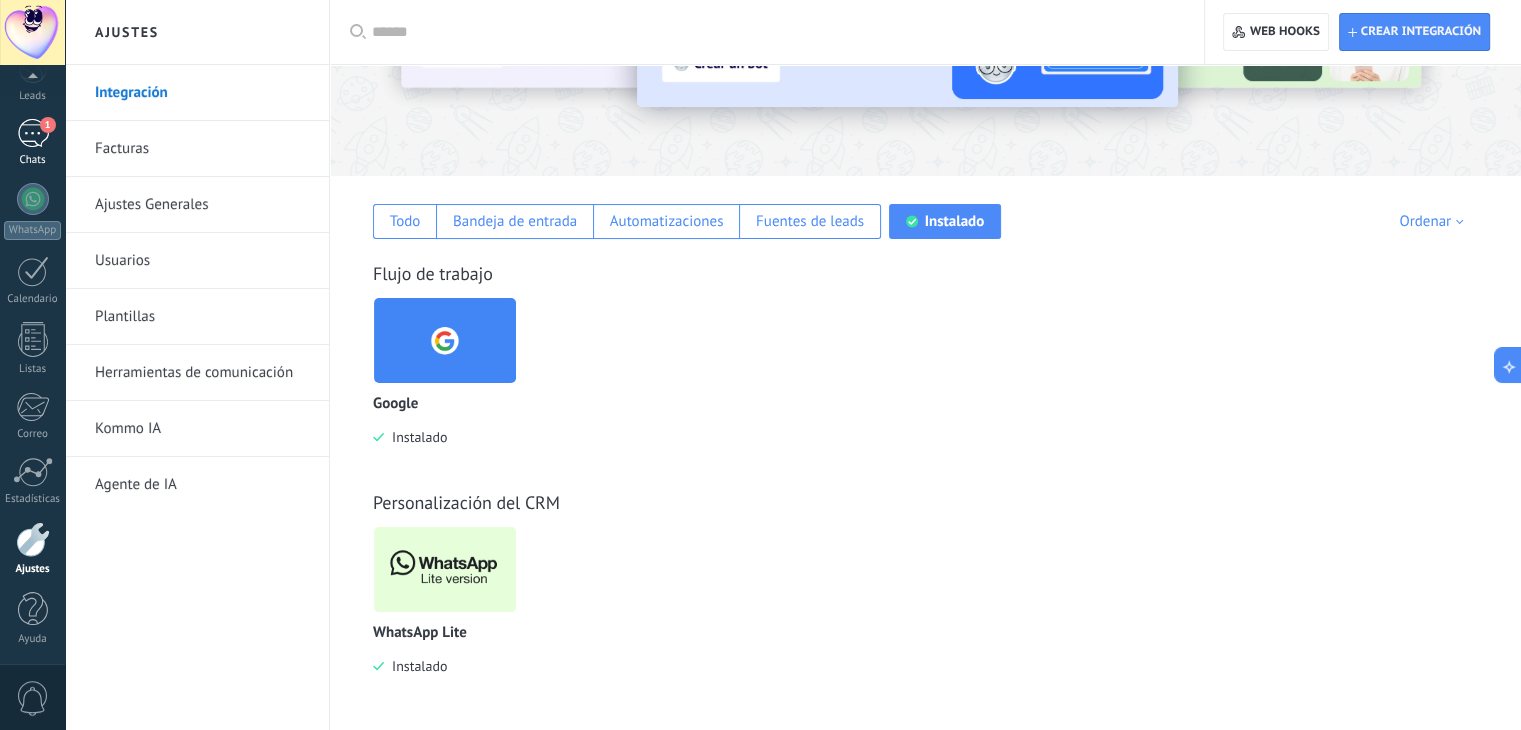 scroll, scrollTop: 0, scrollLeft: 0, axis: both 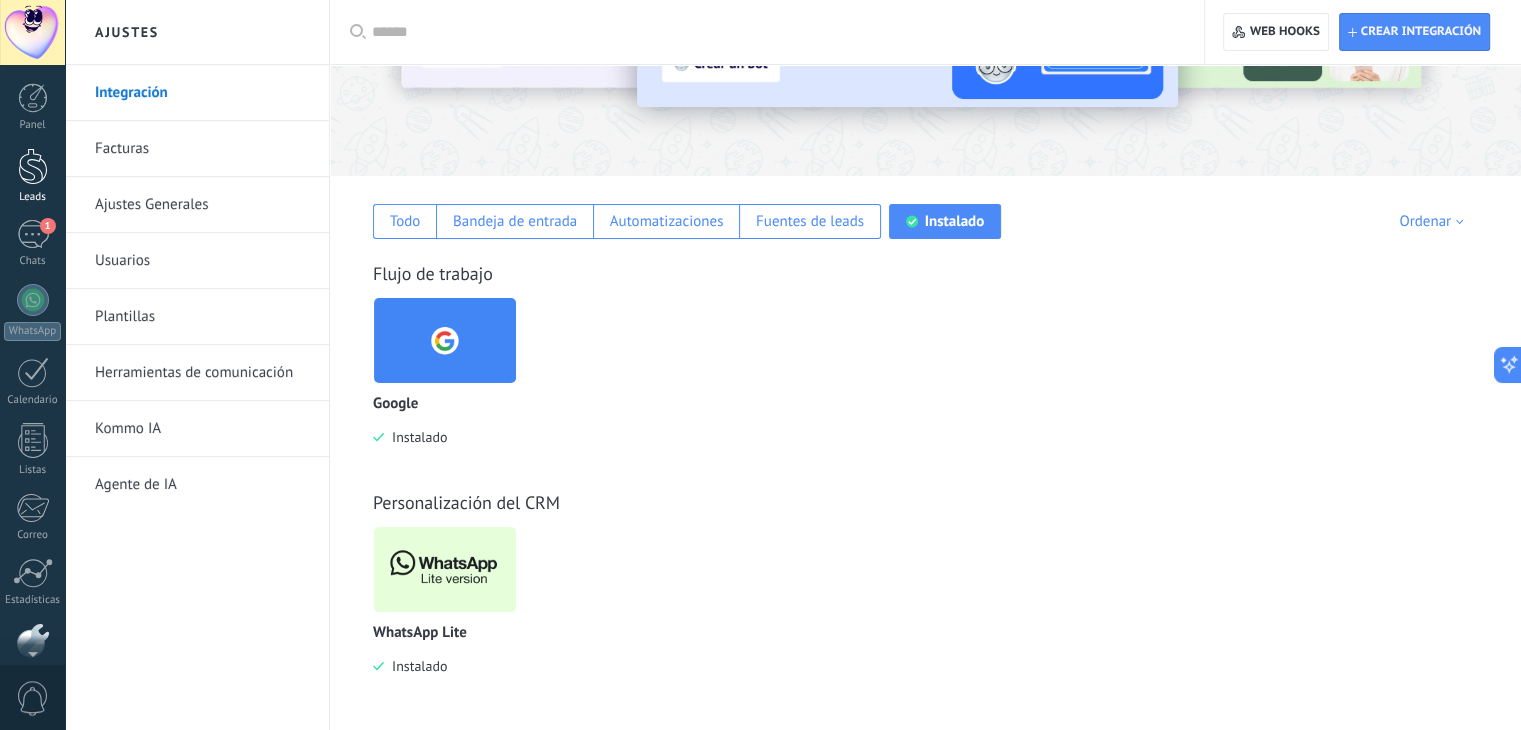 click at bounding box center (33, 166) 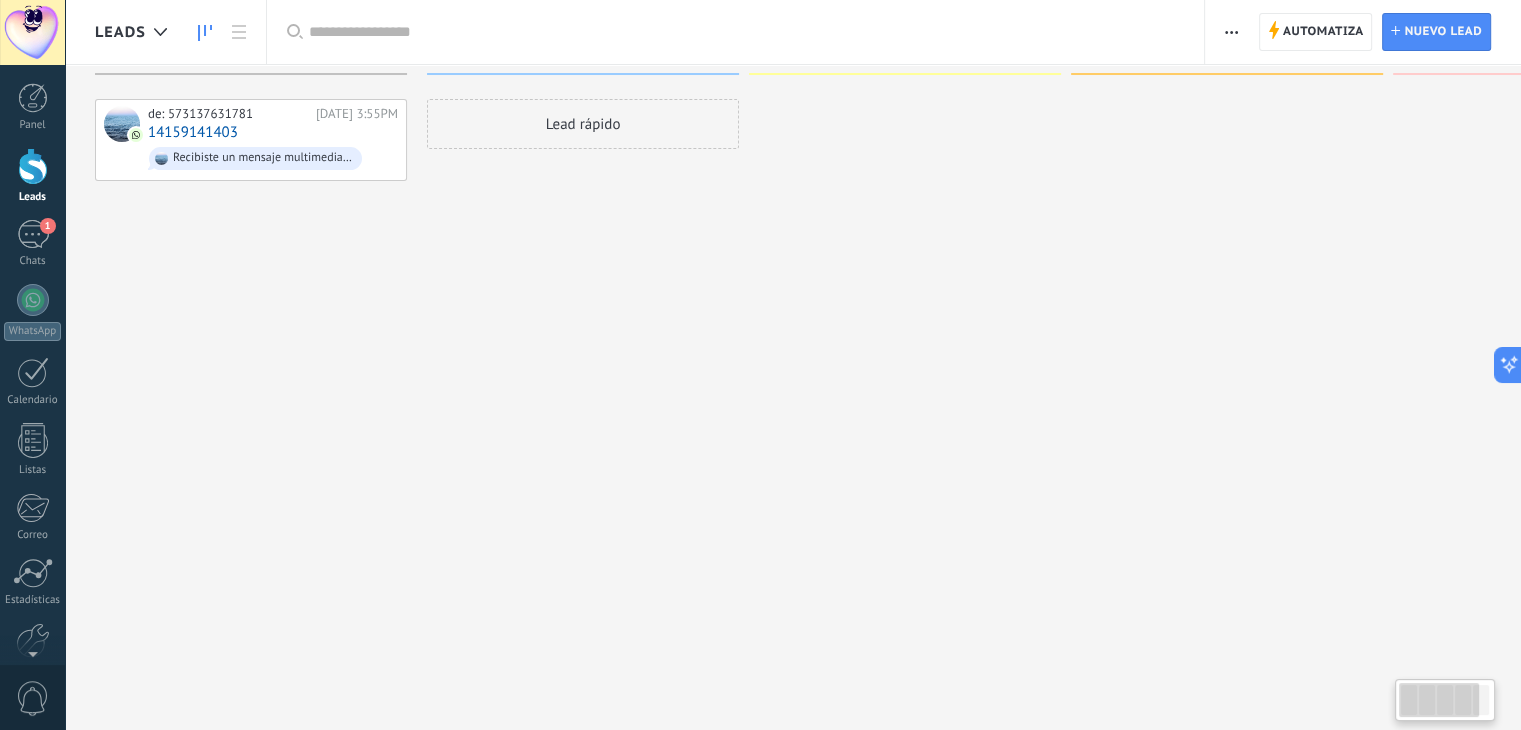 scroll, scrollTop: 0, scrollLeft: 0, axis: both 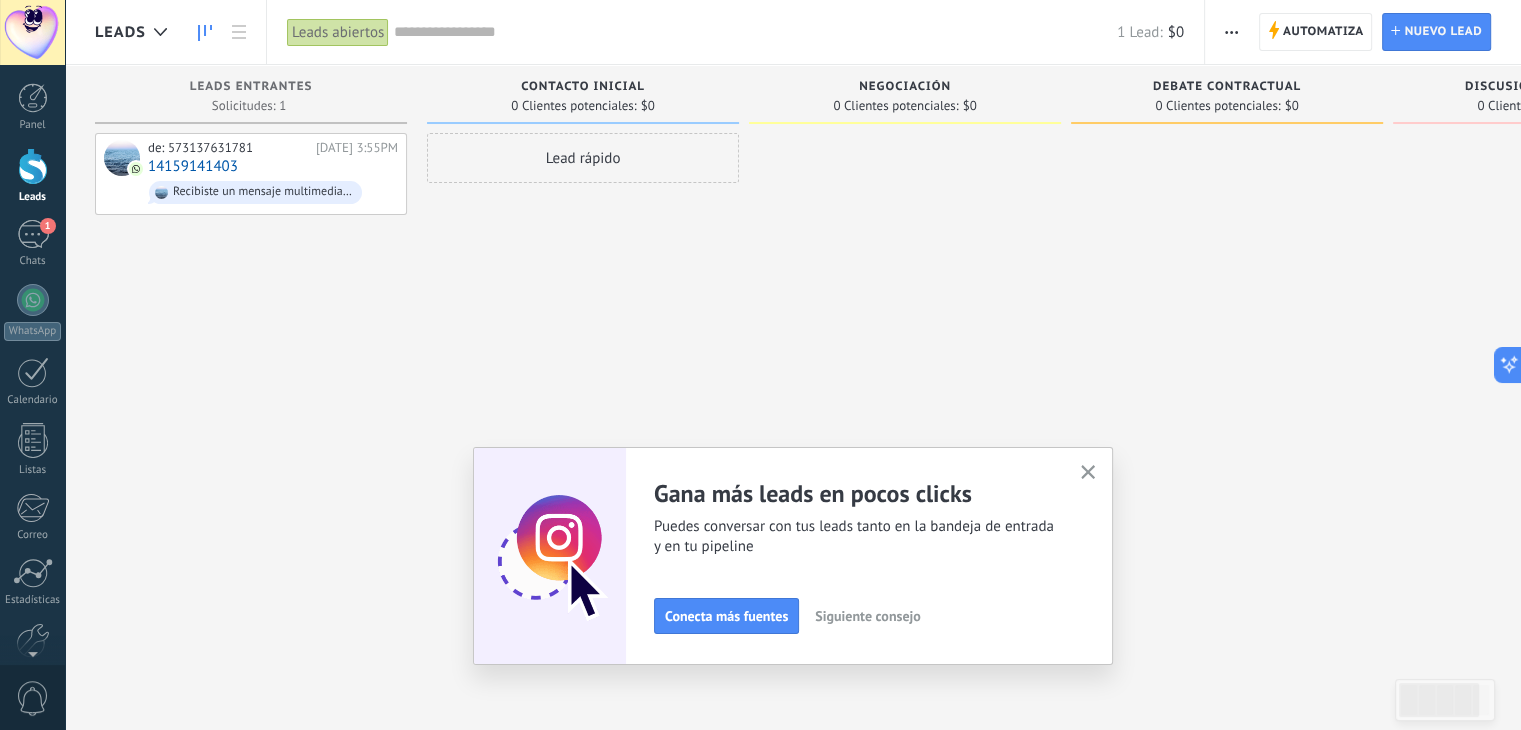 click 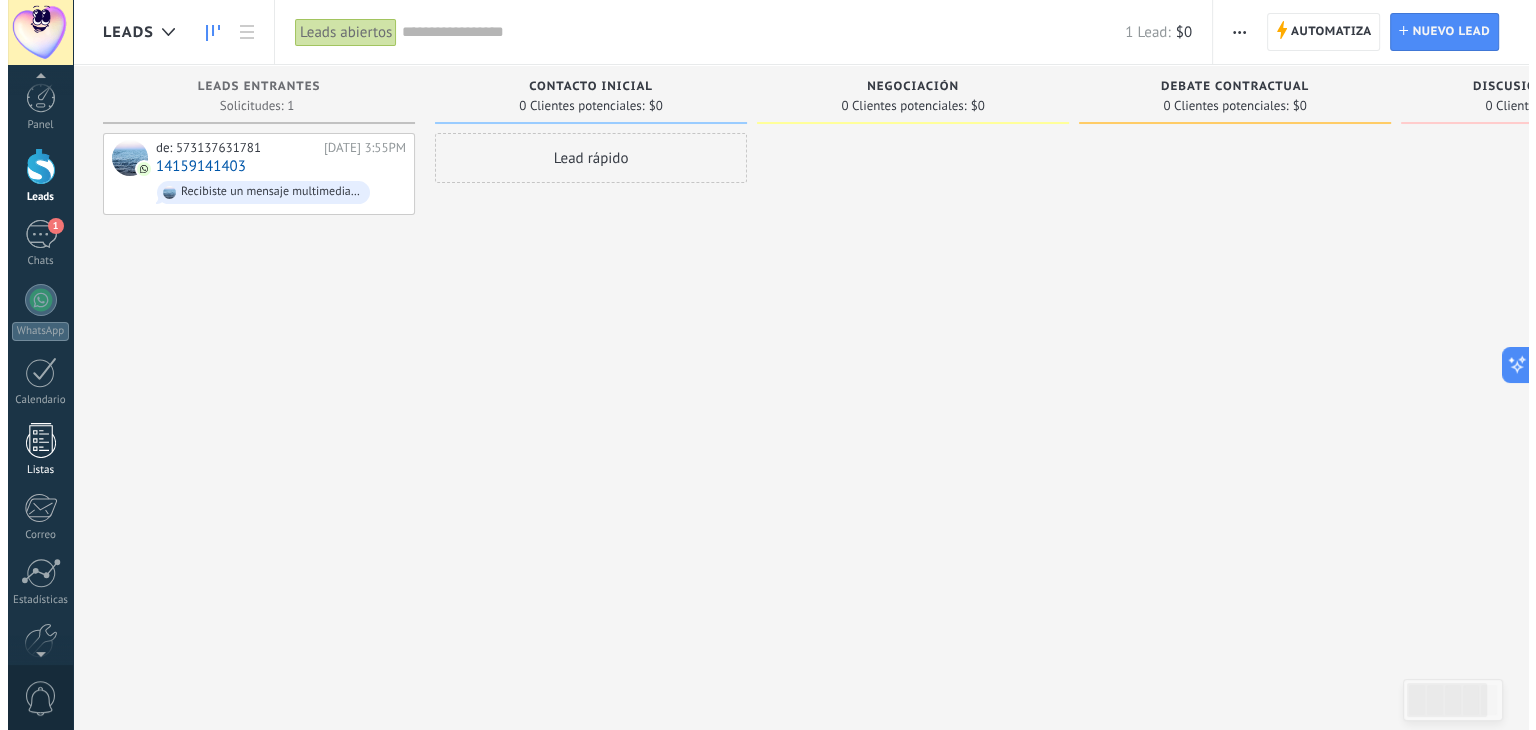 scroll, scrollTop: 101, scrollLeft: 0, axis: vertical 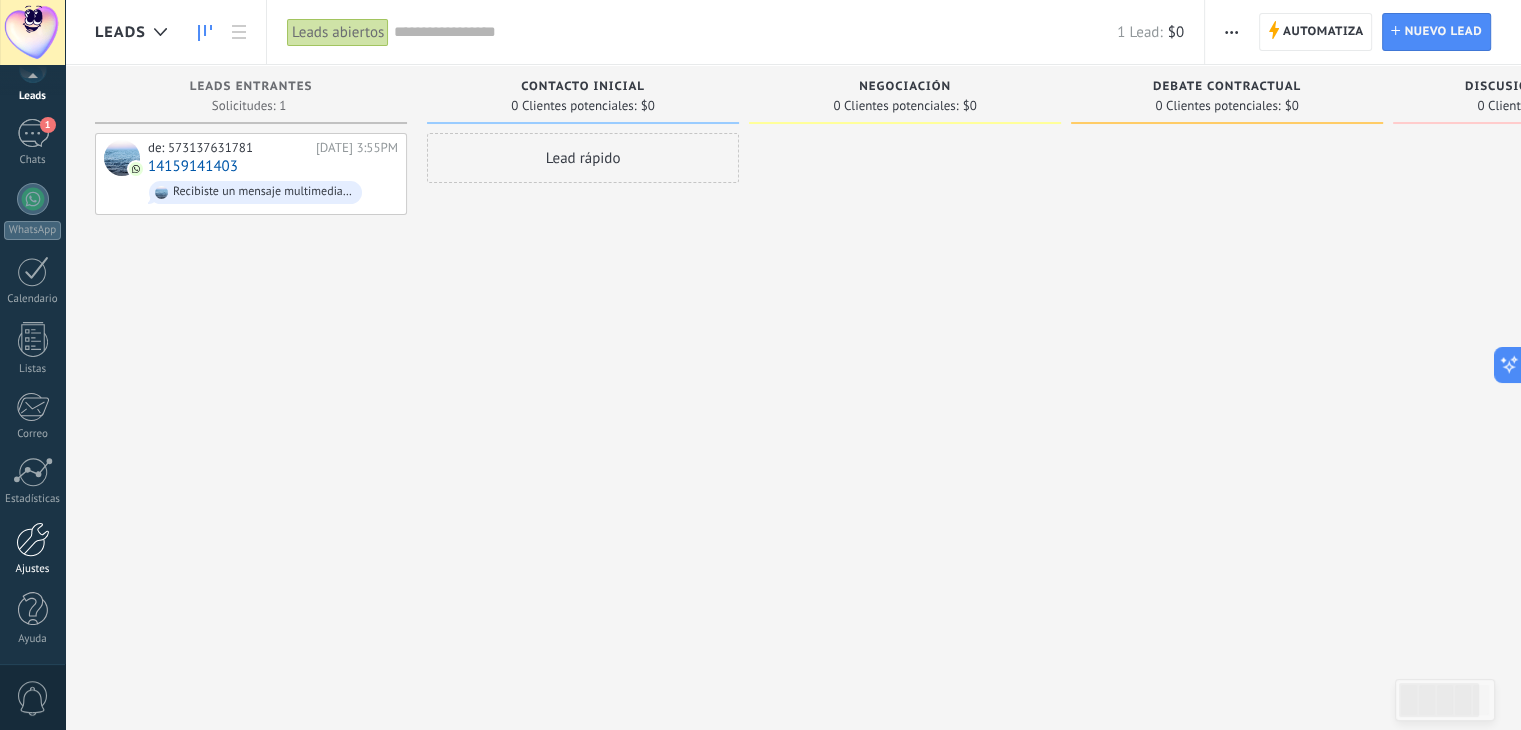 click at bounding box center (33, 539) 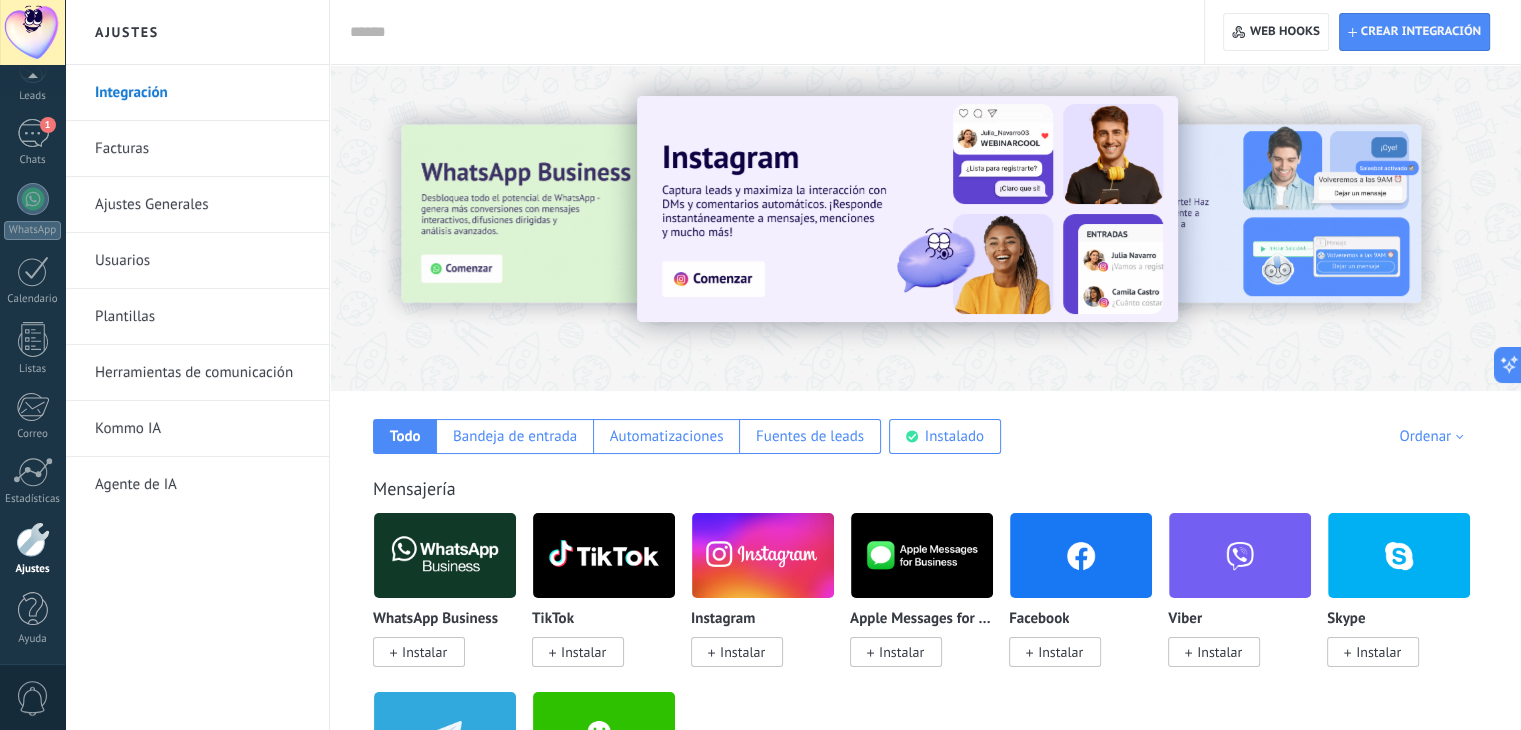 click on "Herramientas de comunicación" at bounding box center (202, 373) 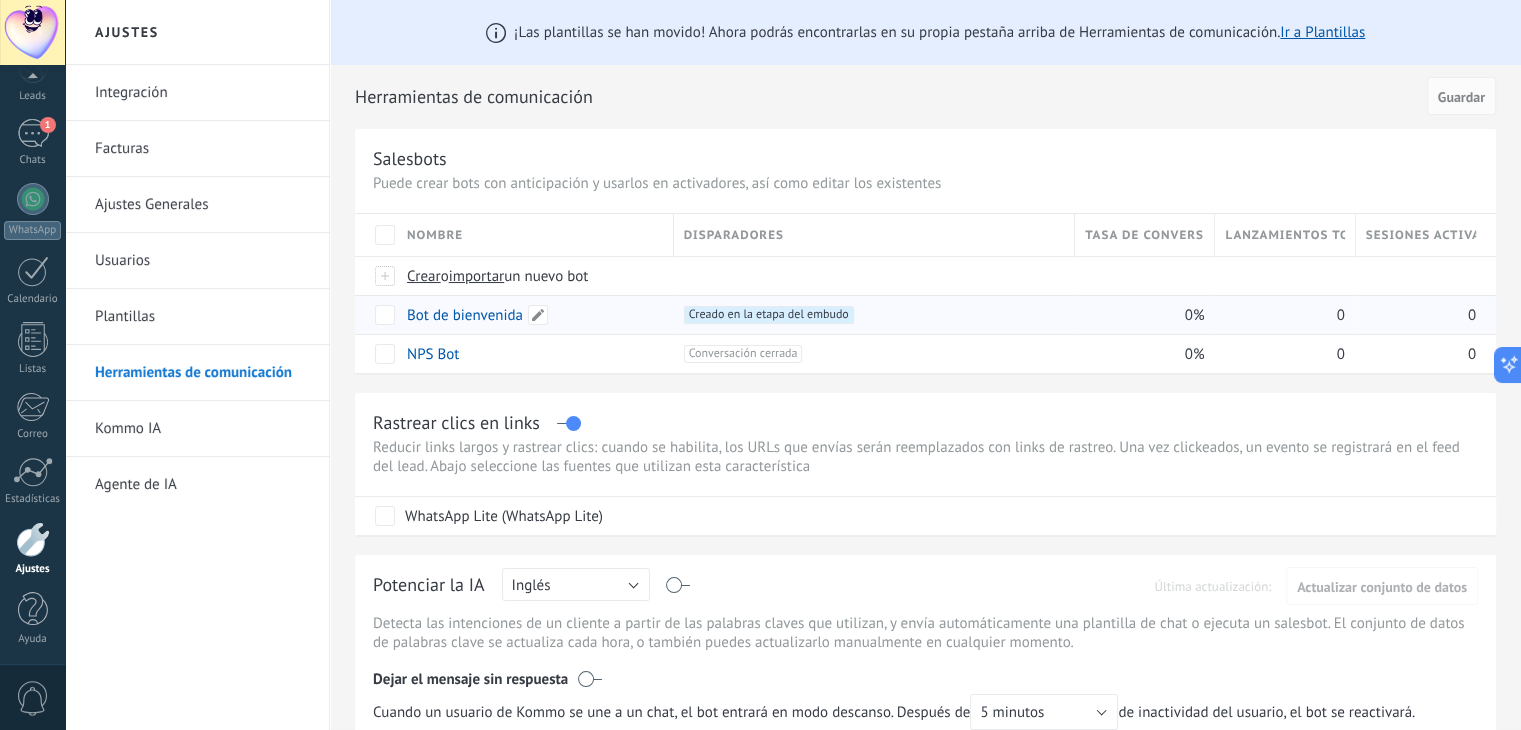 click on "Bot de bienvenida" at bounding box center (465, 315) 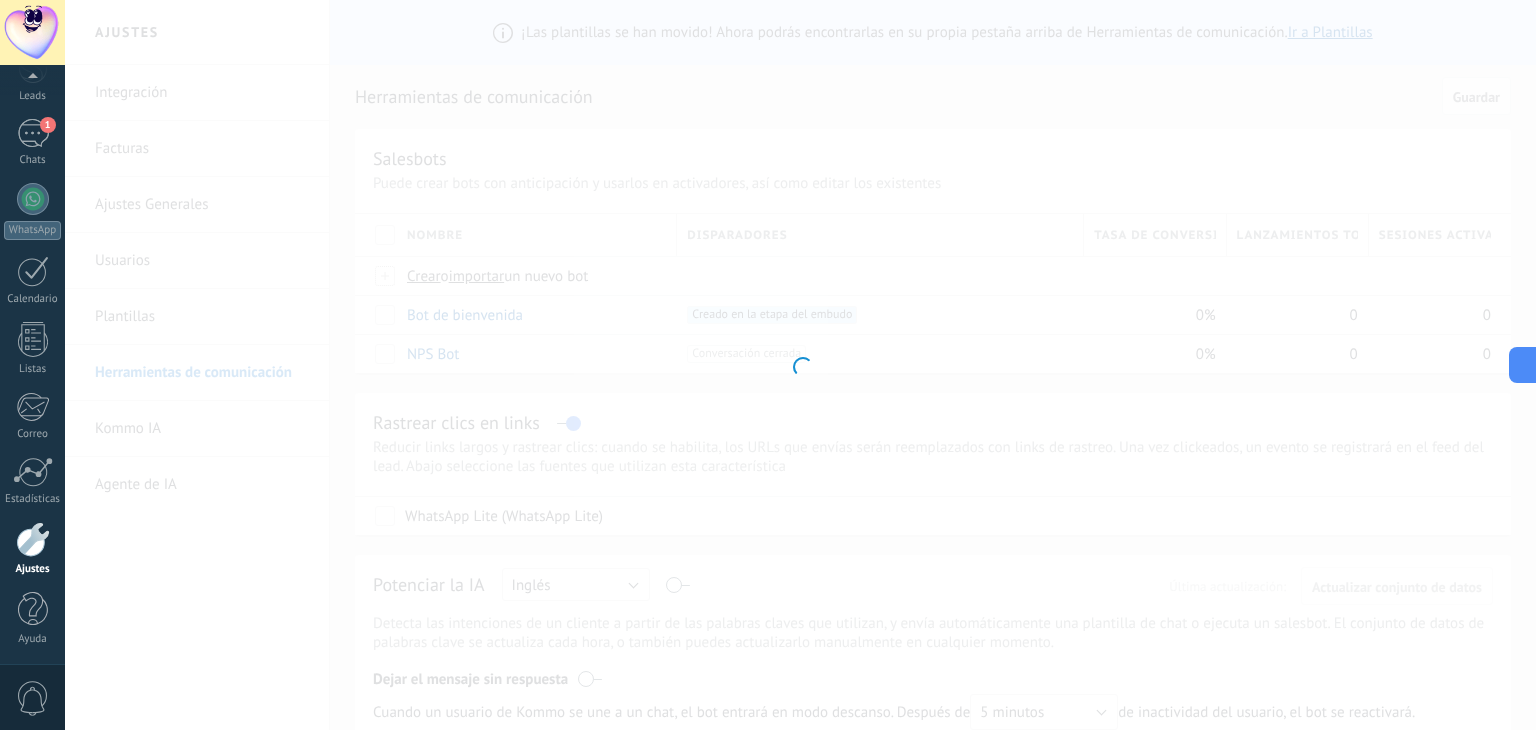 type on "**********" 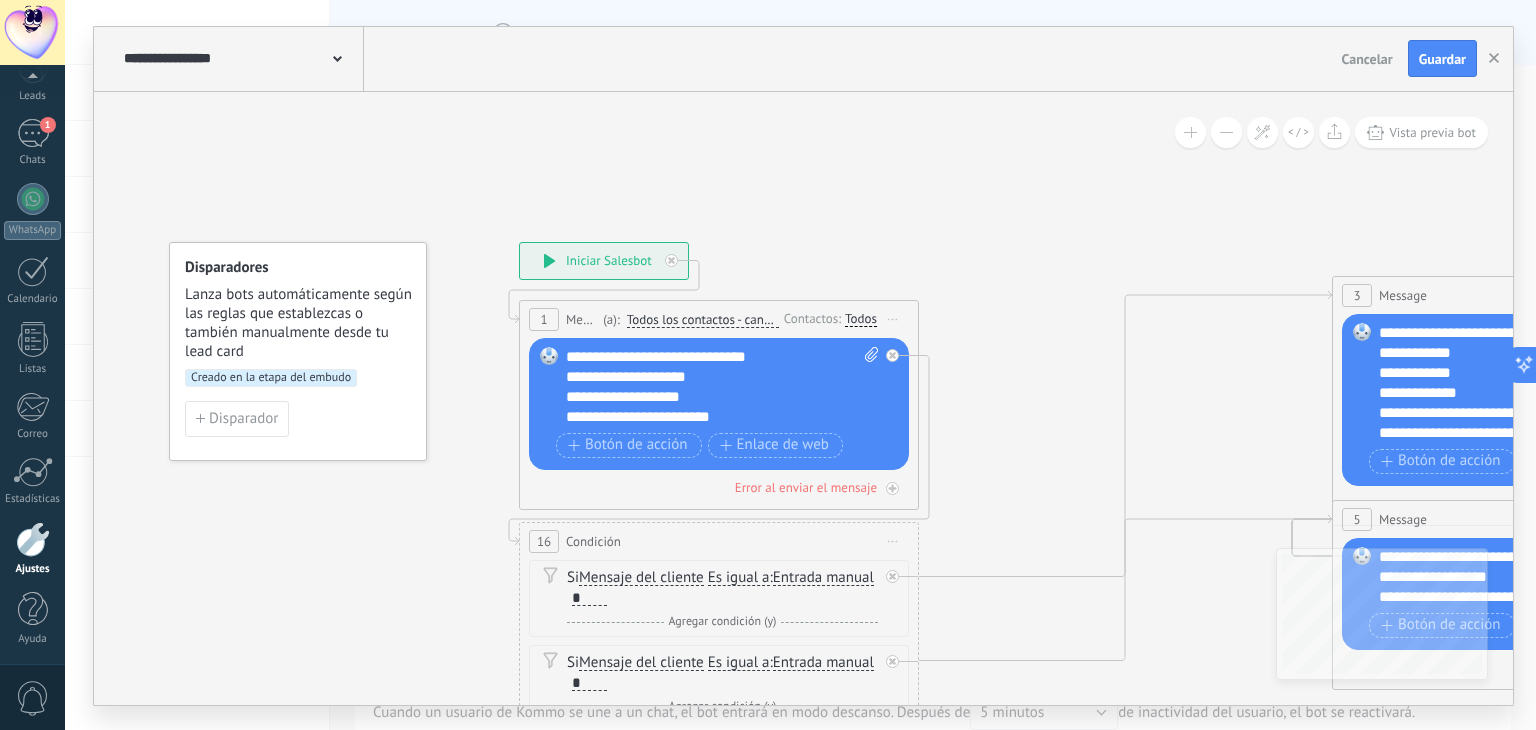 click on "Creado en la etapa del embudo" at bounding box center (271, 378) 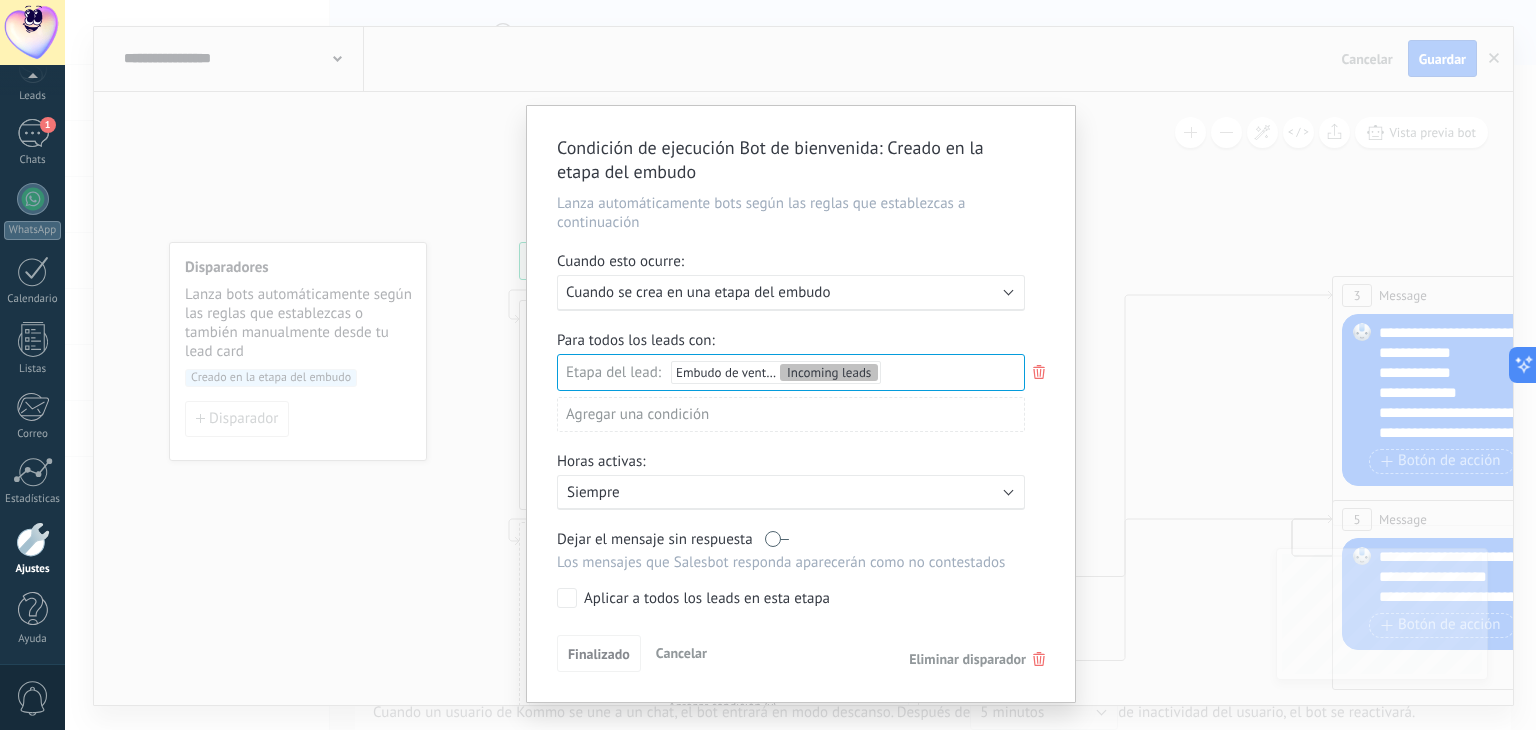 click on "Condición de ejecución Bot de bienvenida : Creado en la etapa del embudo Lanza automáticamente bots según las reglas que establezcas a continuación Cuando esto ocurre: Ejecutar:  Cuando se crea en una etapa del embudo Para todos los leads con: Etapa del lead: Embudo de ventas Incoming leads Incoming leads Contacto inicial Negociación Debate contractual Discusión de contrato Logrado con éxito Venta Perdido Agregar una condición Horas activas: Activo:  Siempre Dejar el mensaje sin respuesta Los mensajes que [PERSON_NAME] responda aparecerán como no contestados Aplicar a todos los leads en esta etapa Finalizado Cancelar Eliminar disparador" at bounding box center [800, 365] 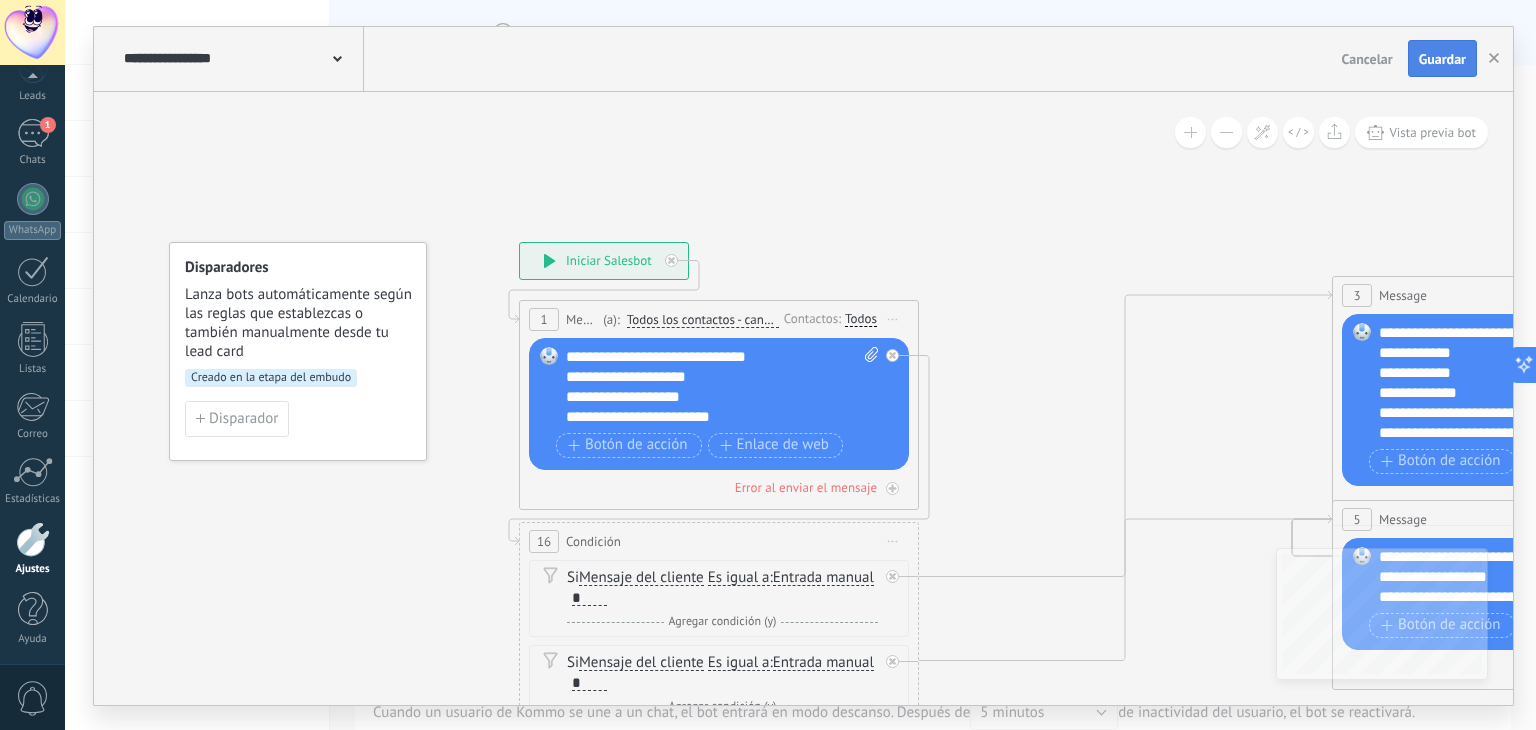 click on "Guardar" at bounding box center [1442, 59] 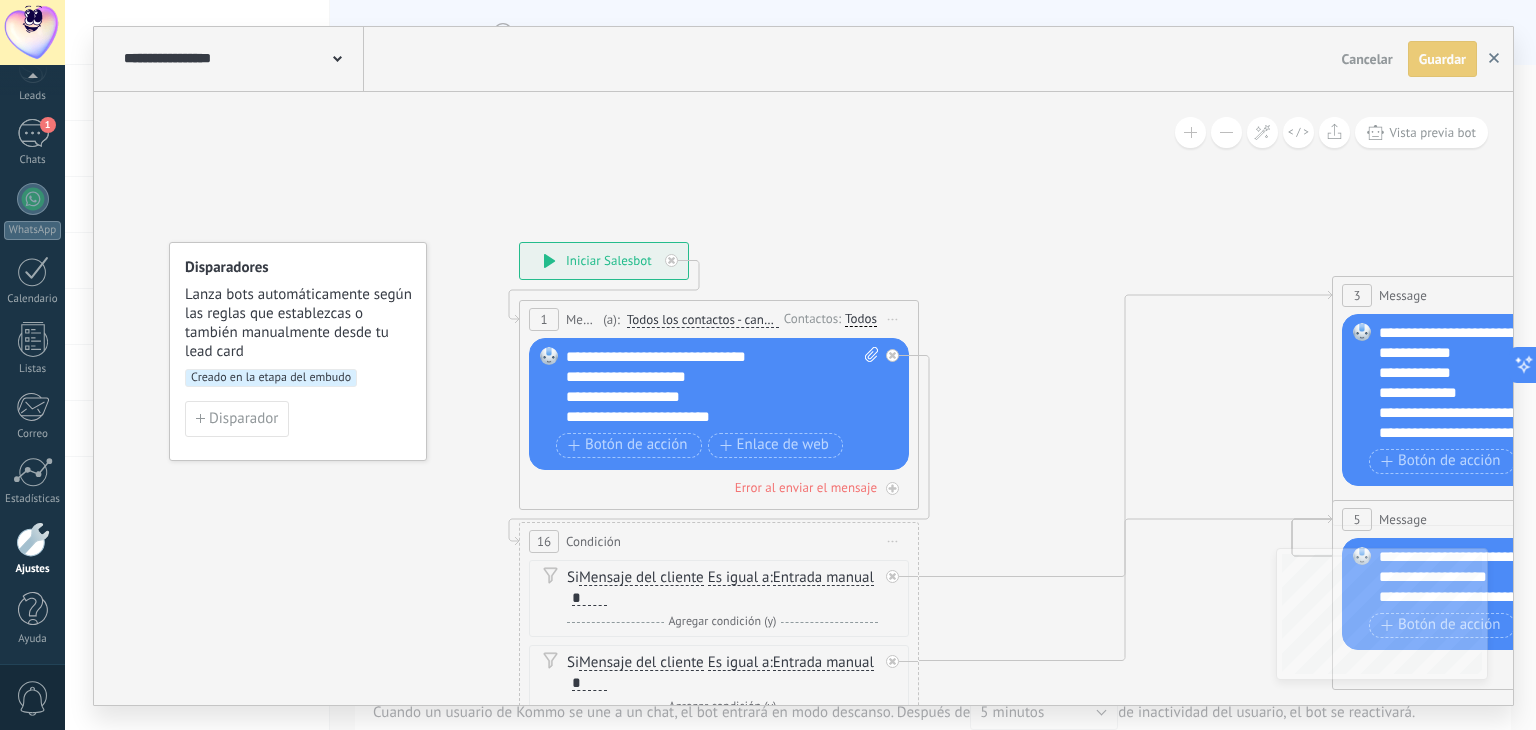 click at bounding box center [1494, 59] 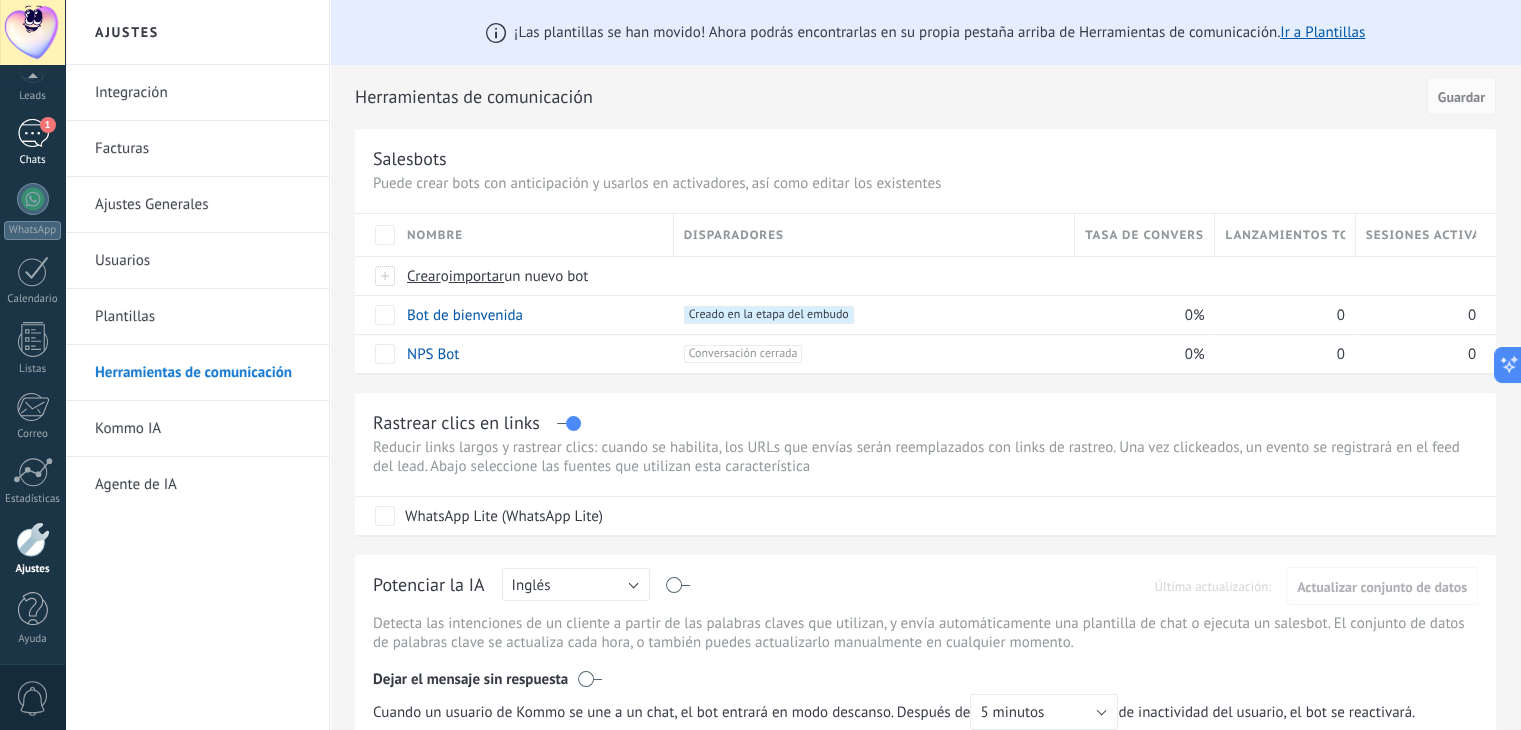 click on "1
Chats" at bounding box center (32, 143) 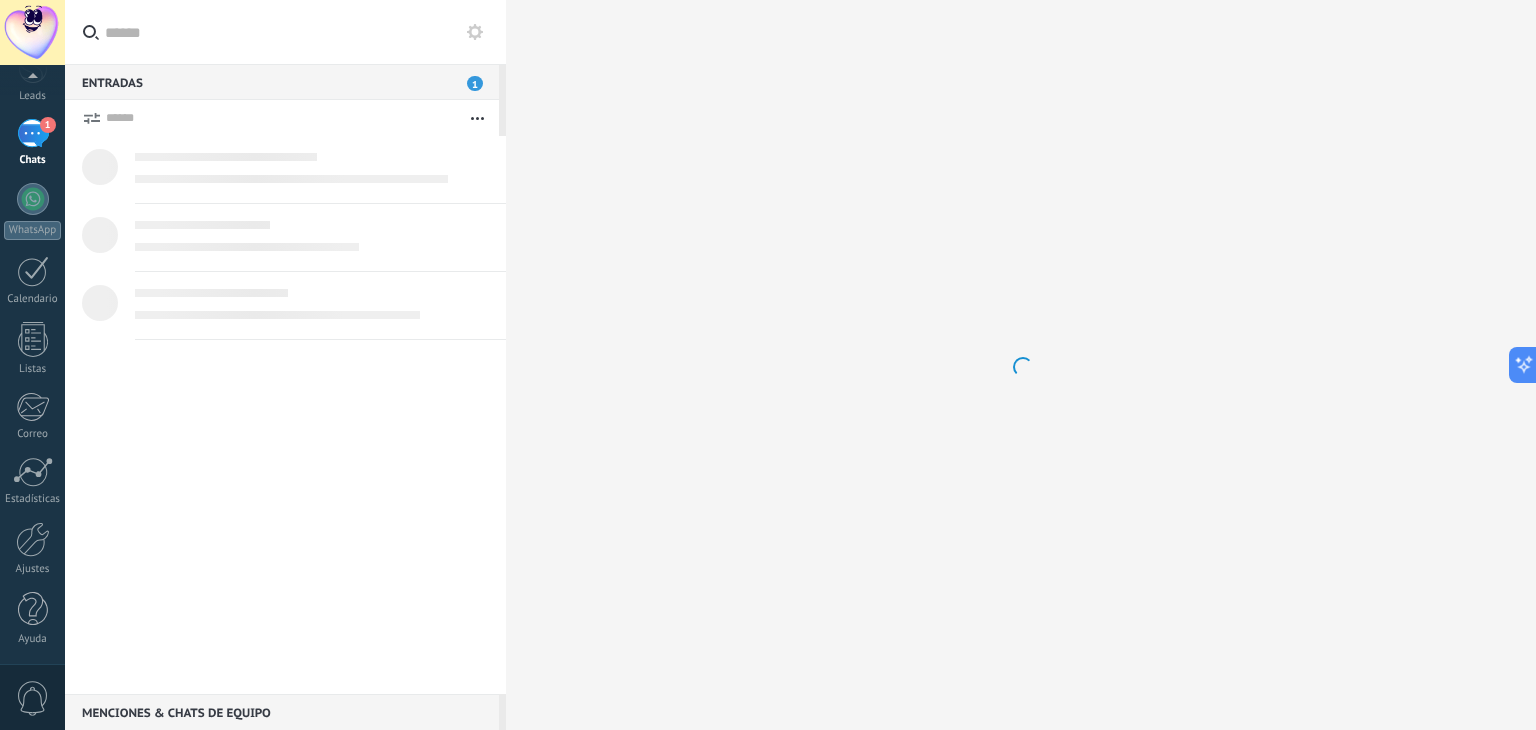 scroll, scrollTop: 0, scrollLeft: 0, axis: both 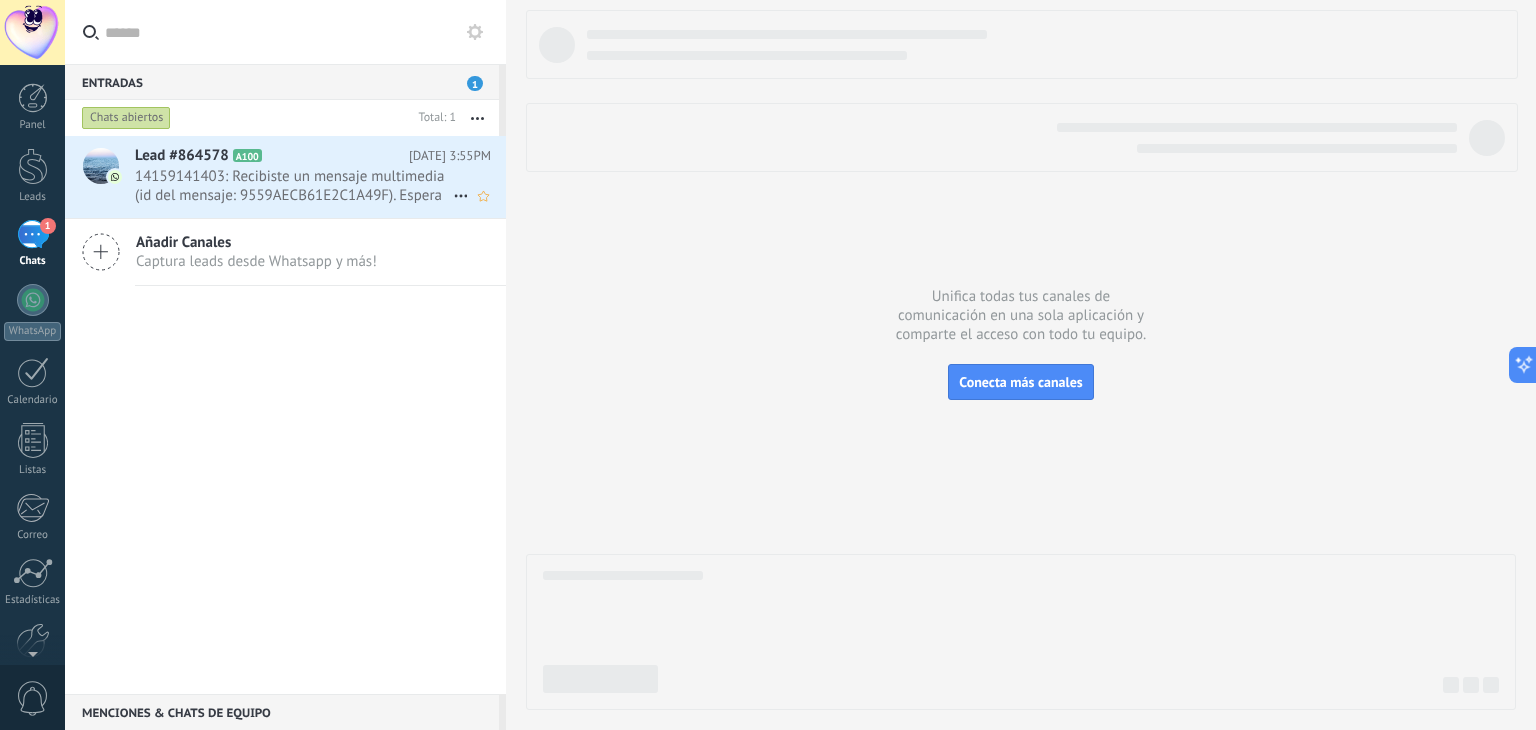 click on "14159141403: Recibiste un mensaje multimedia (id del mensaje: 9559AECB61E2C1A49F). Espera a que se cargue o se visualice en..." at bounding box center (294, 186) 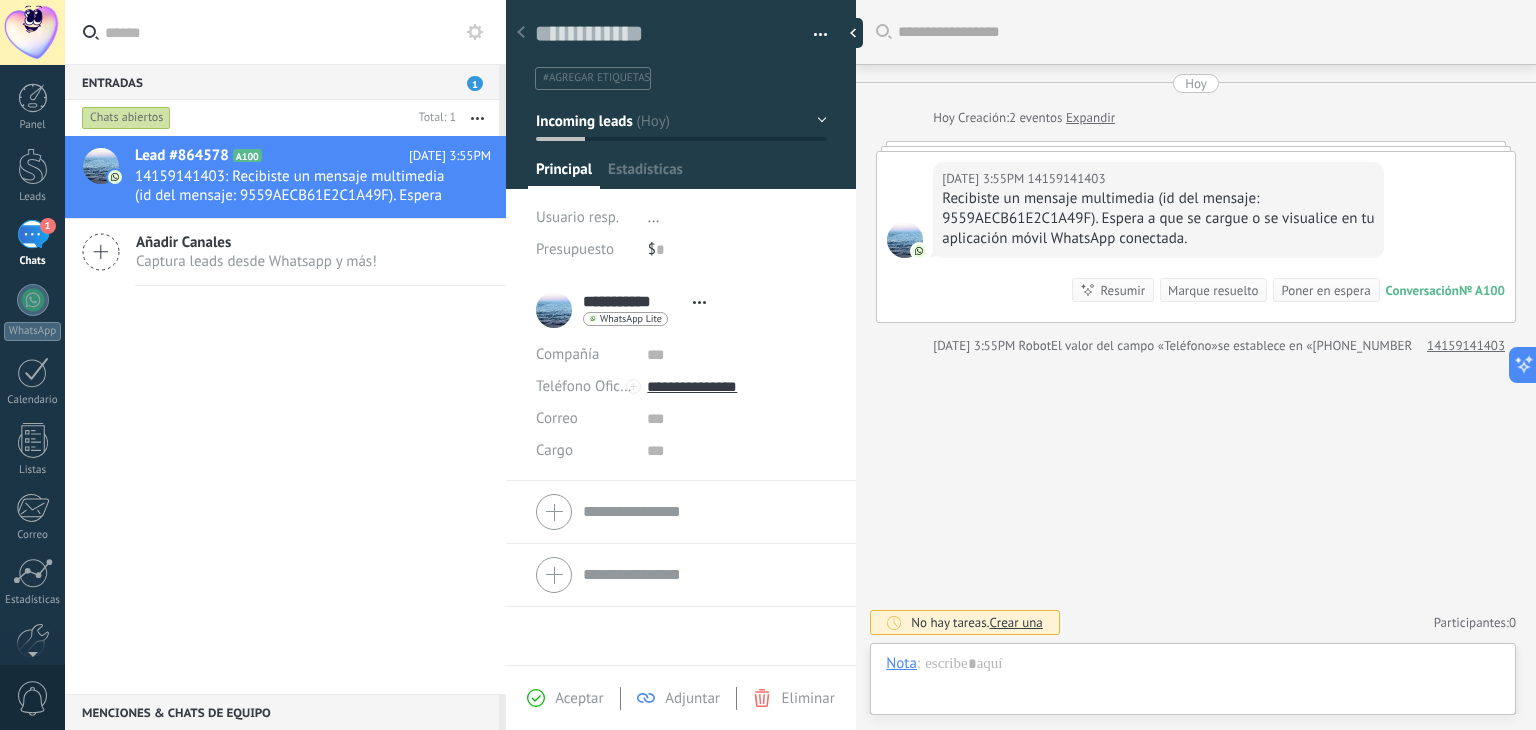 scroll, scrollTop: 29, scrollLeft: 0, axis: vertical 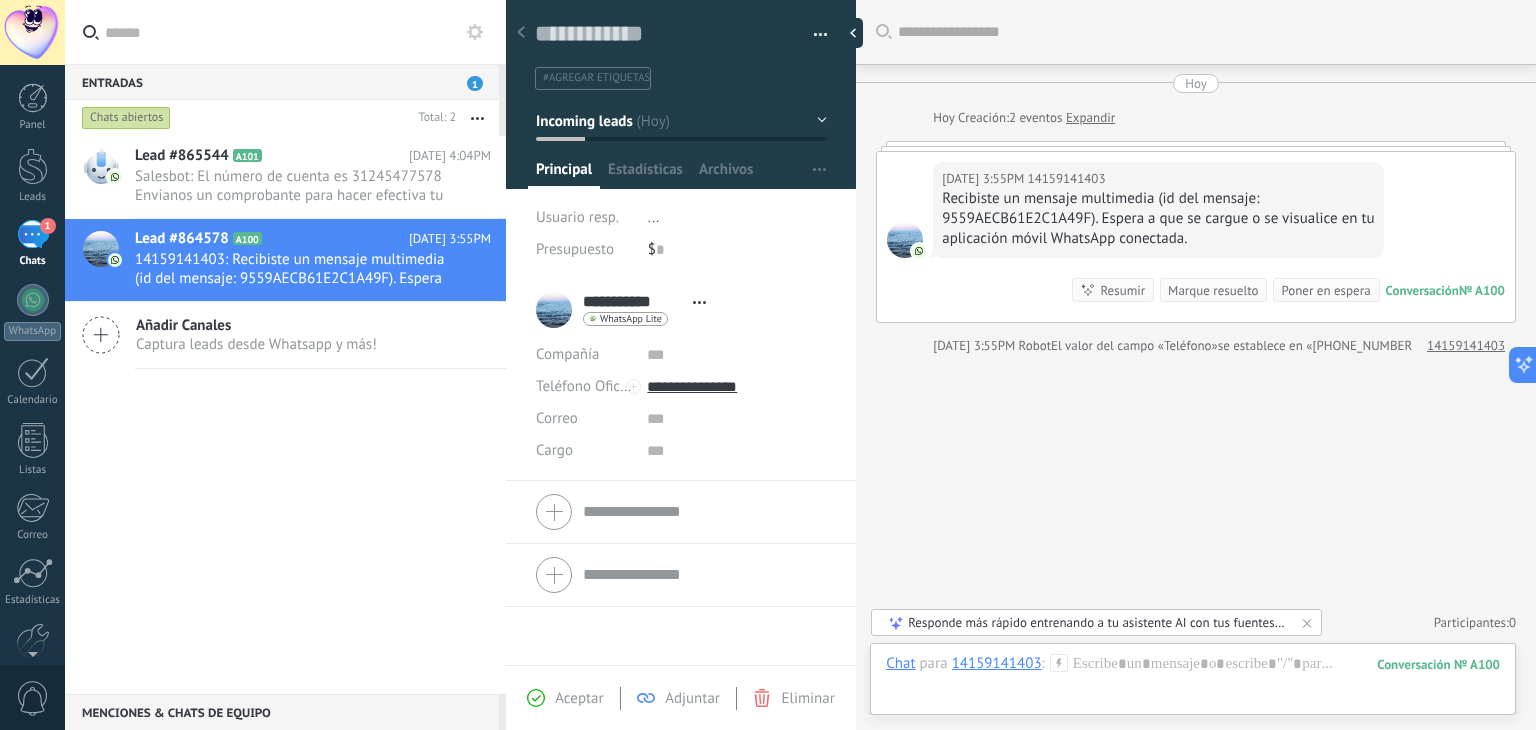click on "Buscar Carga más [DATE] [DATE] Creación:  2  eventos   Expandir [DATE] 3:55PM 14159141403  Recibiste un mensaje multimedia (id del mensaje: 9559AECB61E2C1A49F). Espera a que se cargue o se visualice en tu aplicación móvil WhatsApp conectada. Conversación  № A100 Conversación № A100 Resumir Resumir Marque resuelto Poner en espera [DATE] 3:55PM 14159141403: Recibiste un mensaje multimedia (id del mensaje: 9559AECB61E2C1A49F). Espera a que se cargue o se visualice en... Conversación № A100 [DATE] 3:55PM Robot  El valor del campo «Teléfono»  se establece en «[PHONE_NUMBER]» 14159141403 No hay tareas.  Crear una Participantes:  0 Agregar usuario Bots:  0" at bounding box center [1196, 365] 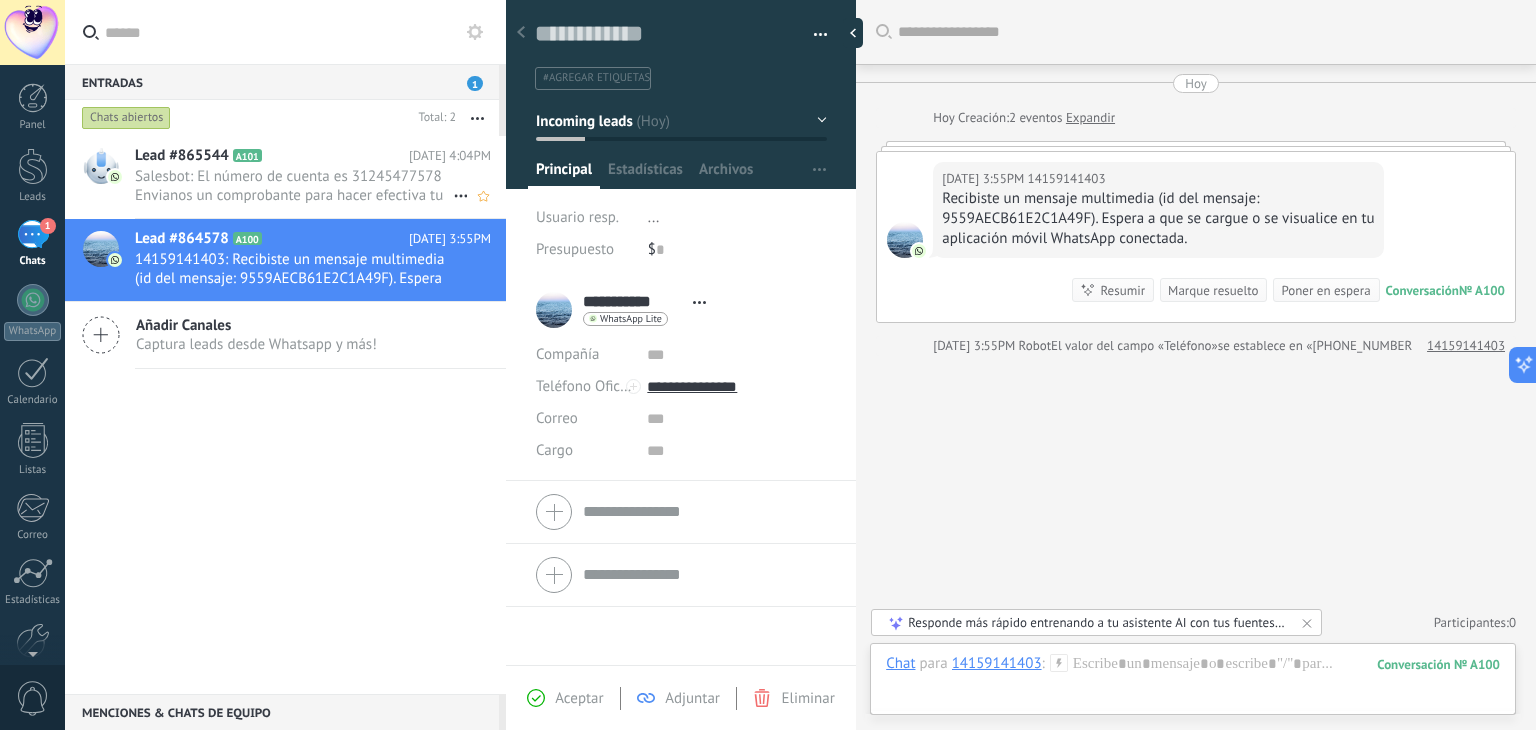 click on "Salesbot: El número de cuenta es 31245477578
Envianos un comprobante para hacer efectiva tu reserva, gracias por comunicarte con nosotros" at bounding box center (294, 186) 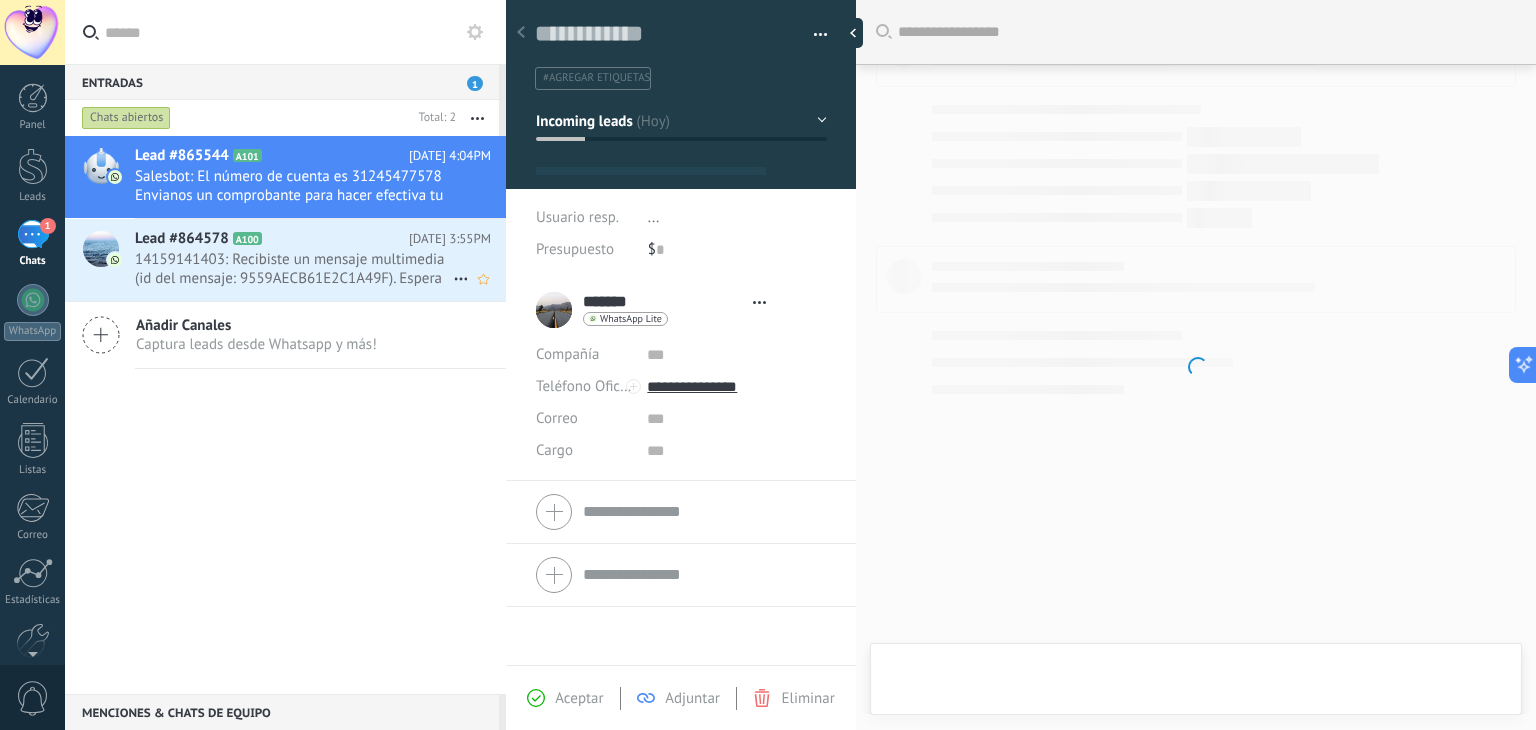 click on "14159141403: Recibiste un mensaje multimedia (id del mensaje: 9559AECB61E2C1A49F). Espera a que se cargue o se visualice en..." at bounding box center [294, 269] 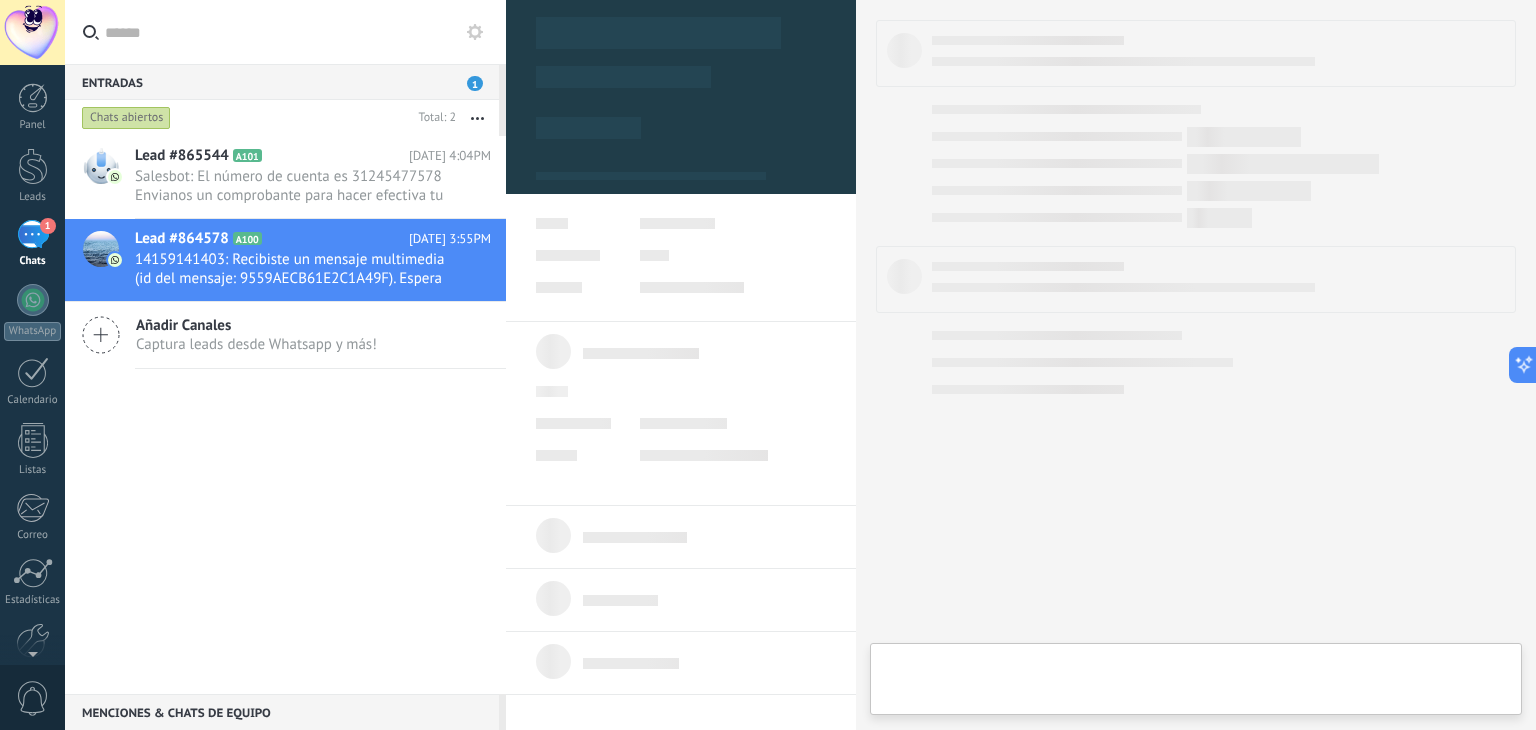type on "**********" 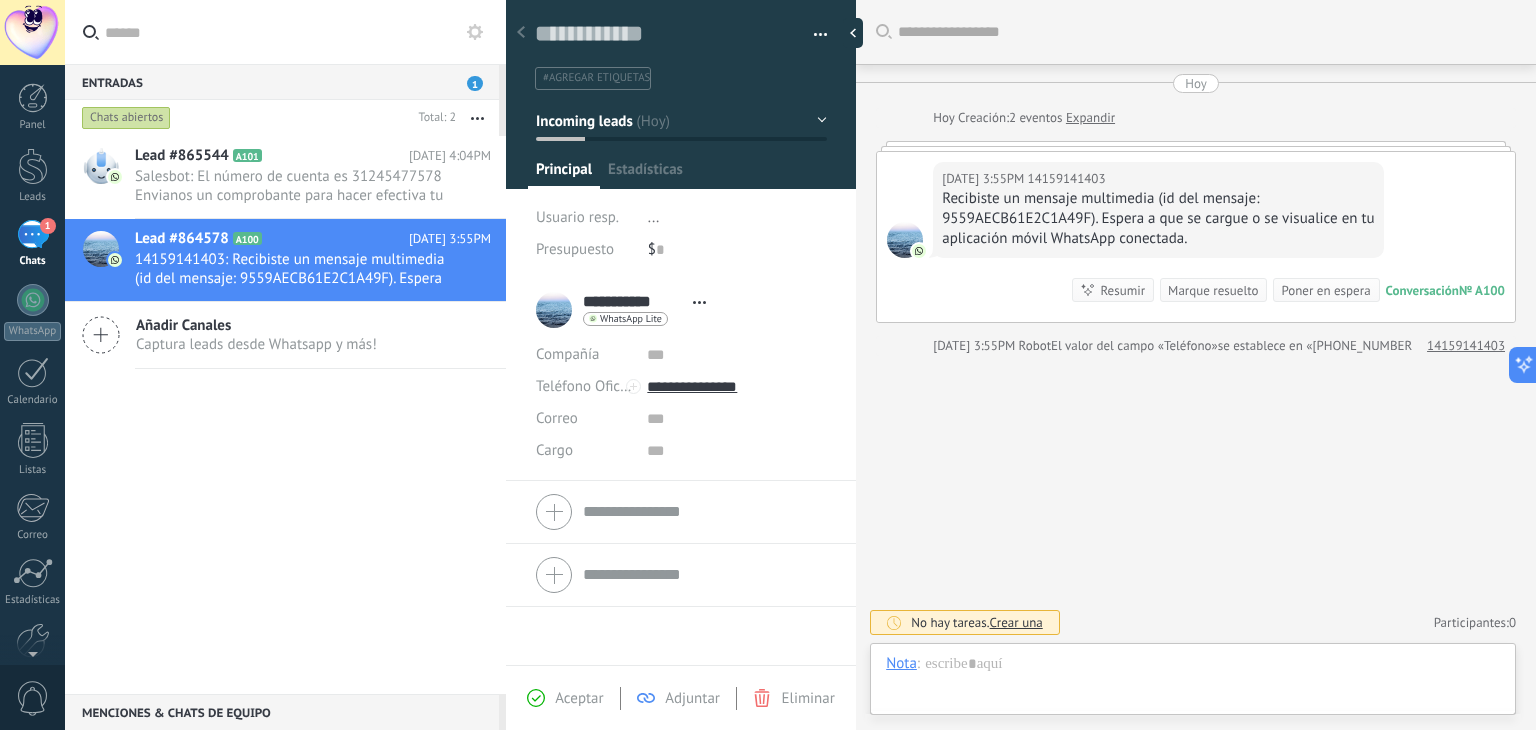 scroll, scrollTop: 29, scrollLeft: 0, axis: vertical 